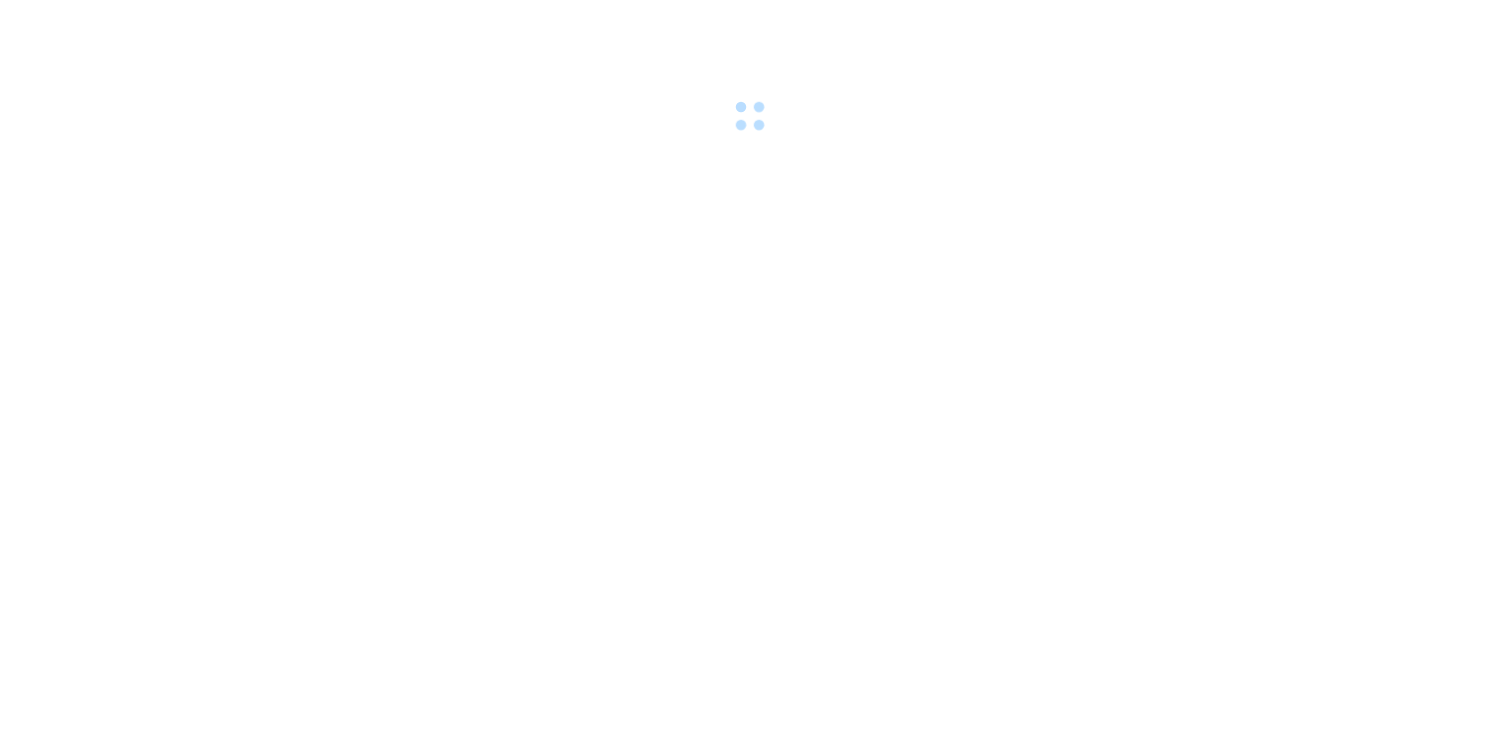 scroll, scrollTop: 0, scrollLeft: 0, axis: both 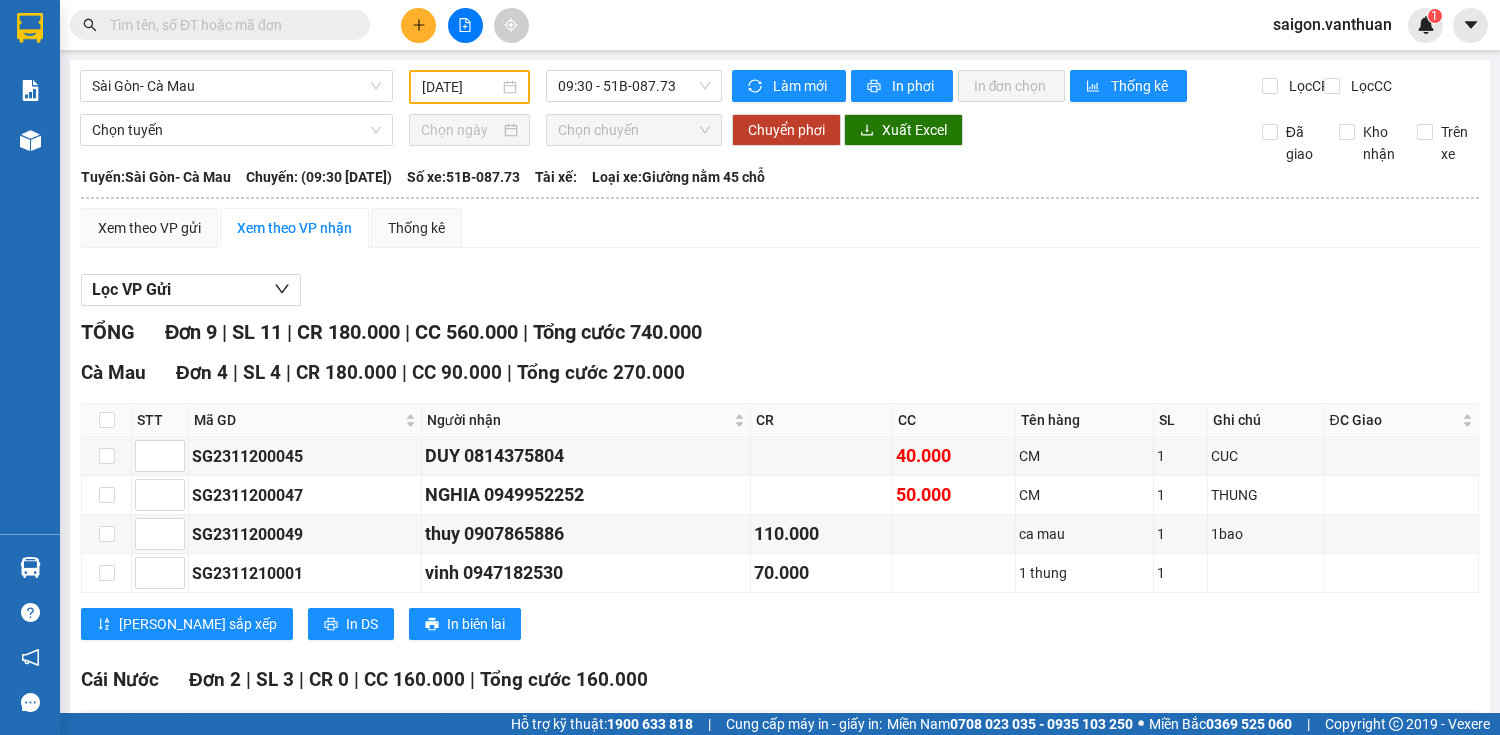 click on "21/11/2023" at bounding box center (460, 87) 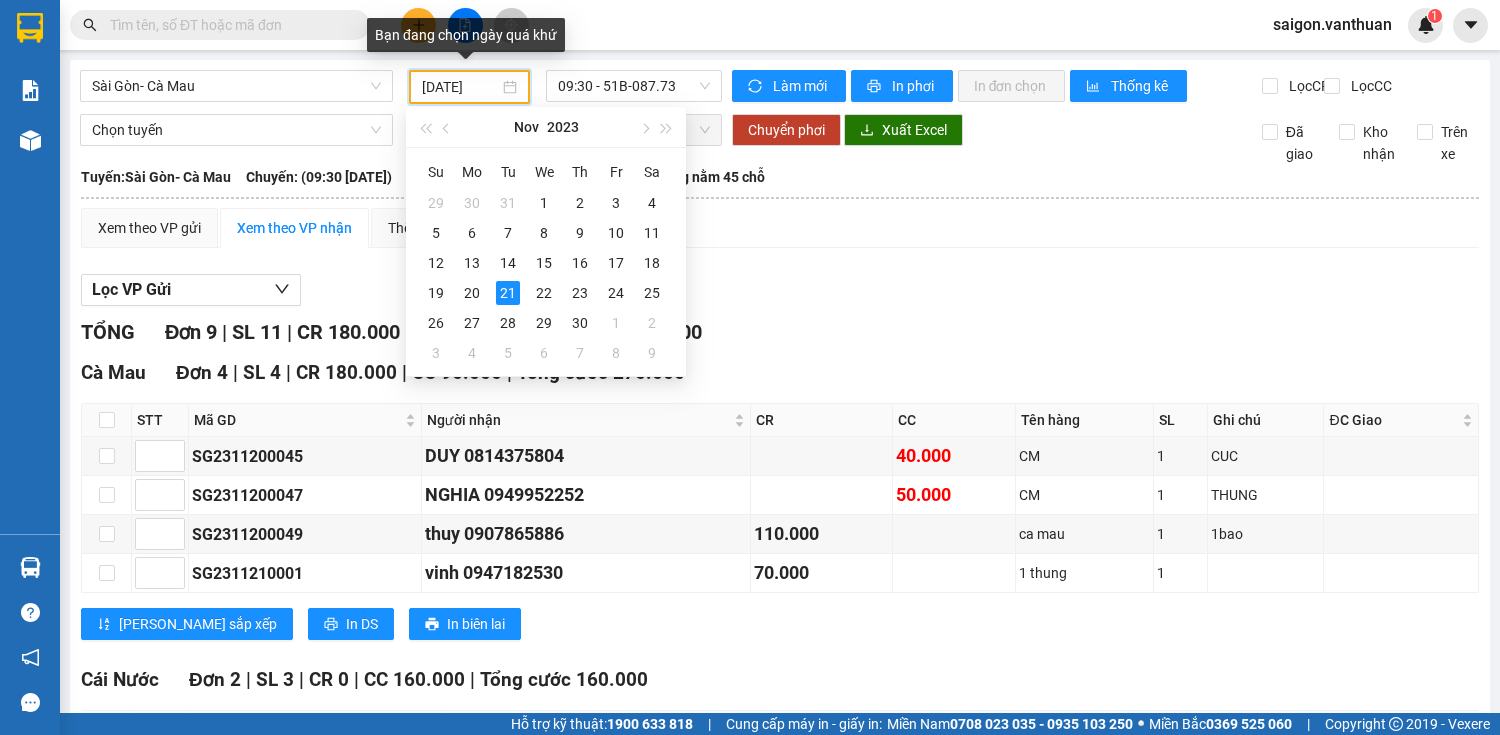 type on "22/11/2023" 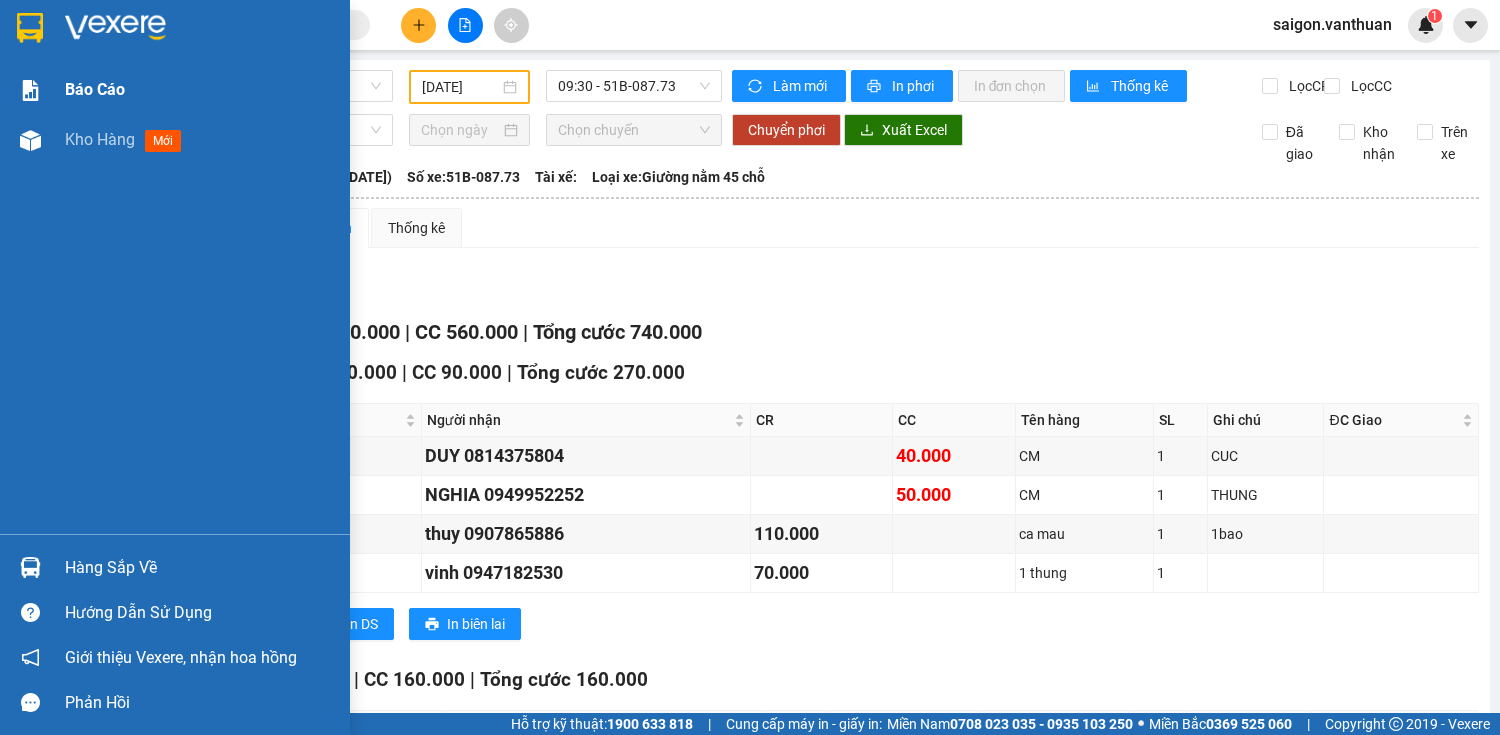 click on "Báo cáo" at bounding box center [175, 90] 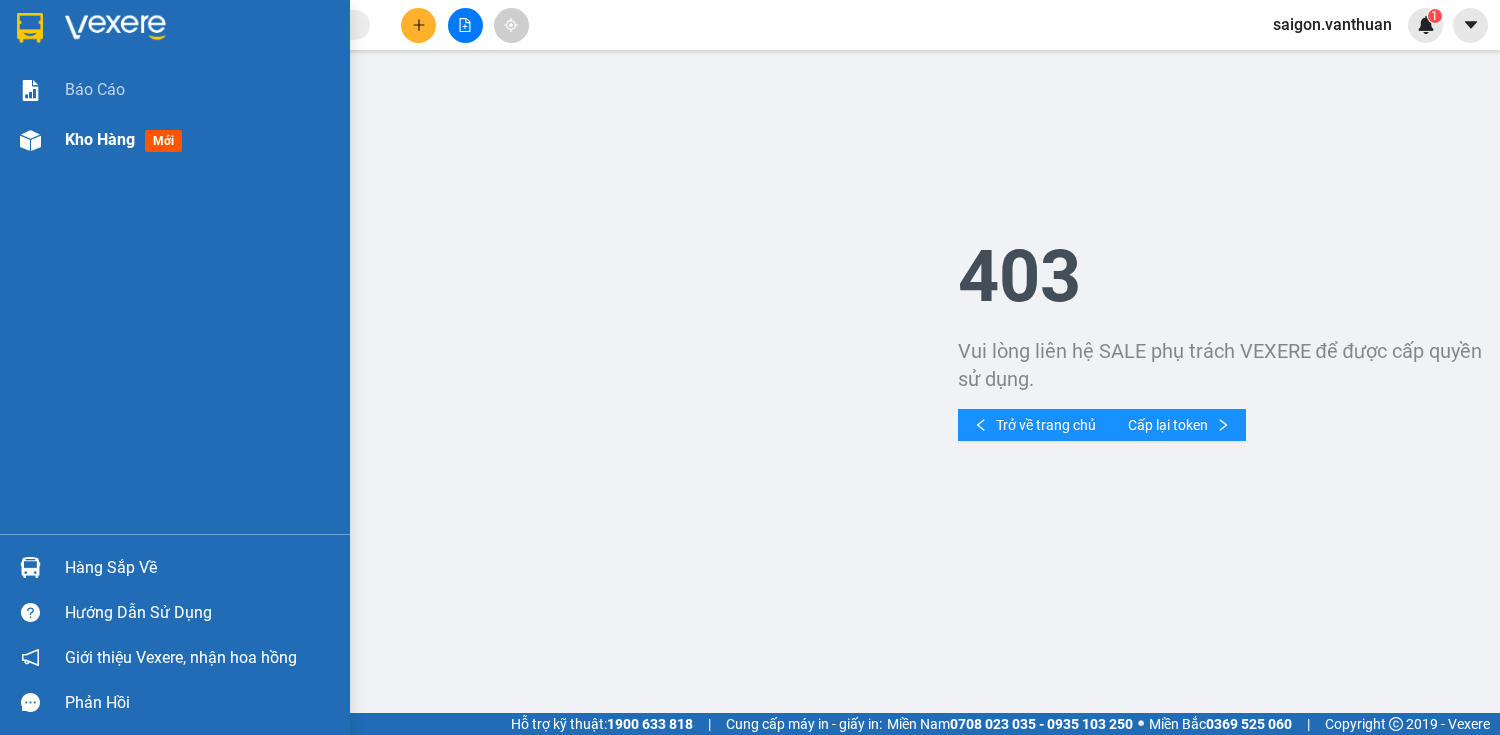 drag, startPoint x: 38, startPoint y: 120, endPoint x: 58, endPoint y: 127, distance: 21.189621 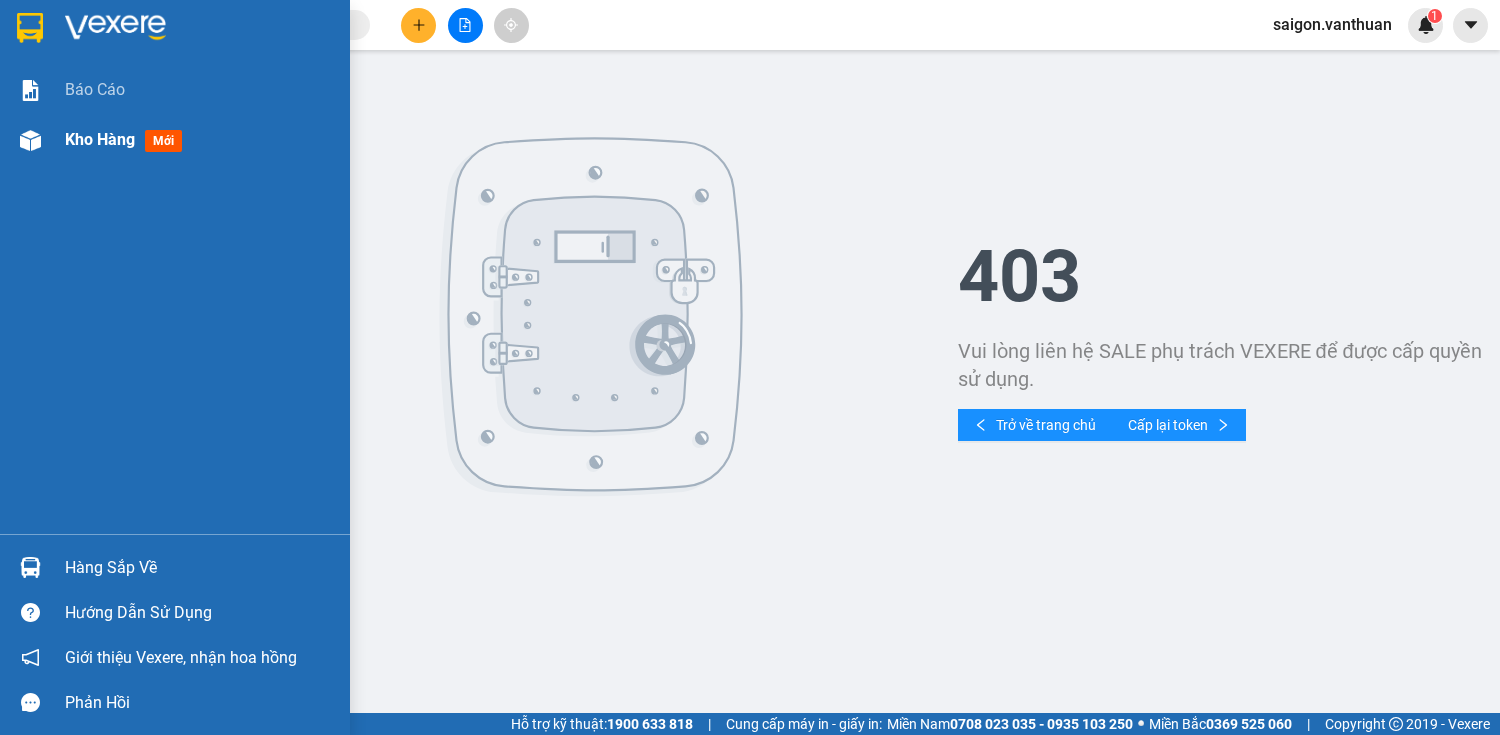 click on "Kho hàng mới" at bounding box center (175, 140) 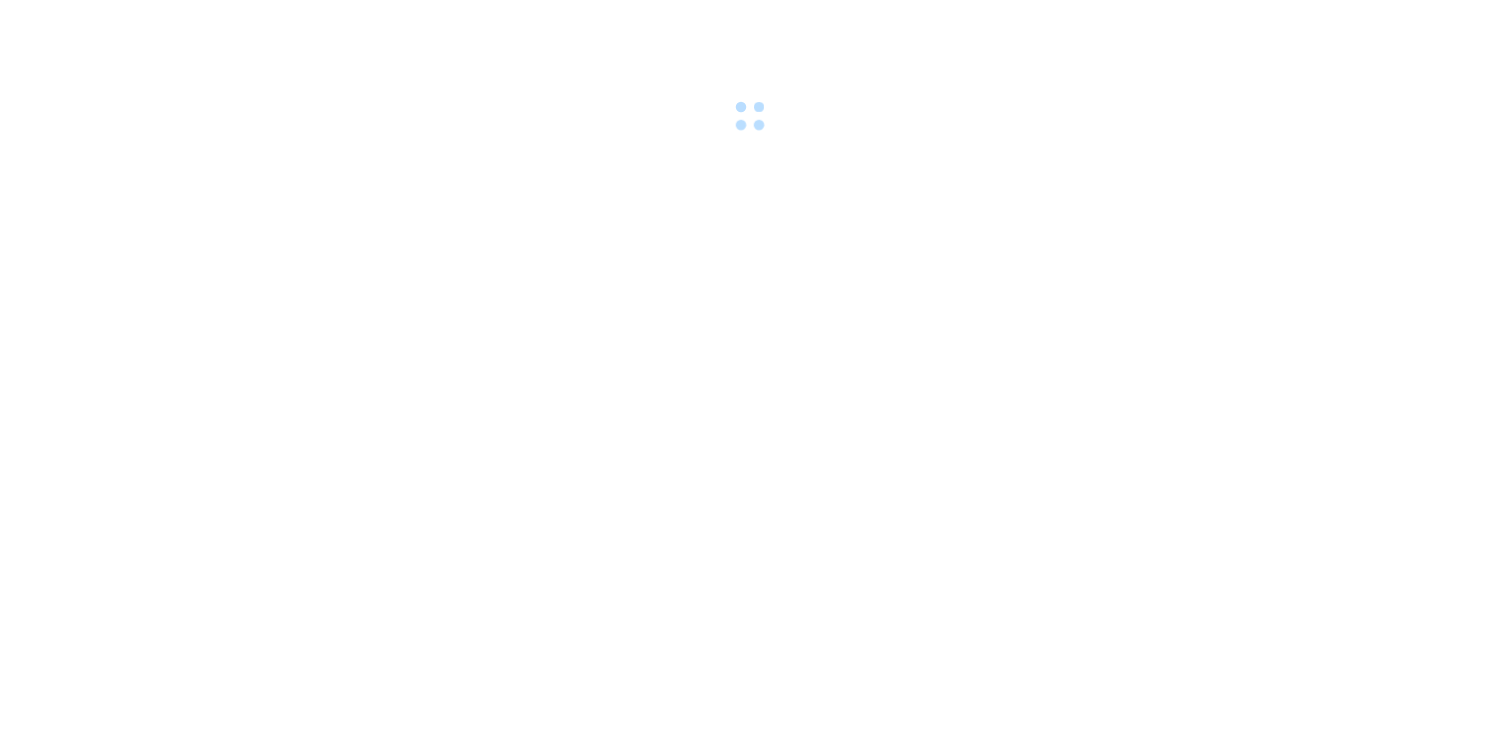 scroll, scrollTop: 0, scrollLeft: 0, axis: both 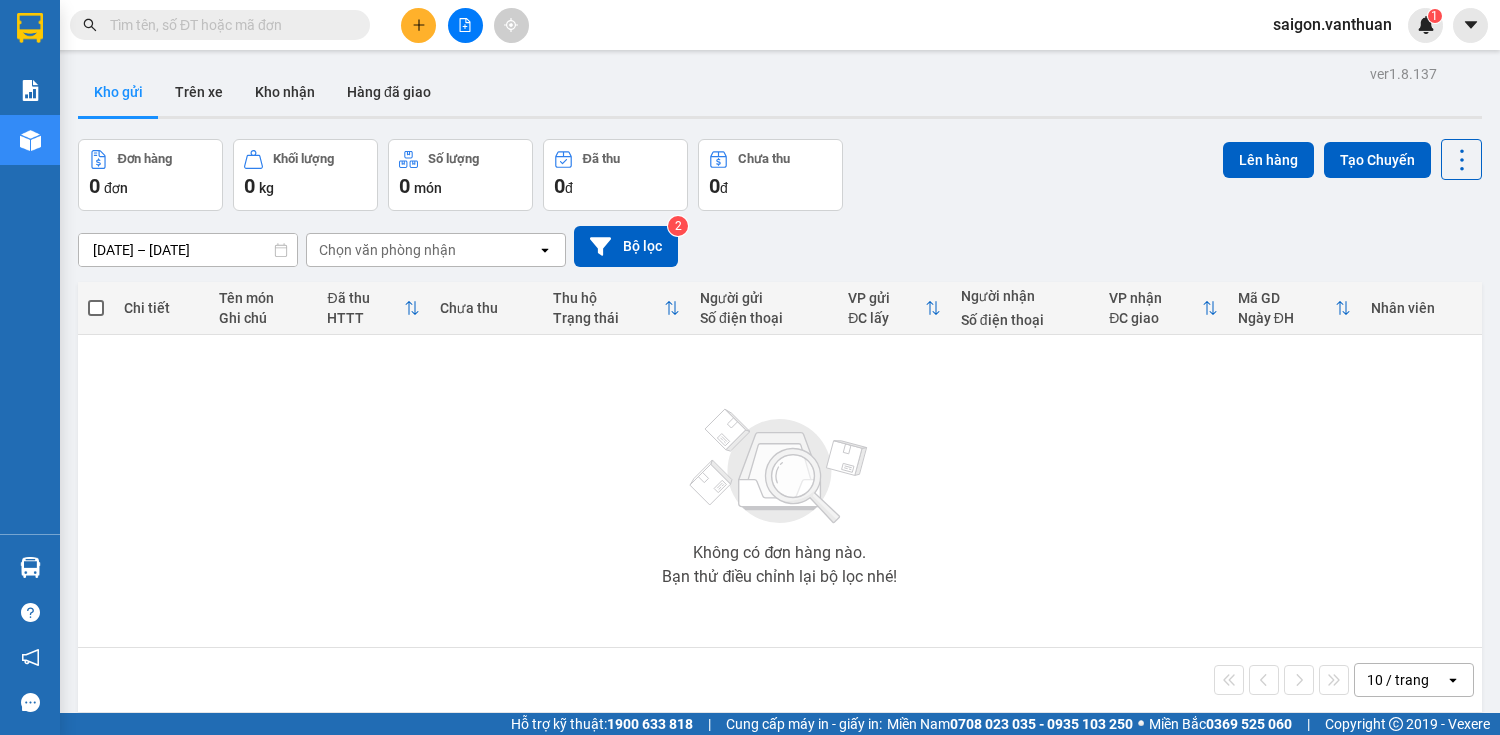 click 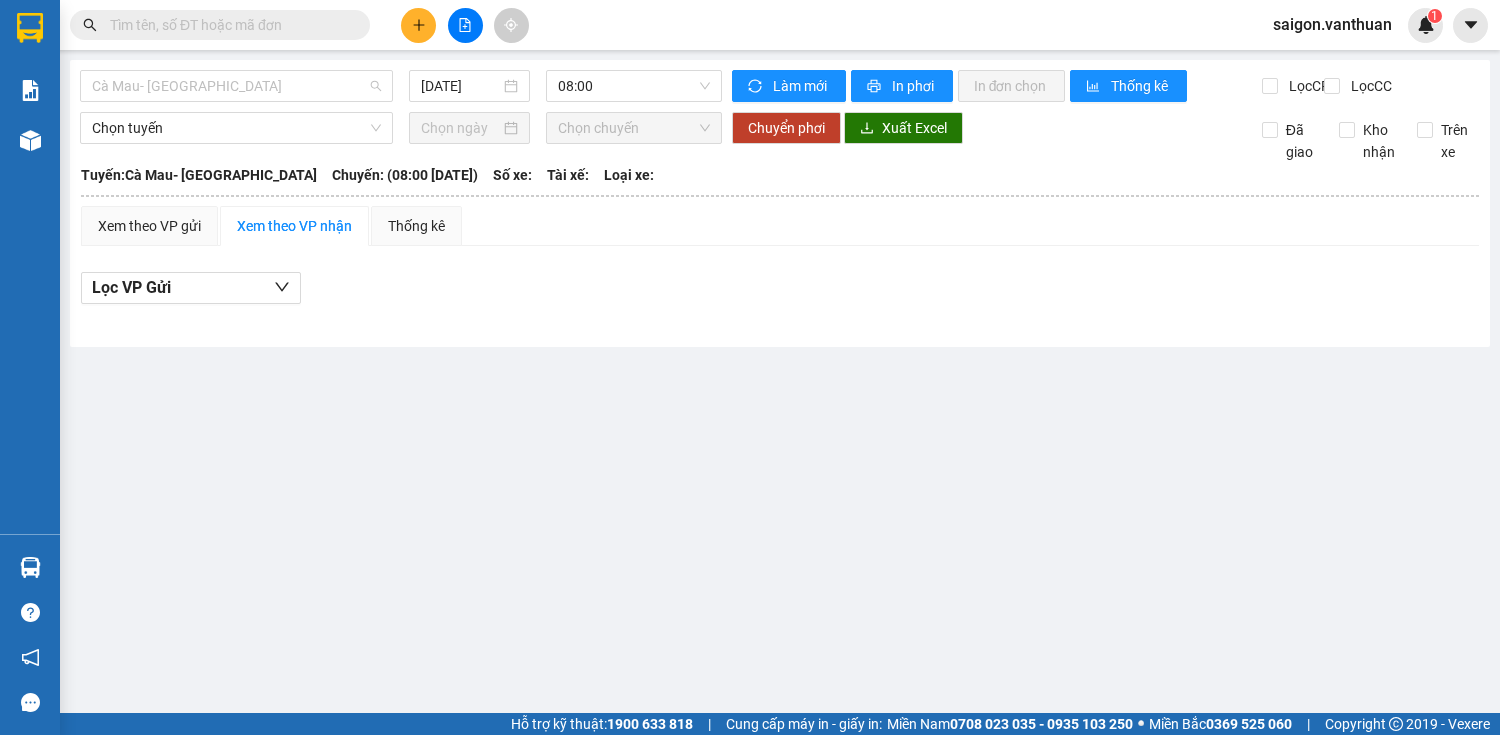 drag, startPoint x: 301, startPoint y: 94, endPoint x: 258, endPoint y: 169, distance: 86.4523 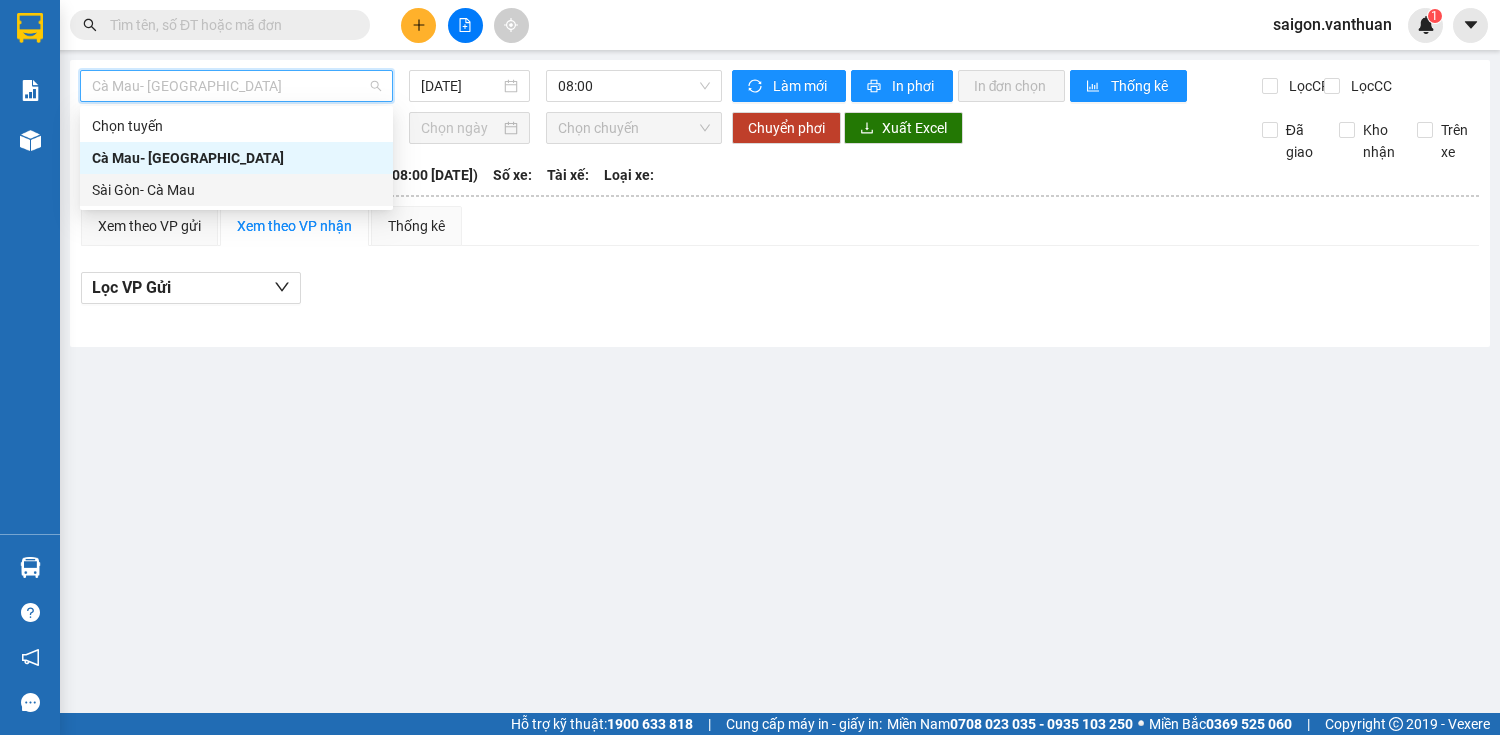 click on "Sài Gòn- Cà Mau" at bounding box center [236, 190] 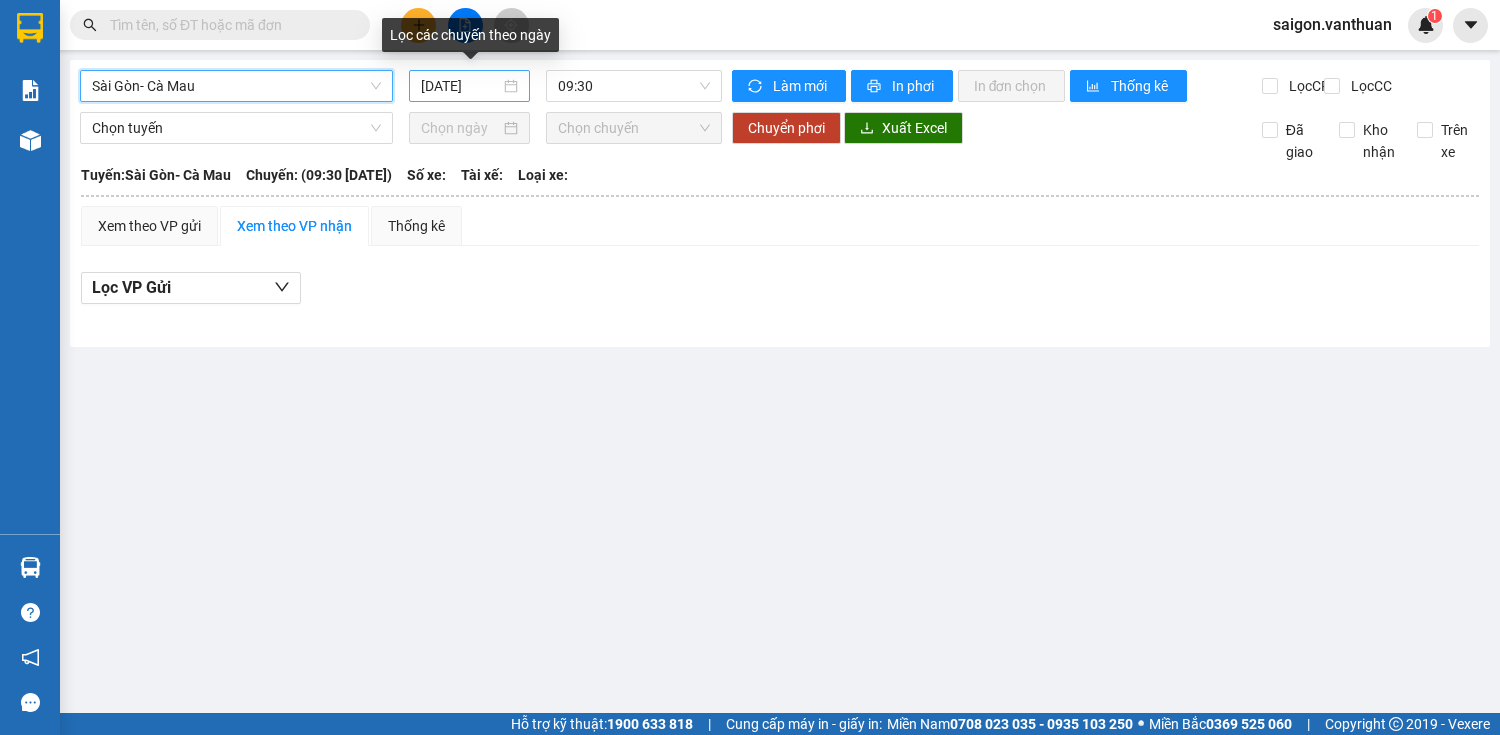 click on "[DATE]" at bounding box center (460, 86) 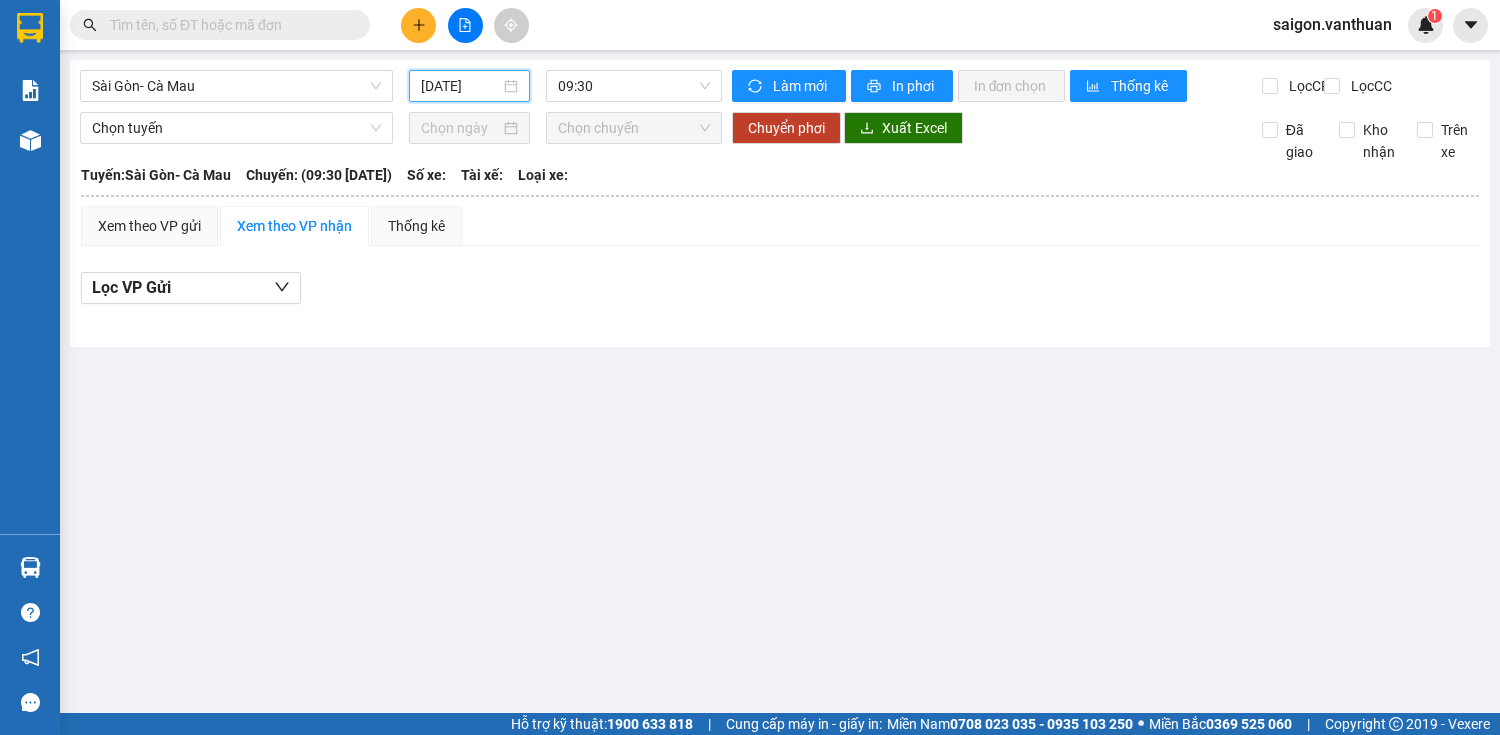 click on "[DATE]" at bounding box center [460, 86] 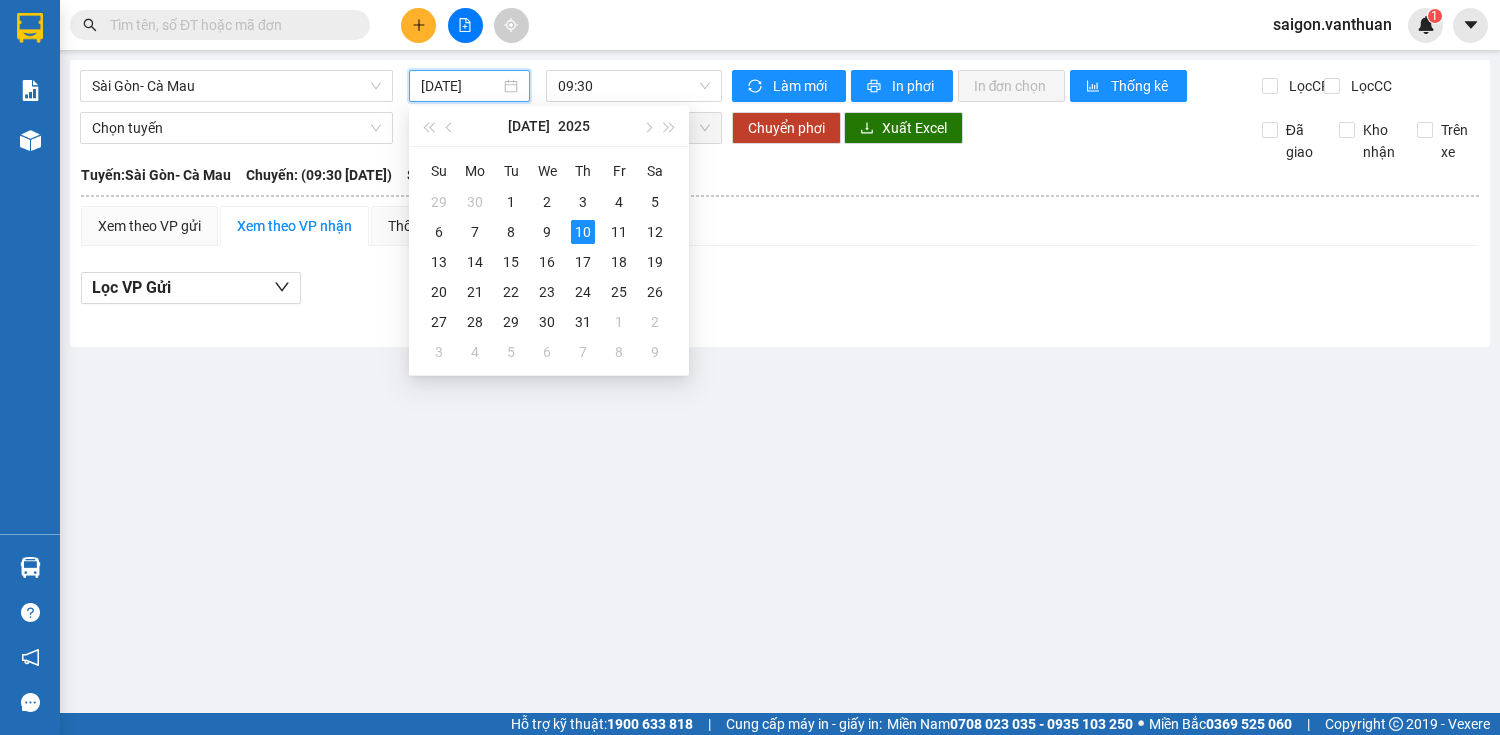 click on "[DATE]" at bounding box center (460, 86) 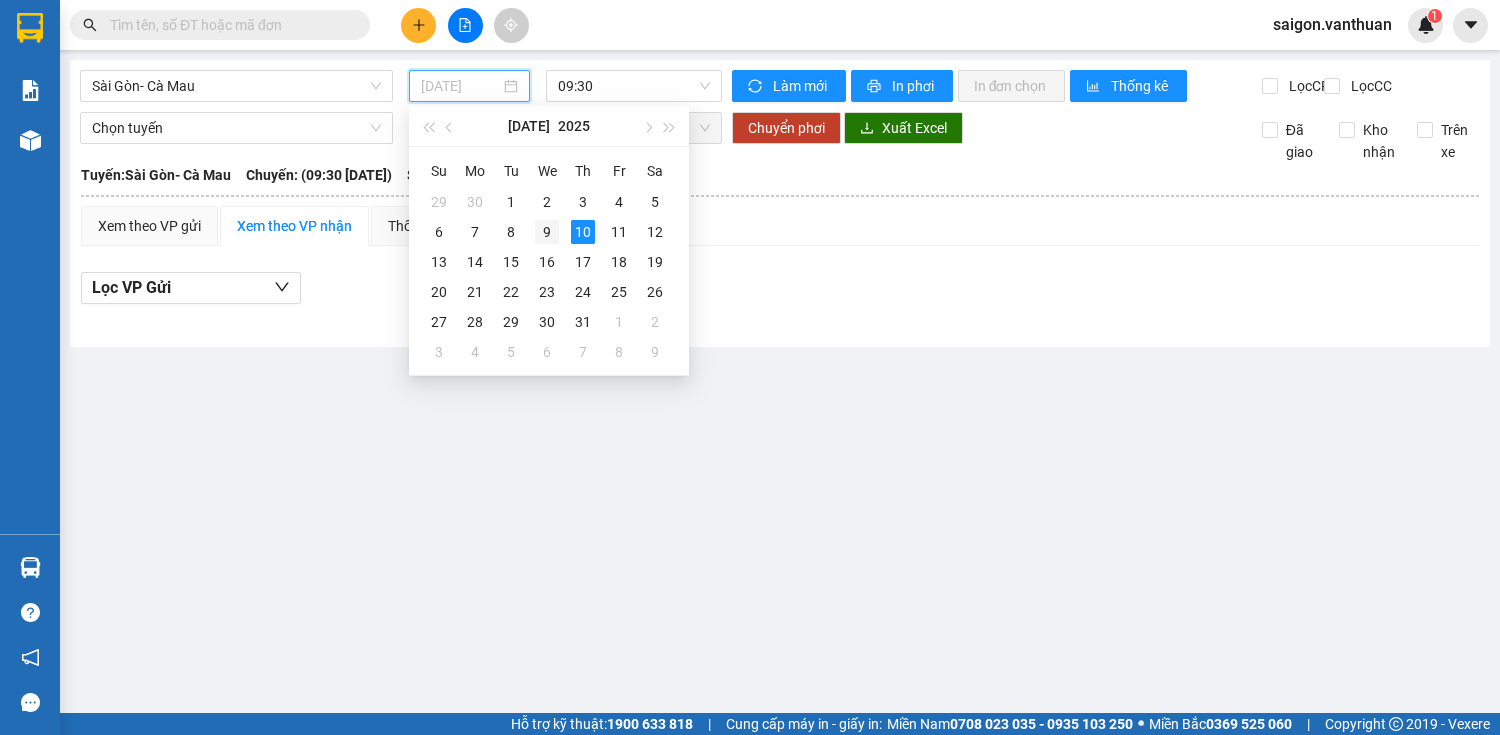 click on "9" at bounding box center (547, 232) 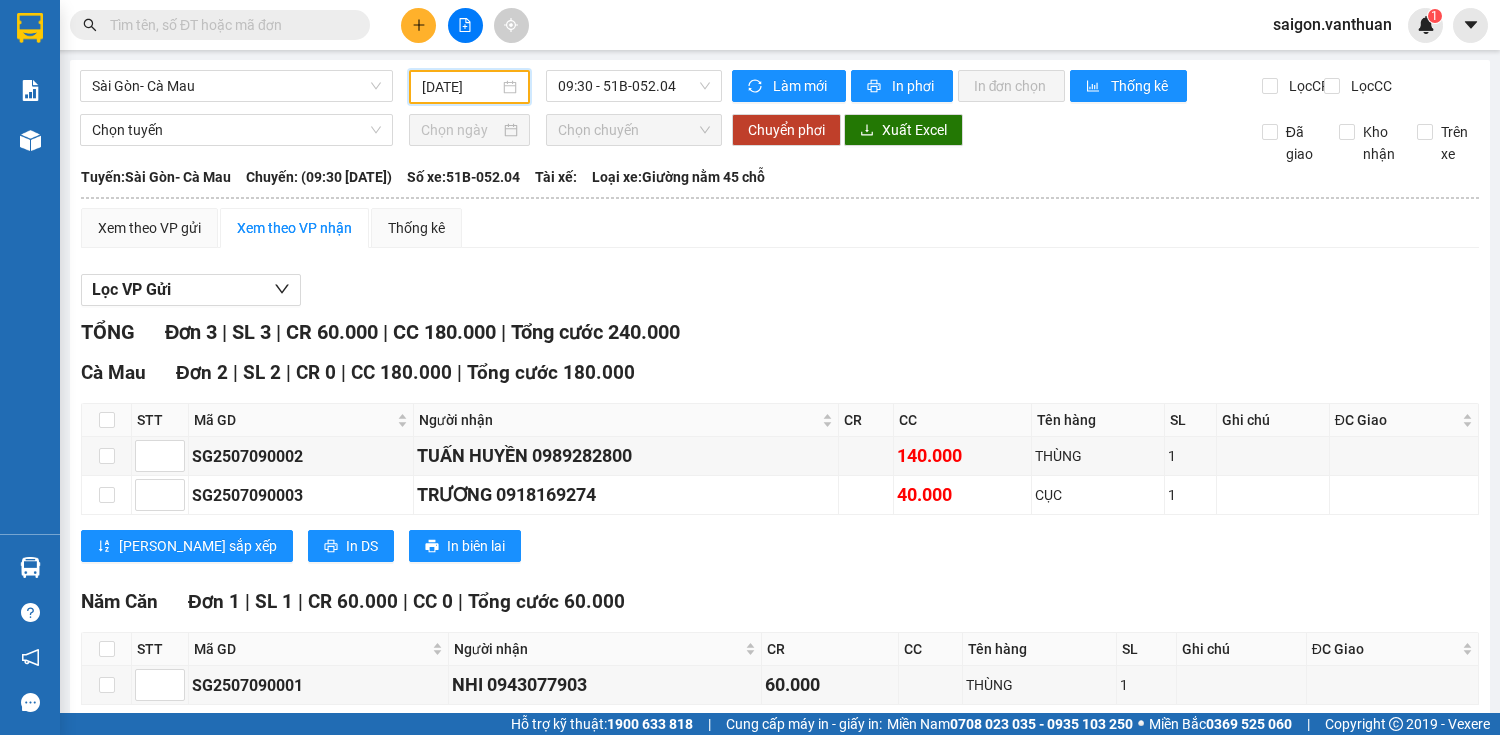 type on "[DATE]" 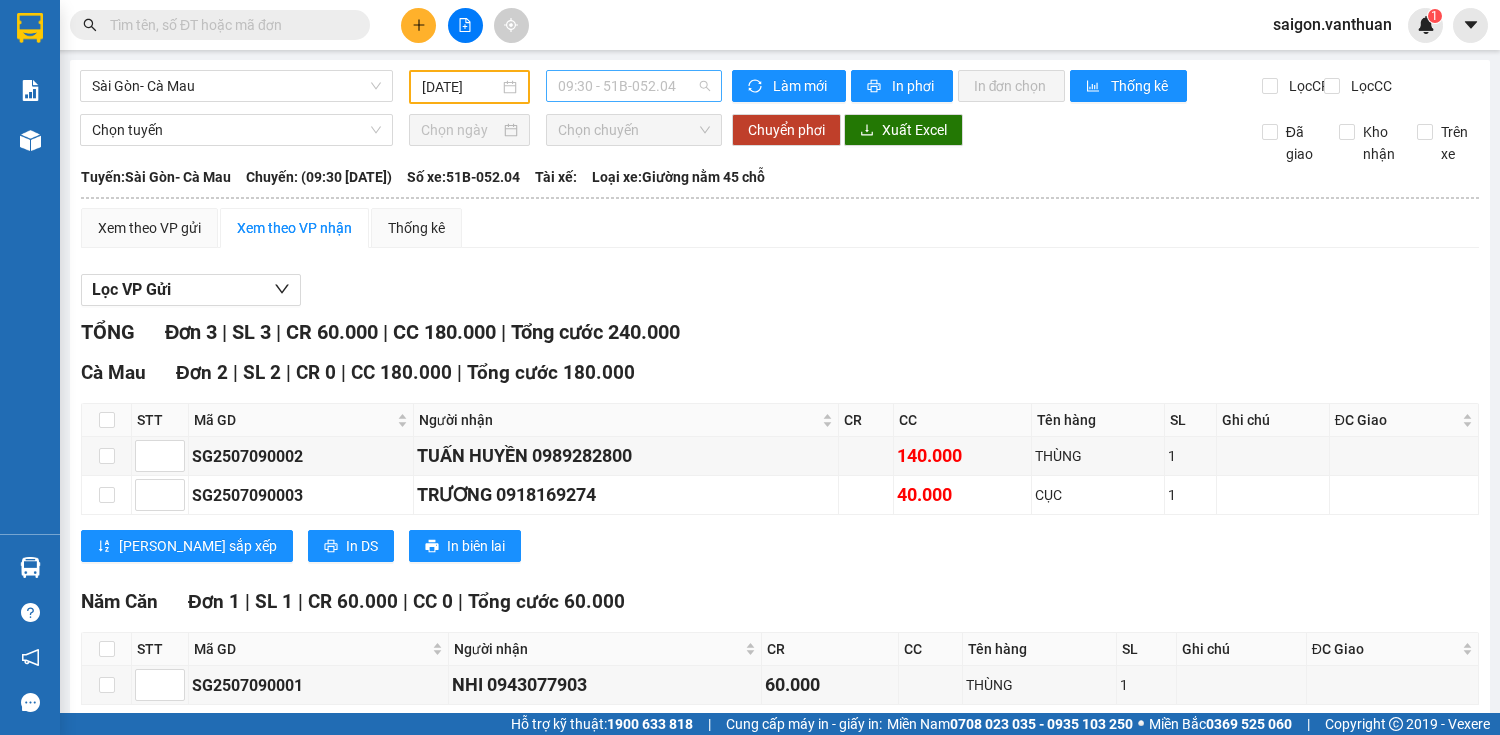 click on "09:30     - 51B-052.04" at bounding box center (634, 86) 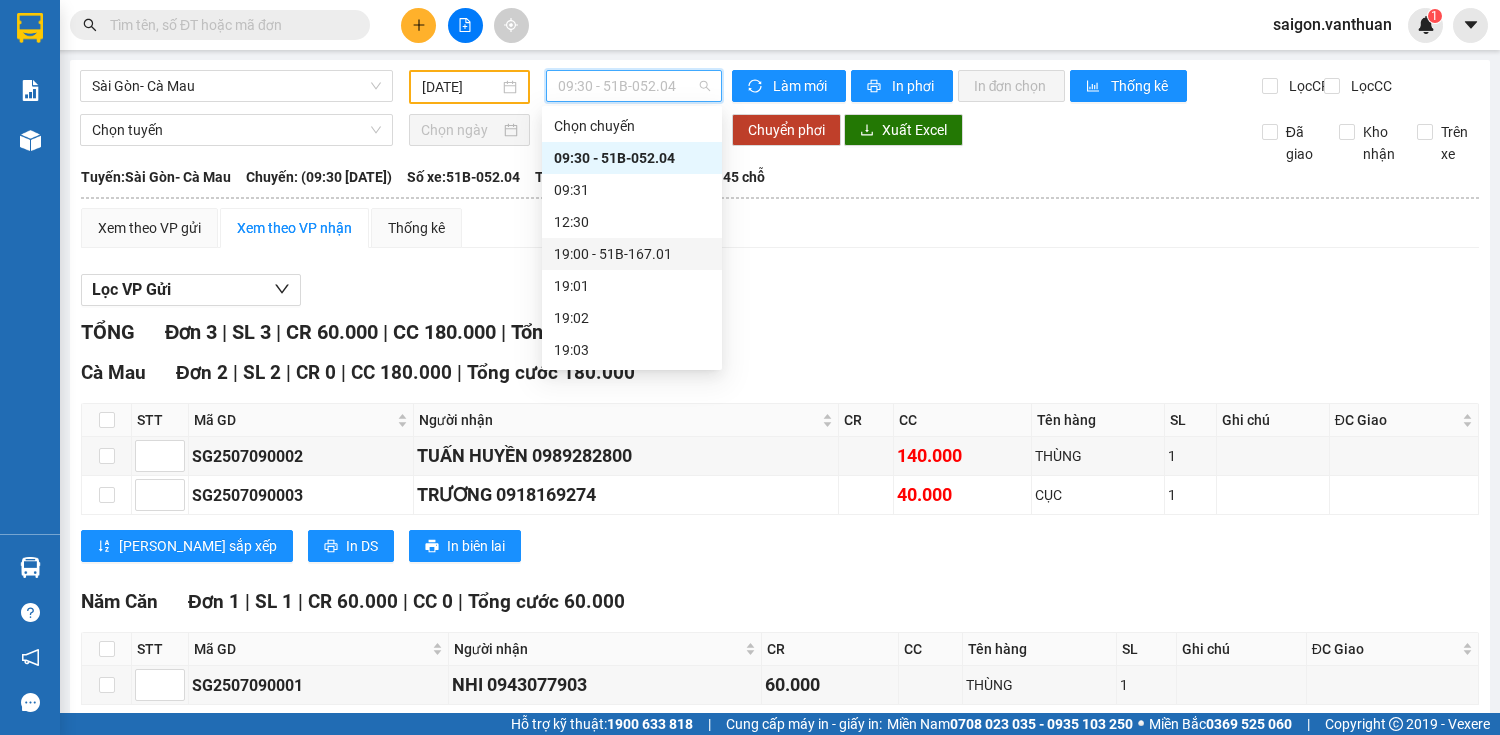 click on "19:00     - 51B-167.01" at bounding box center [632, 254] 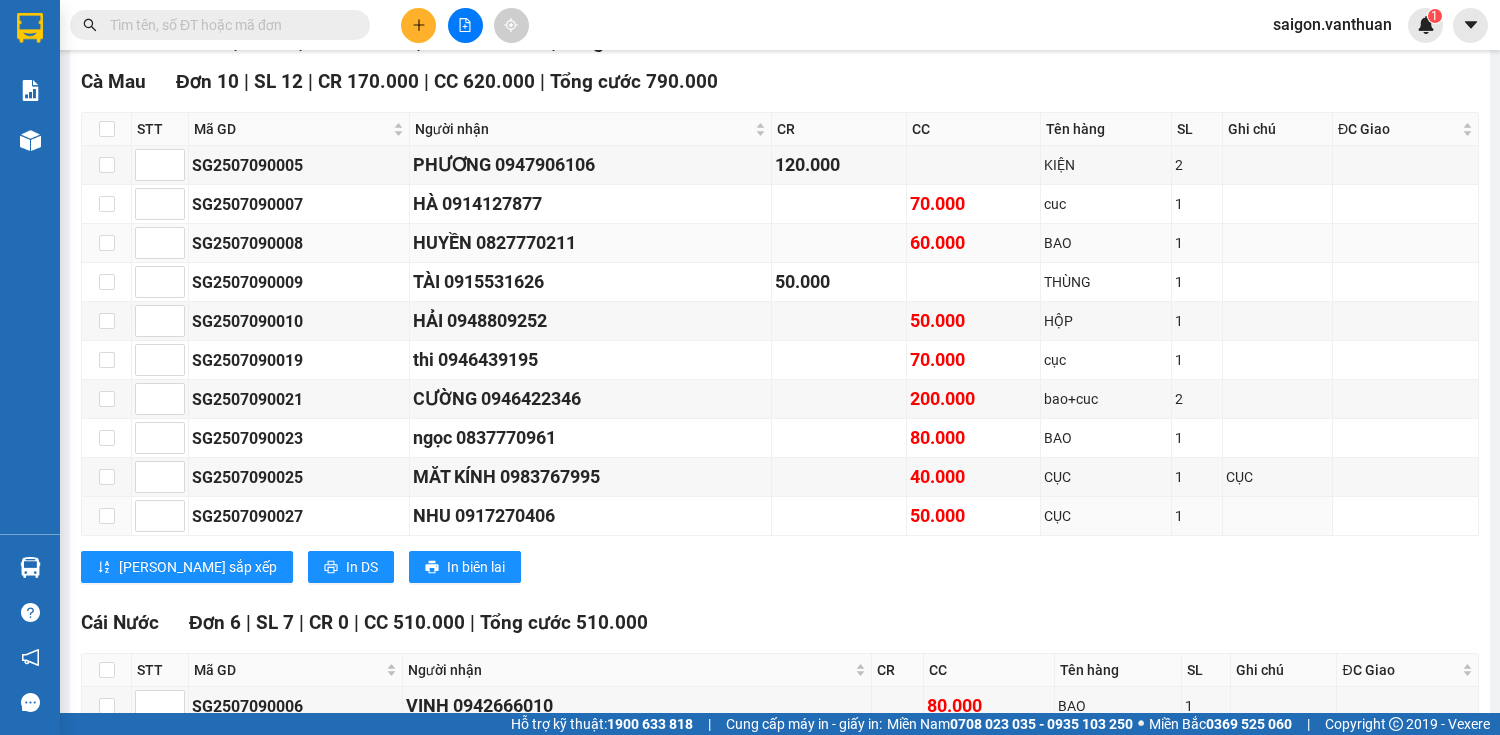 scroll, scrollTop: 320, scrollLeft: 0, axis: vertical 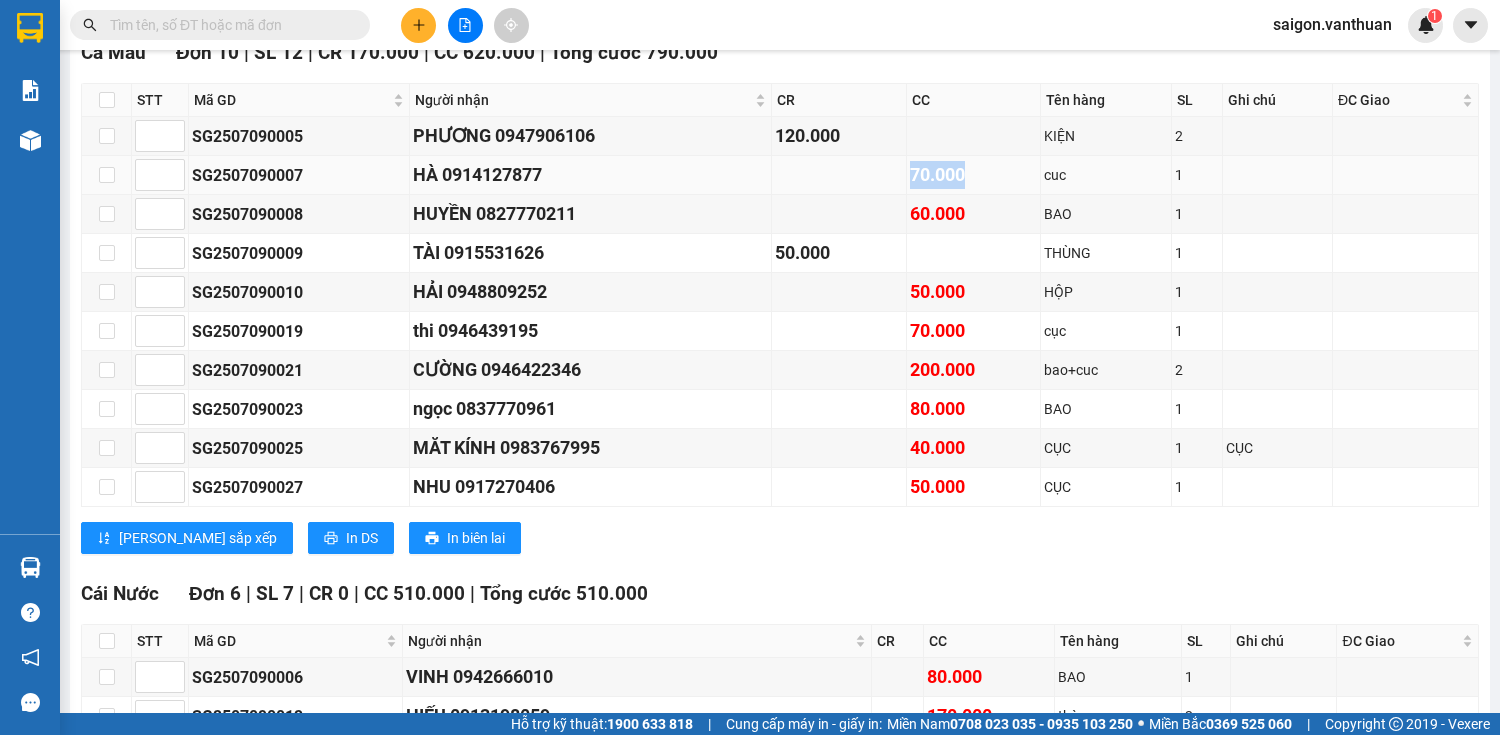 drag, startPoint x: 920, startPoint y: 191, endPoint x: 953, endPoint y: 184, distance: 33.734257 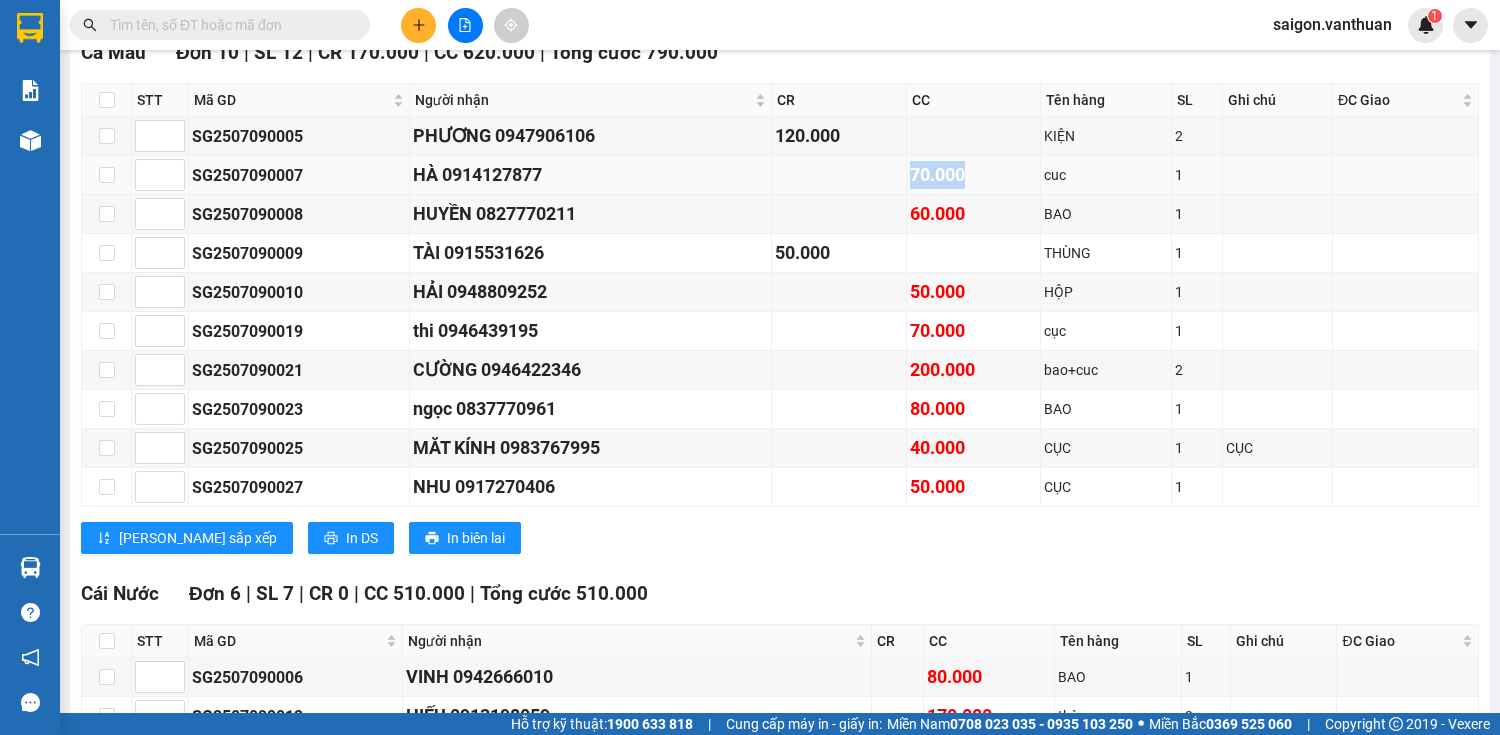 click on "70.000" at bounding box center [974, 175] 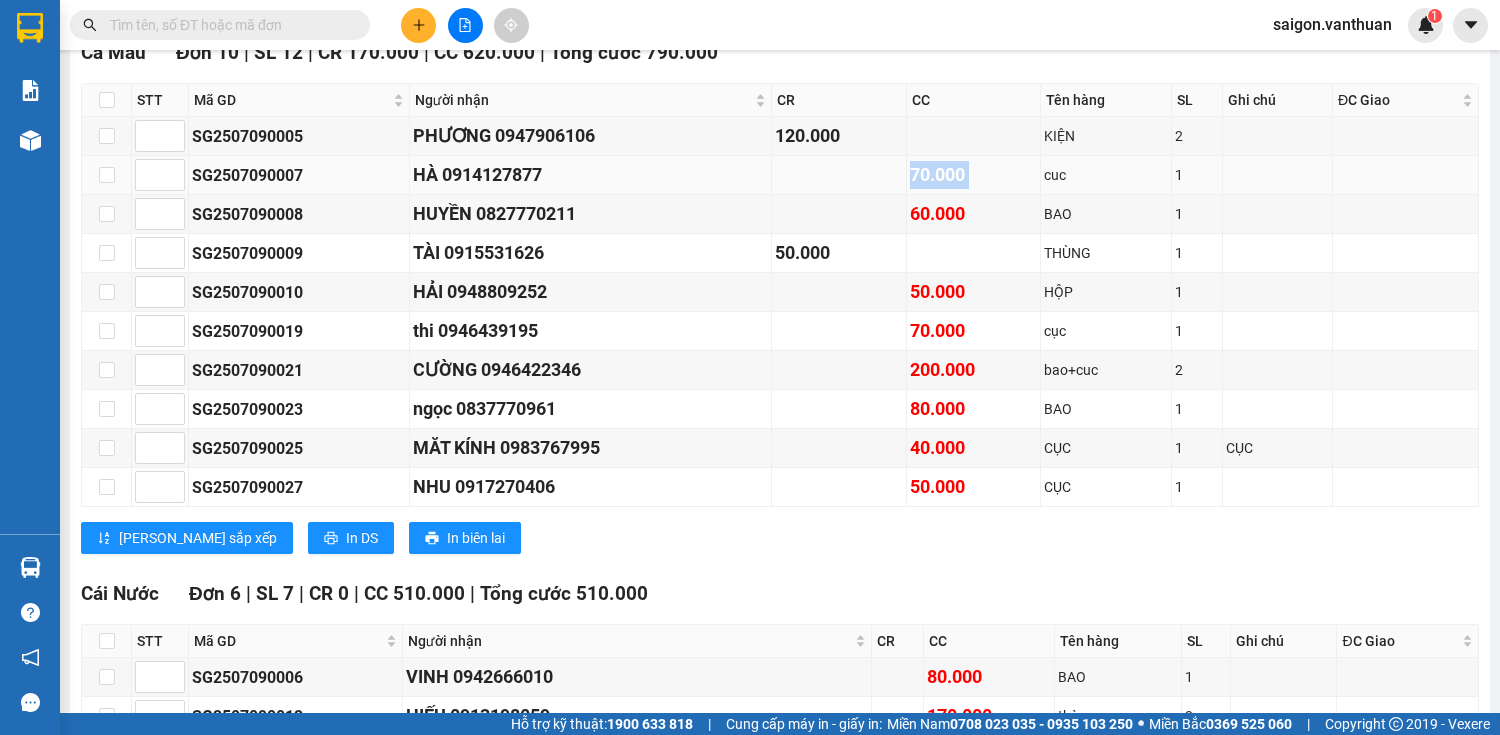click on "70.000" at bounding box center [974, 175] 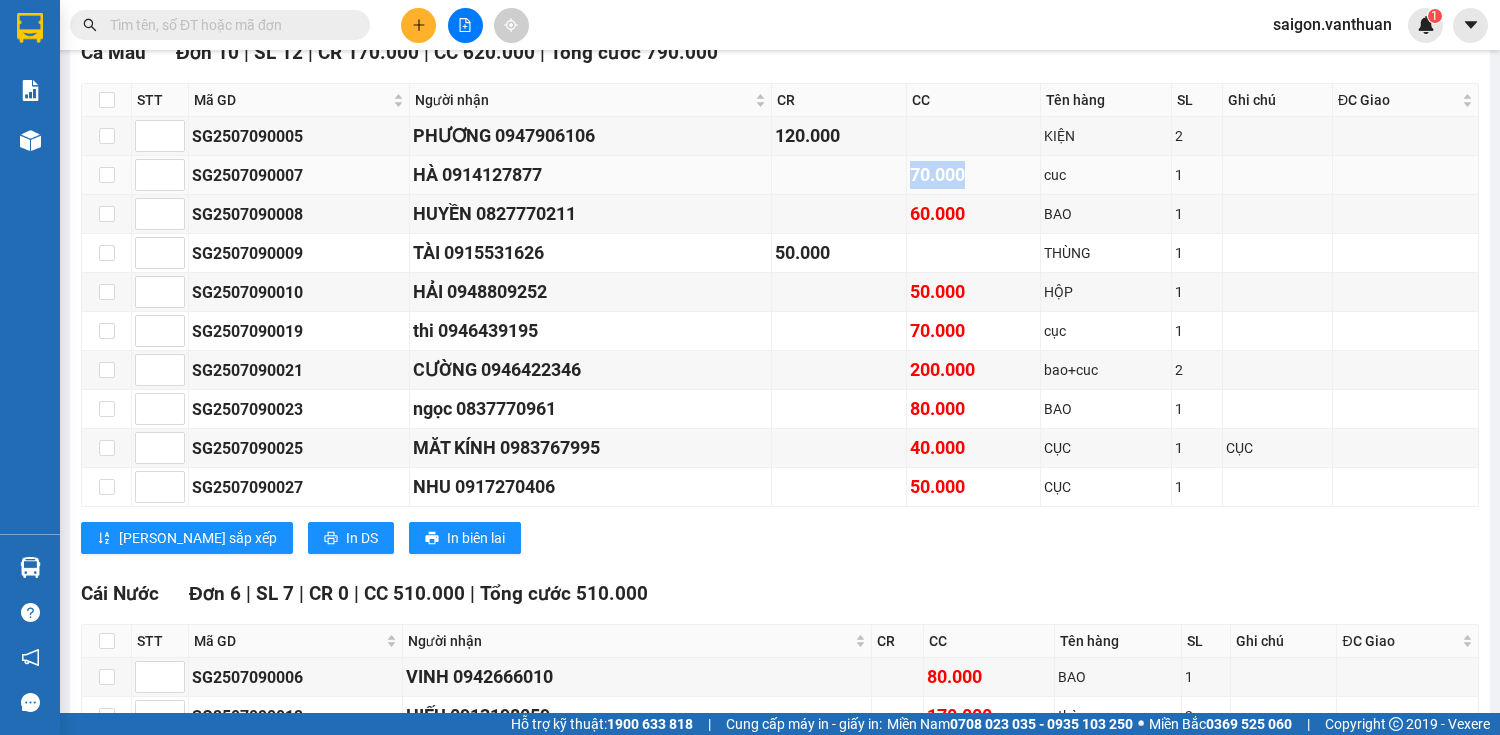 click on "70.000" at bounding box center (974, 175) 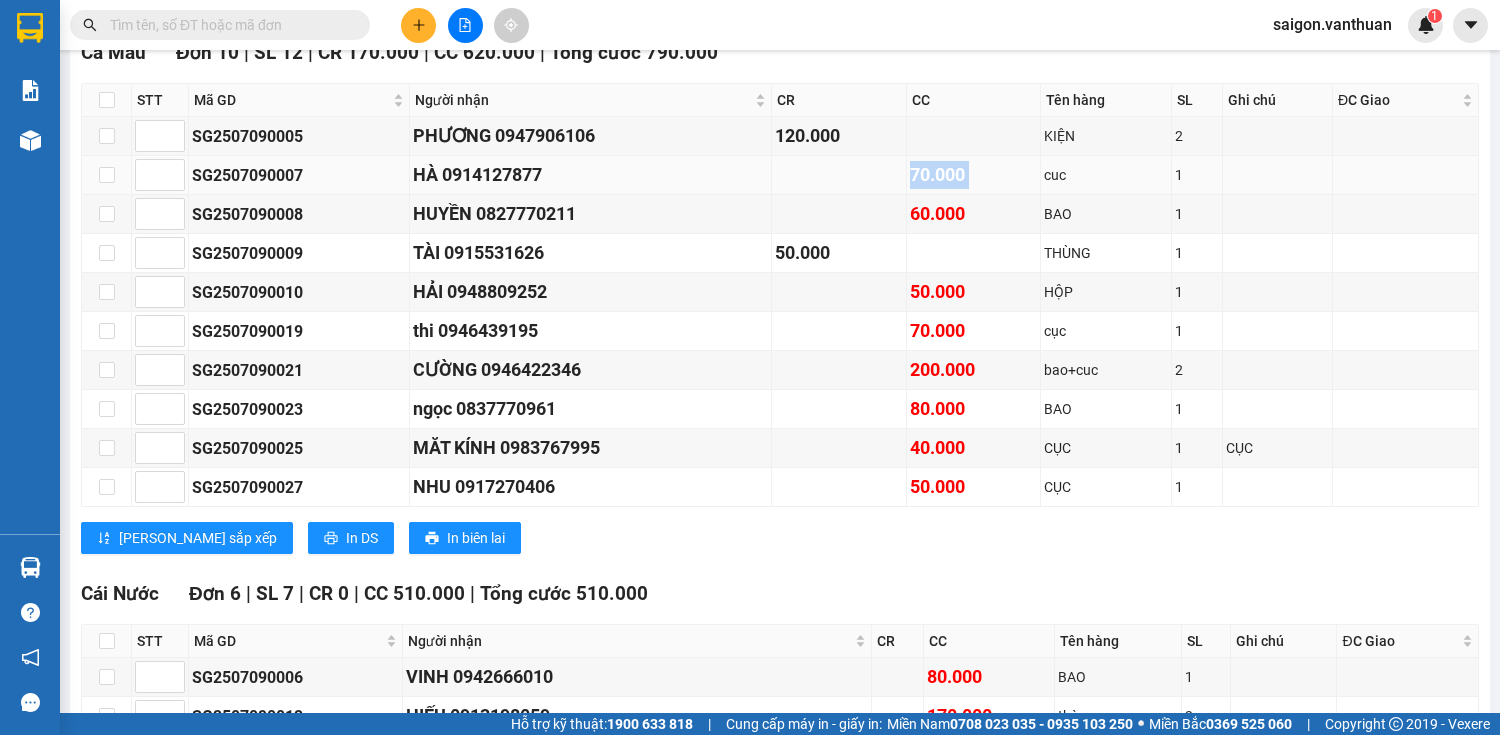 click on "70.000" at bounding box center (974, 175) 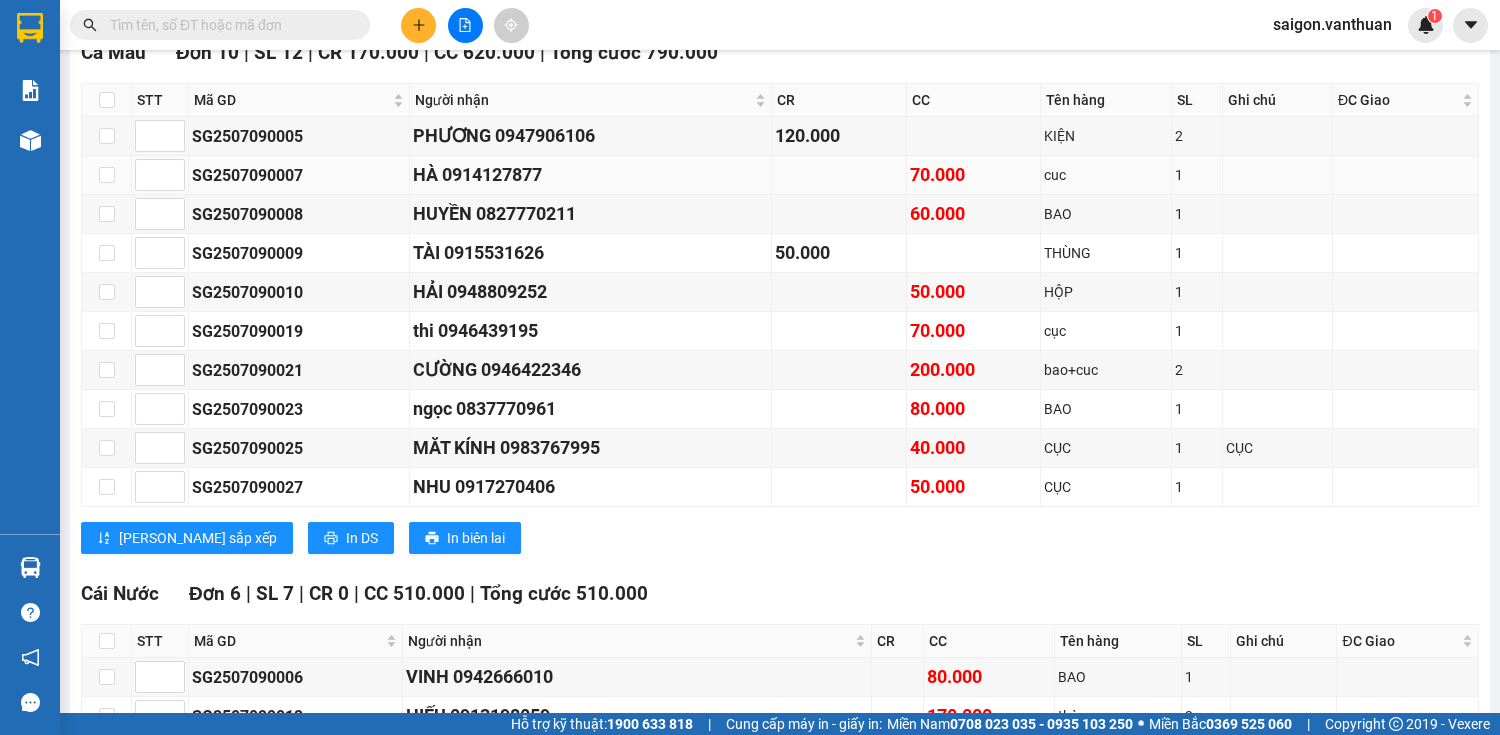 click on "70.000" at bounding box center [974, 175] 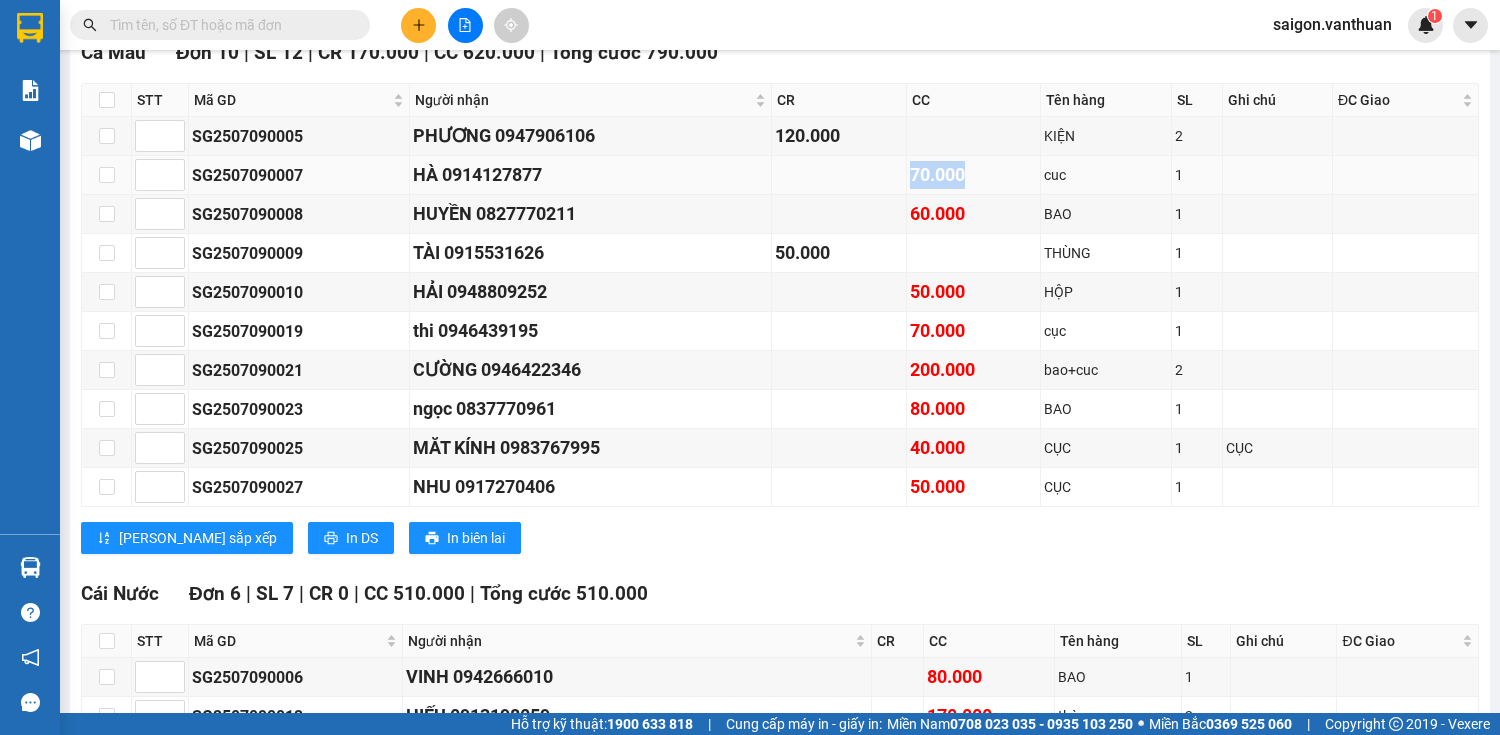 click on "70.000" at bounding box center (974, 175) 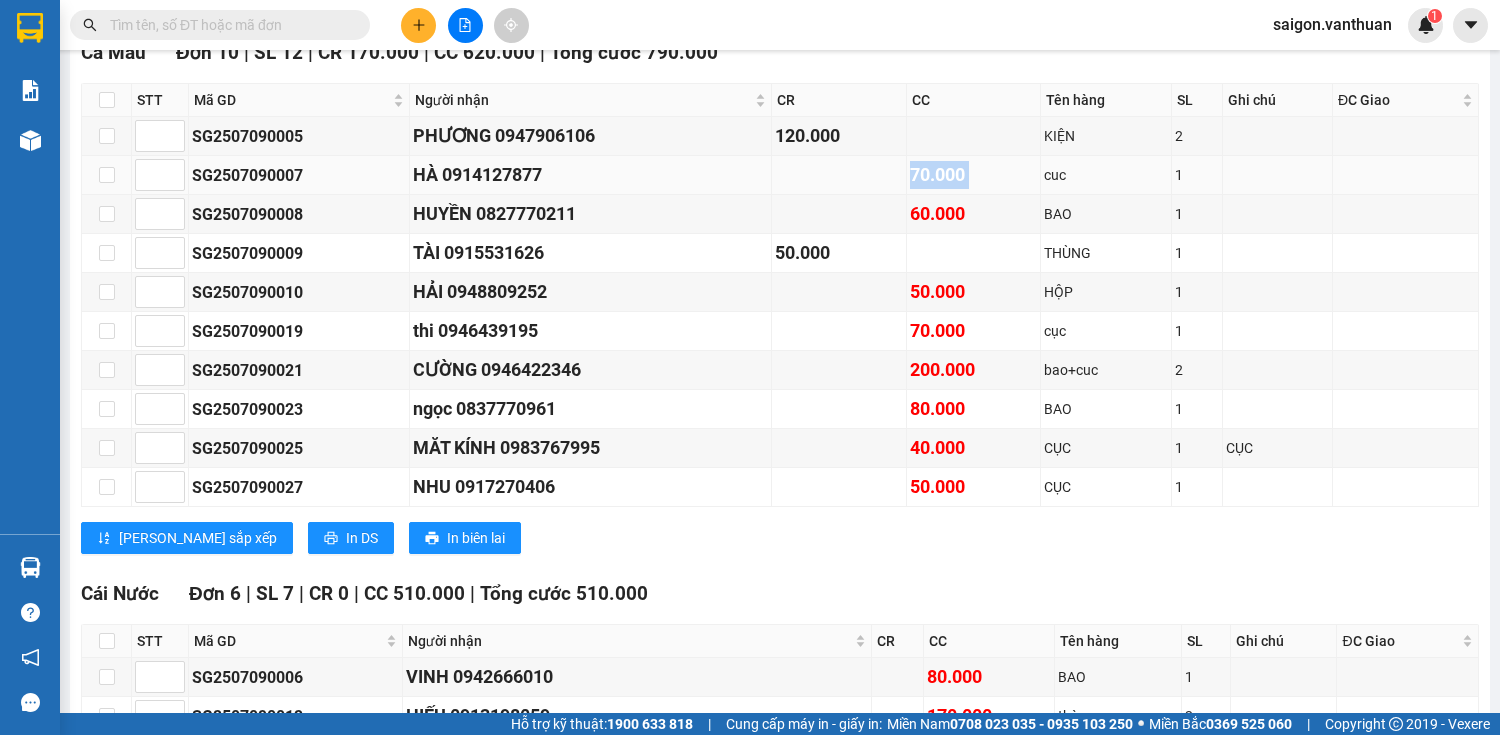 click on "70.000" at bounding box center [974, 175] 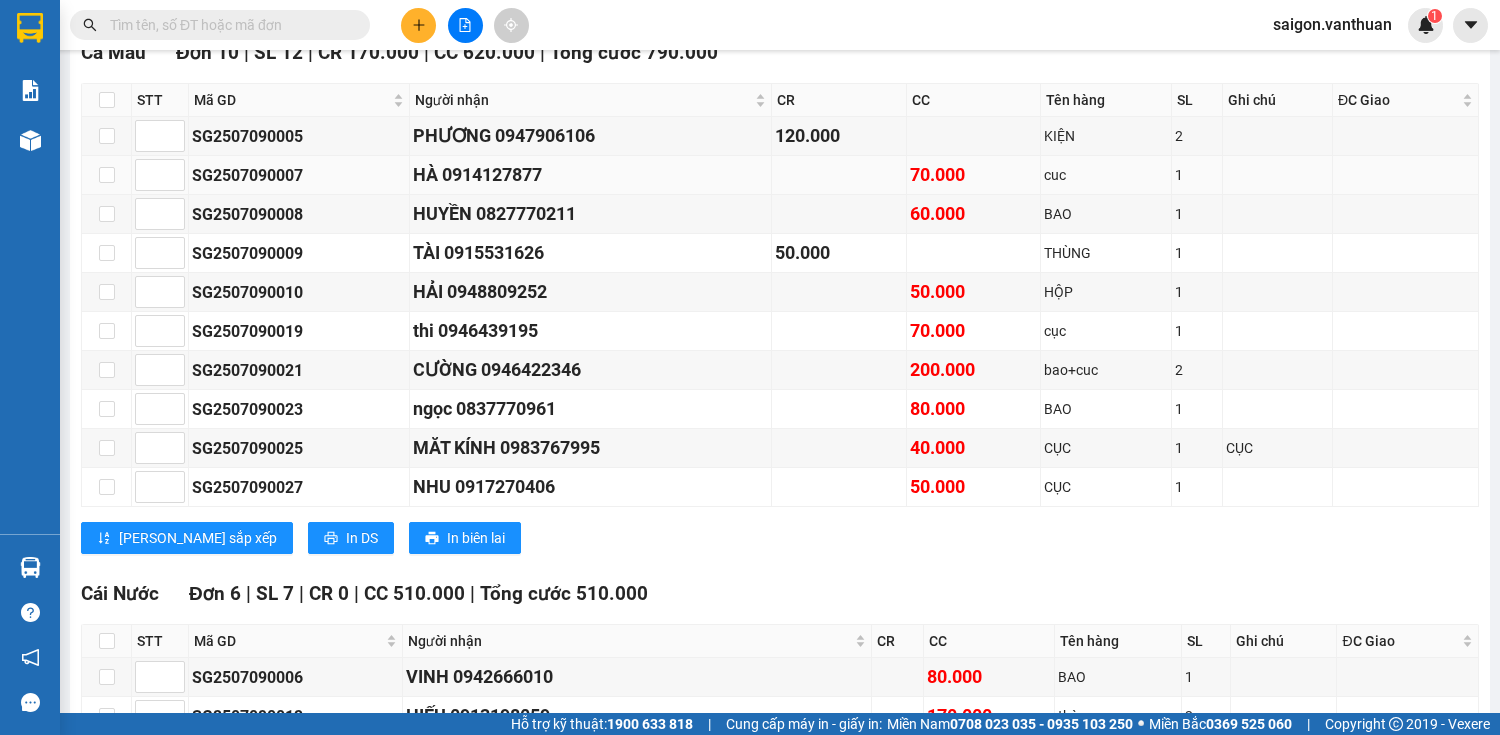 click on "70.000" at bounding box center [974, 175] 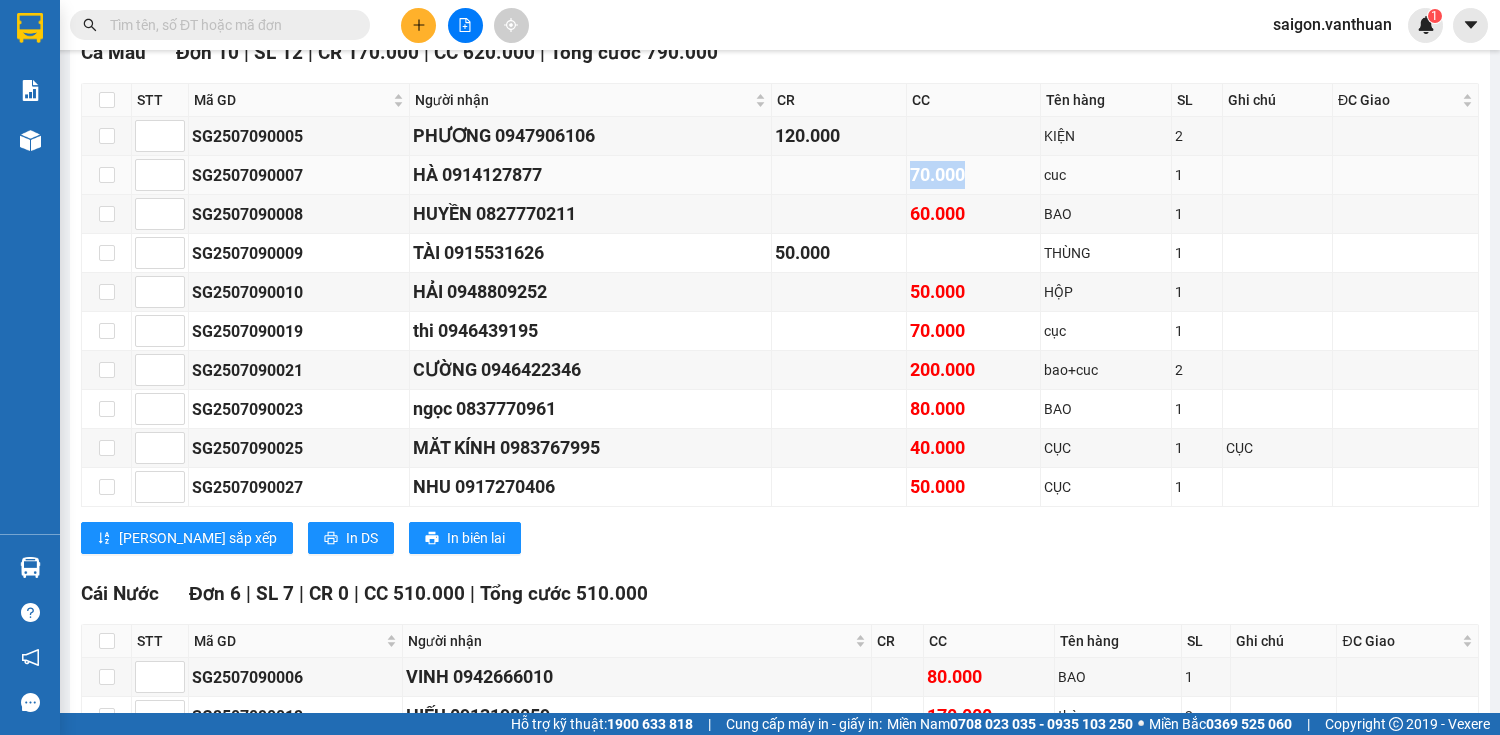 click on "70.000" at bounding box center (974, 175) 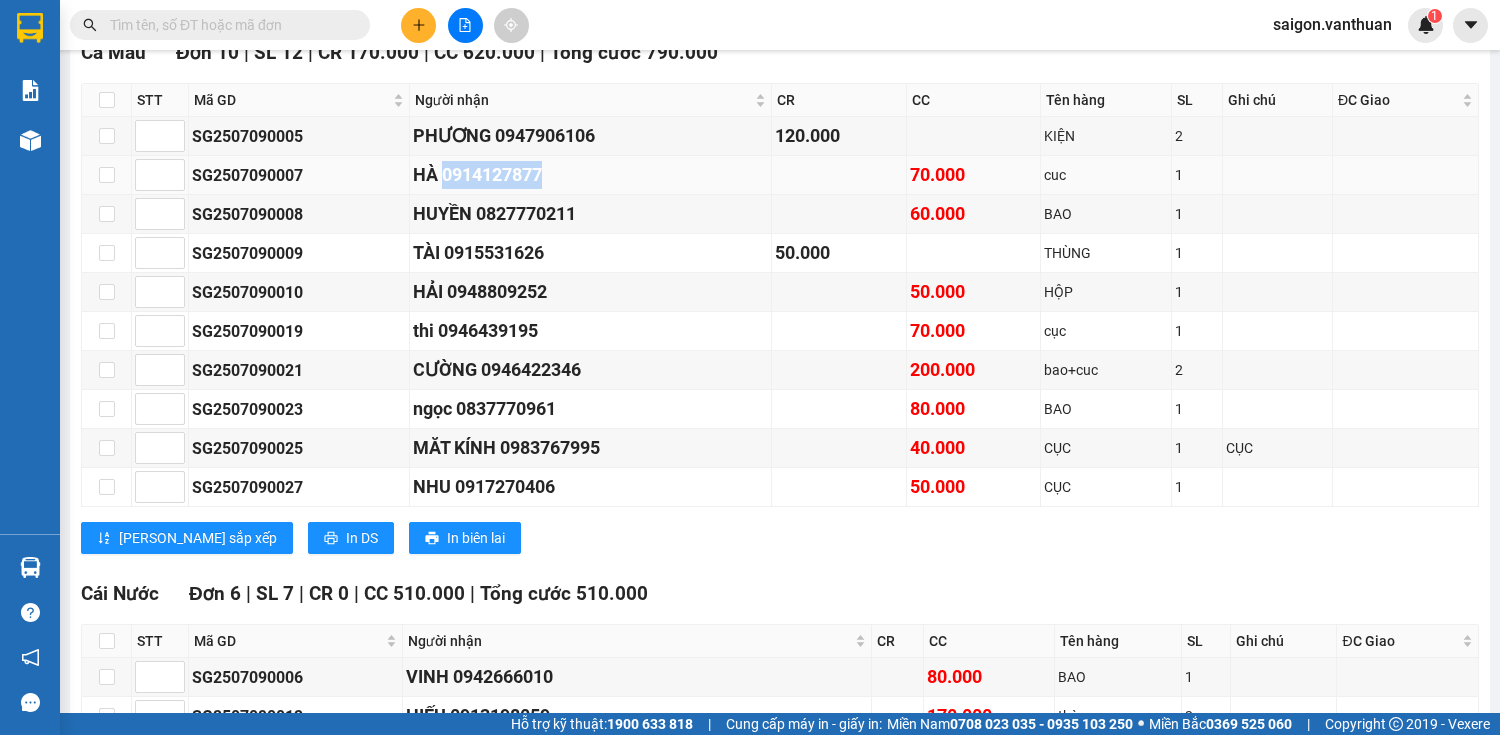 drag, startPoint x: 442, startPoint y: 188, endPoint x: 554, endPoint y: 182, distance: 112.1606 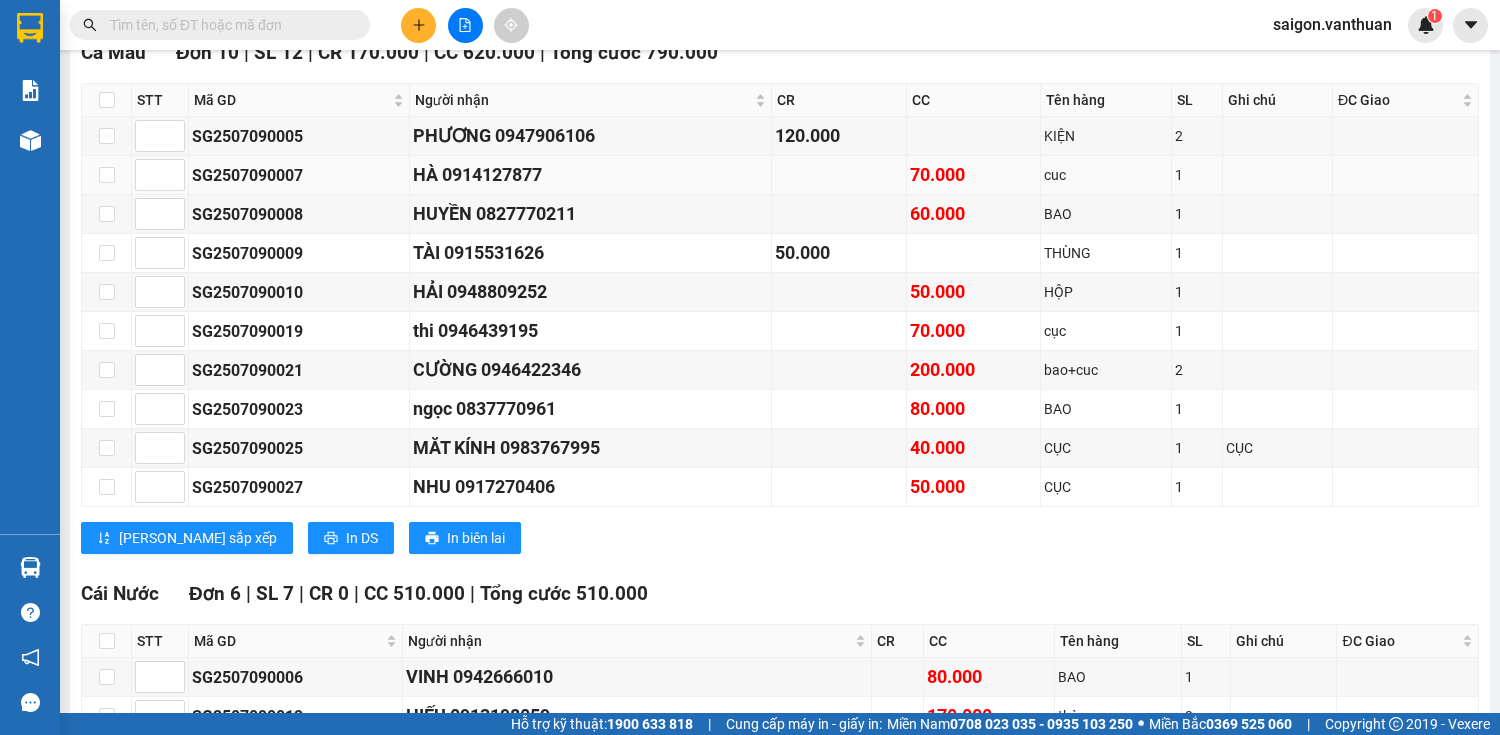 click on "HÀ 0914127877" at bounding box center (591, 175) 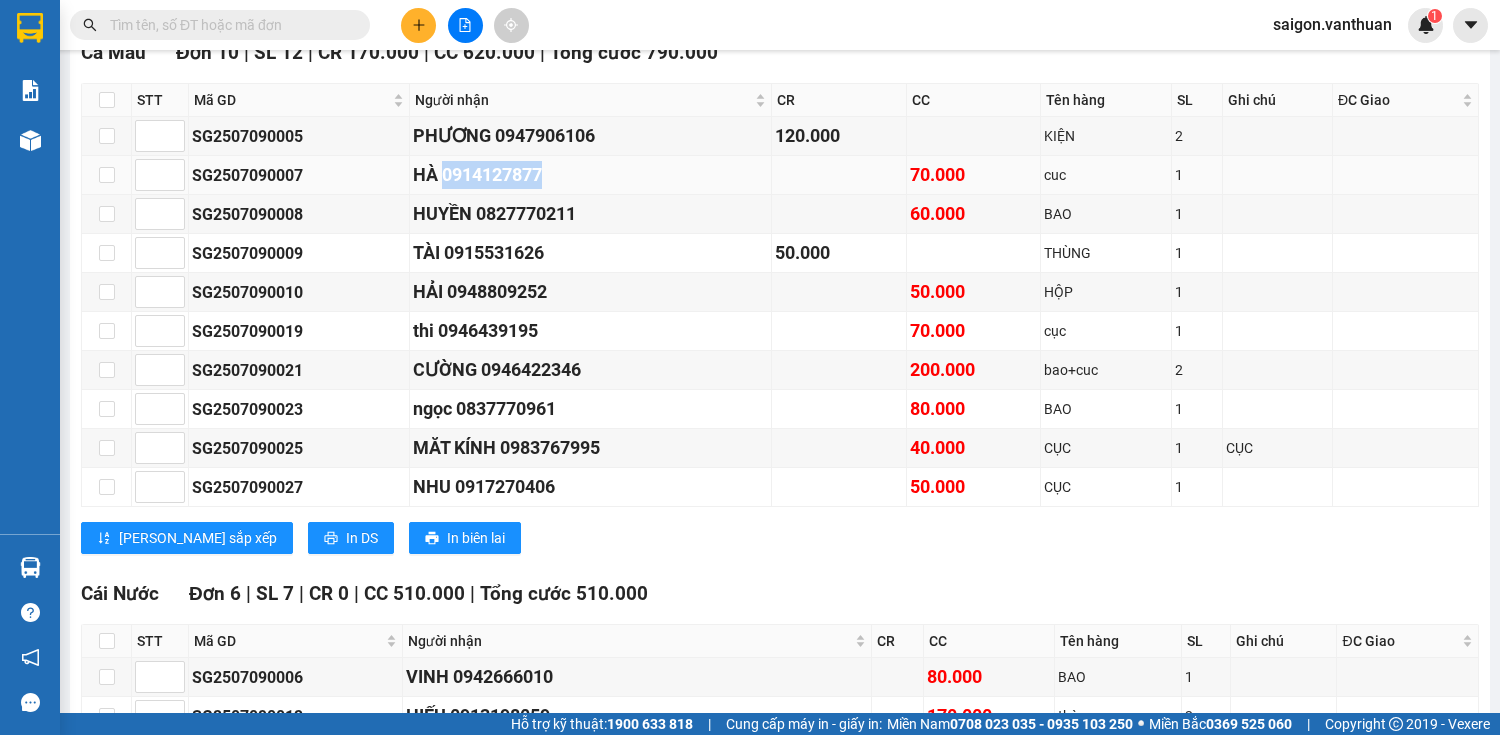 click on "HÀ 0914127877" at bounding box center [591, 175] 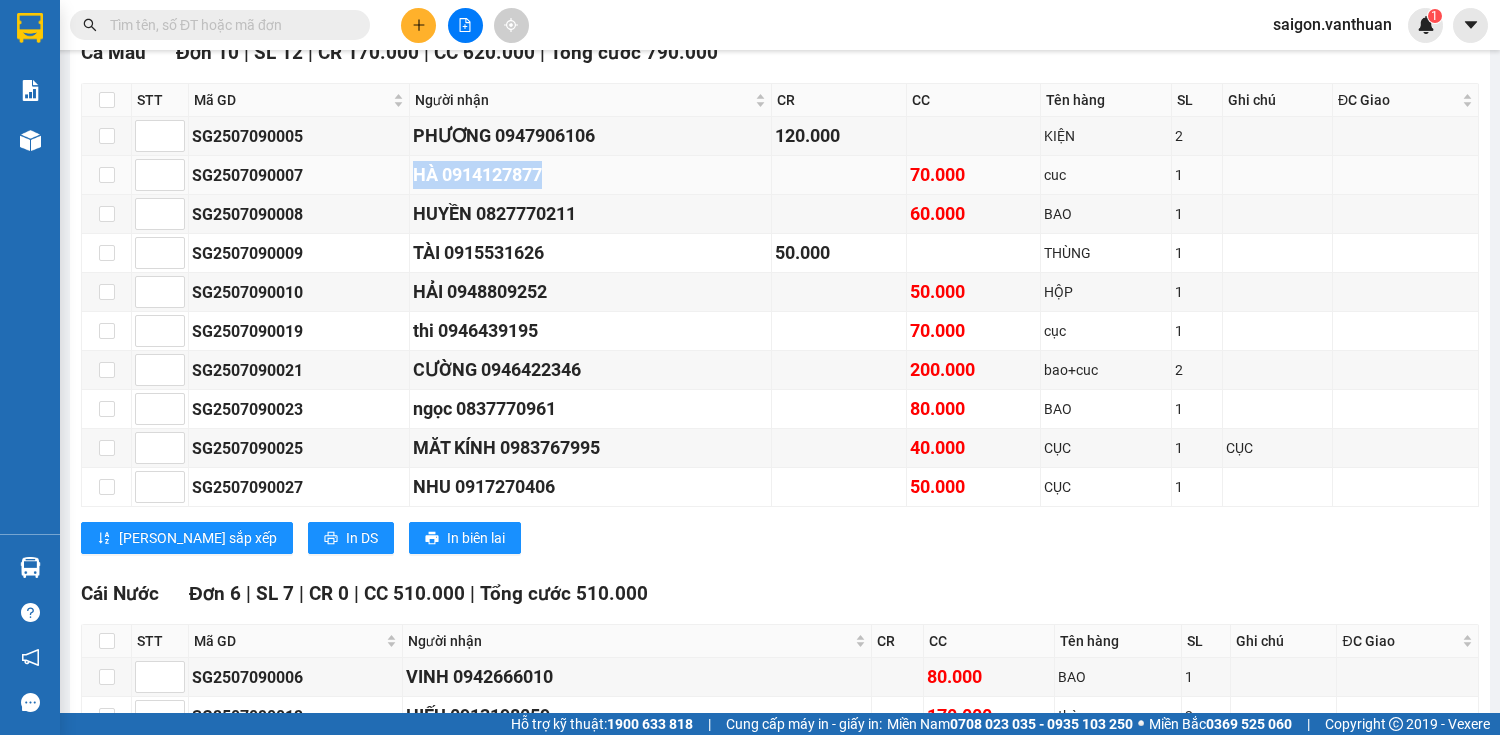 click on "HÀ 0914127877" at bounding box center [591, 175] 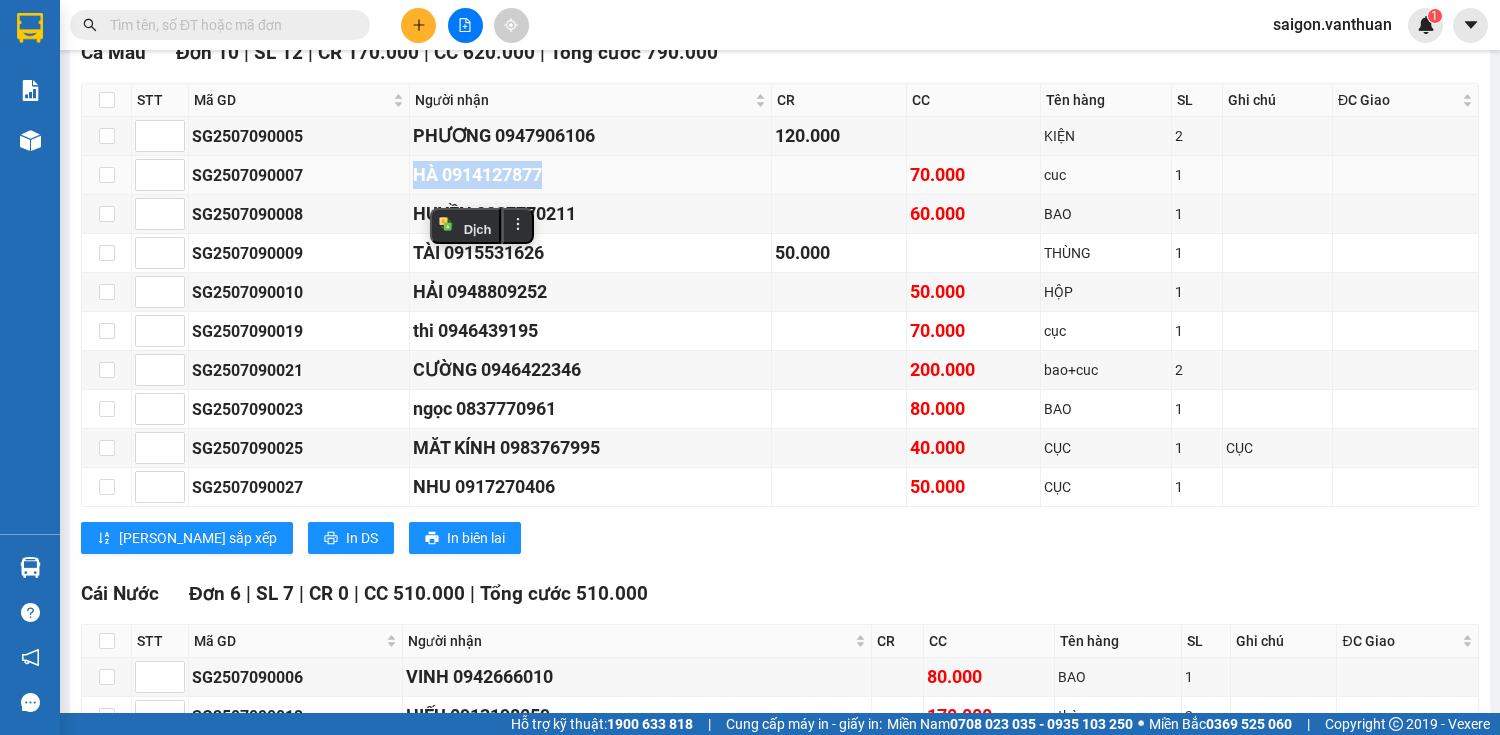 click on "HÀ 0914127877" at bounding box center (591, 175) 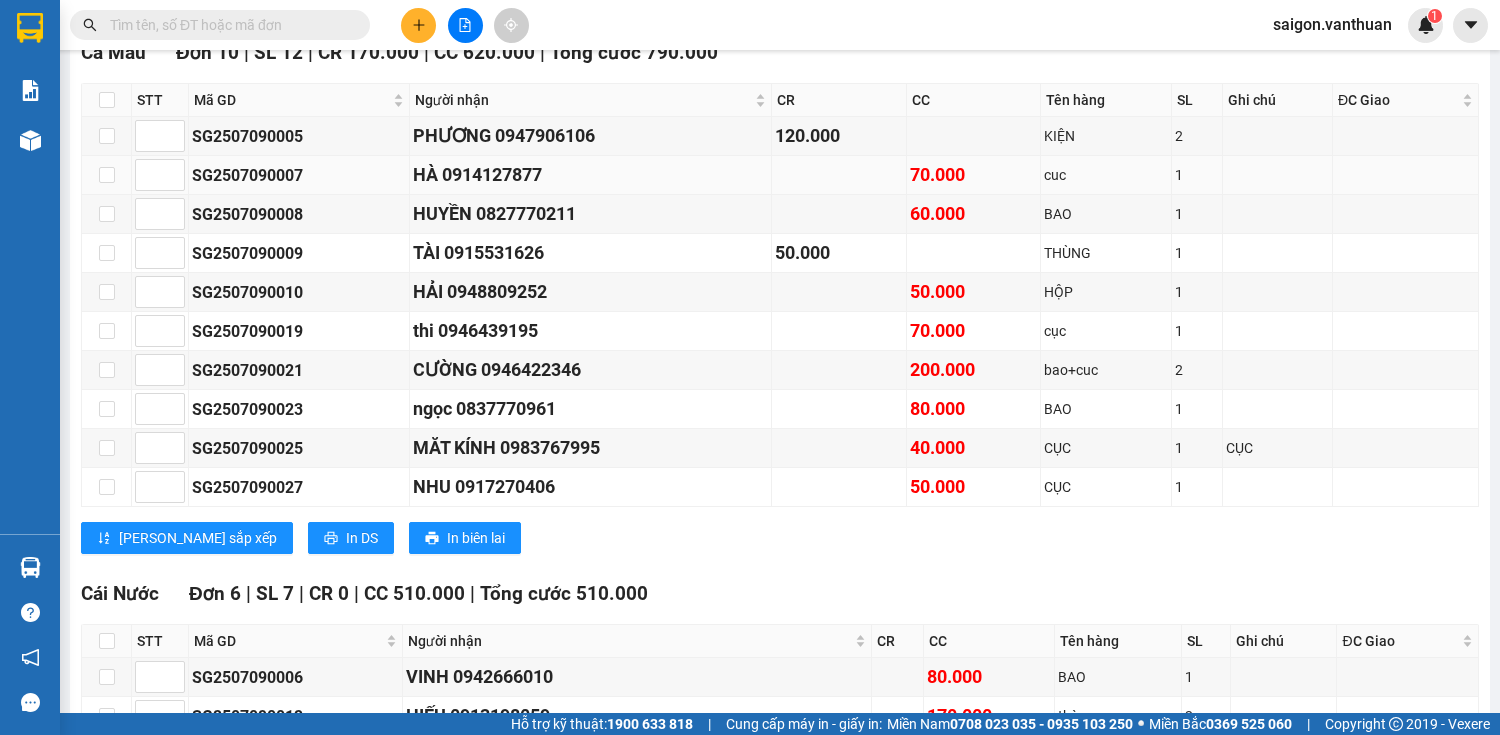 click on "HÀ 0914127877" at bounding box center (591, 175) 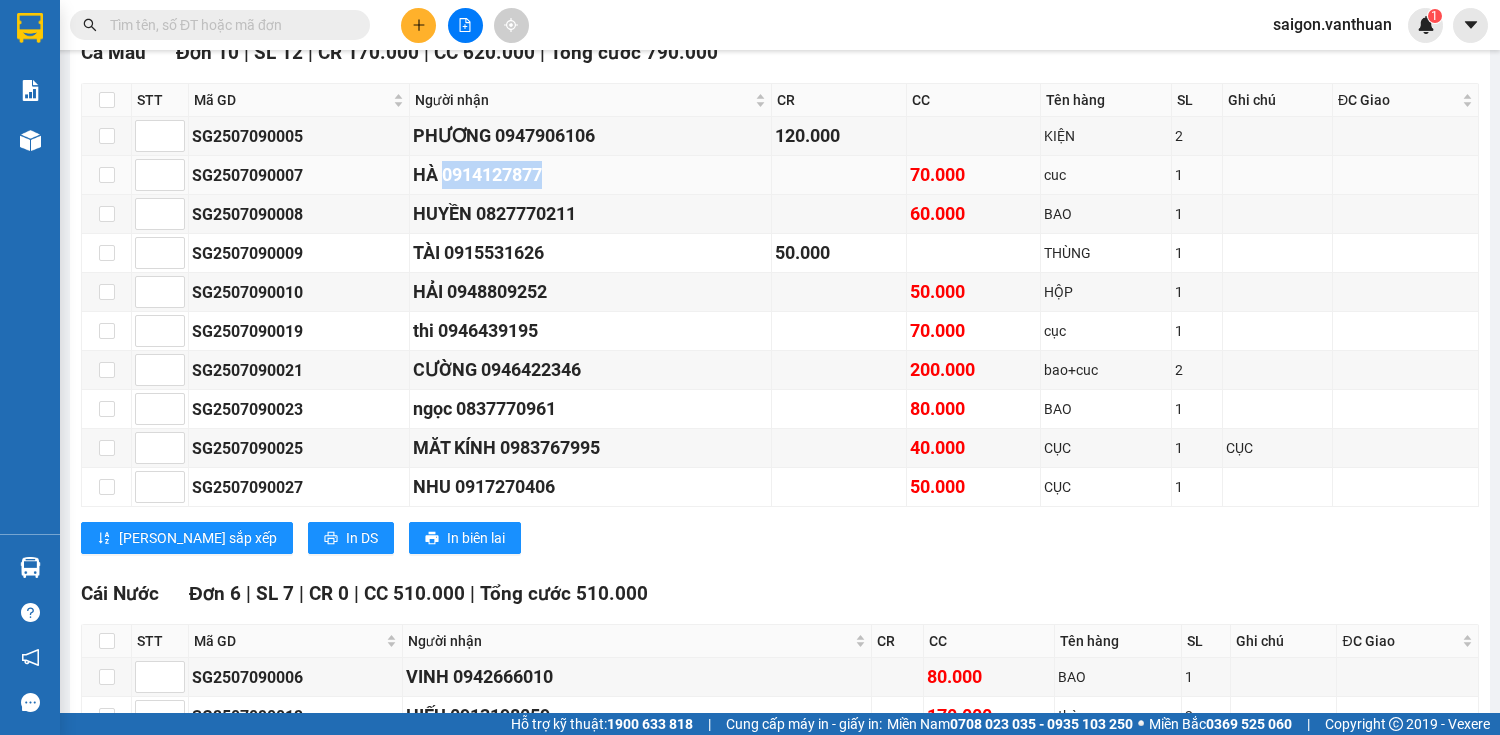 click on "HÀ 0914127877" at bounding box center (591, 175) 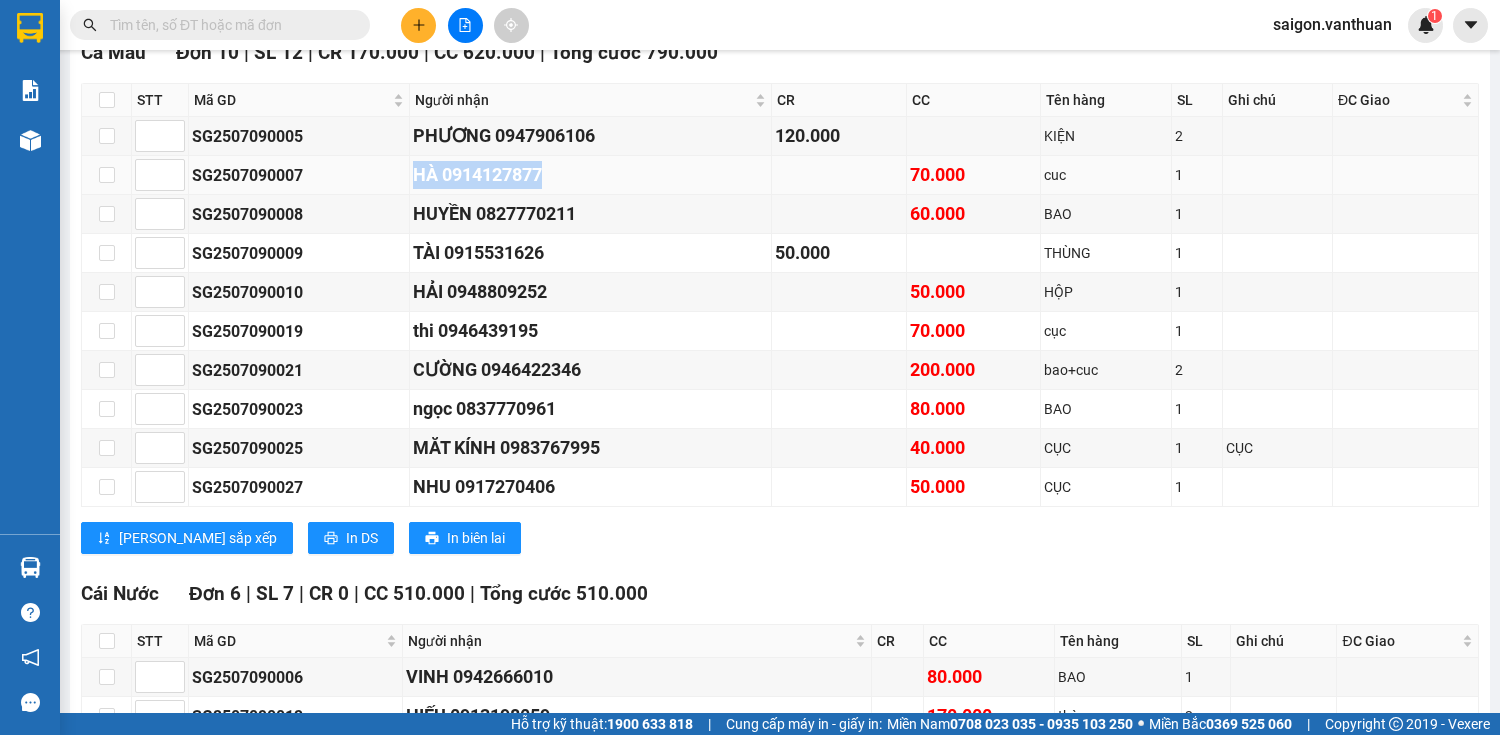 click on "HÀ 0914127877" at bounding box center (591, 175) 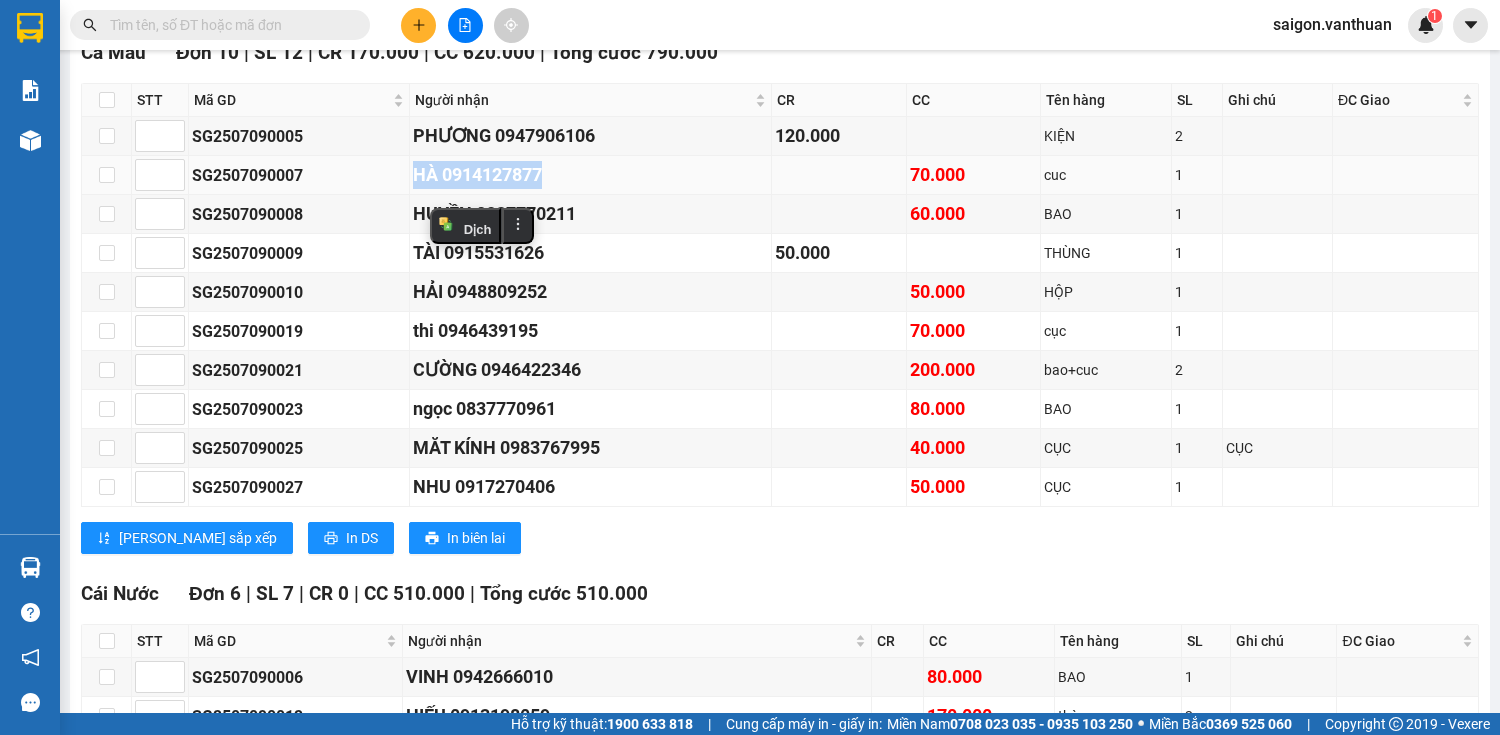 click on "HÀ 0914127877" at bounding box center [591, 175] 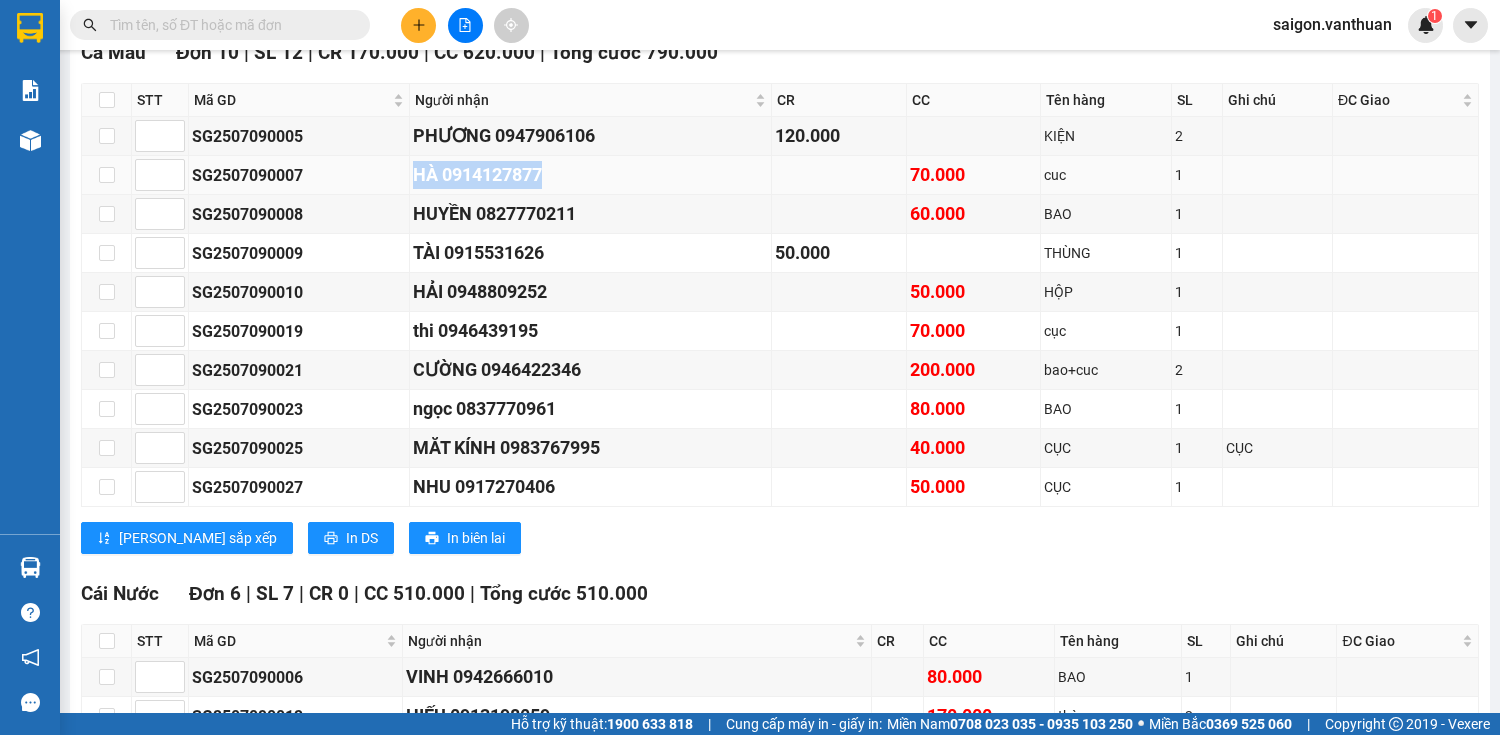 click on "HÀ 0914127877" at bounding box center (591, 175) 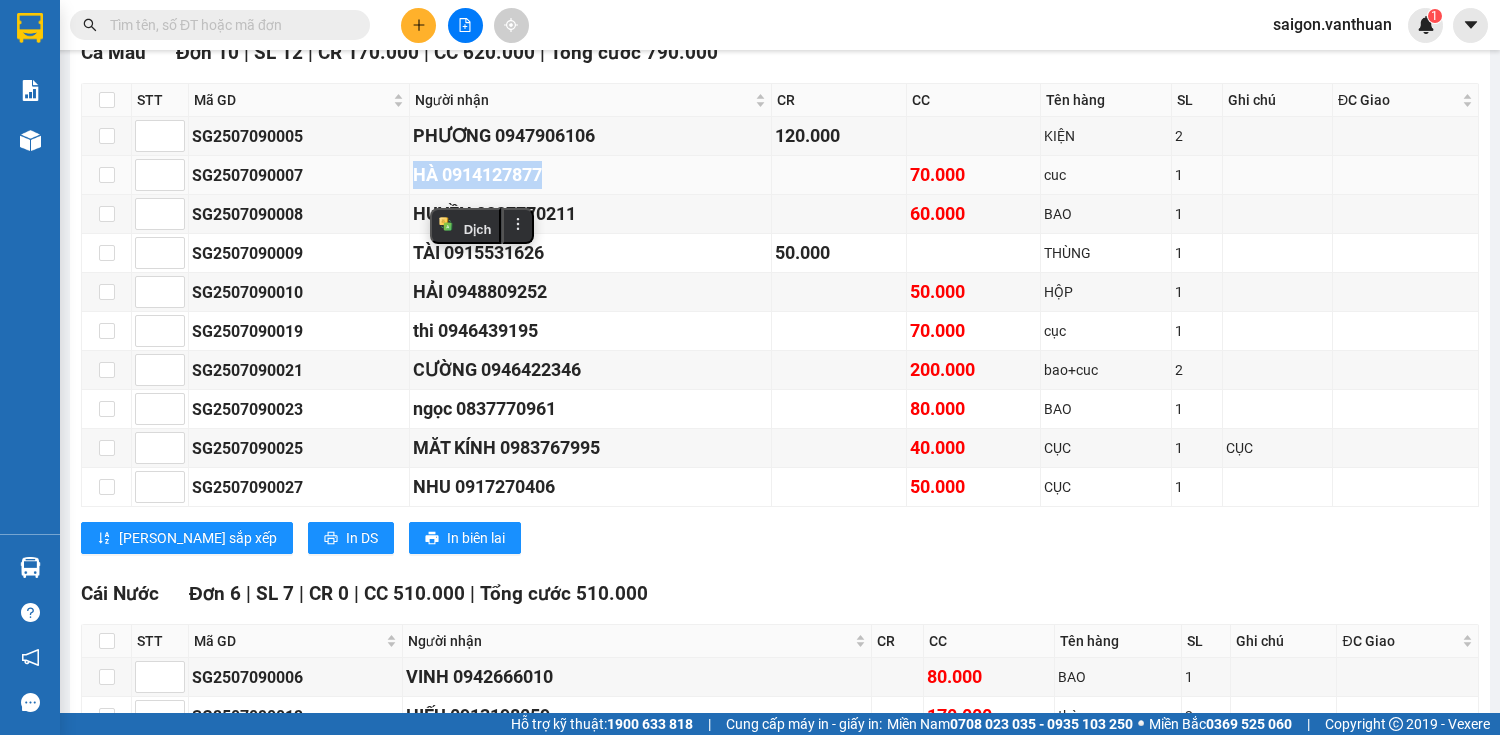 click on "HÀ 0914127877" at bounding box center [591, 175] 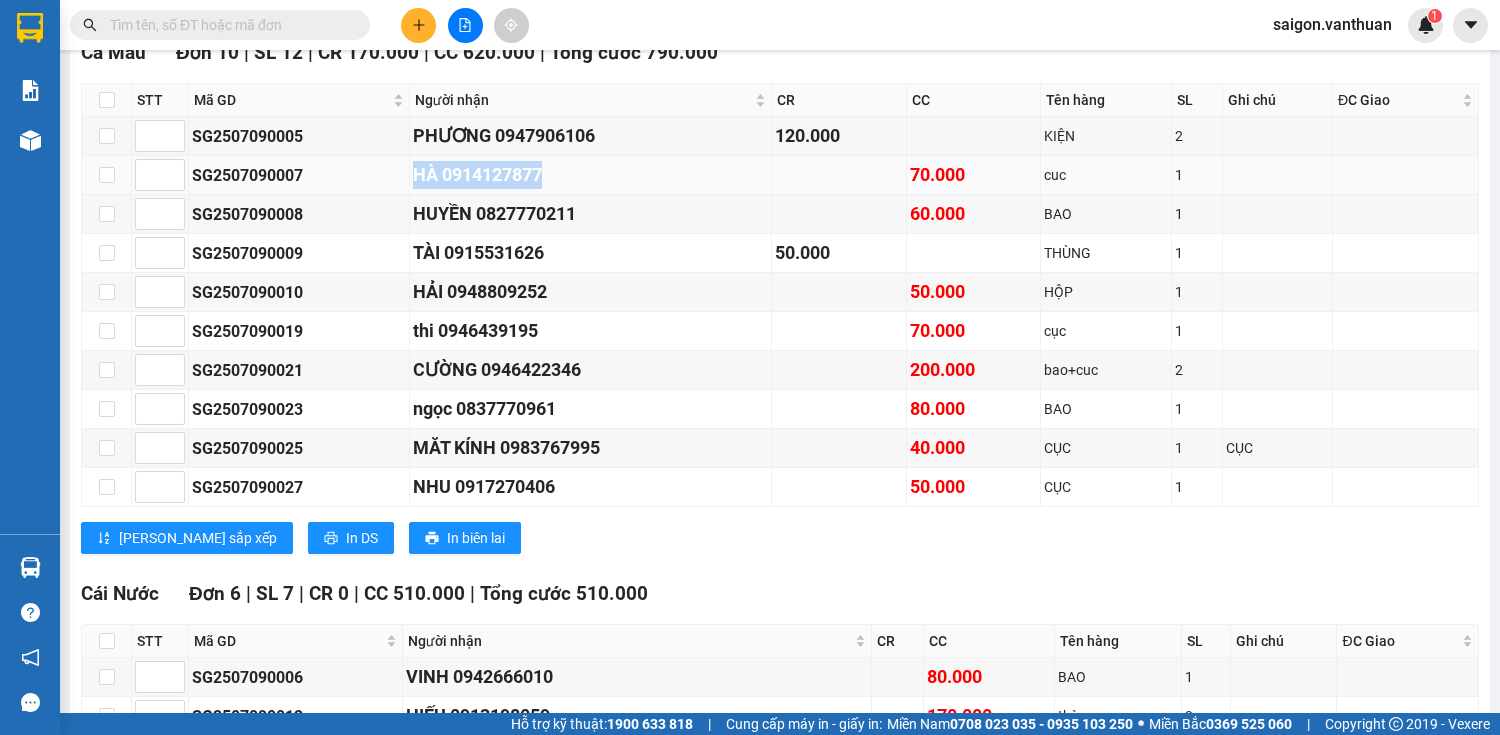click on "HÀ 0914127877" at bounding box center [591, 175] 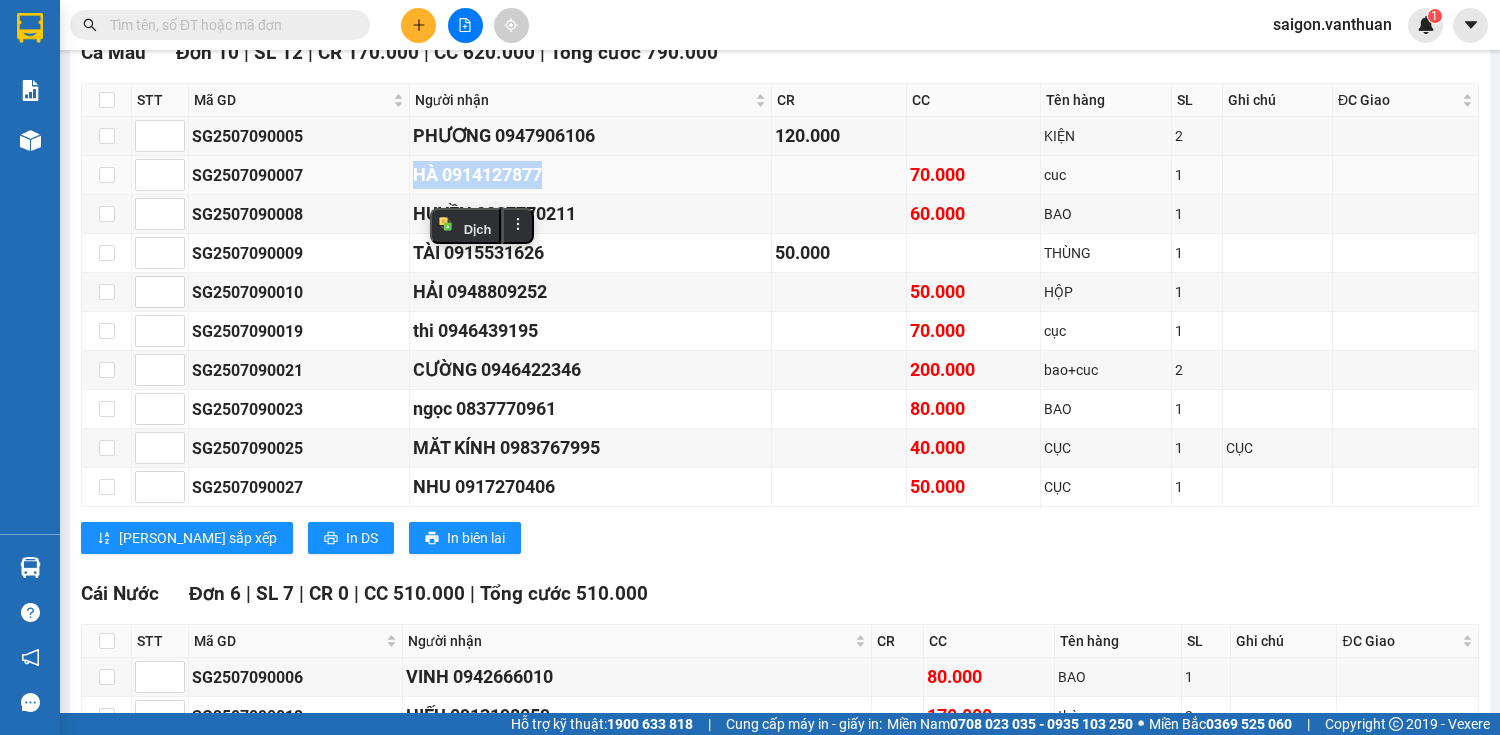click on "HÀ 0914127877" at bounding box center [591, 175] 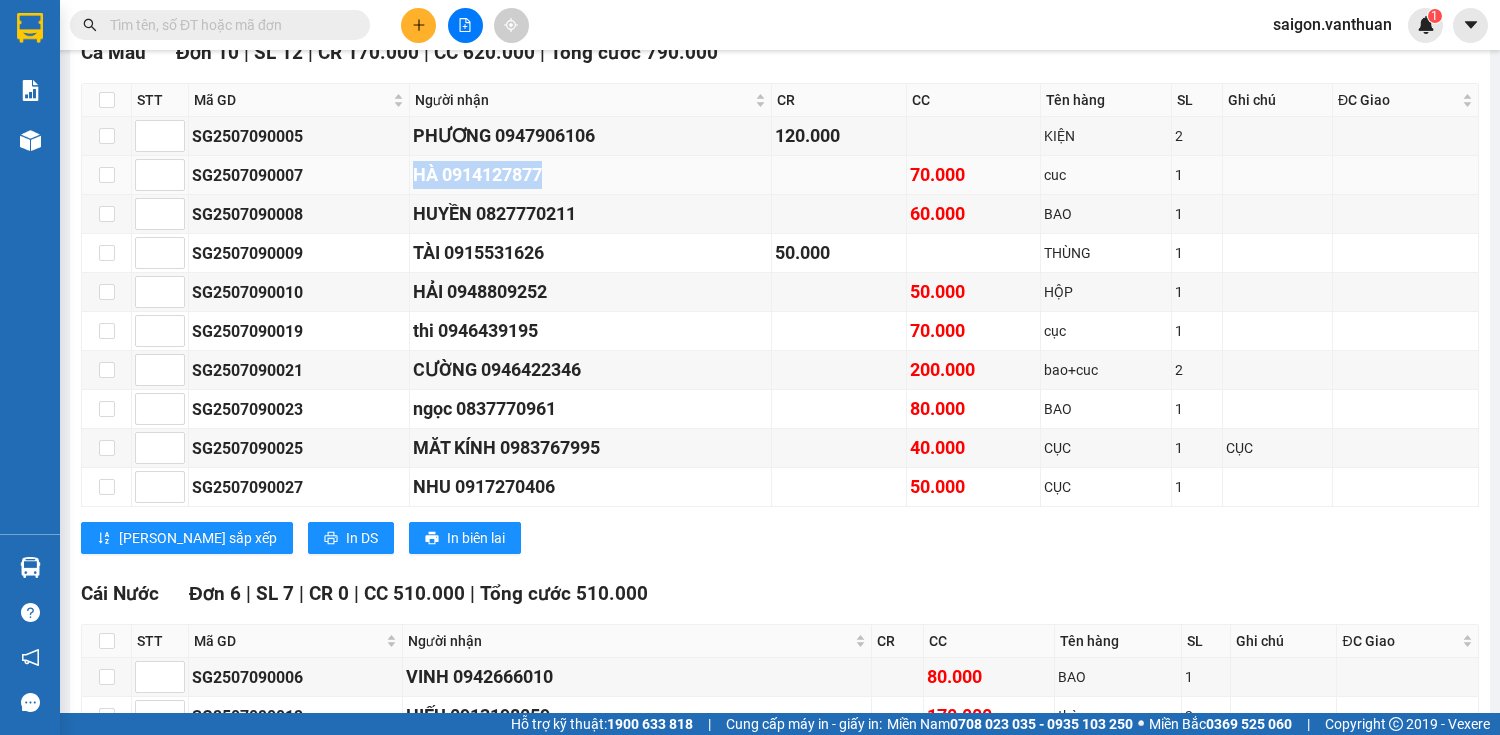 click on "HÀ 0914127877" at bounding box center (591, 175) 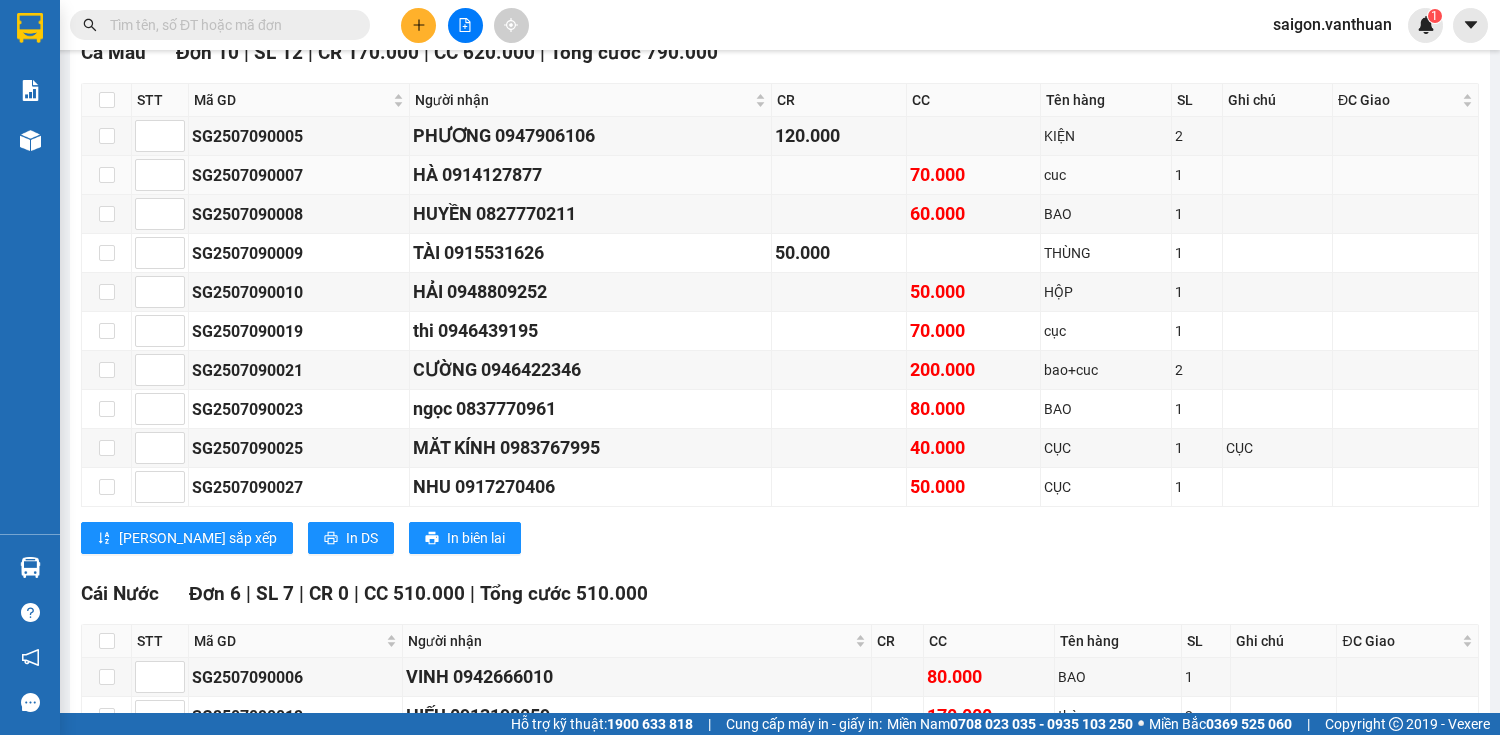 click on "HÀ 0914127877" at bounding box center [591, 175] 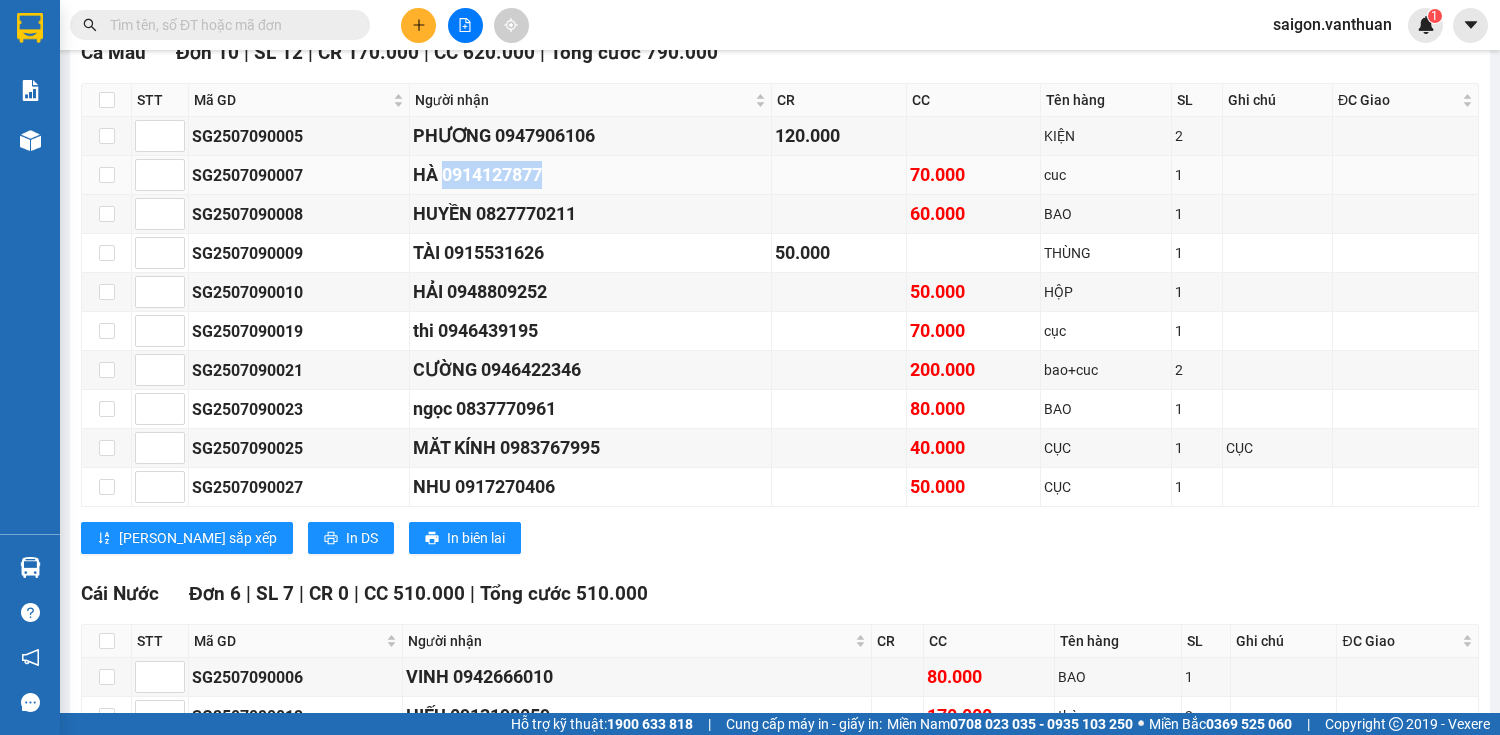 click on "HÀ 0914127877" at bounding box center (591, 175) 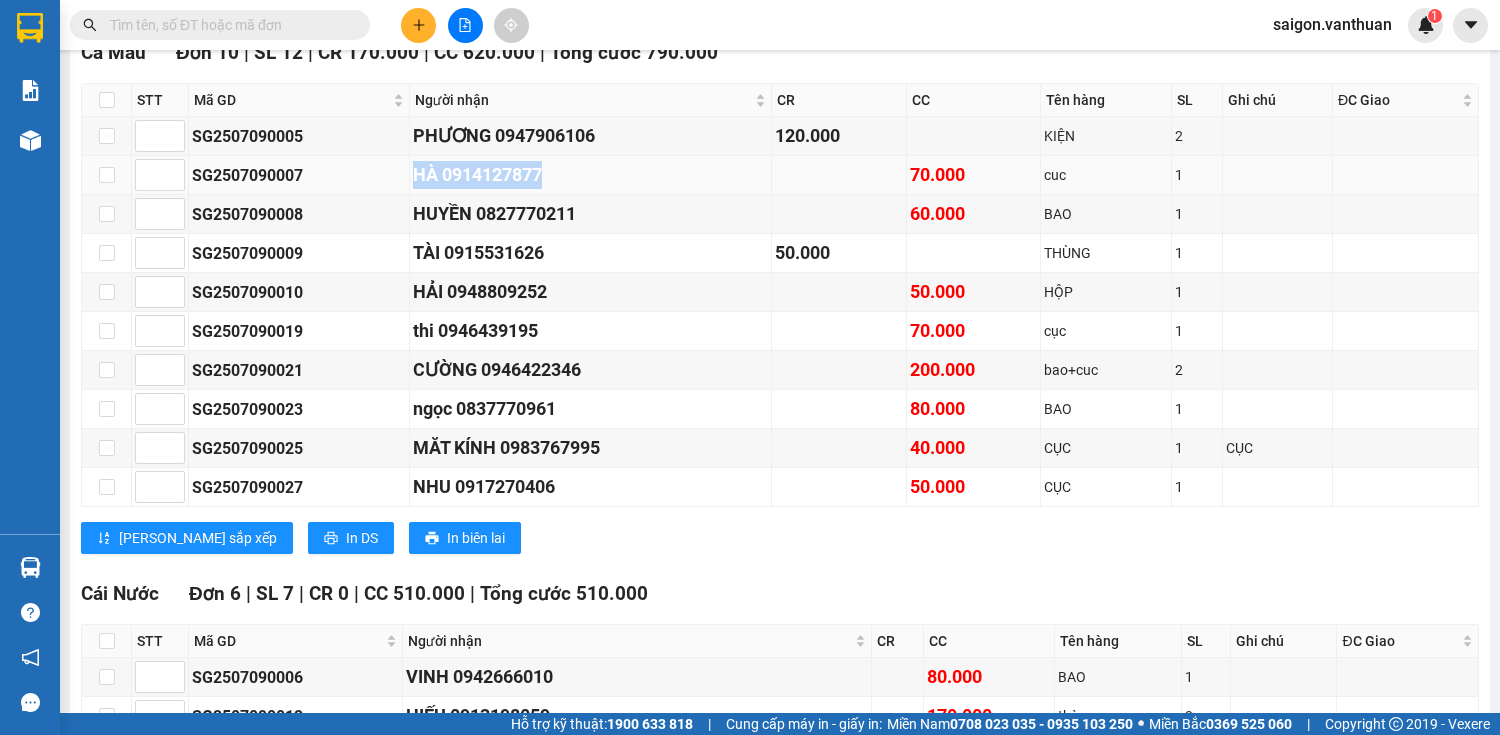 click on "HÀ 0914127877" at bounding box center (591, 175) 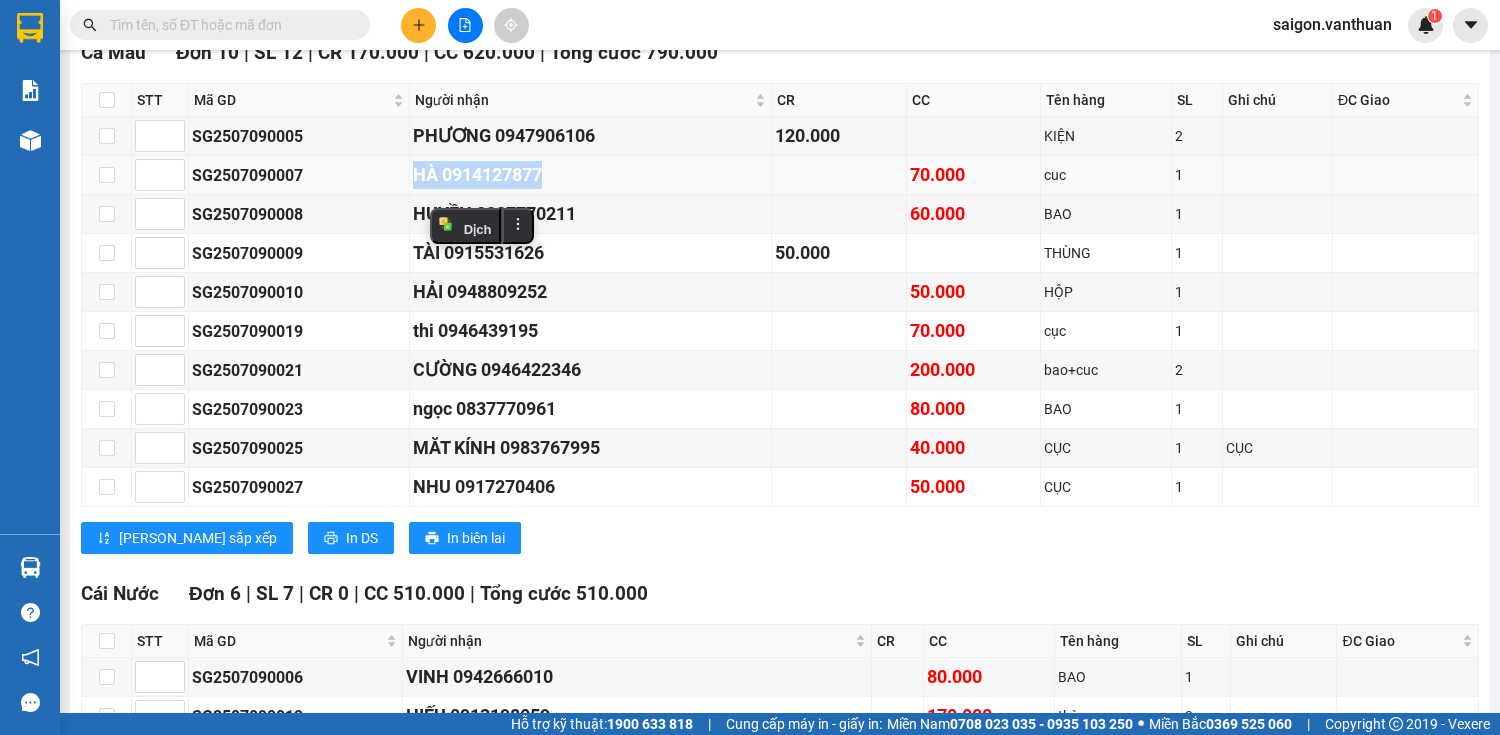 click on "HÀ 0914127877" at bounding box center [591, 175] 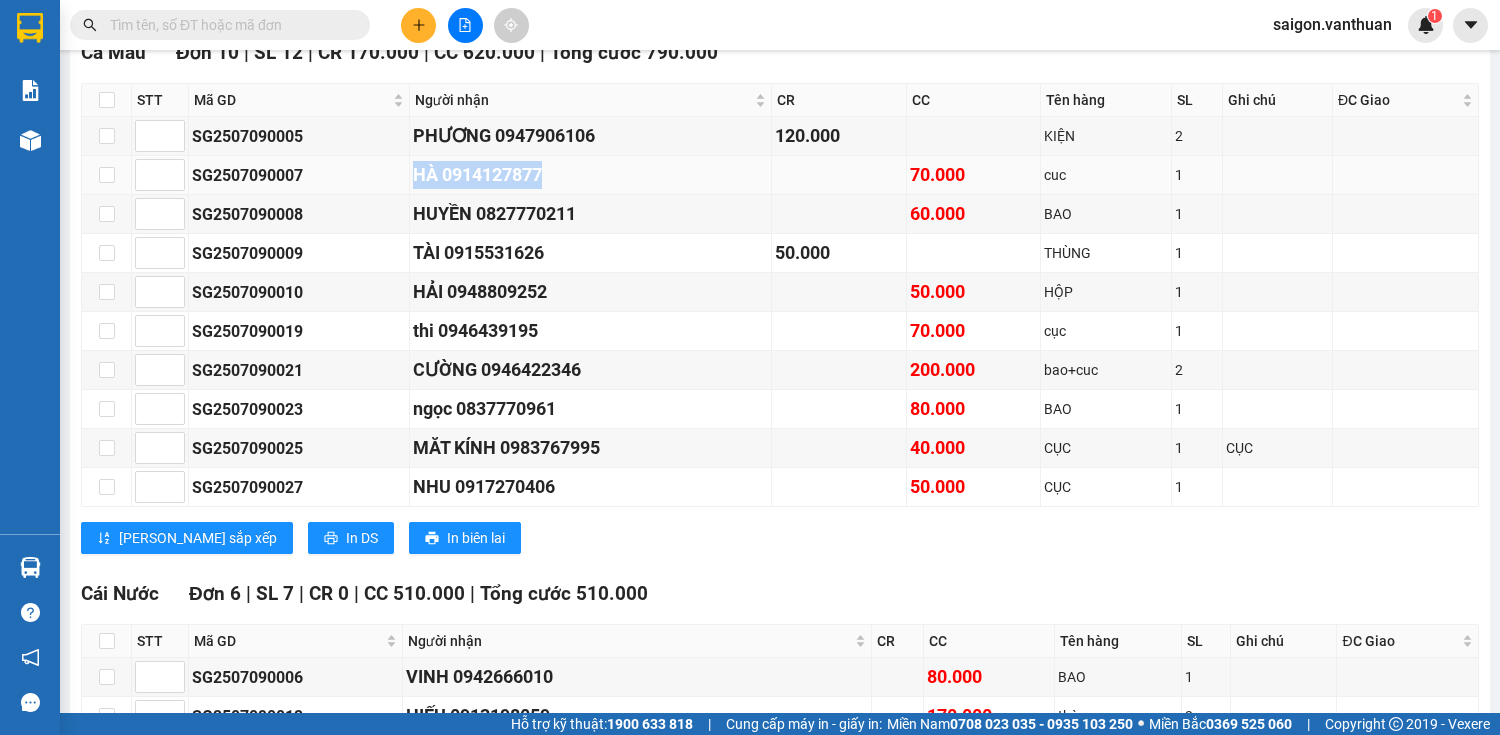 click on "HÀ 0914127877" at bounding box center (591, 175) 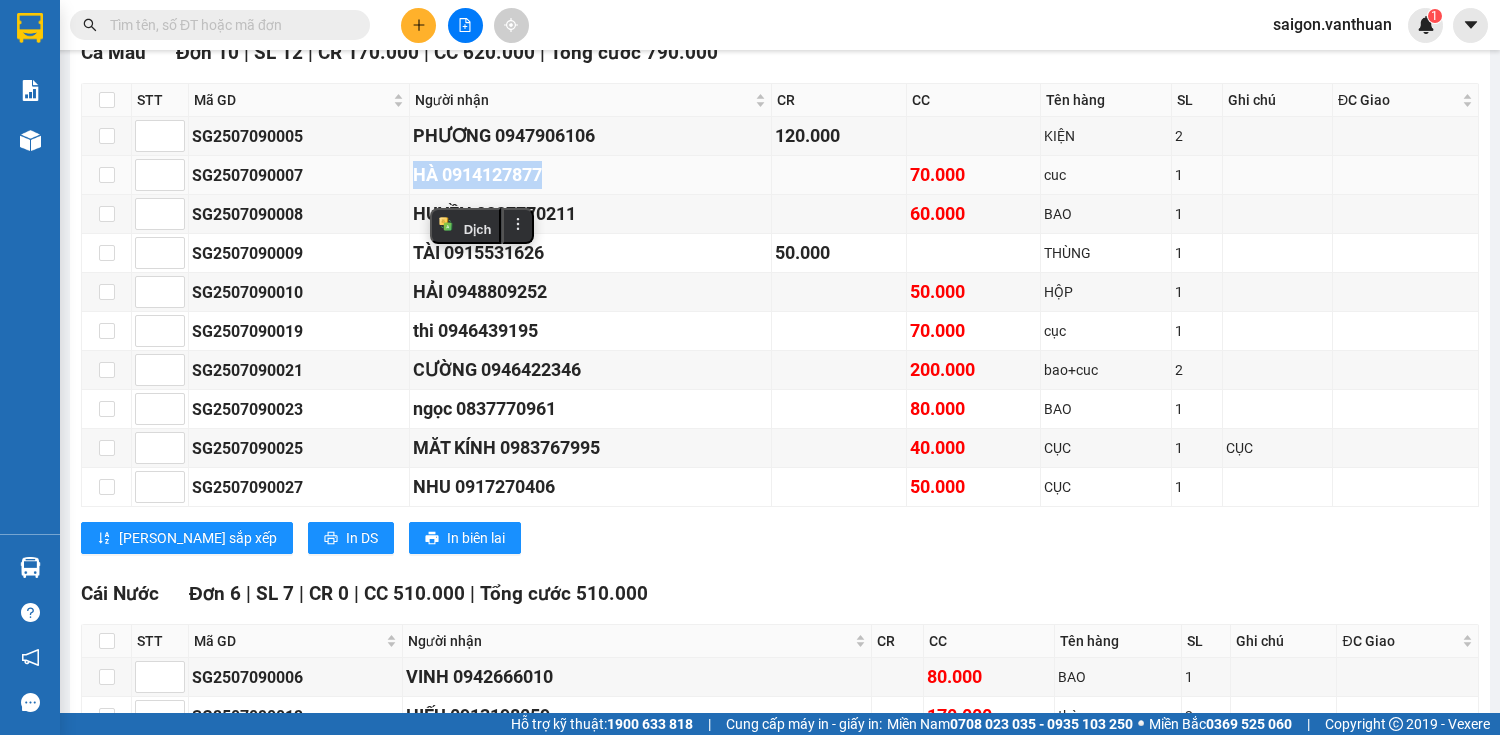 click on "HÀ 0914127877" at bounding box center (591, 175) 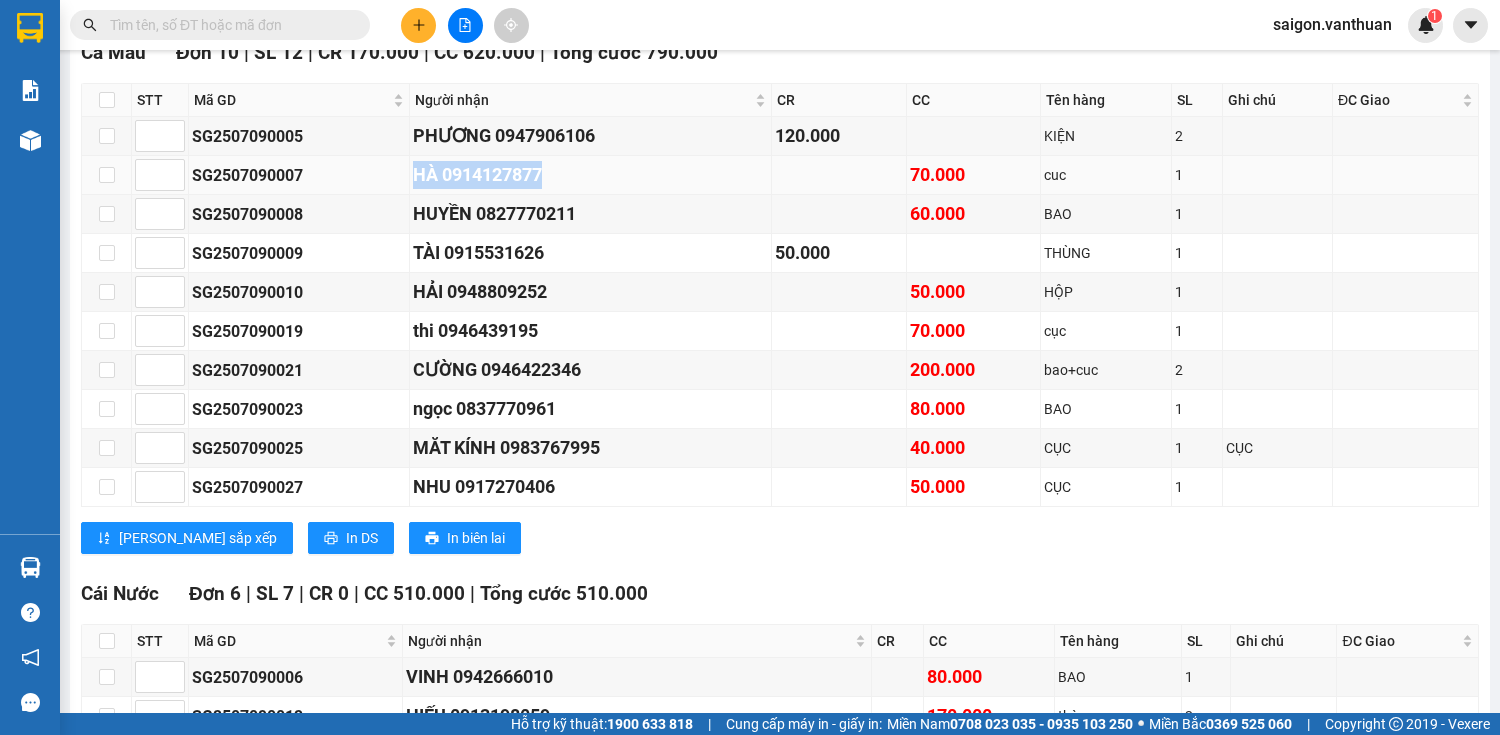 click on "HÀ 0914127877" at bounding box center (591, 175) 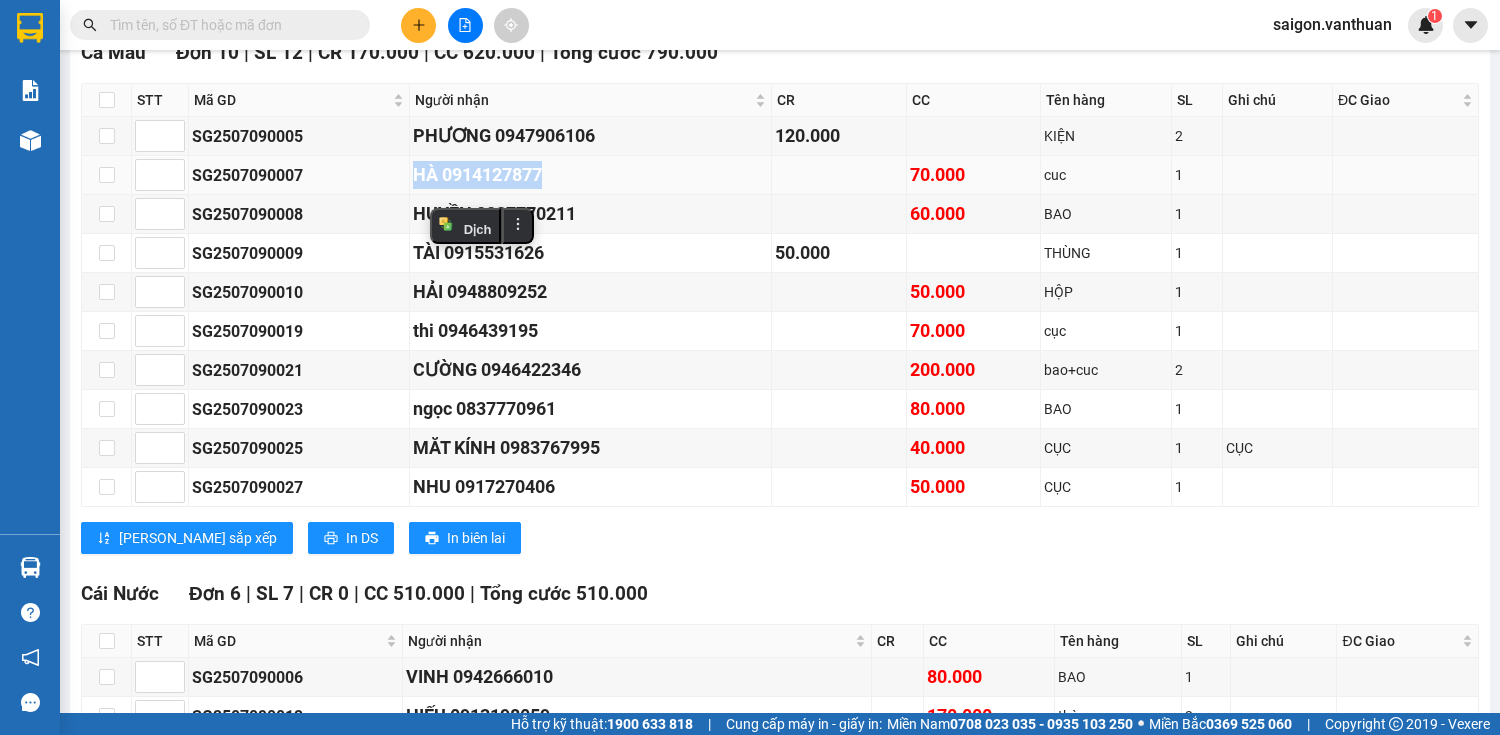 click on "HÀ 0914127877" at bounding box center (591, 175) 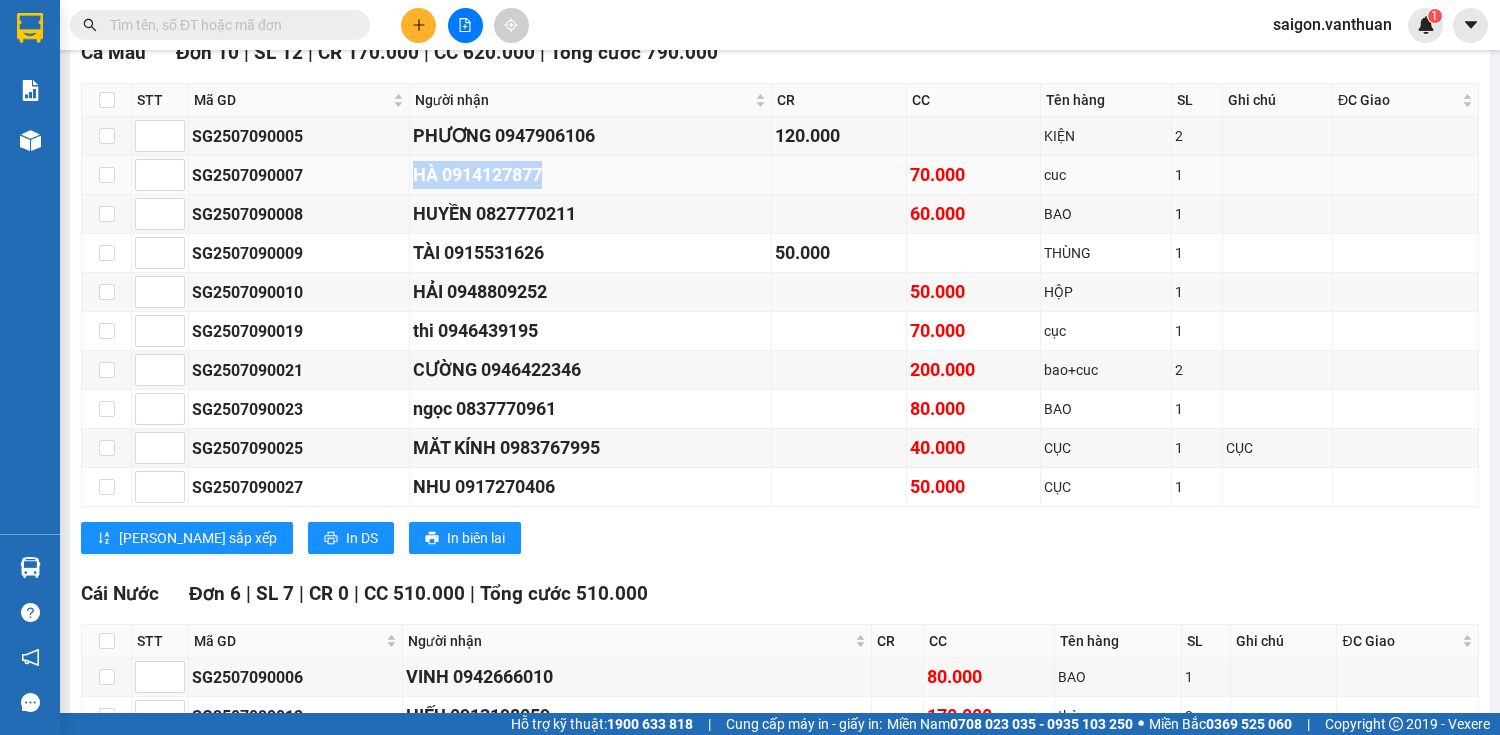 click on "HÀ 0914127877" at bounding box center [591, 175] 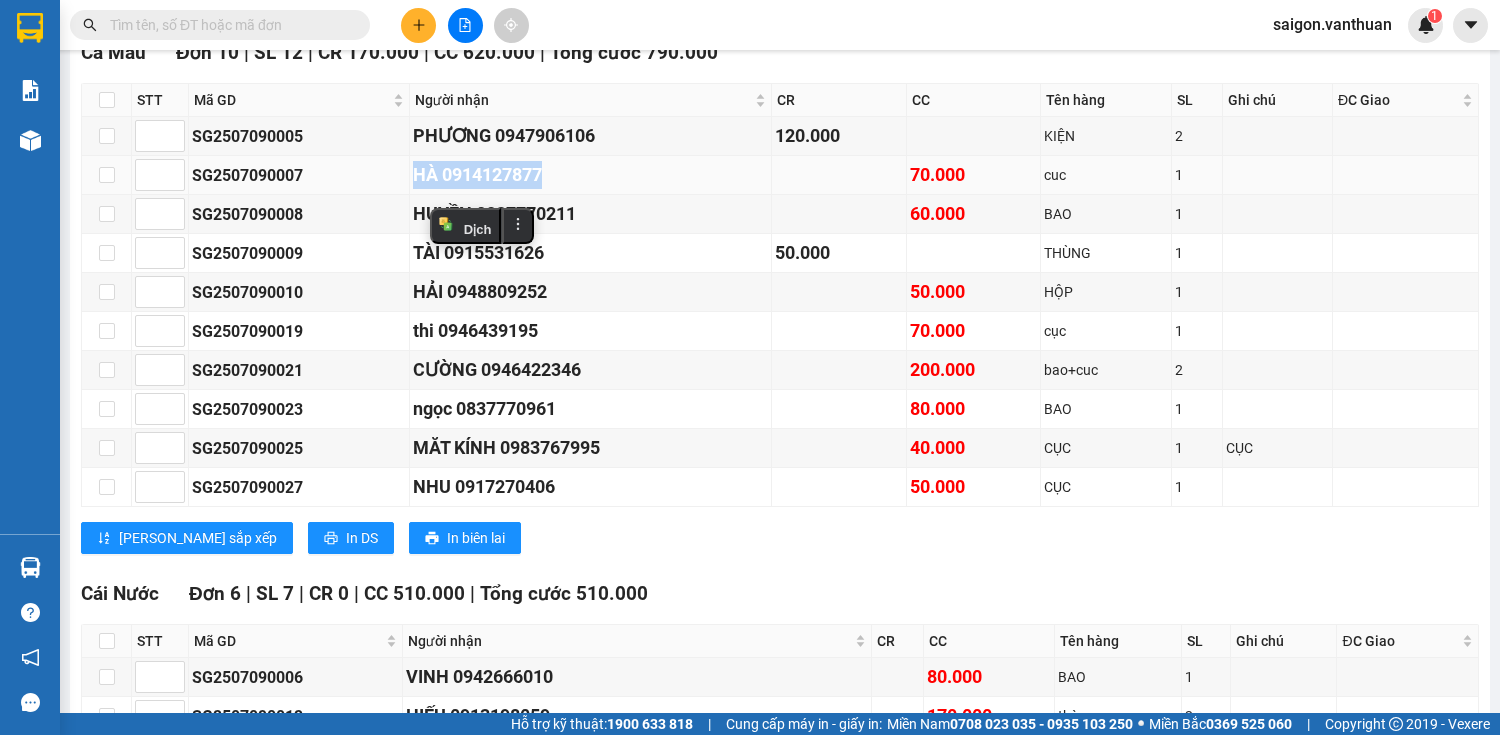 click on "HÀ 0914127877" at bounding box center (591, 175) 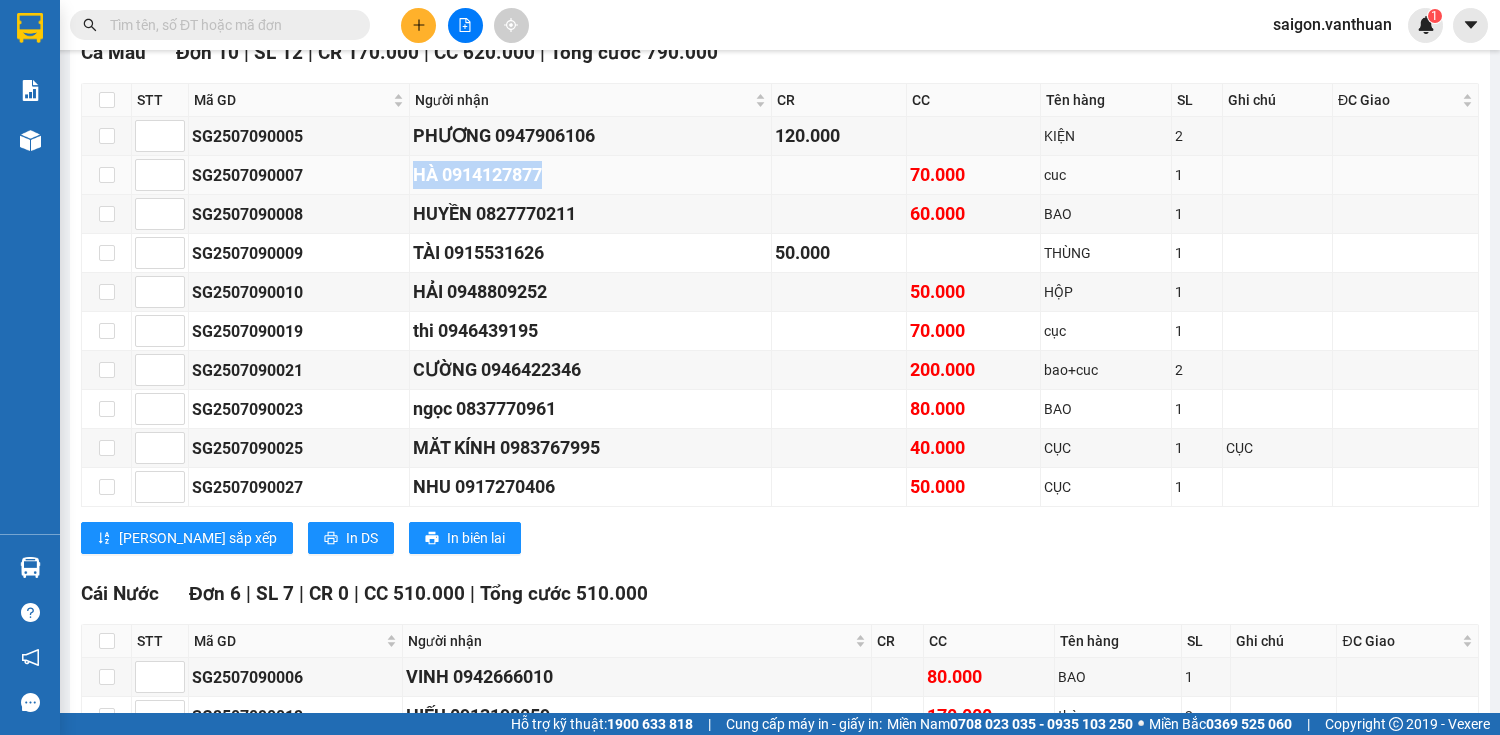 click on "HÀ 0914127877" at bounding box center [591, 175] 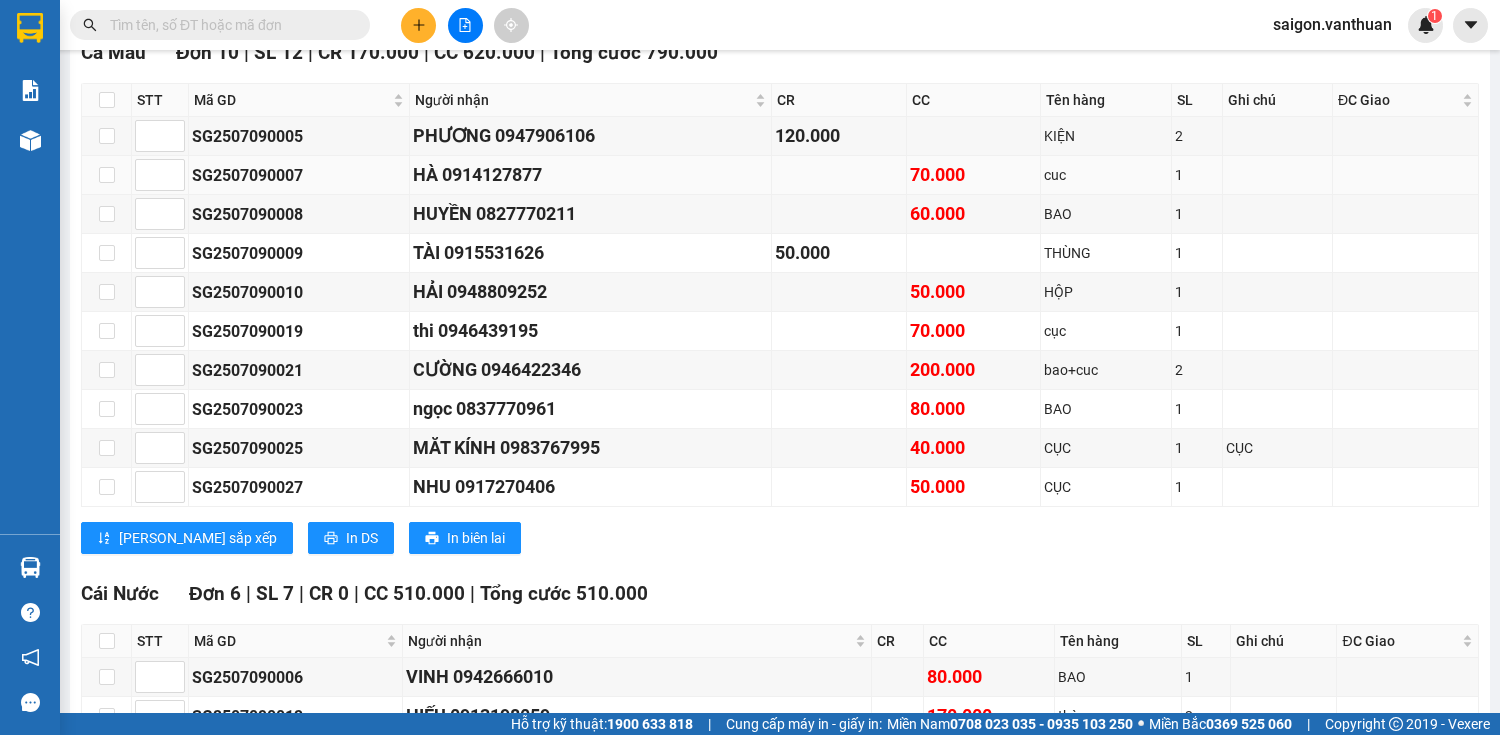 click on "HÀ 0914127877" at bounding box center [591, 175] 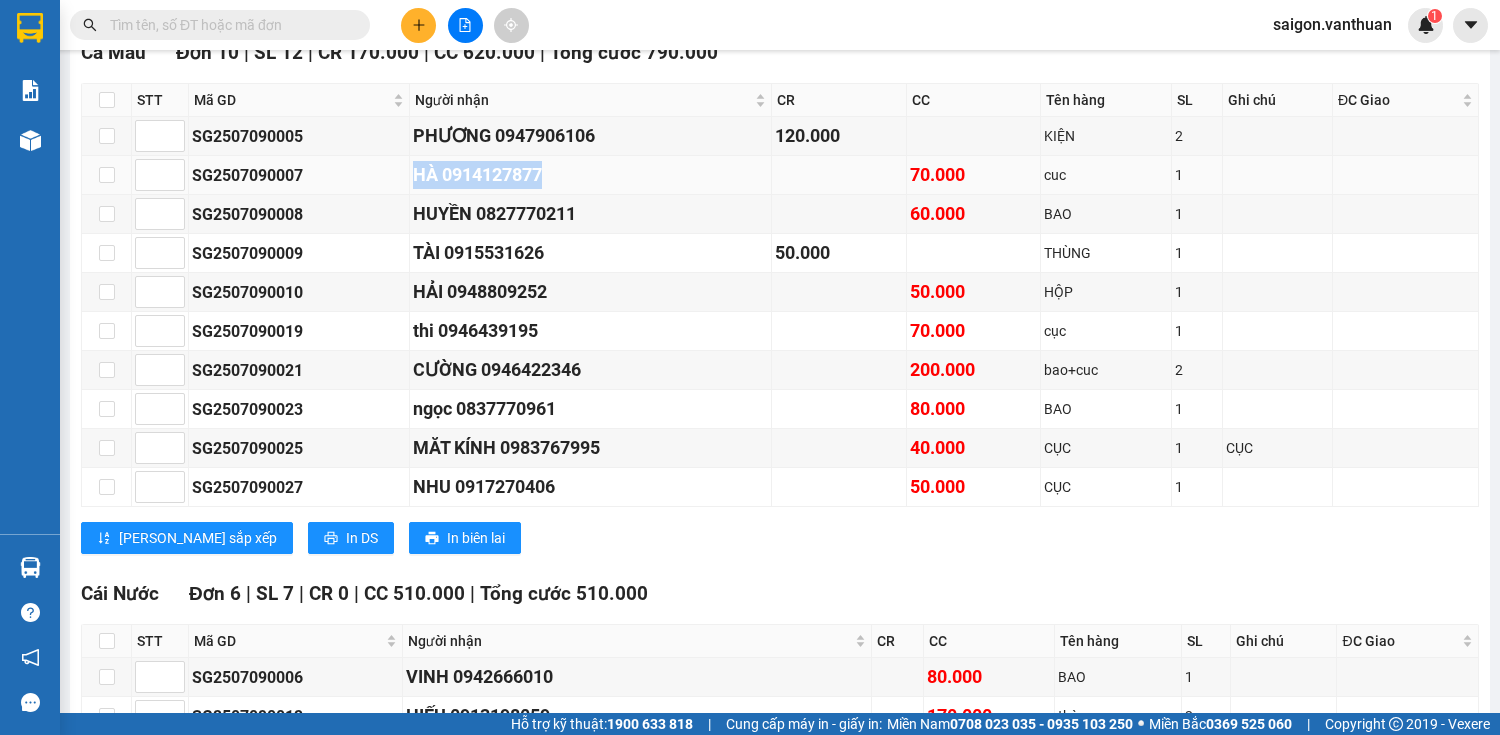 click on "HÀ 0914127877" at bounding box center [591, 175] 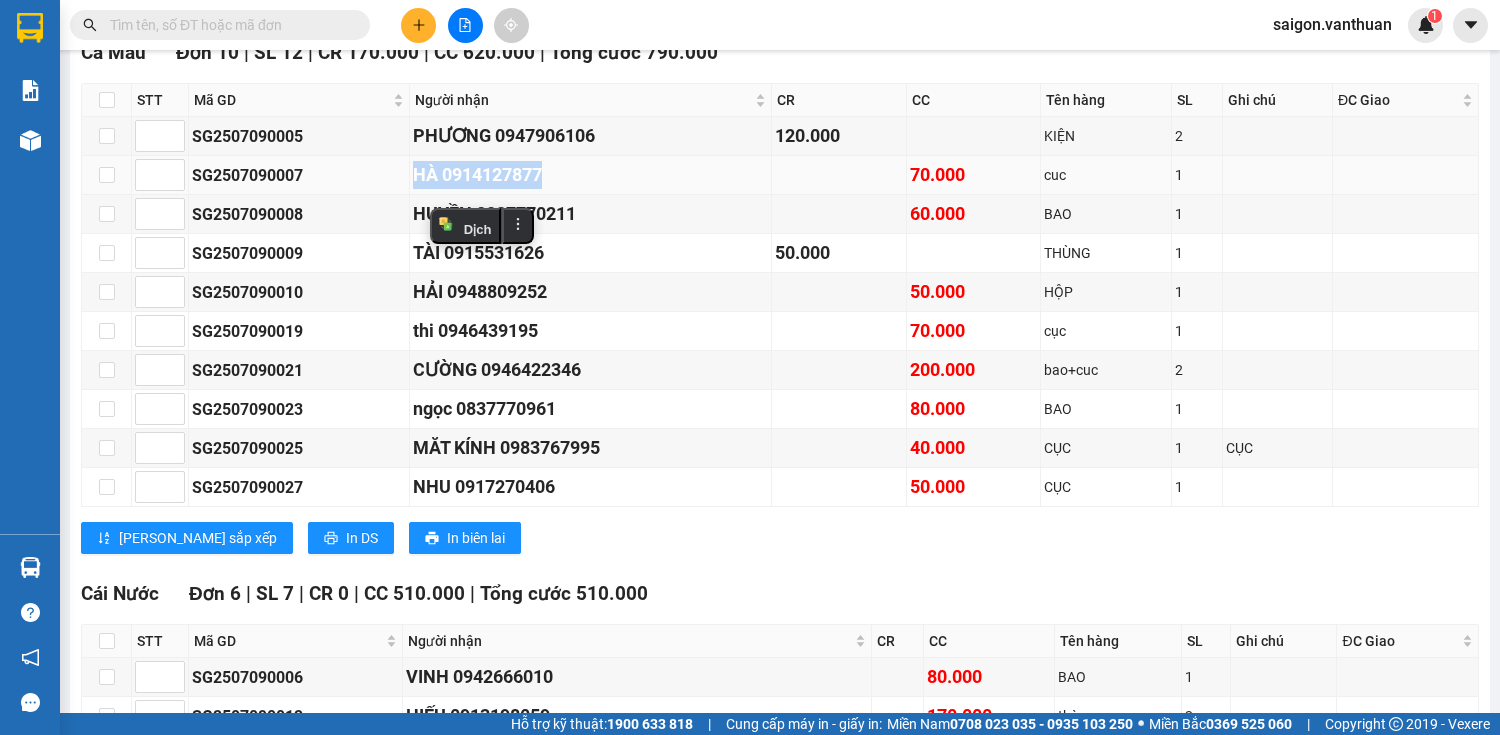 click on "HÀ 0914127877" at bounding box center [591, 175] 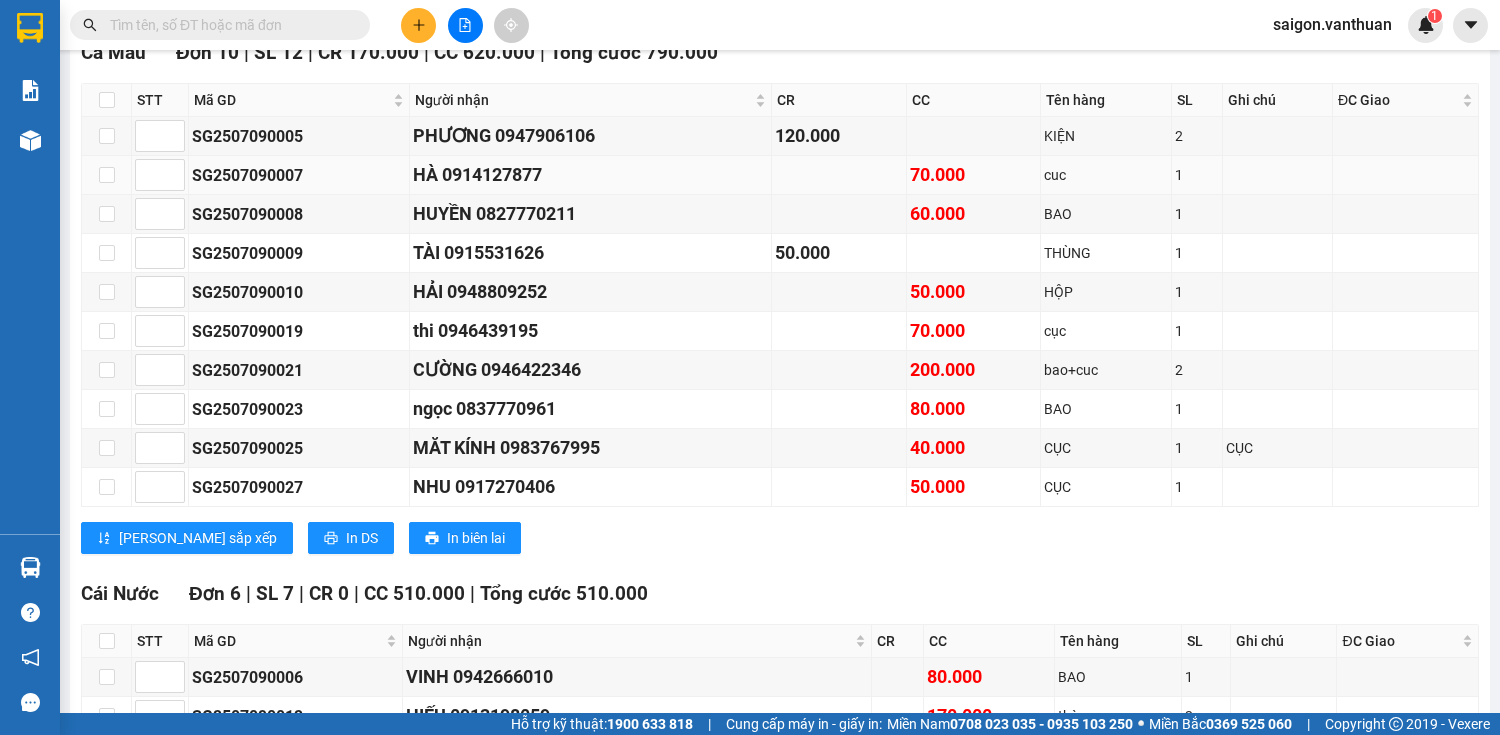 click on "HÀ 0914127877" at bounding box center (591, 175) 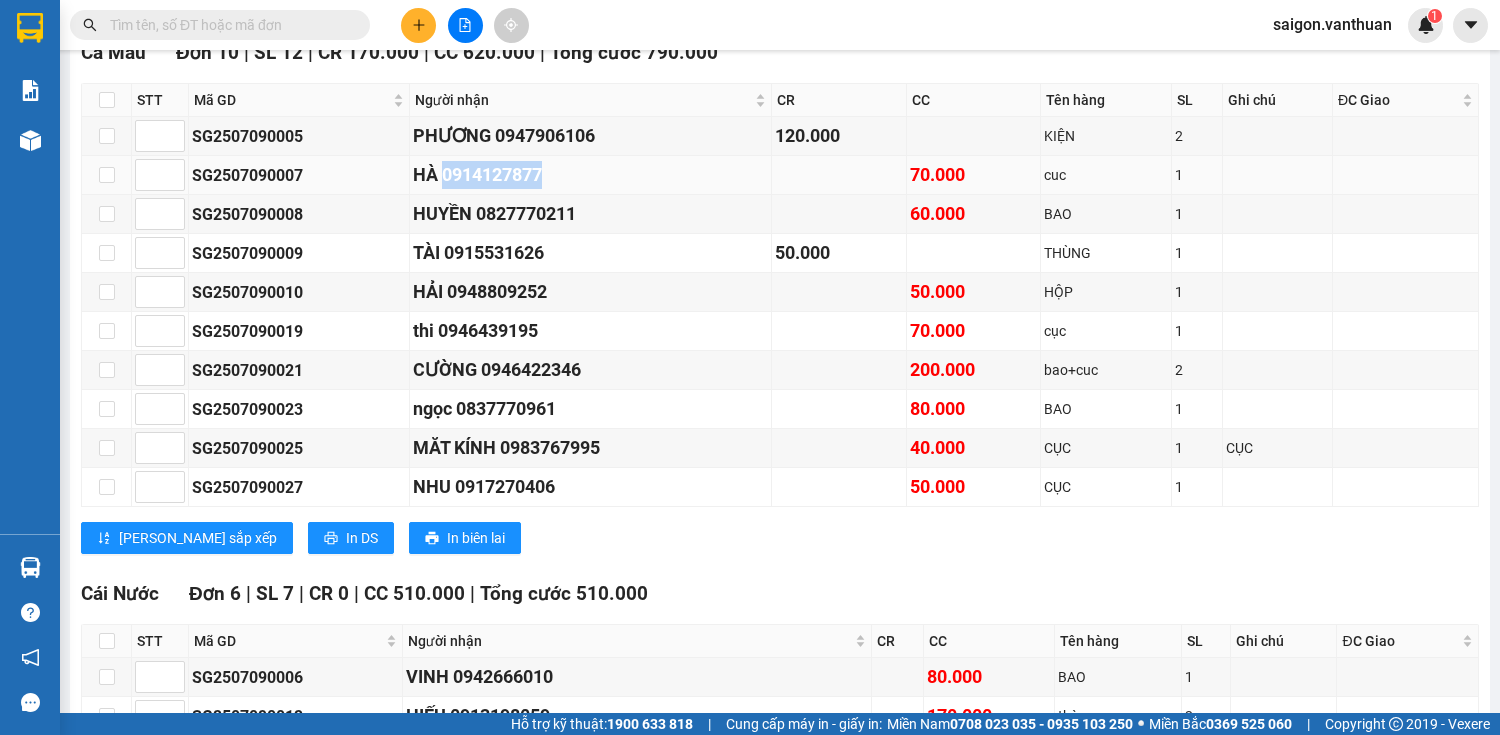 click on "HÀ 0914127877" at bounding box center (591, 175) 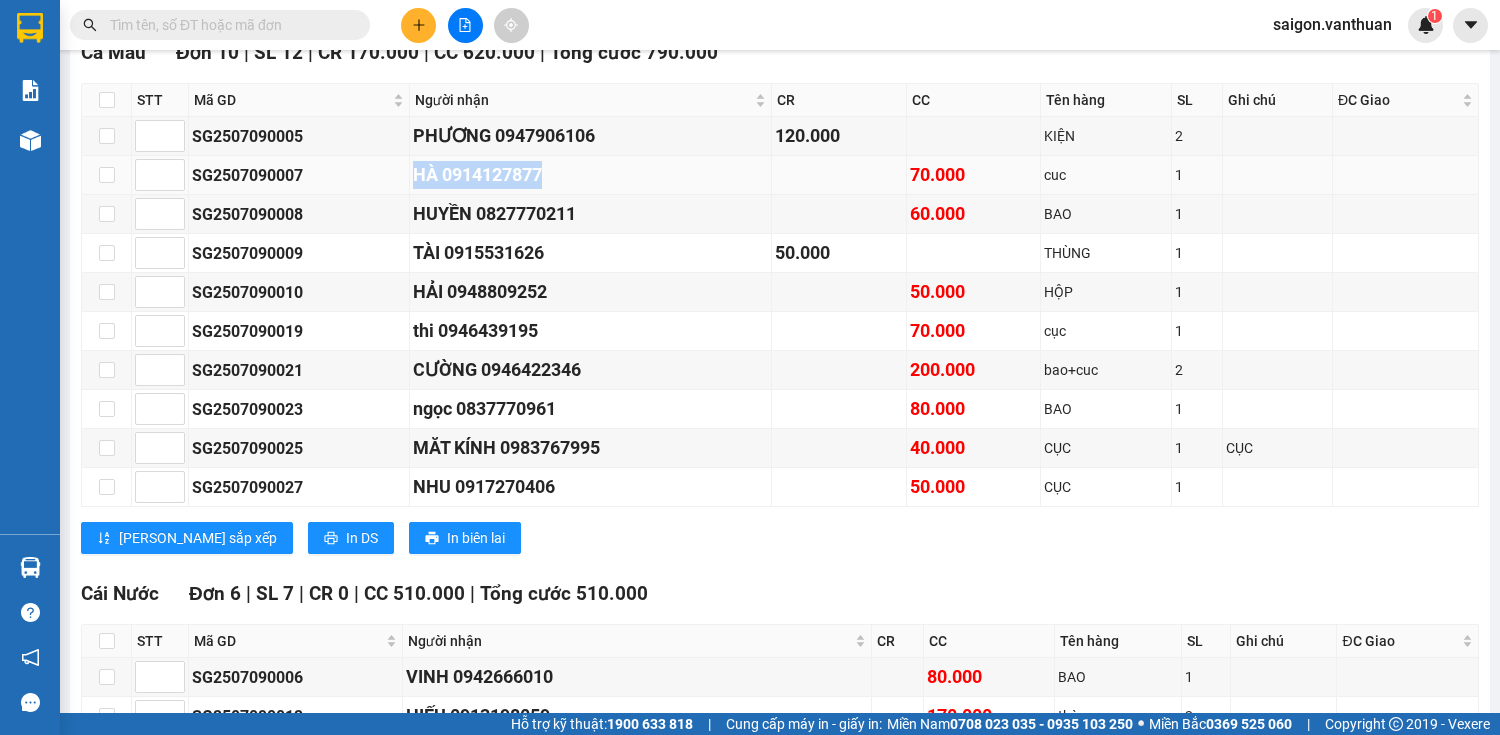 click on "HÀ 0914127877" at bounding box center [591, 175] 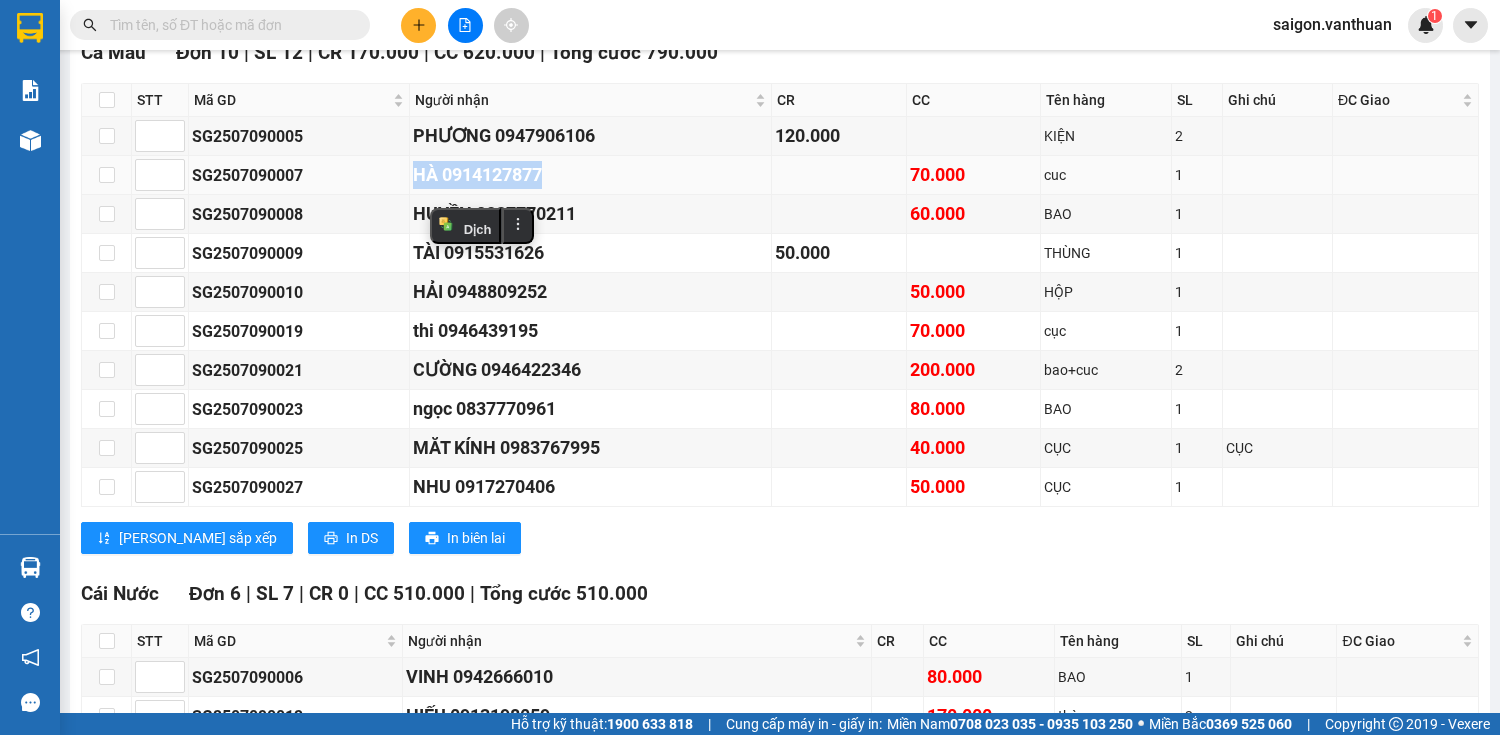 click on "HÀ 0914127877" at bounding box center [591, 175] 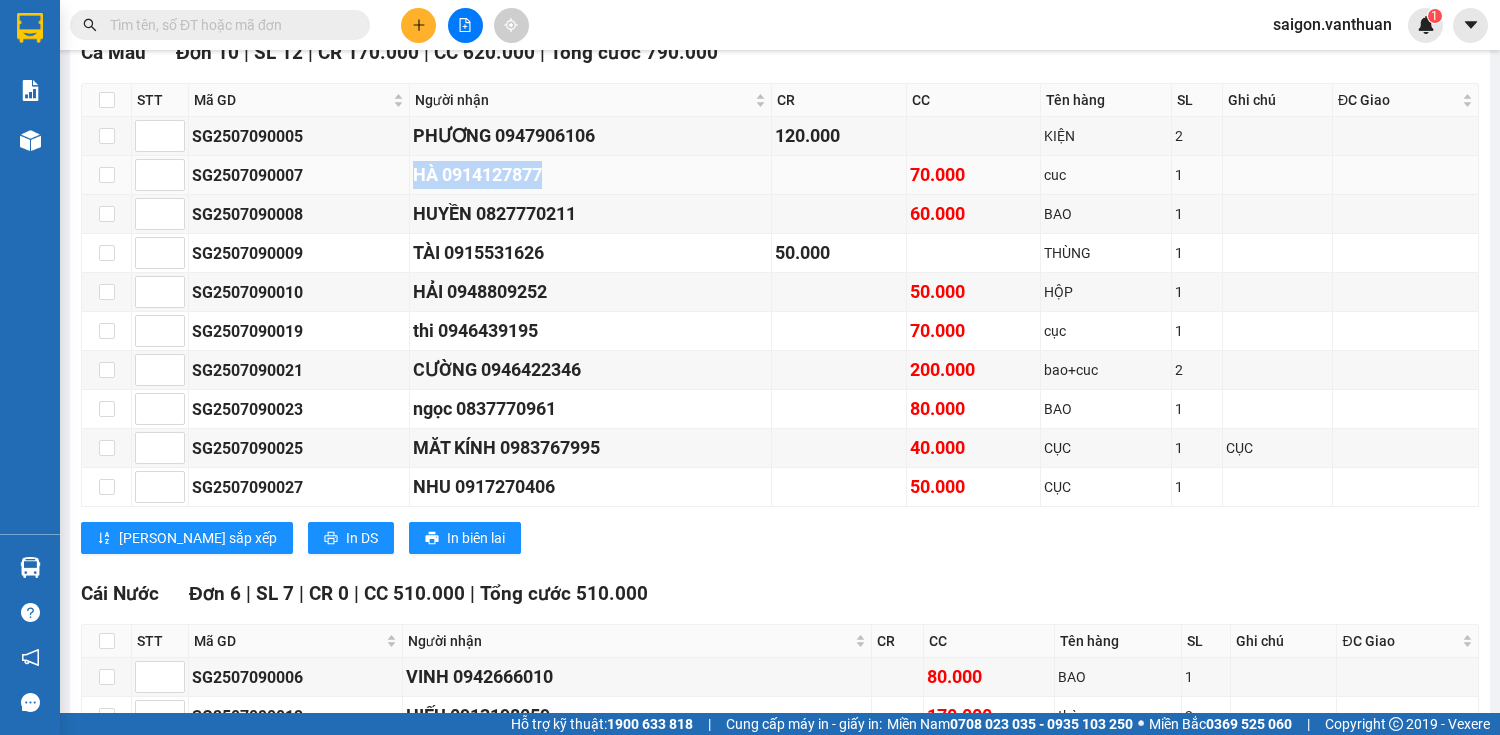 click on "HÀ 0914127877" at bounding box center (591, 175) 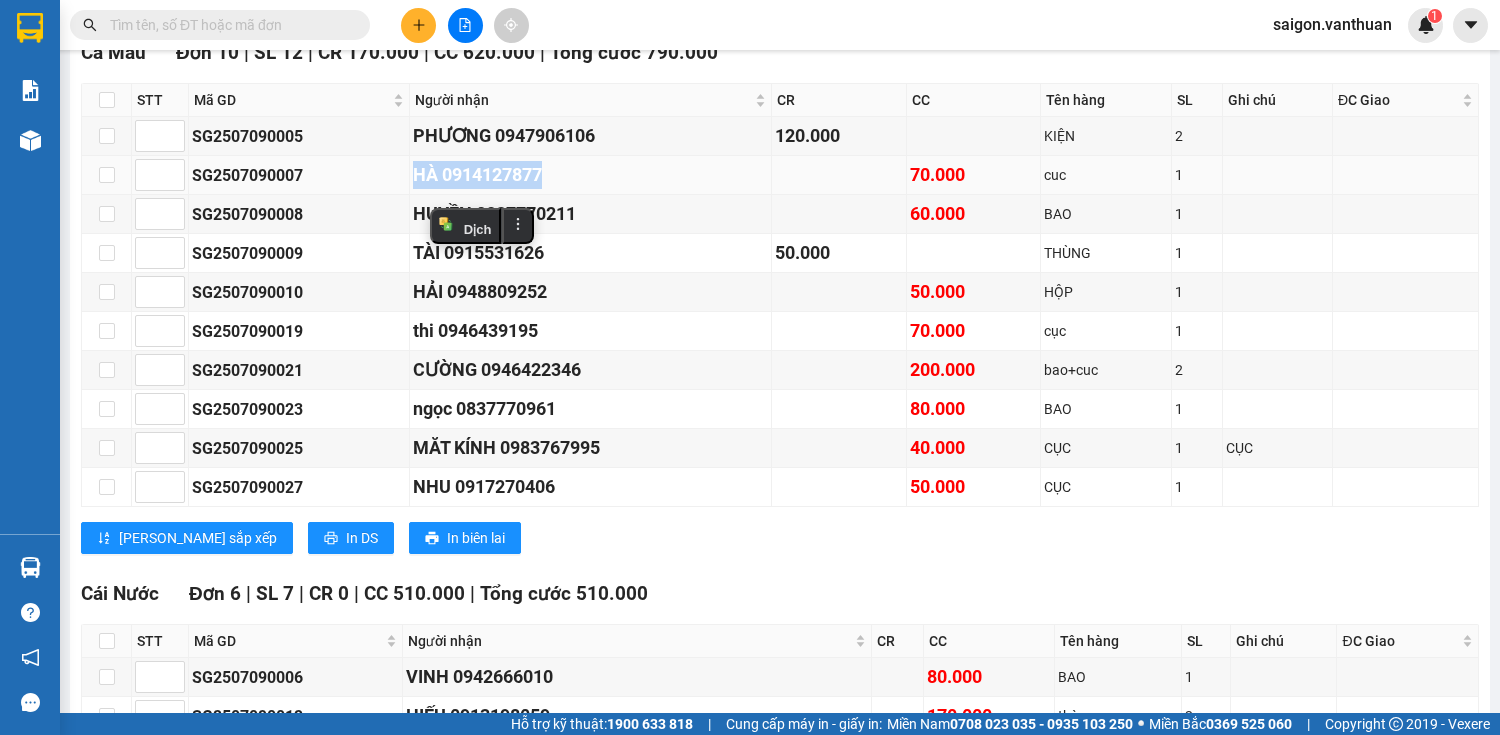 click on "HÀ 0914127877" at bounding box center (591, 175) 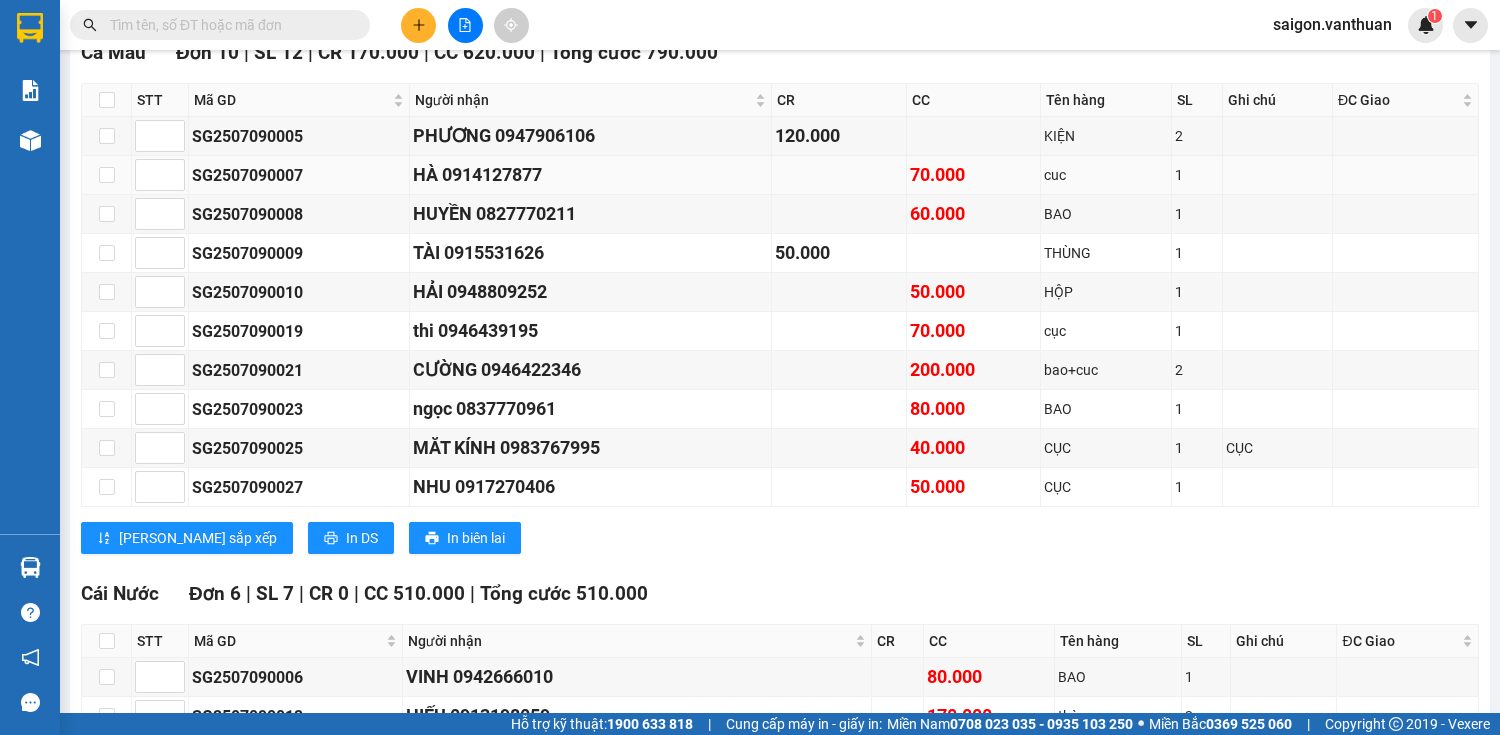 click on "HÀ 0914127877" at bounding box center [591, 175] 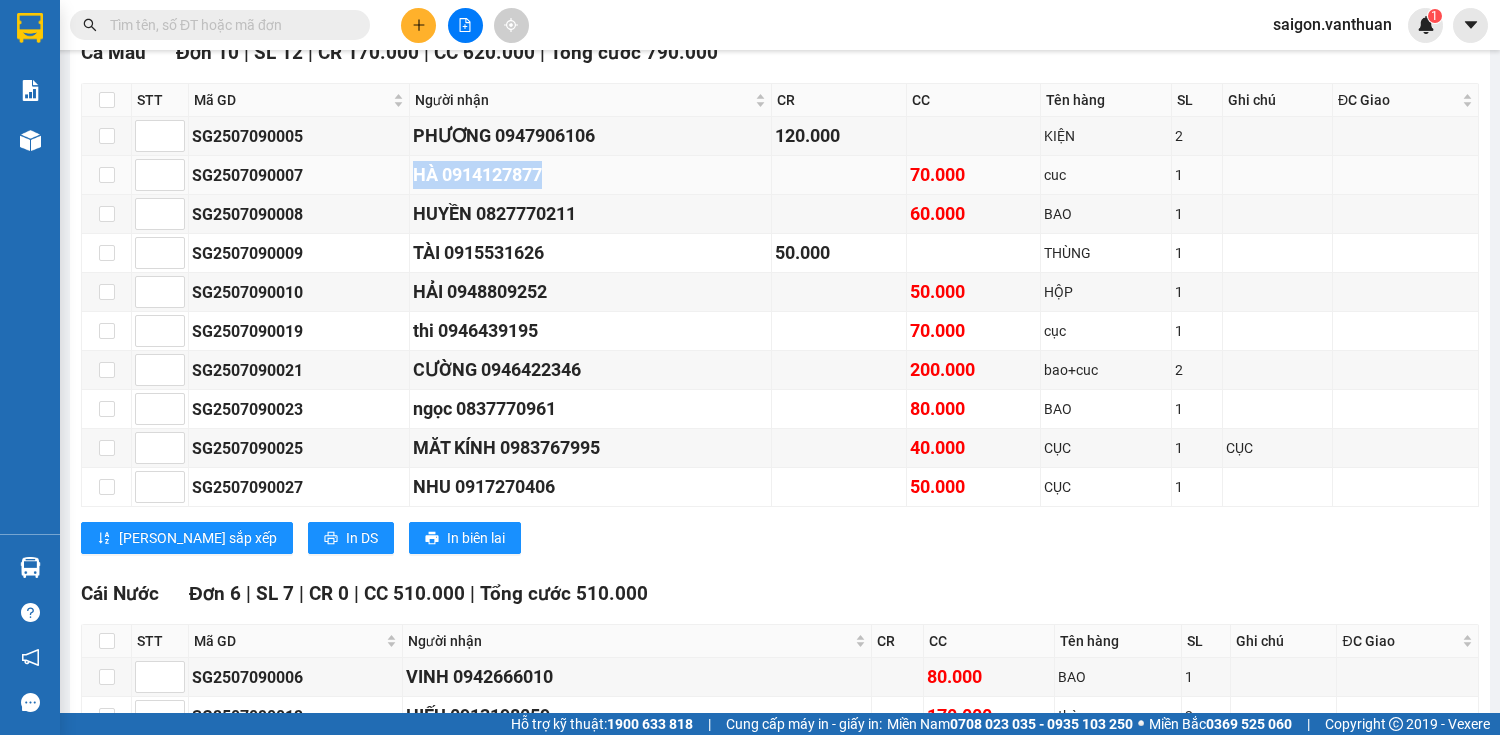 click on "HÀ 0914127877" at bounding box center (591, 175) 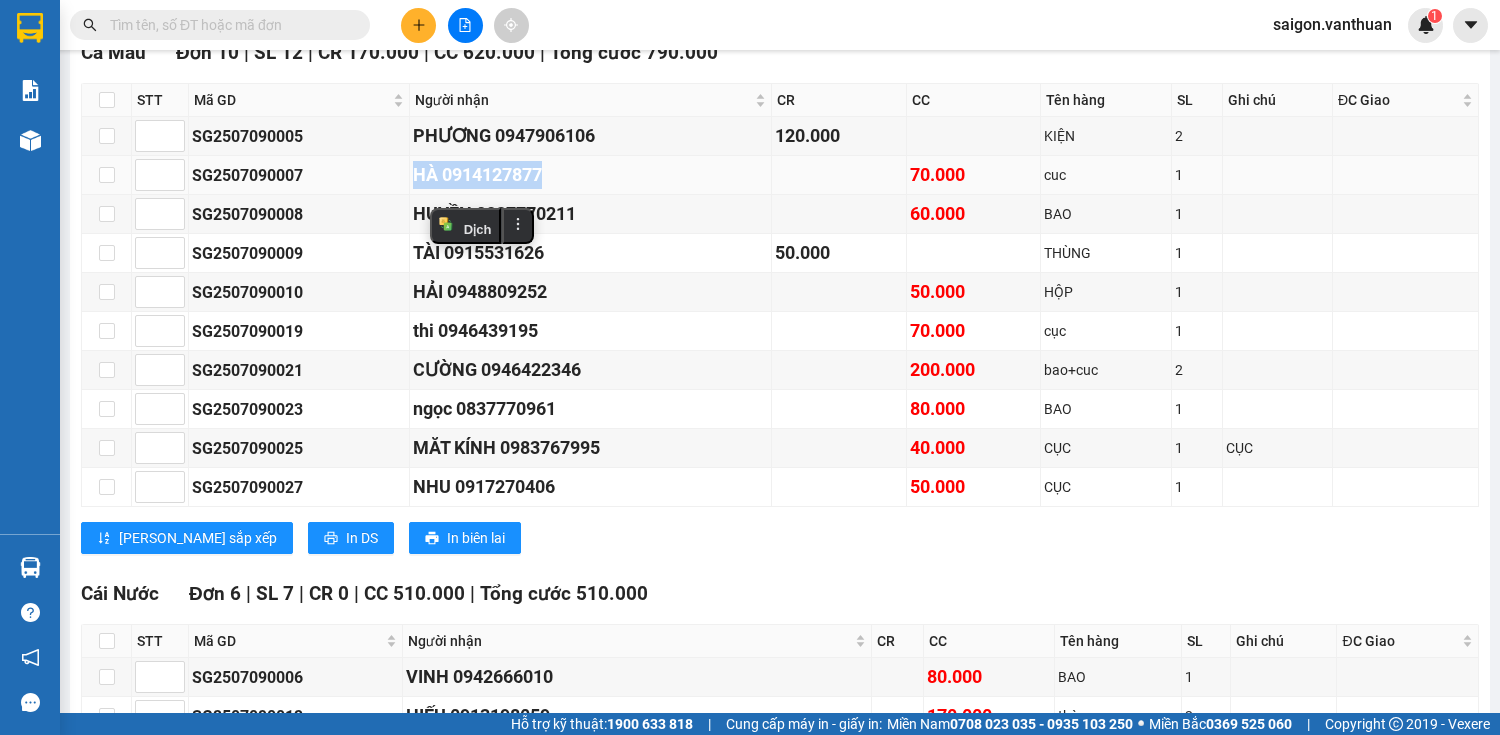 click on "HÀ 0914127877" at bounding box center (591, 175) 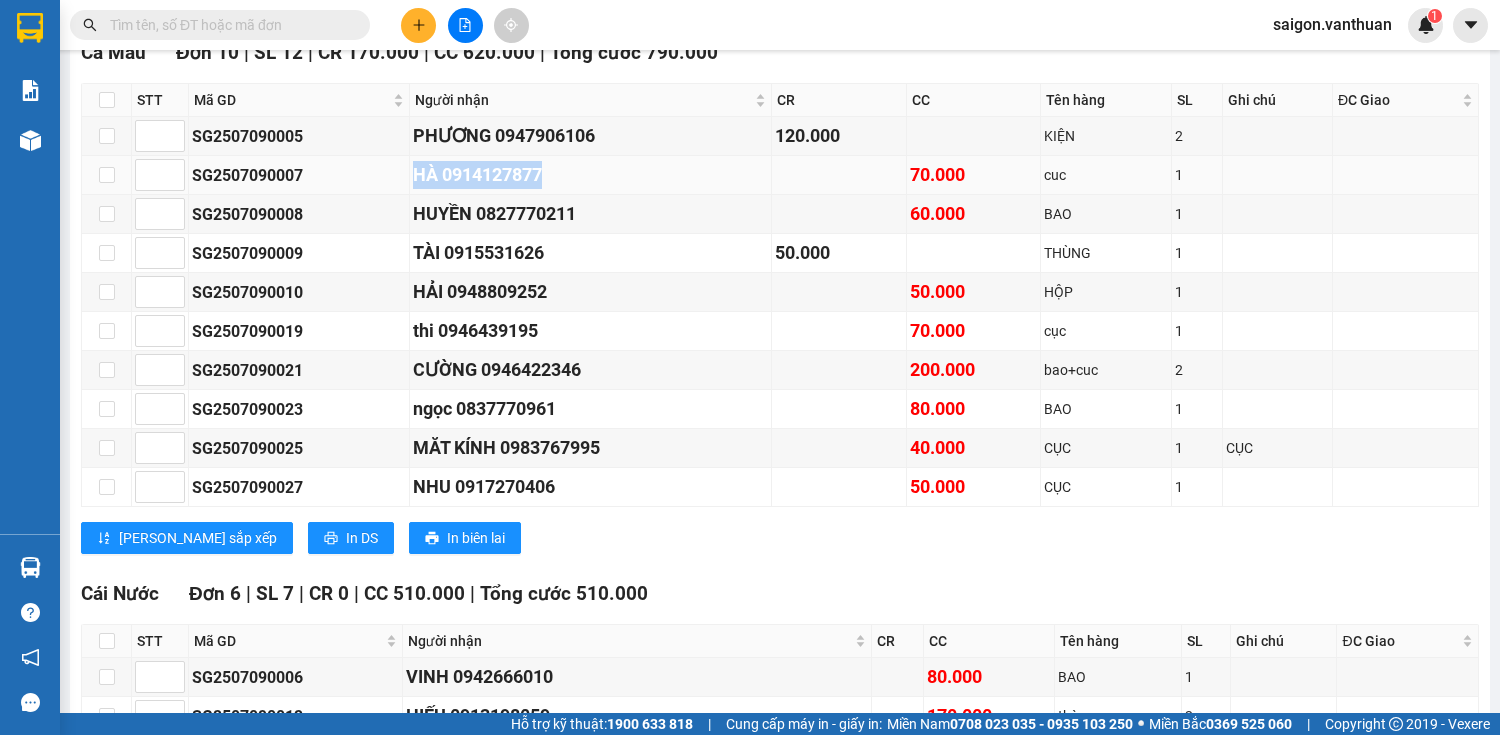 click on "HÀ 0914127877" at bounding box center [591, 175] 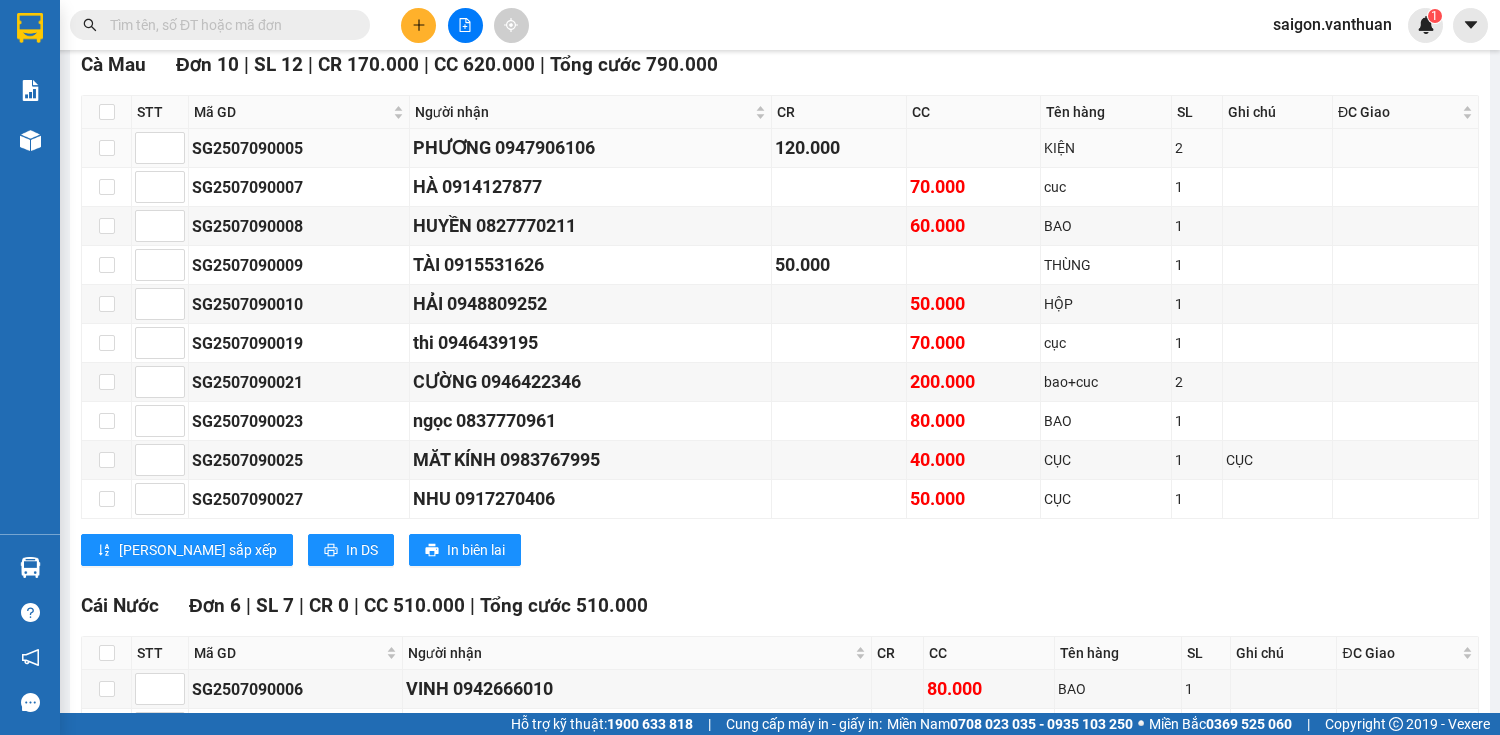 scroll, scrollTop: 320, scrollLeft: 0, axis: vertical 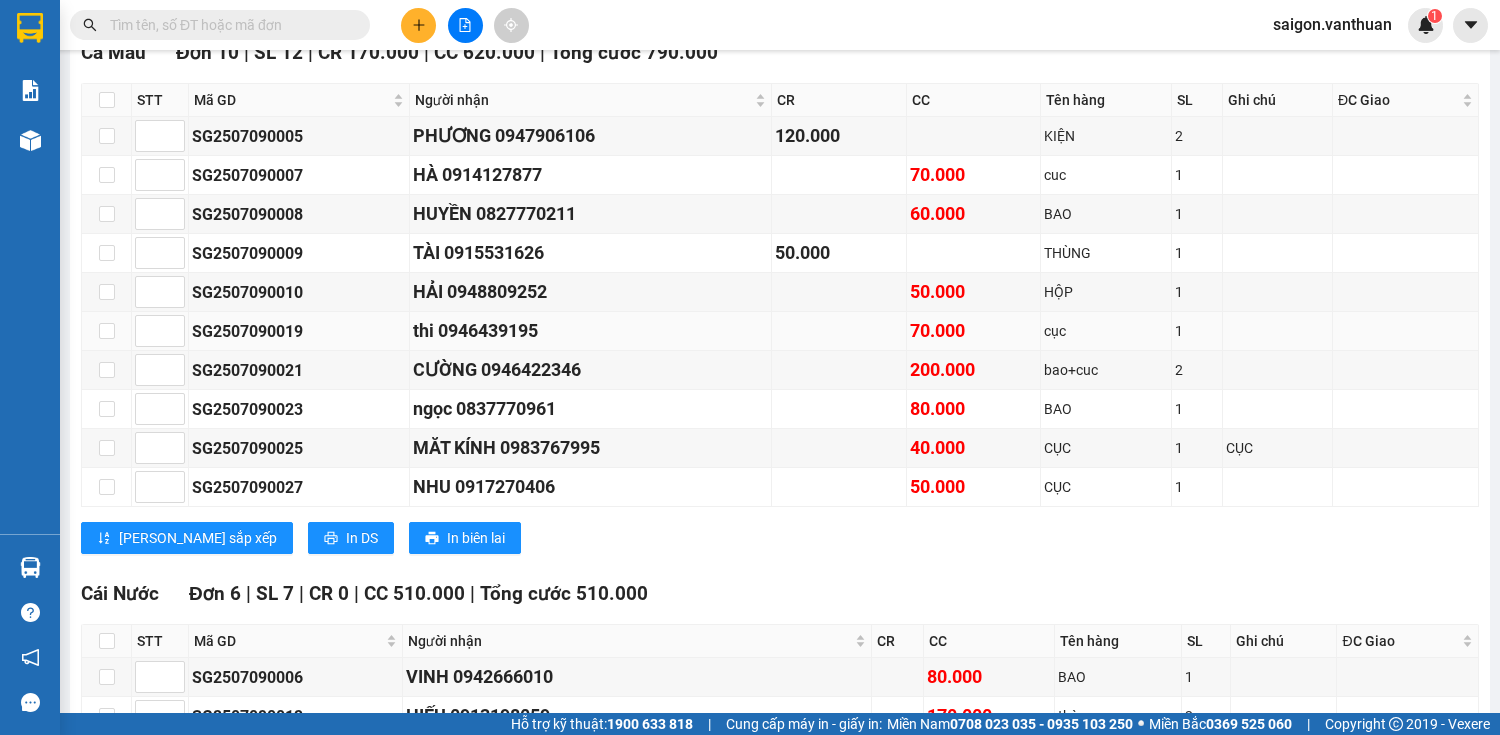 drag, startPoint x: 502, startPoint y: 348, endPoint x: 493, endPoint y: 343, distance: 10.29563 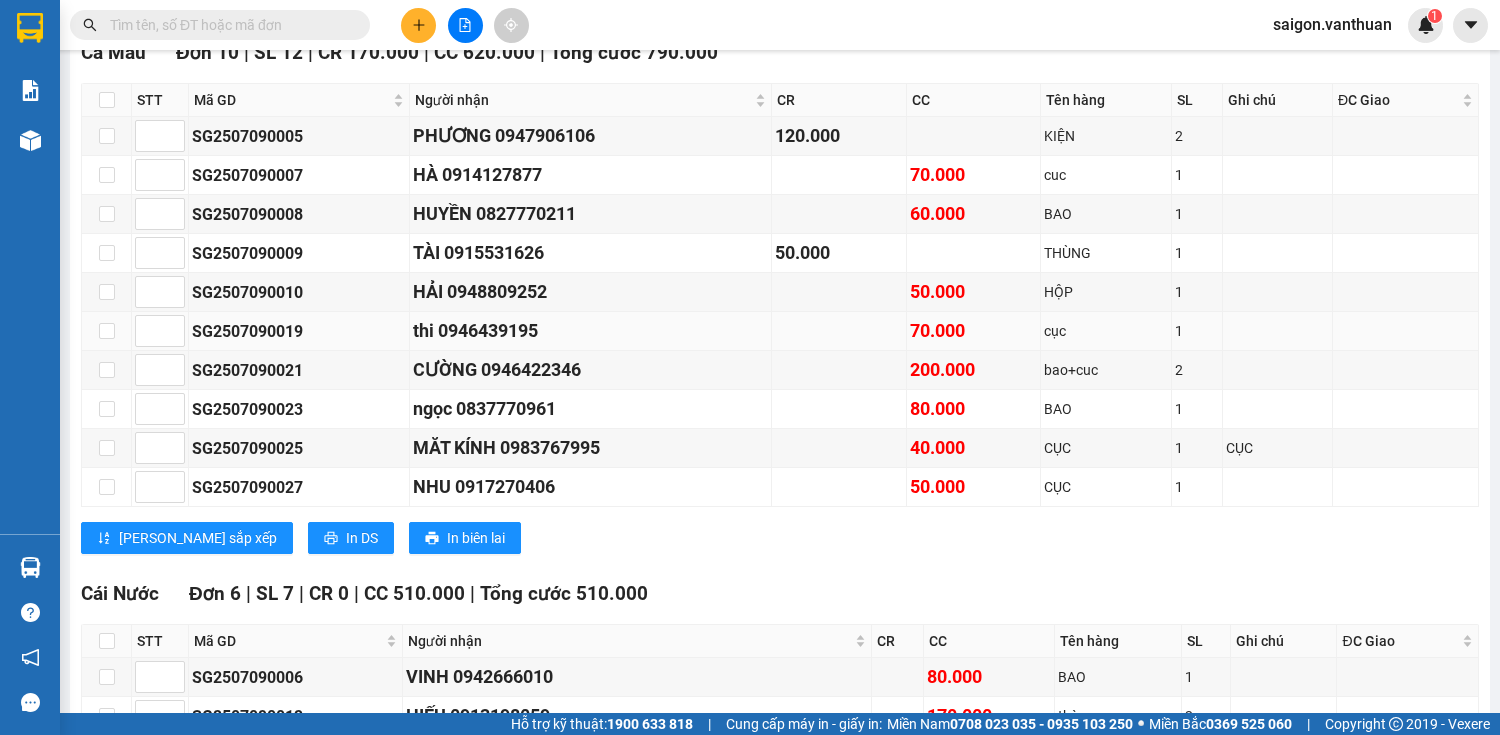 click on "thi  0946439195" at bounding box center [591, 331] 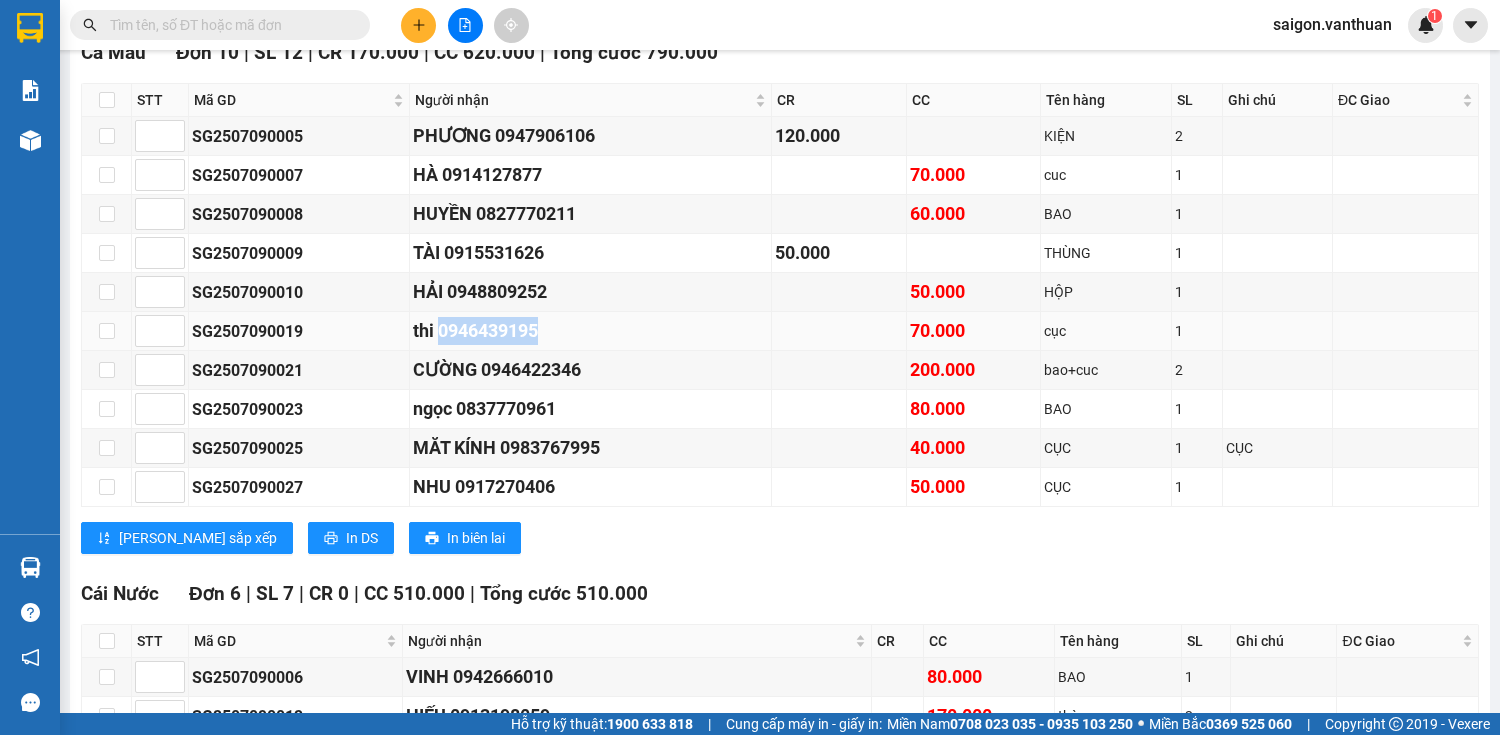 click on "thi  0946439195" at bounding box center (591, 331) 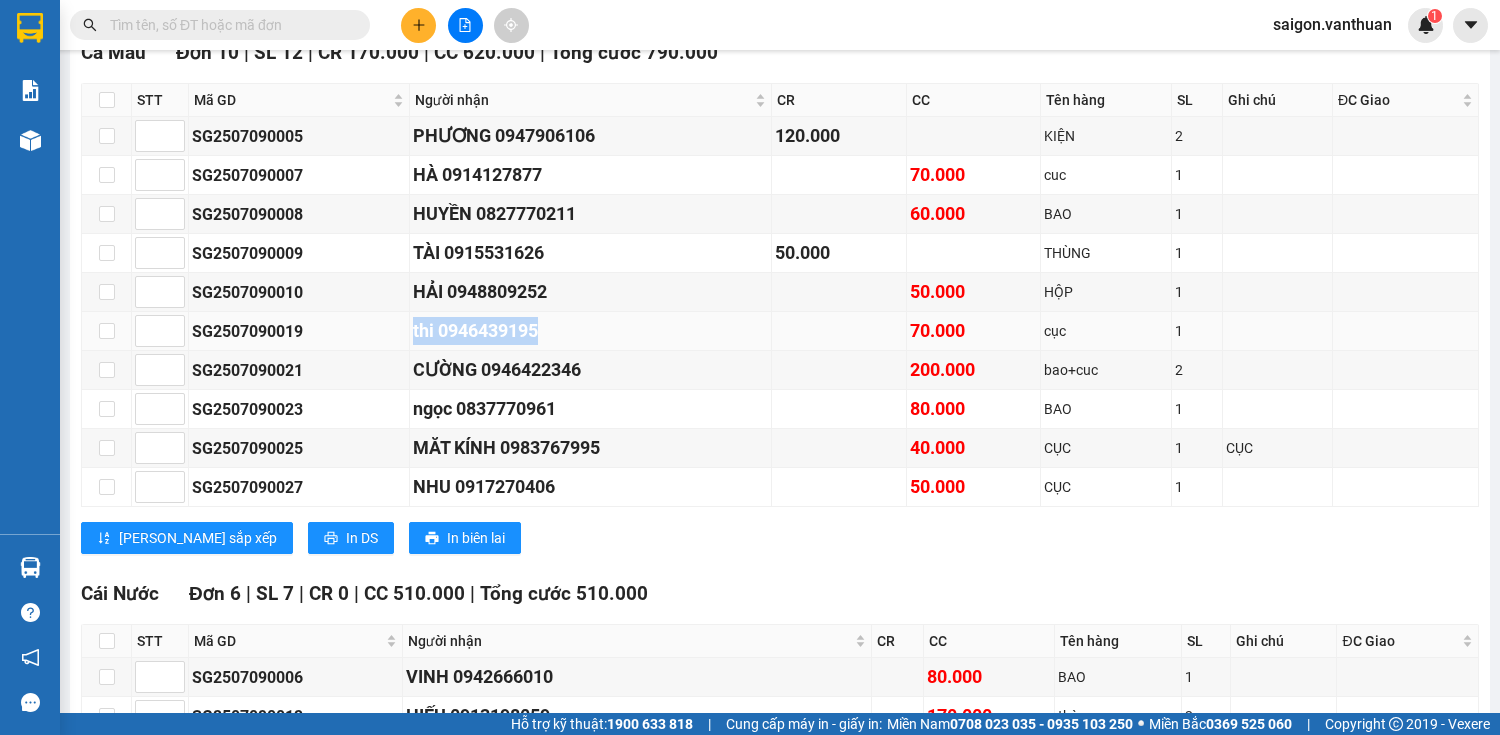 click on "thi  0946439195" at bounding box center [591, 331] 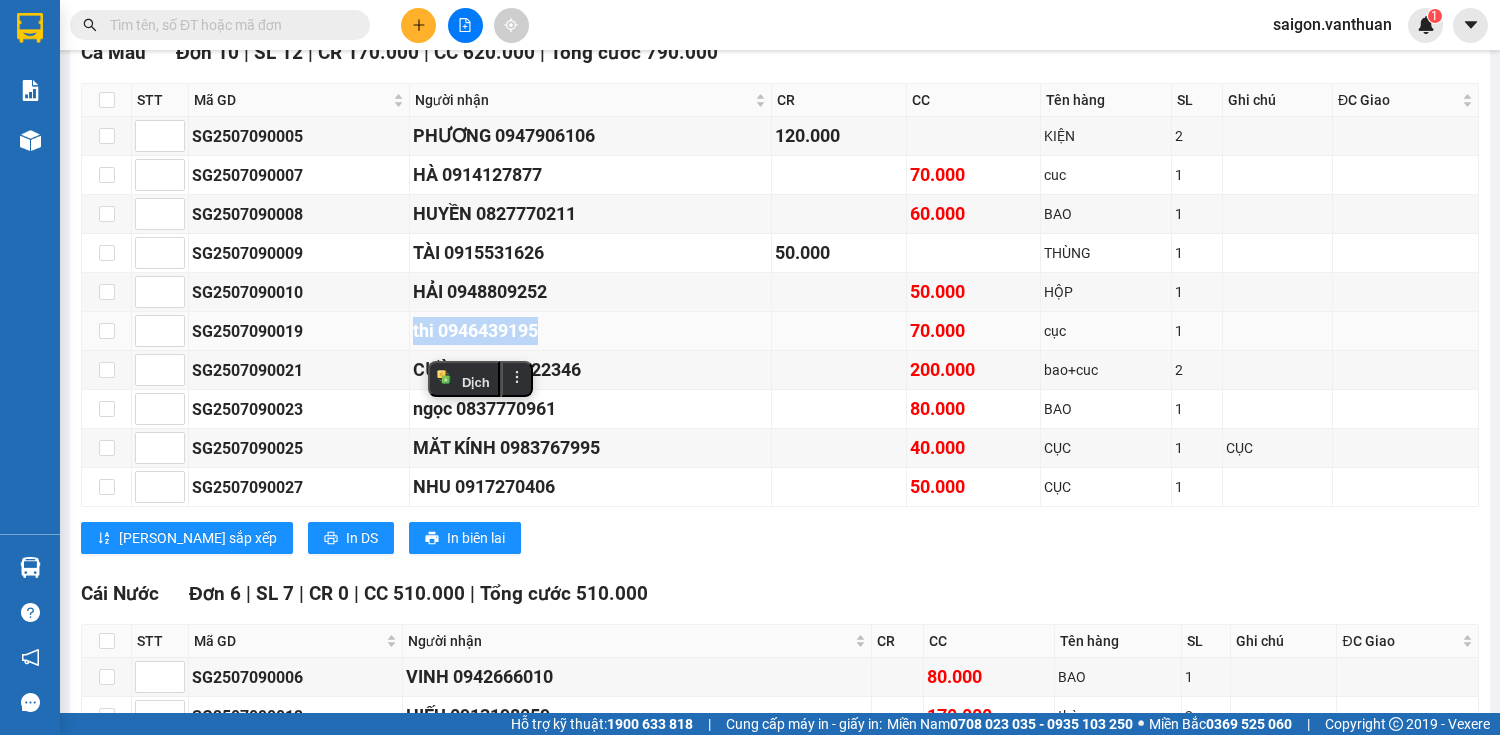 click on "thi  0946439195" at bounding box center (591, 331) 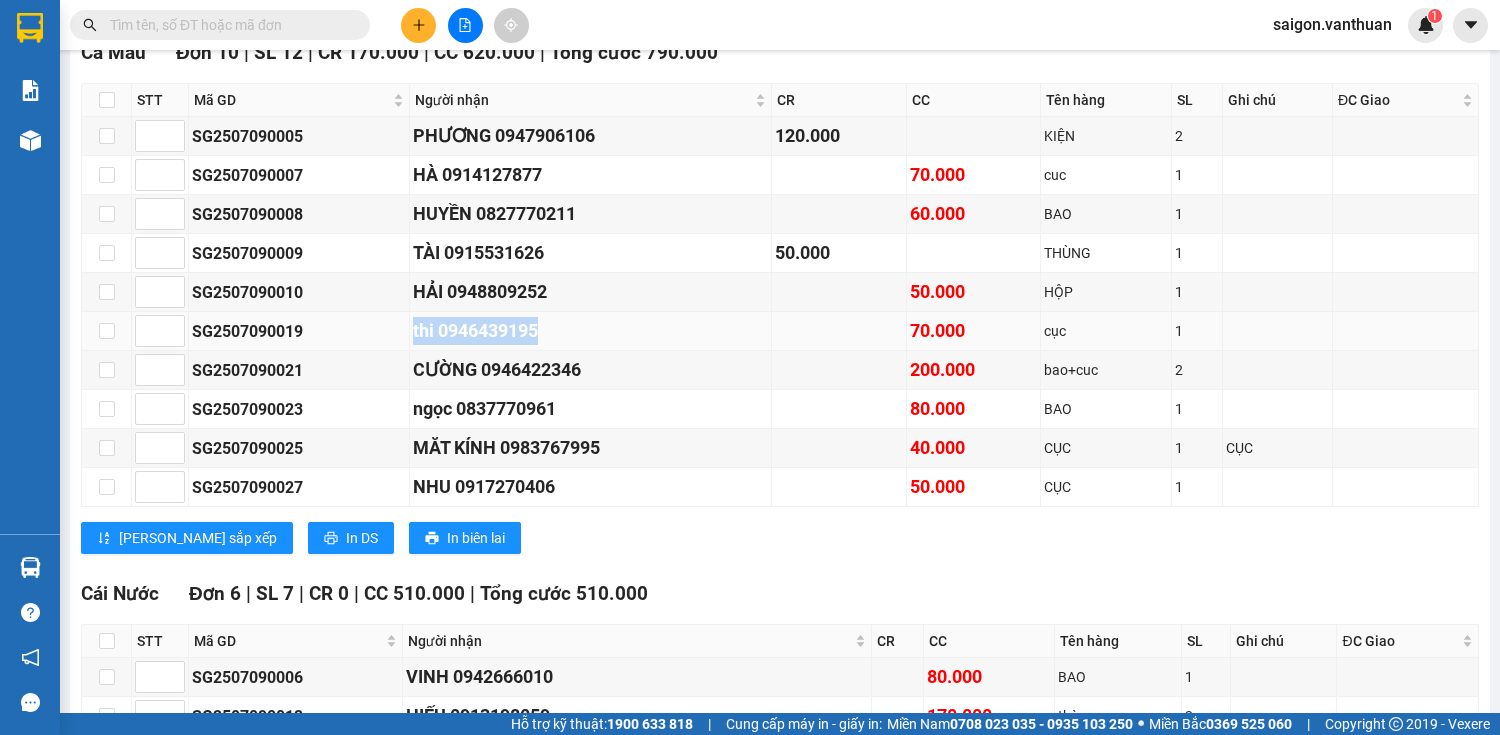 click on "thi  0946439195" at bounding box center [591, 331] 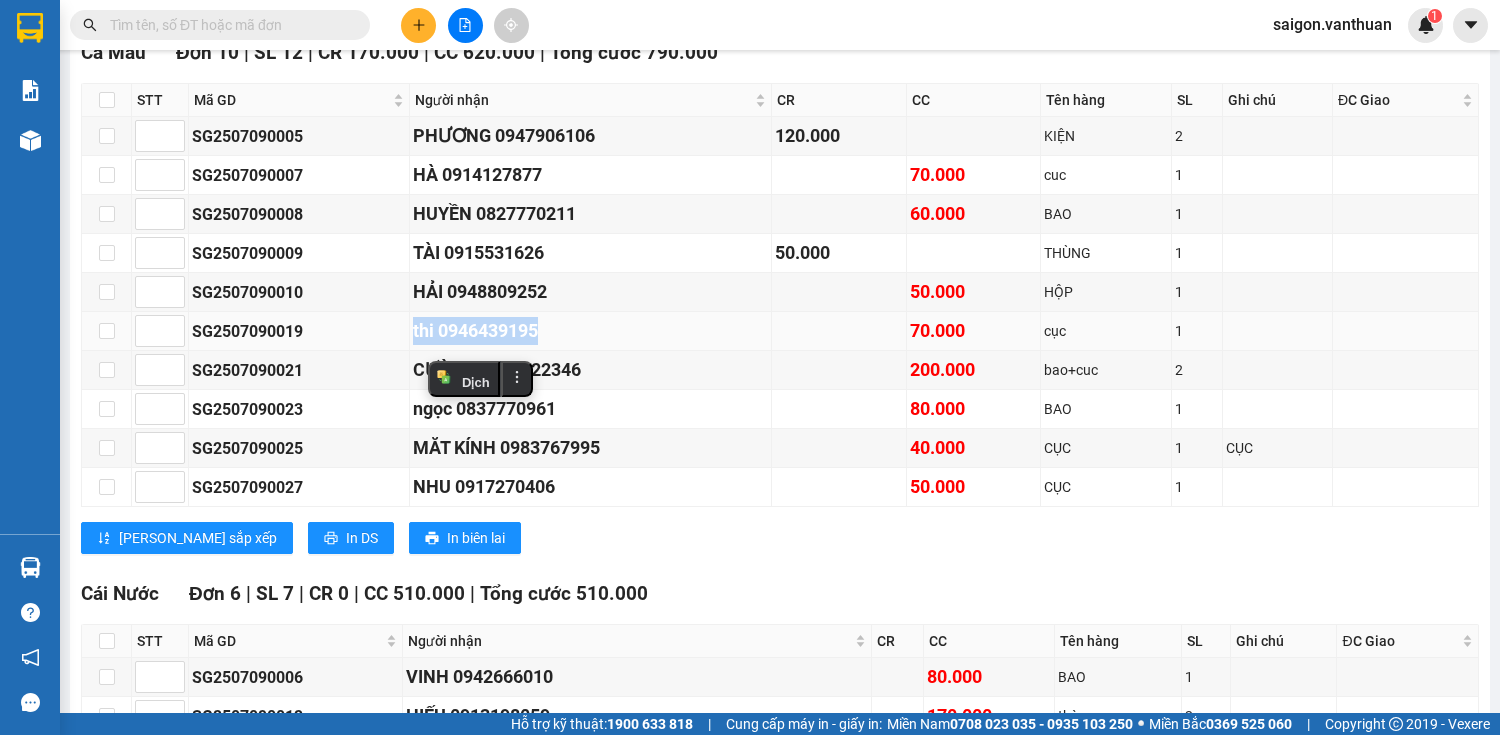 click on "thi  0946439195" at bounding box center [591, 331] 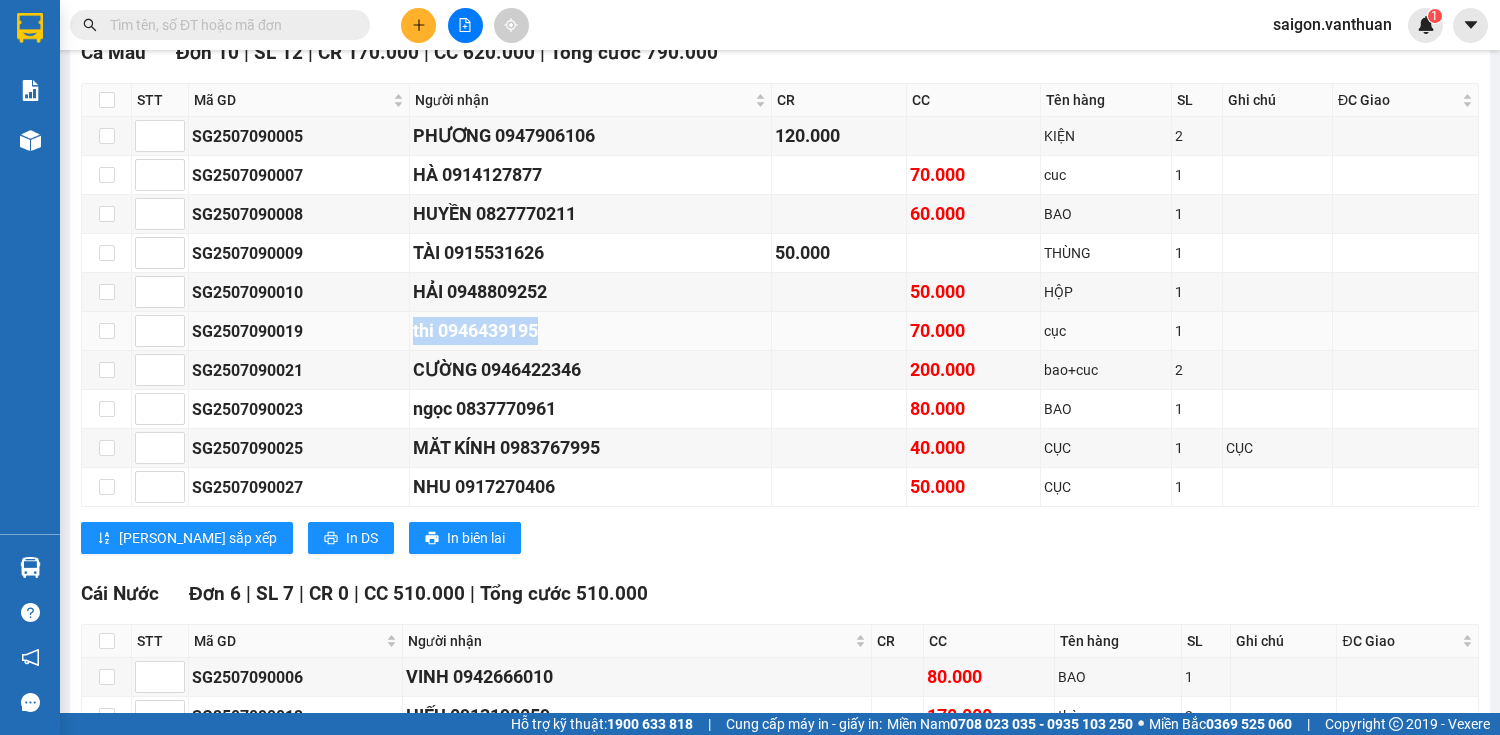 click on "thi  0946439195" at bounding box center [591, 331] 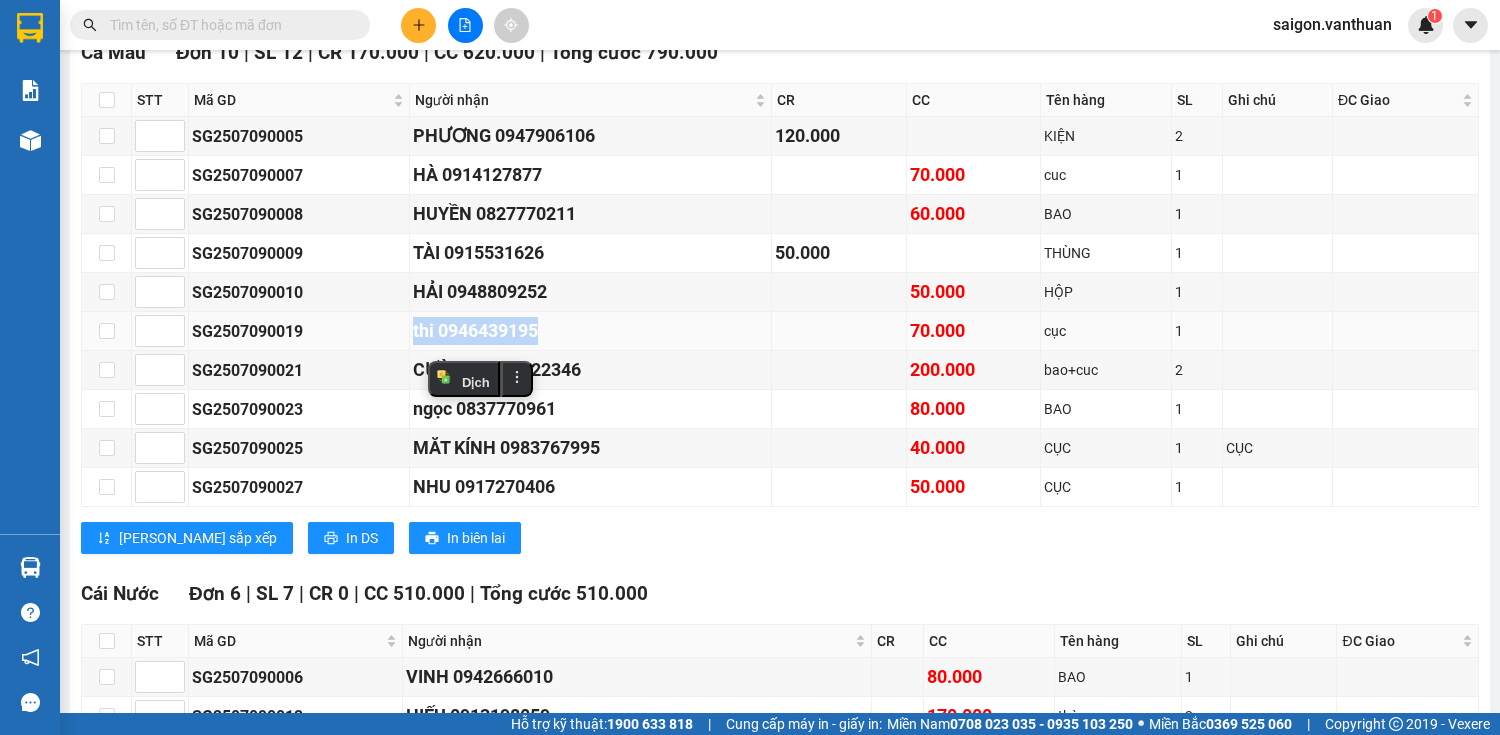 click on "thi  0946439195" at bounding box center [591, 331] 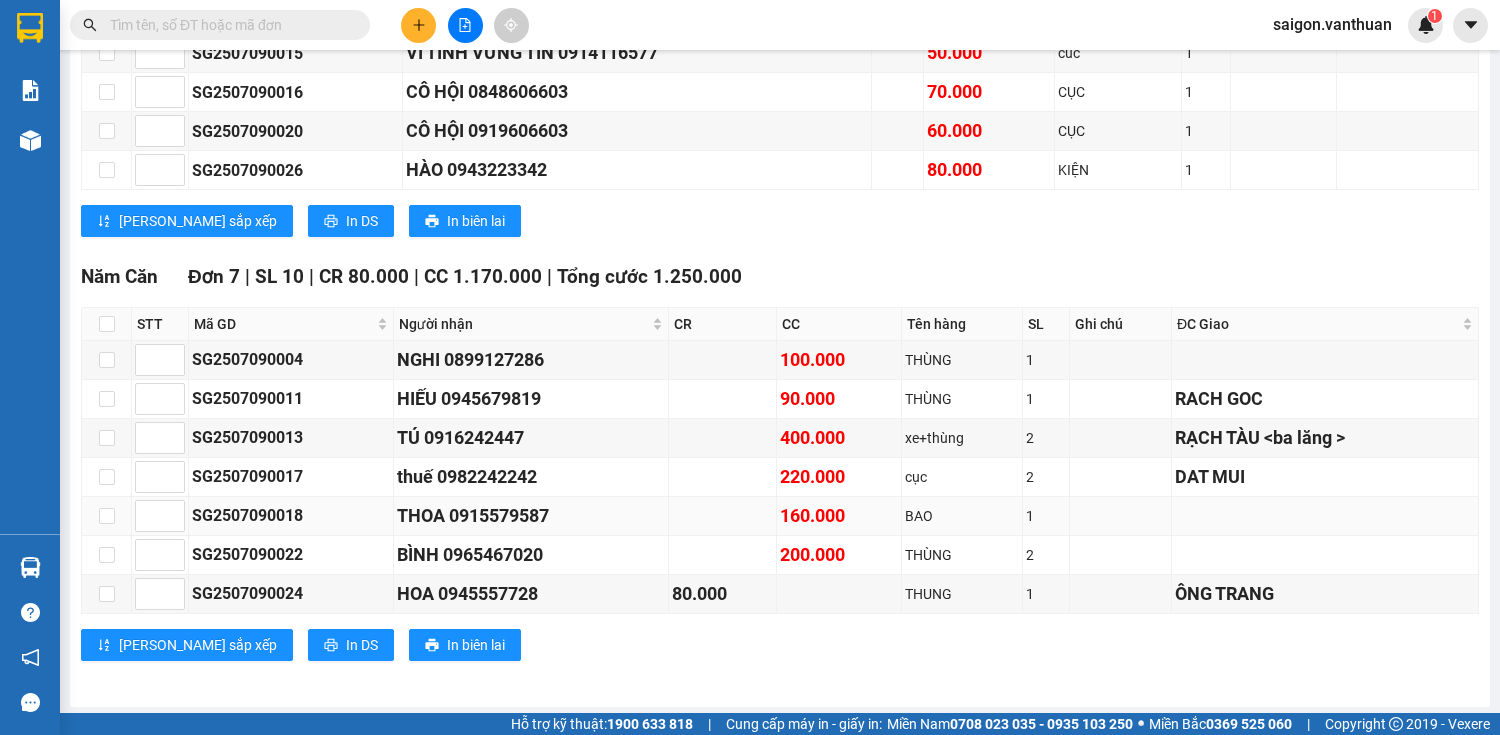 scroll, scrollTop: 1024, scrollLeft: 0, axis: vertical 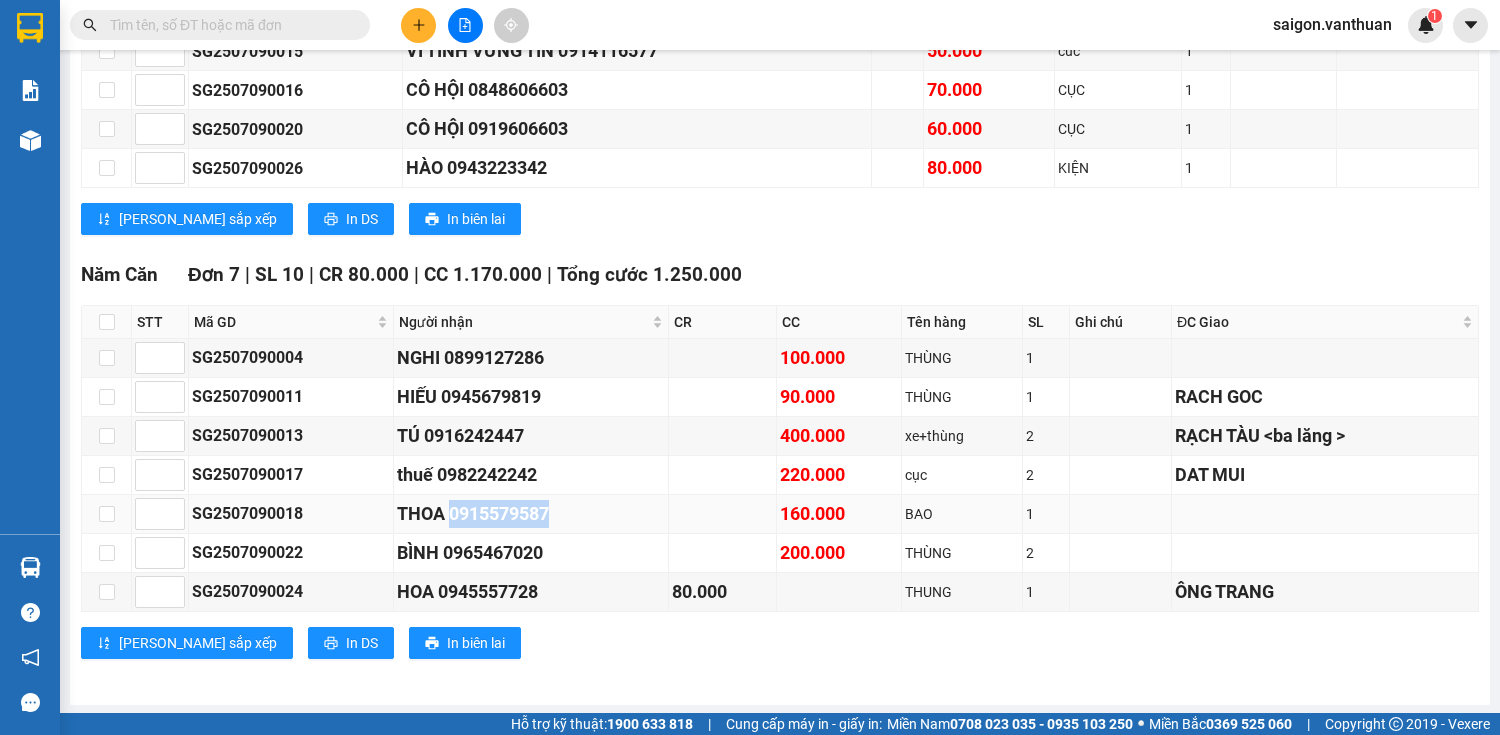 drag, startPoint x: 448, startPoint y: 511, endPoint x: 508, endPoint y: 516, distance: 60.207973 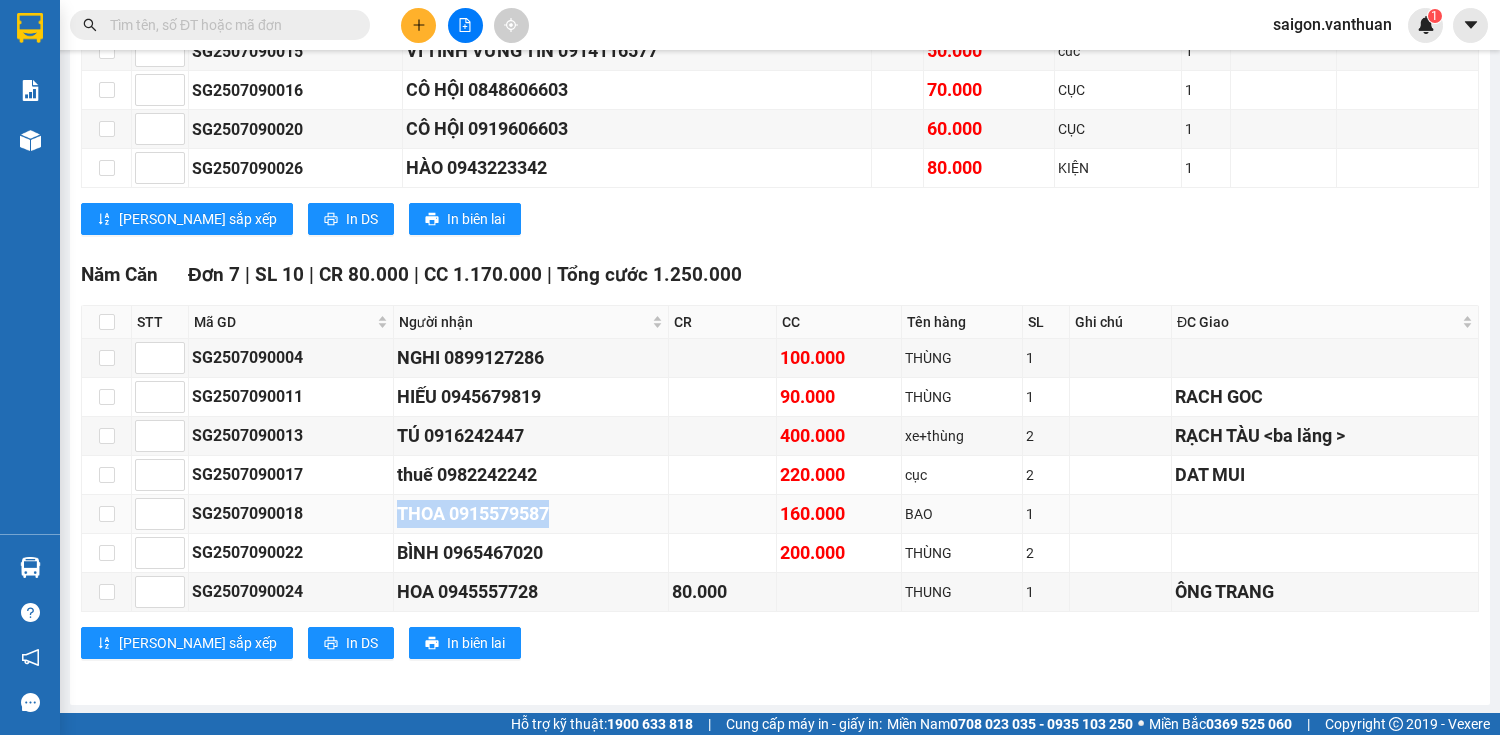 click on "THOA 0915579587" at bounding box center (531, 514) 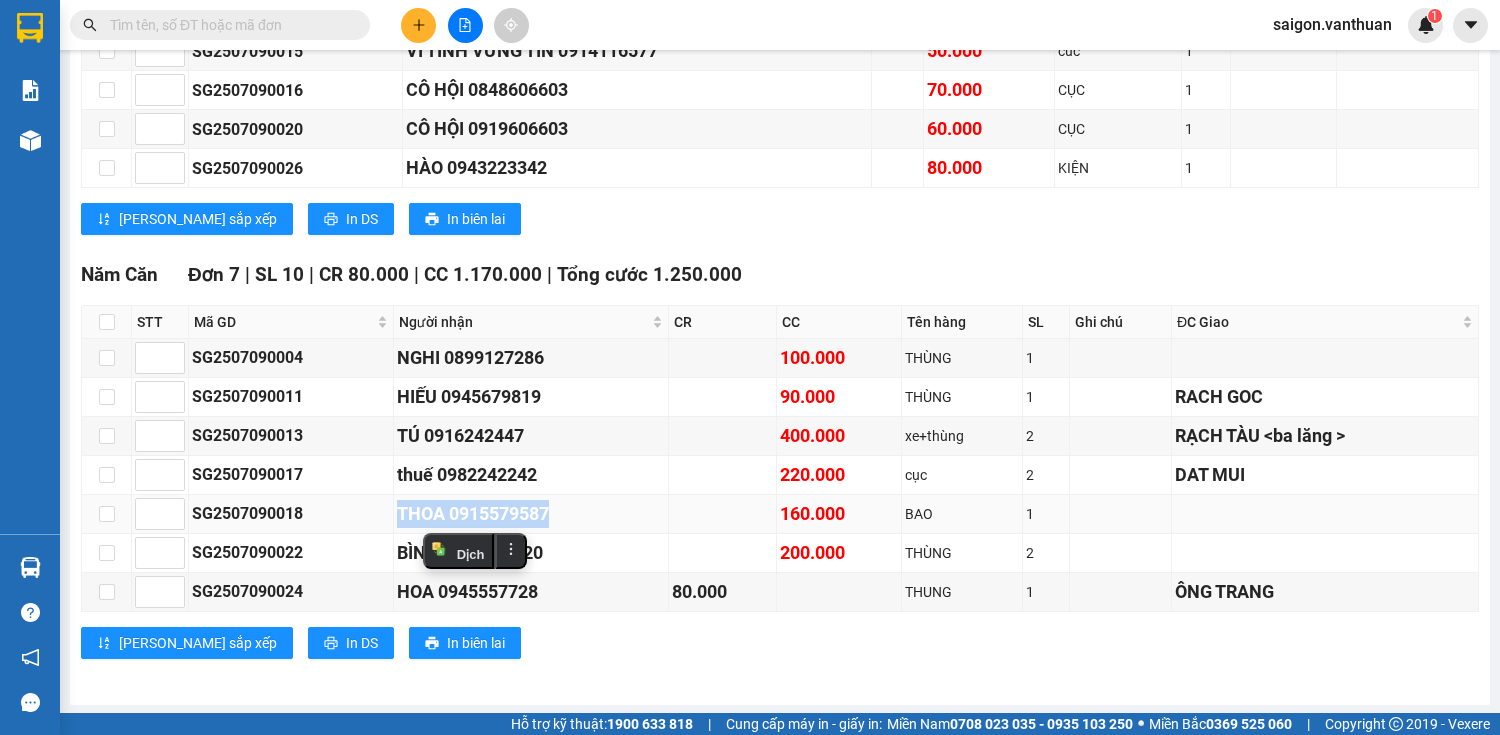 click on "THOA 0915579587" at bounding box center [531, 514] 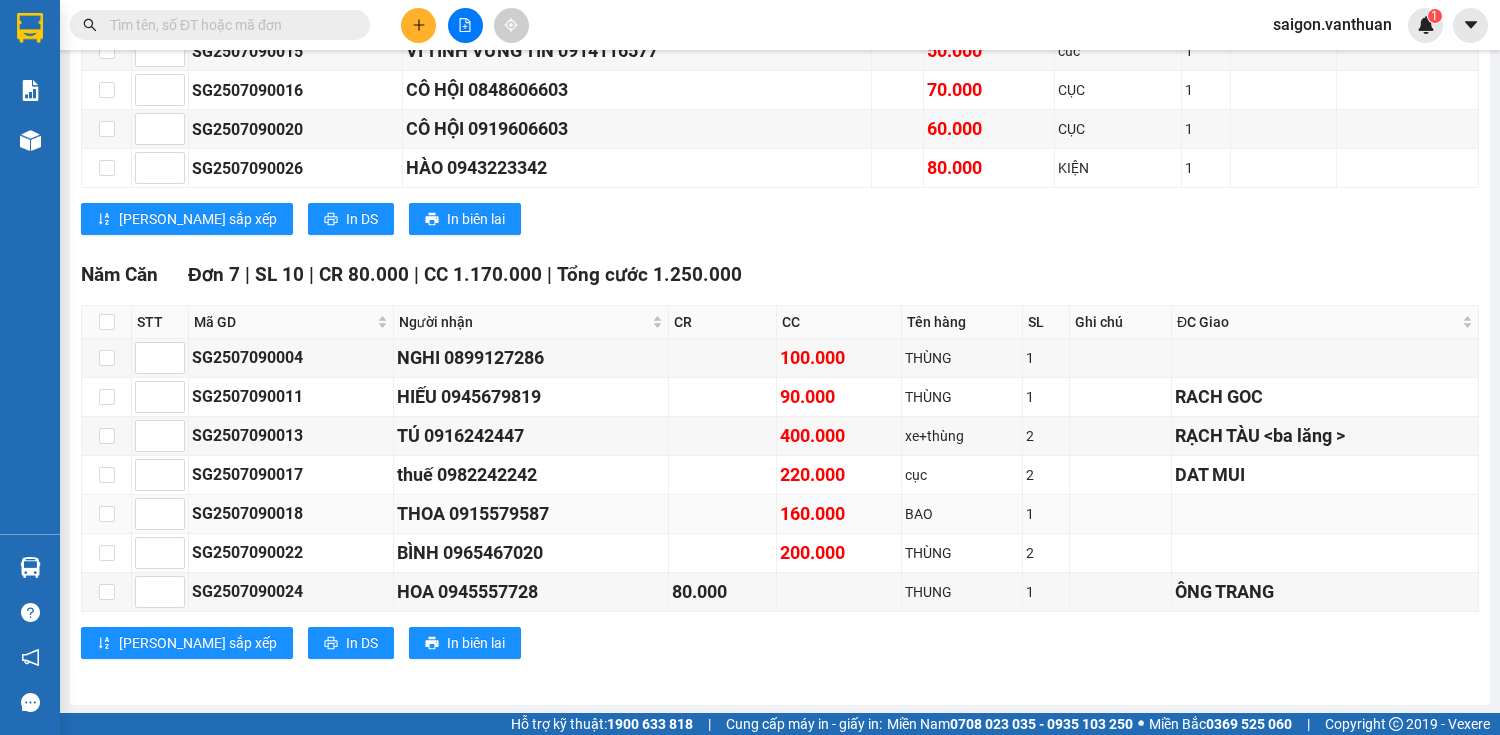 click on "THOA 0915579587" at bounding box center (531, 514) 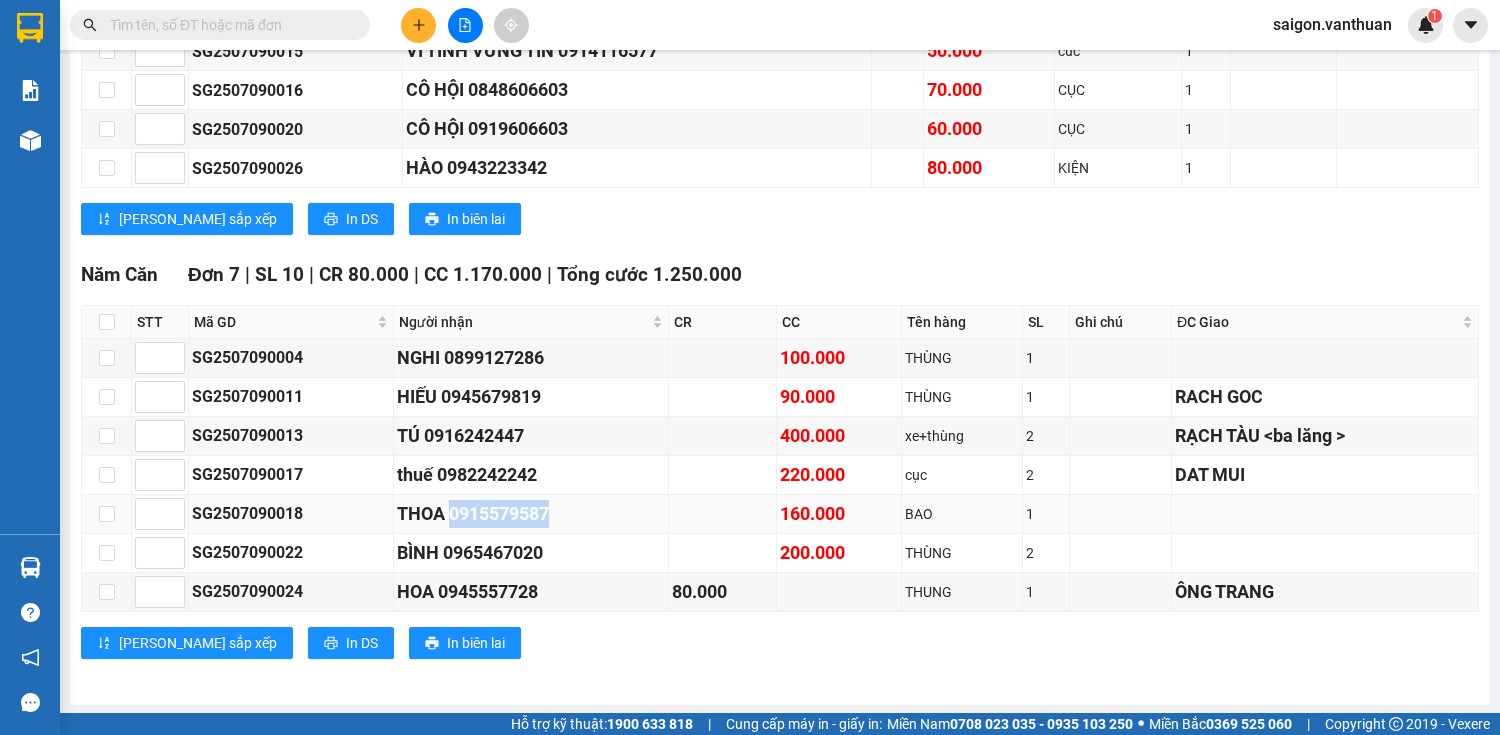 click on "THOA 0915579587" at bounding box center [531, 514] 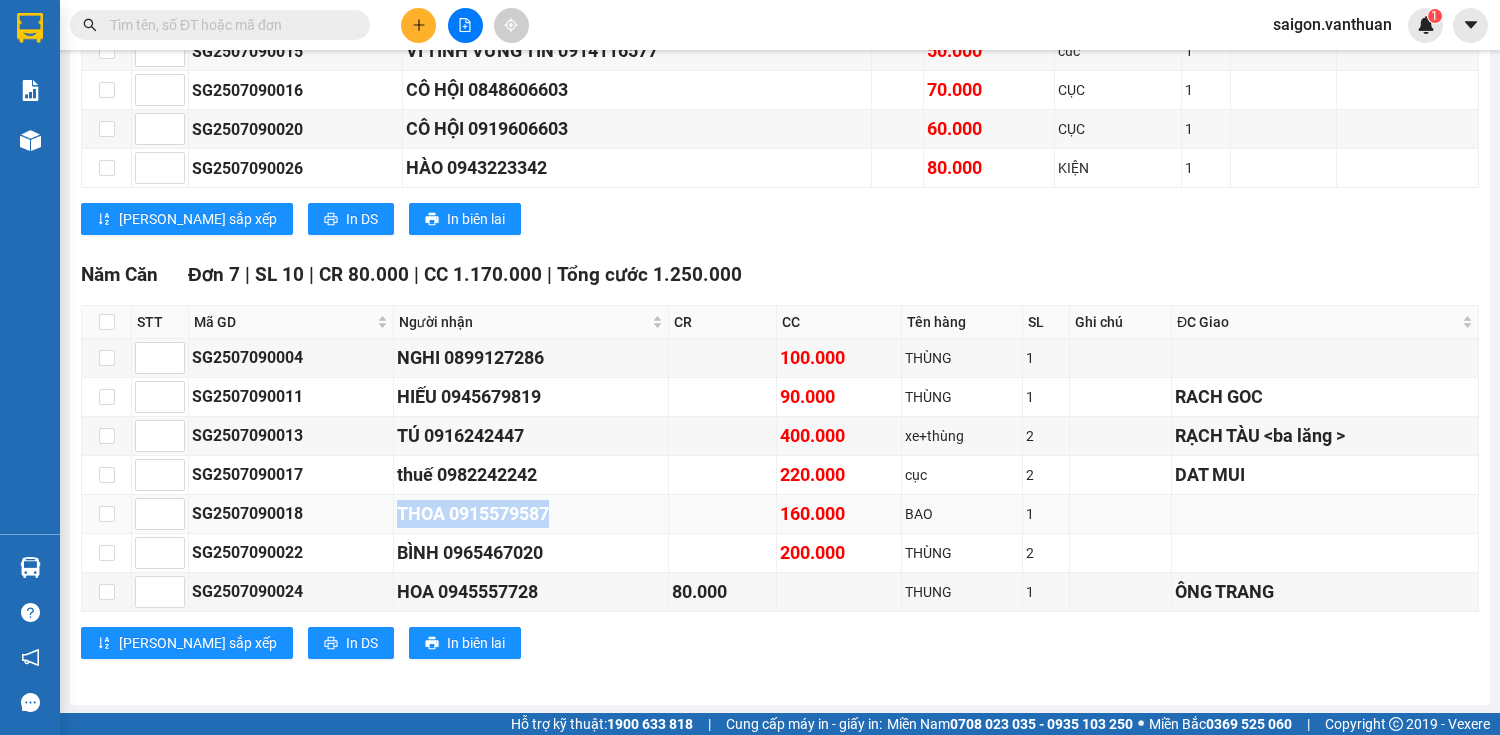 click on "THOA 0915579587" at bounding box center [531, 514] 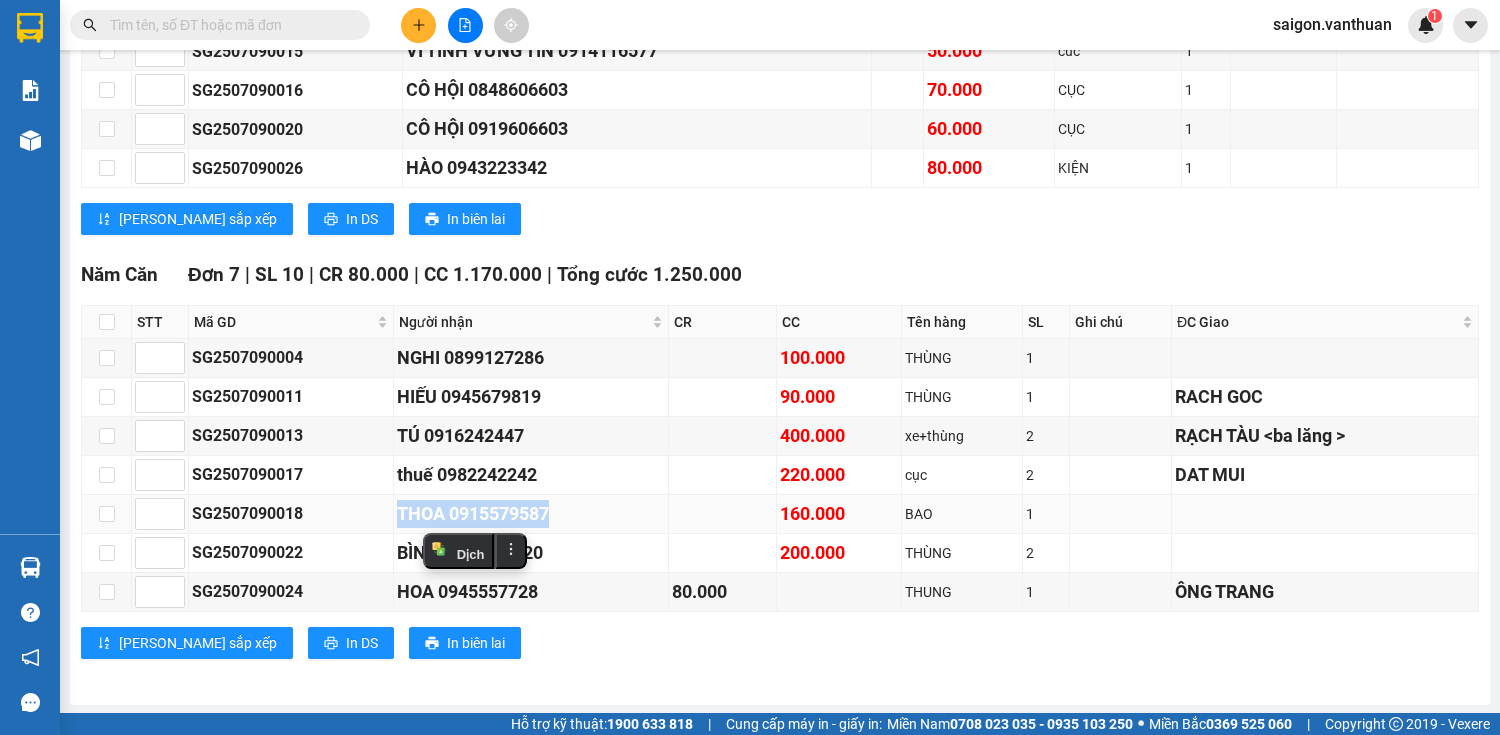 click on "THOA 0915579587" at bounding box center [531, 514] 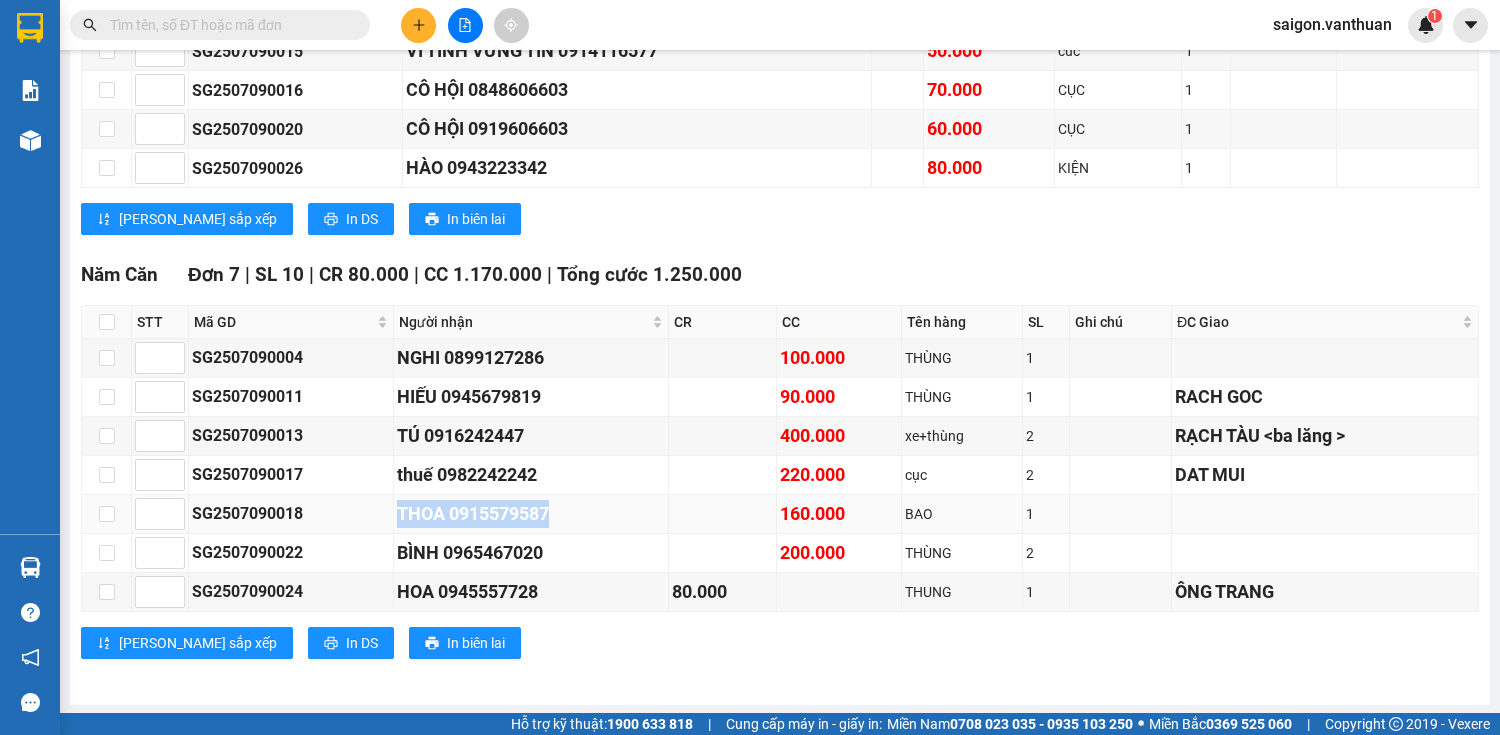 click on "THOA 0915579587" at bounding box center (531, 514) 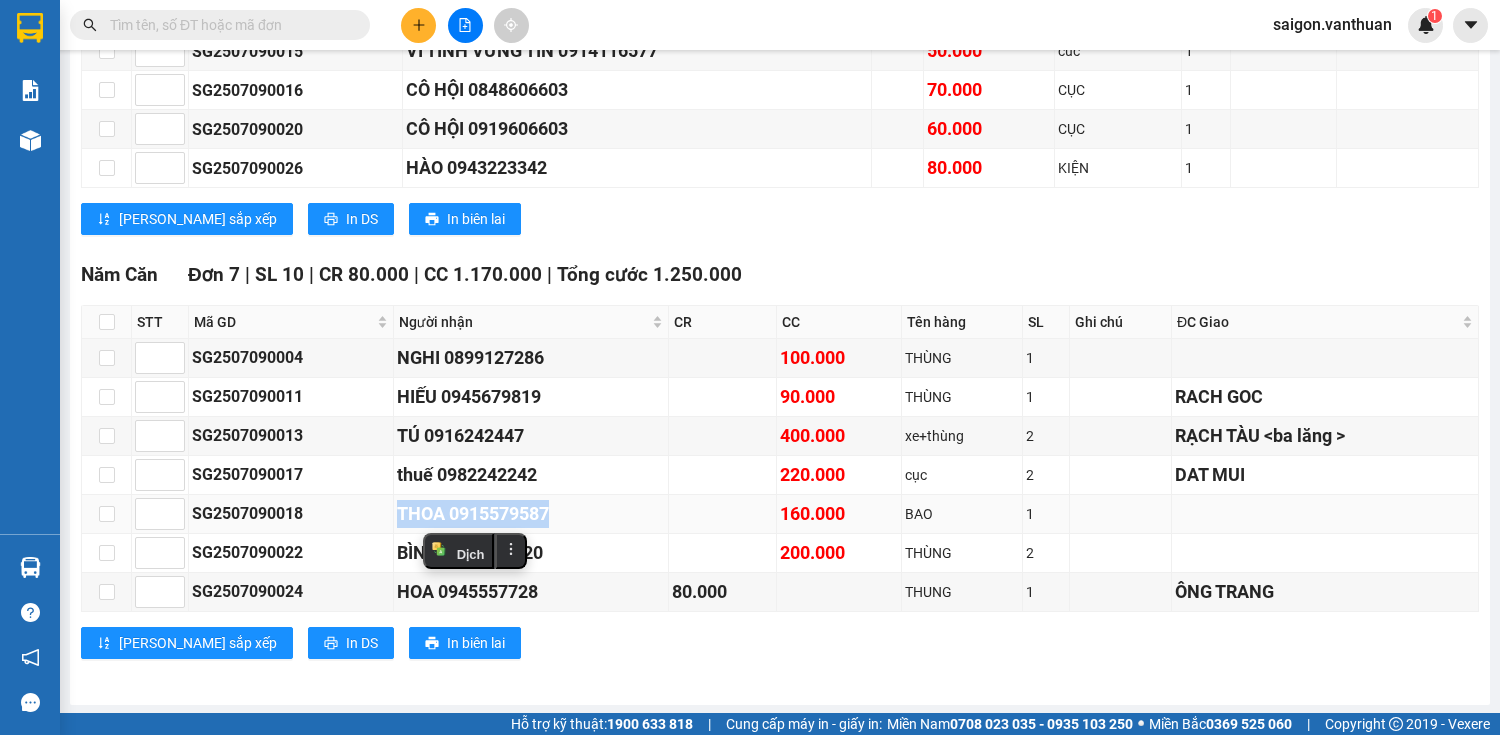 click on "THOA 0915579587" at bounding box center (531, 514) 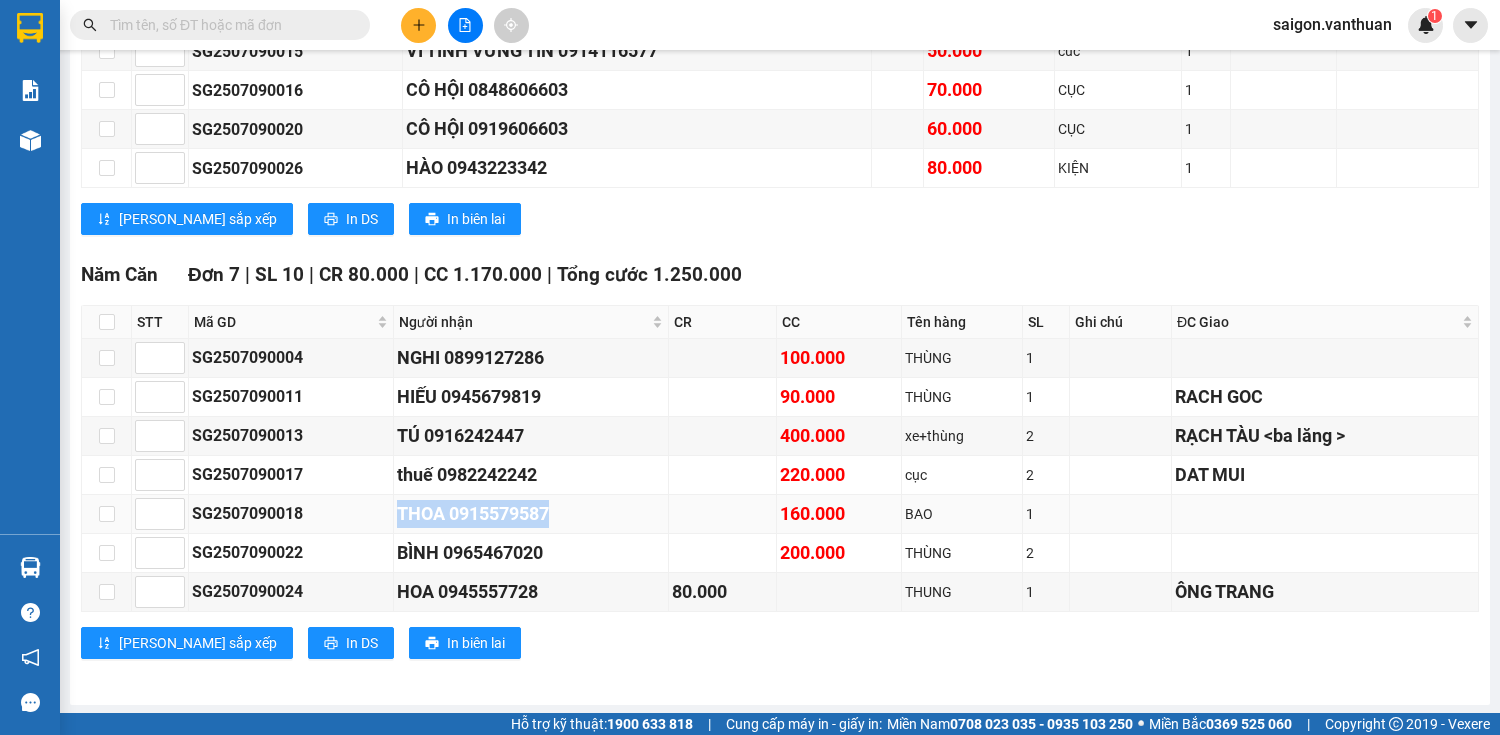 click on "THOA 0915579587" at bounding box center (531, 514) 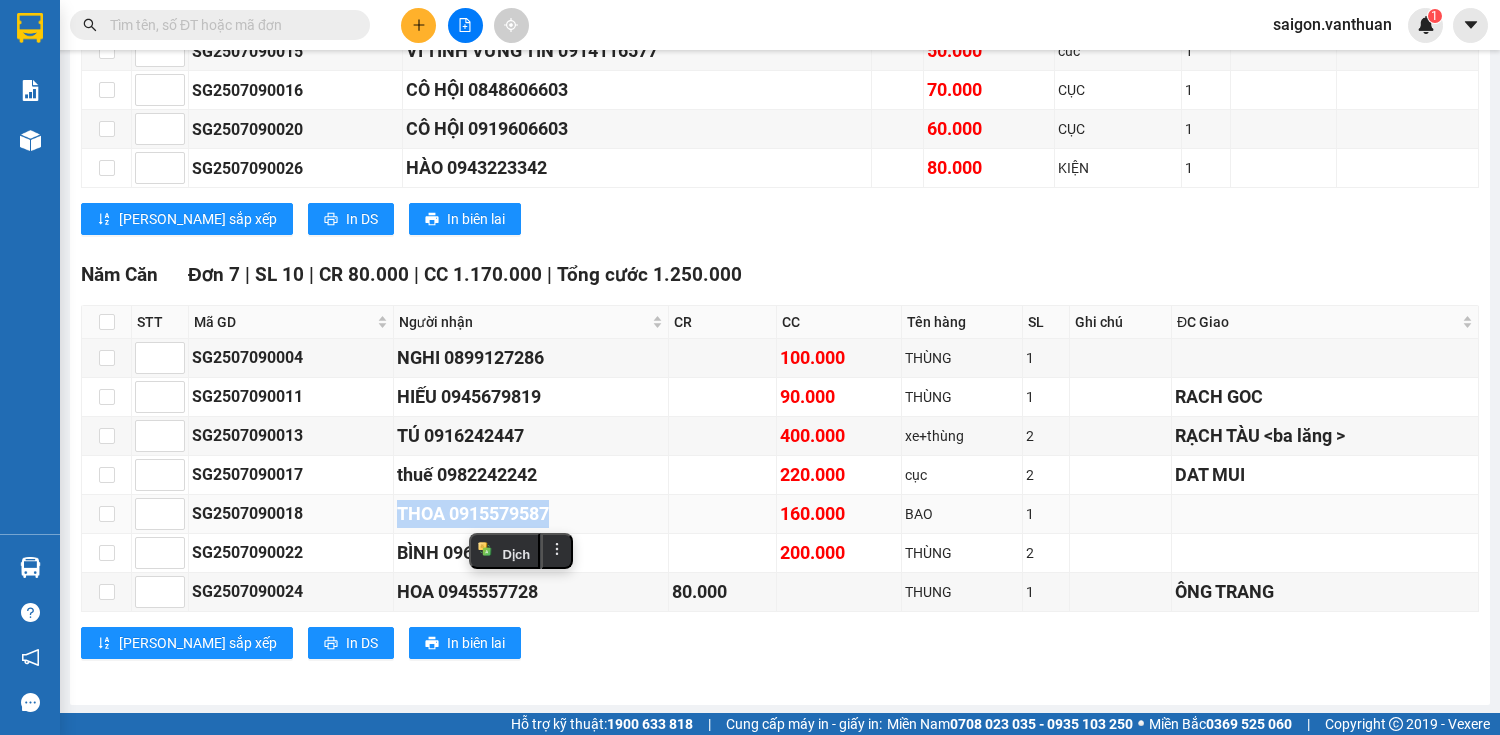 click on "THOA 0915579587" at bounding box center [531, 514] 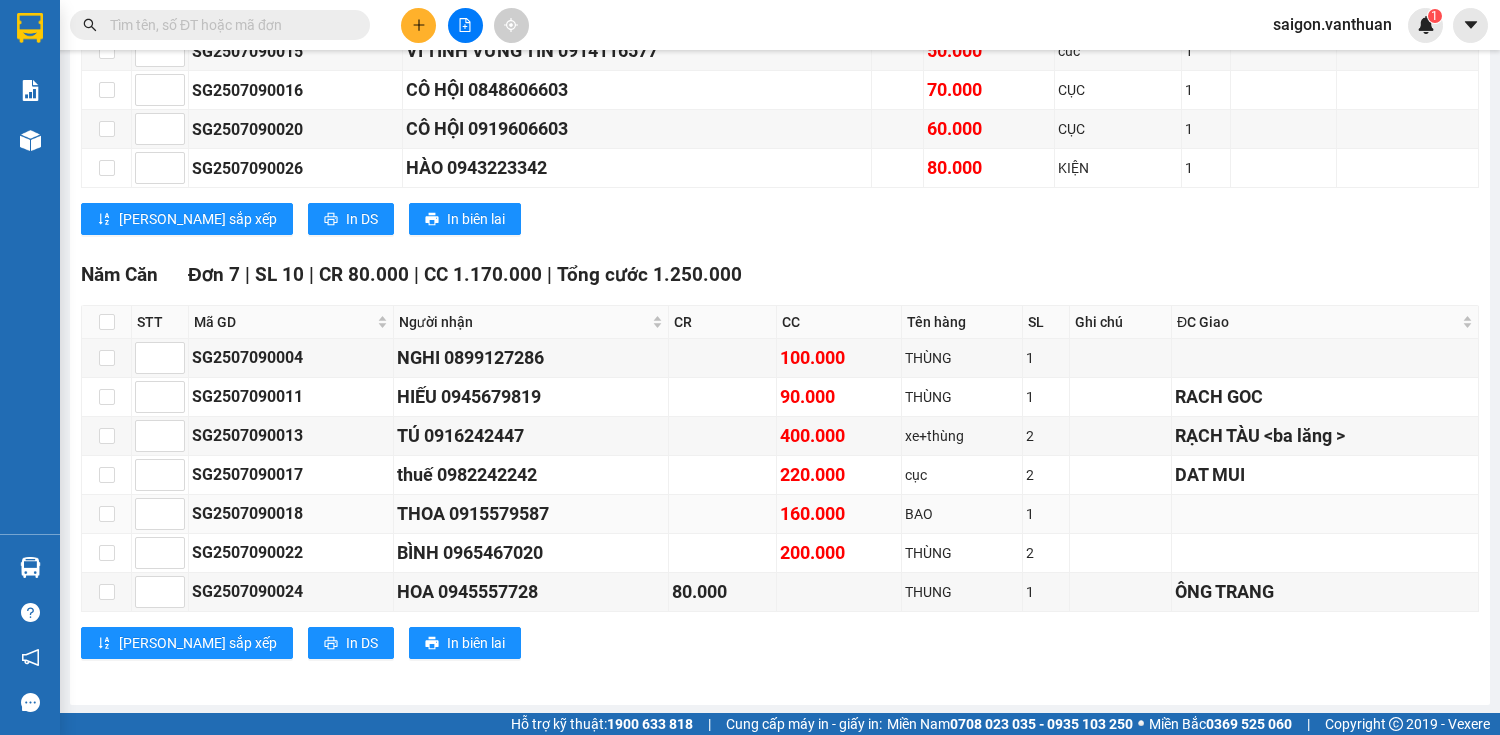 click on "160.000" at bounding box center (839, 514) 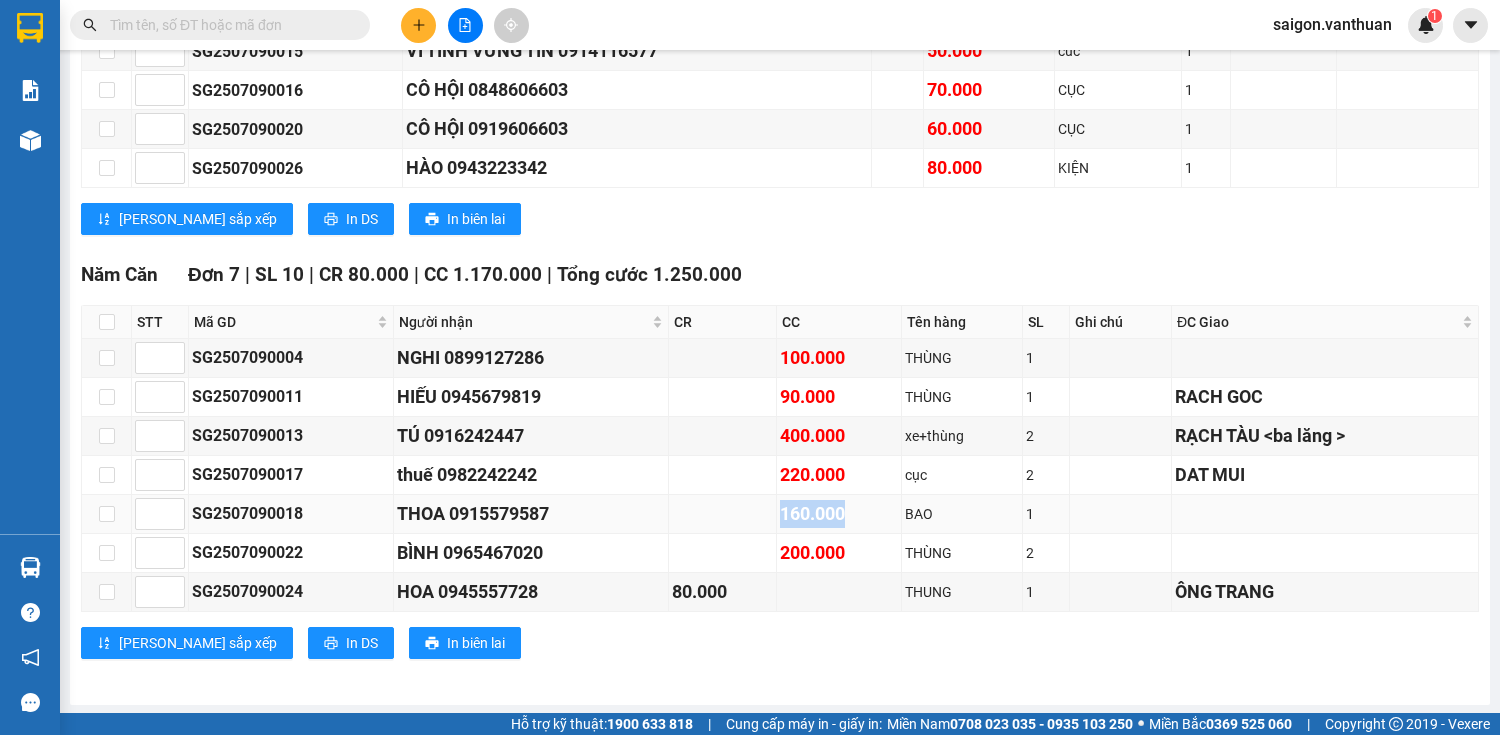click on "160.000" at bounding box center (839, 514) 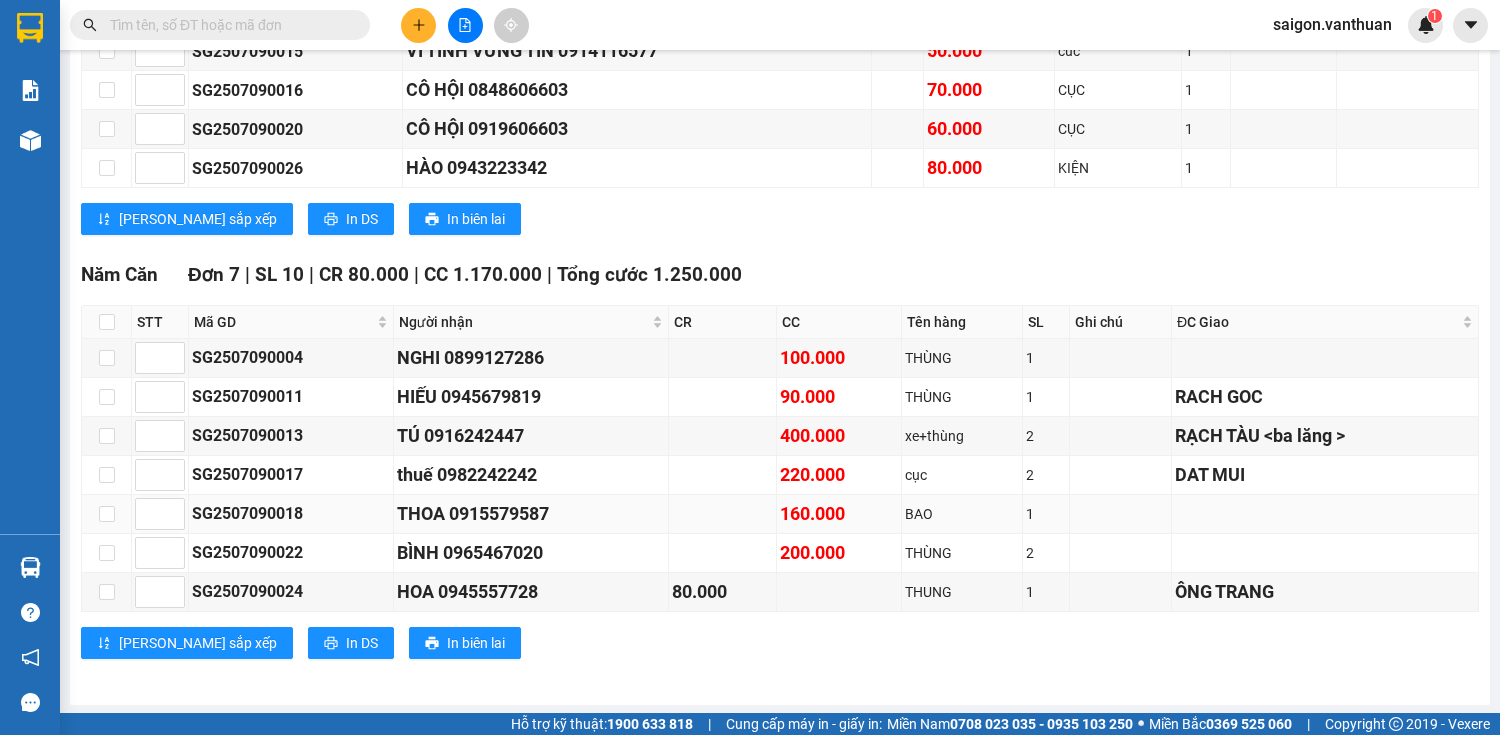 click on "160.000" at bounding box center (839, 514) 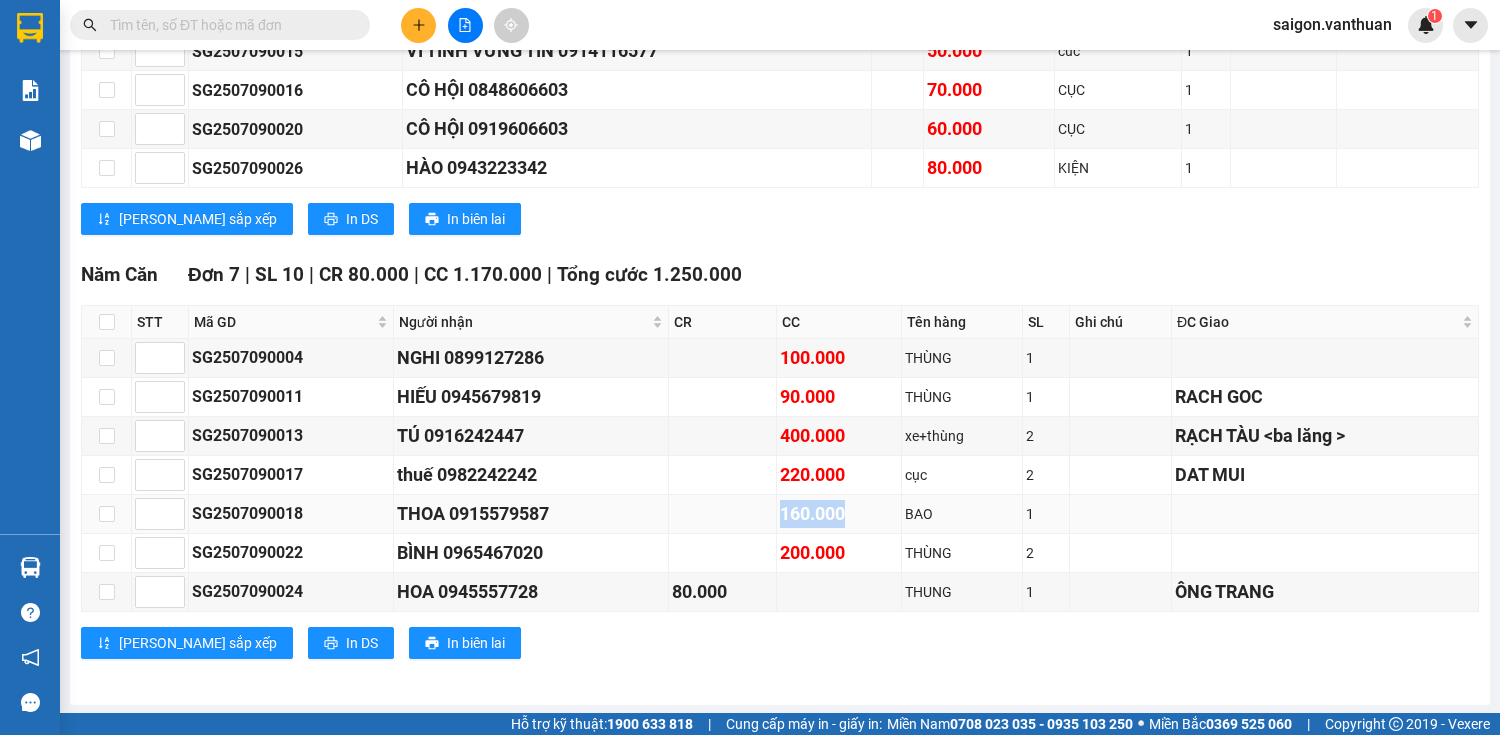 click on "160.000" at bounding box center [839, 514] 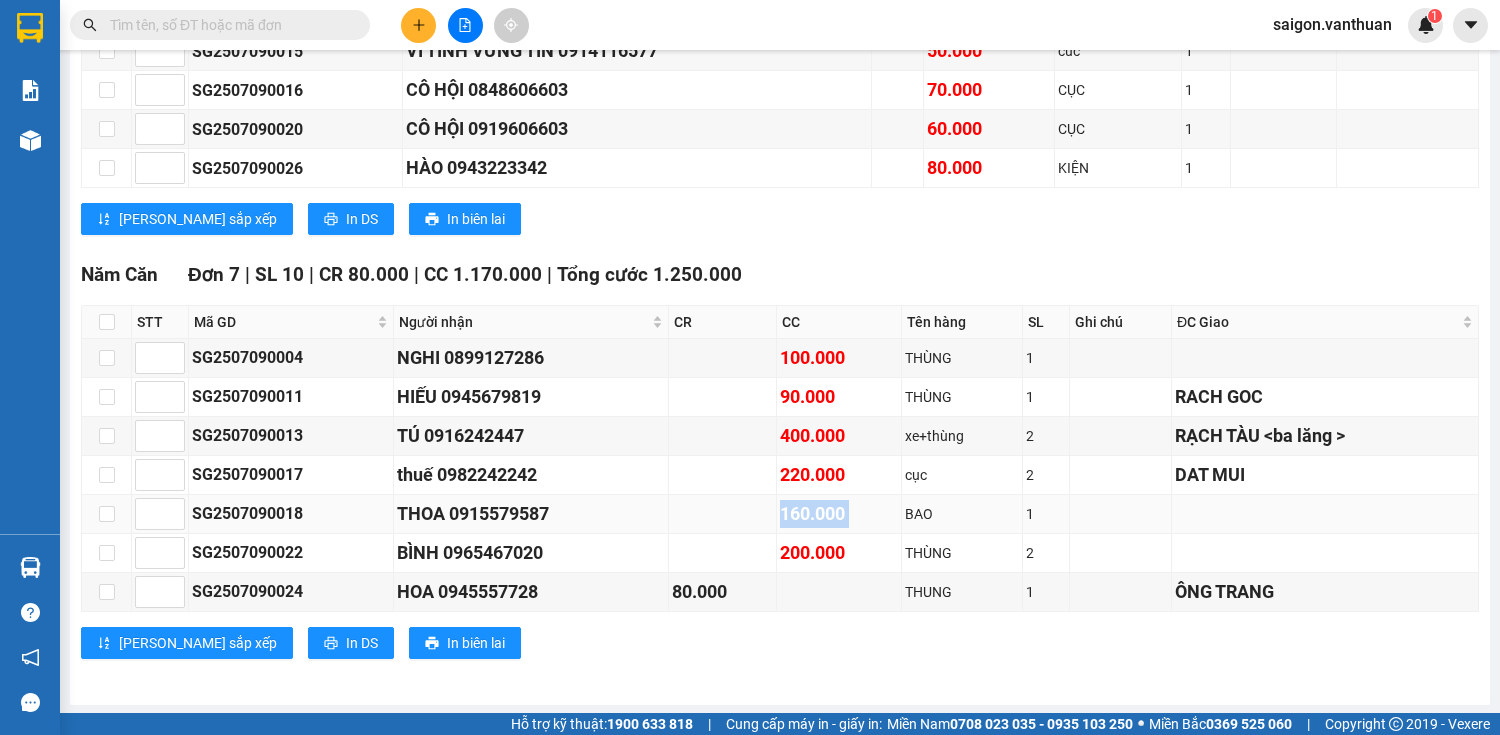 click on "160.000" at bounding box center (839, 514) 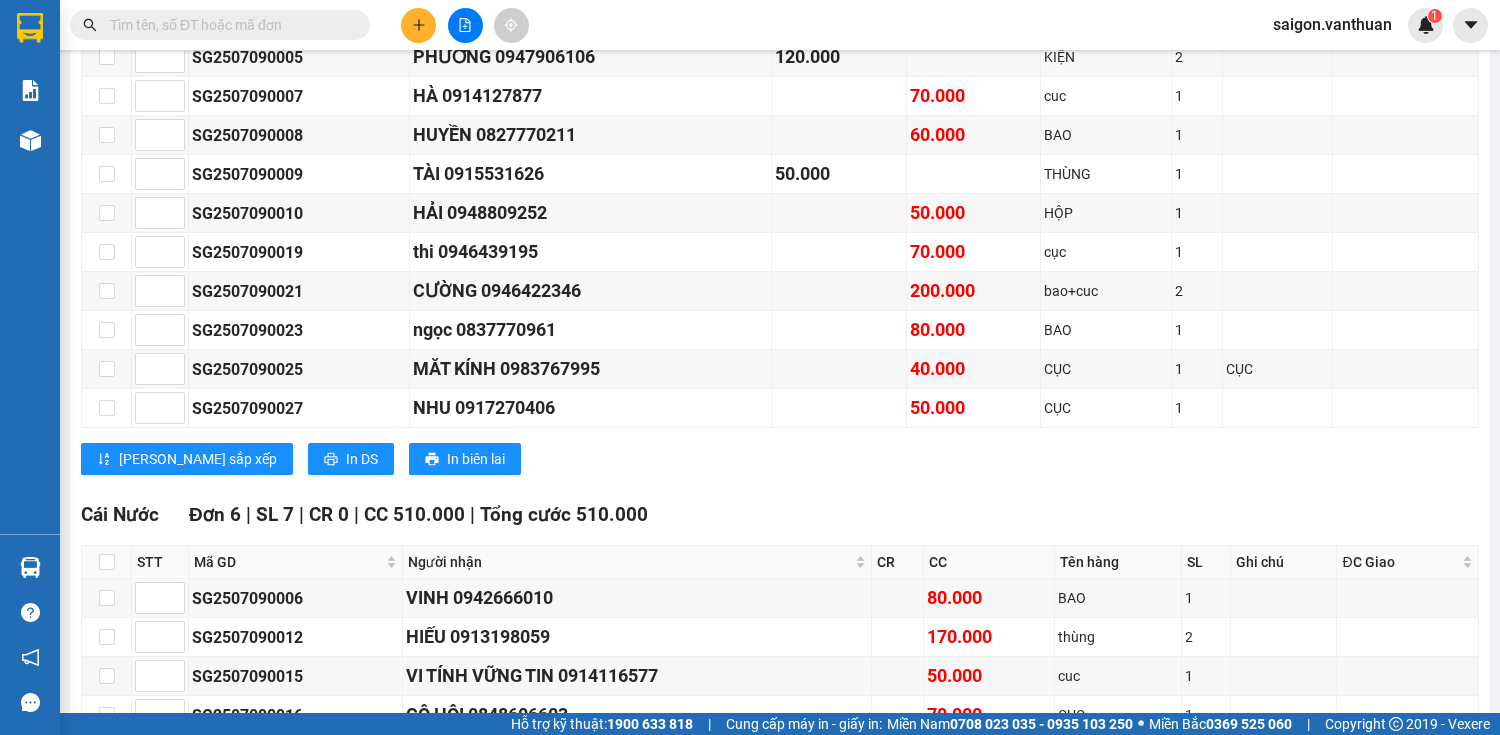 scroll, scrollTop: 304, scrollLeft: 0, axis: vertical 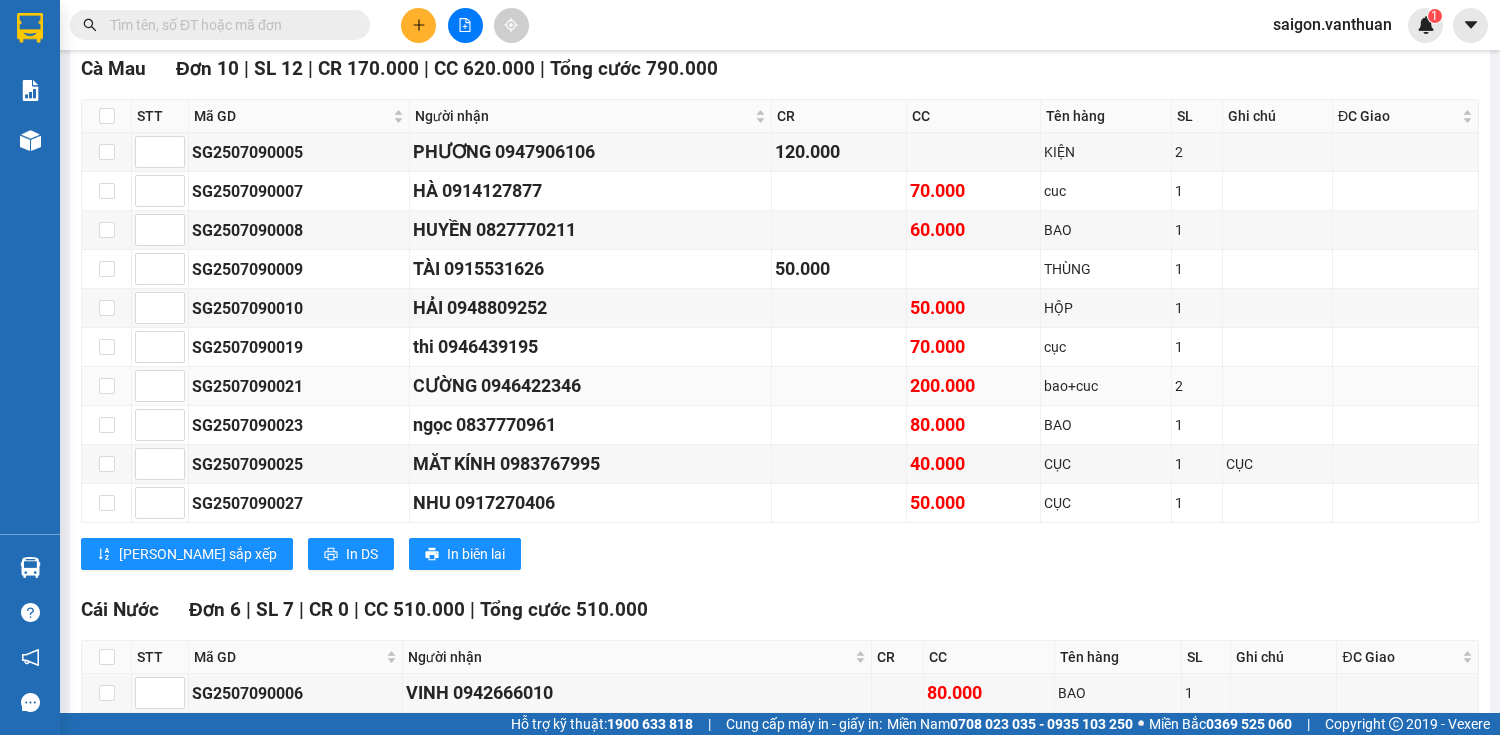 click on "CƯỜNG 0946422346" at bounding box center (591, 386) 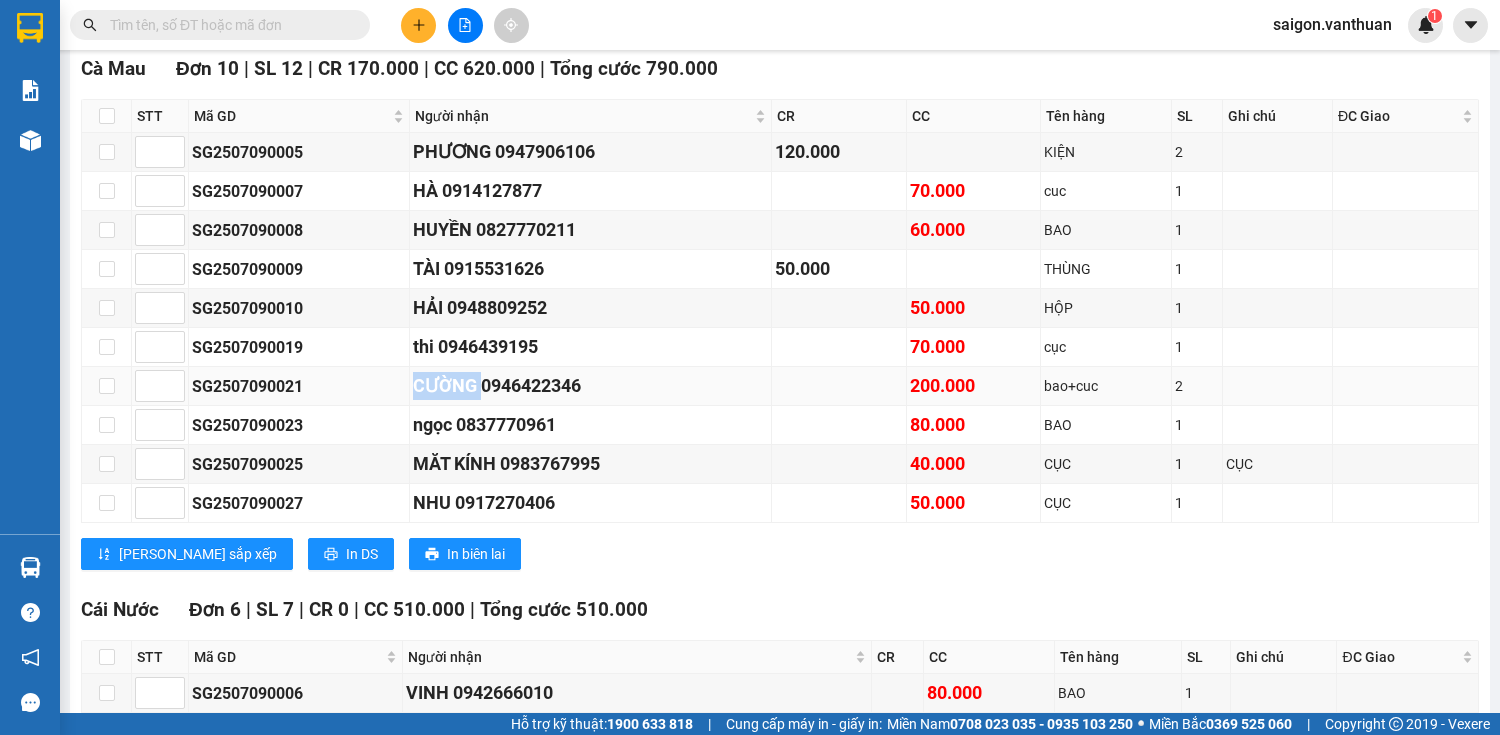 click on "CƯỜNG 0946422346" at bounding box center [591, 386] 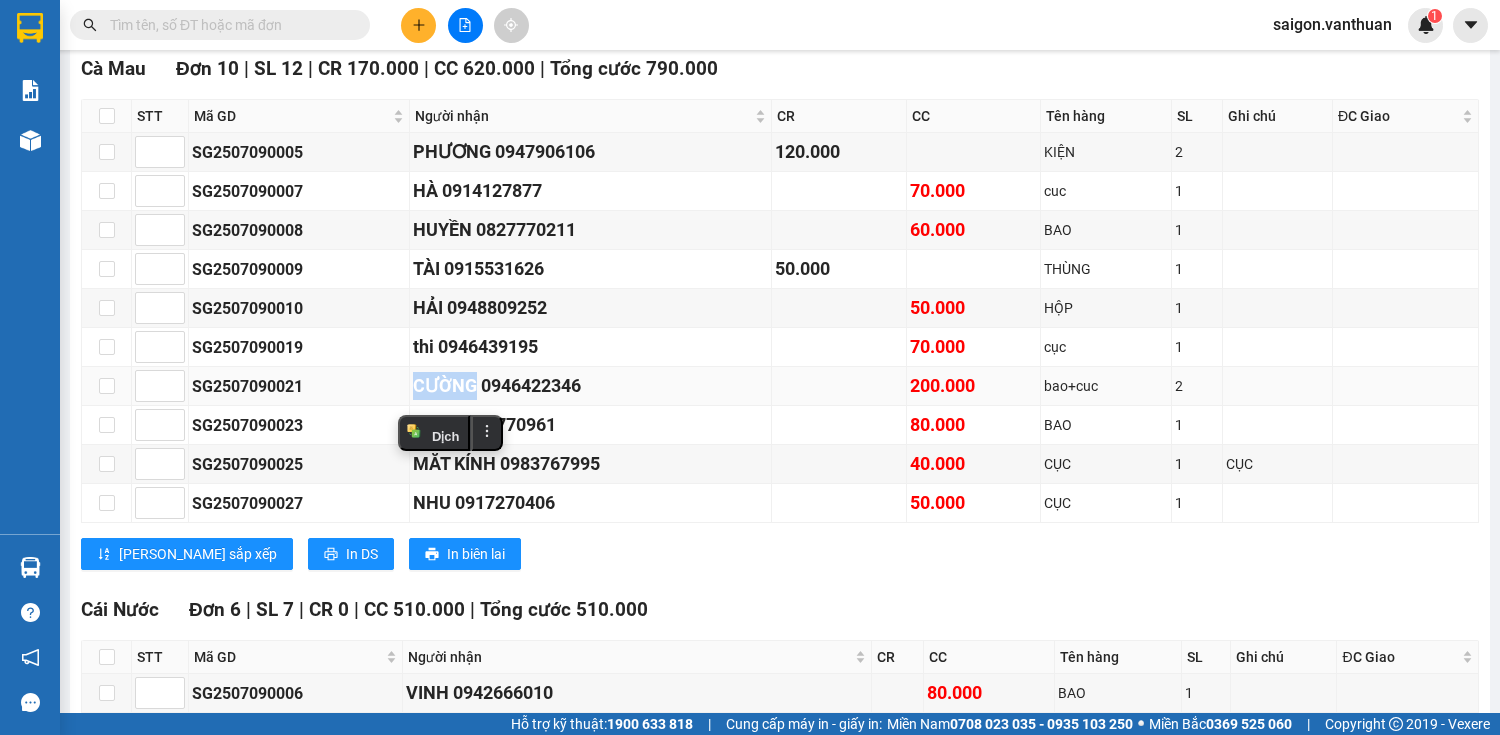 click on "CƯỜNG 0946422346" at bounding box center (591, 386) 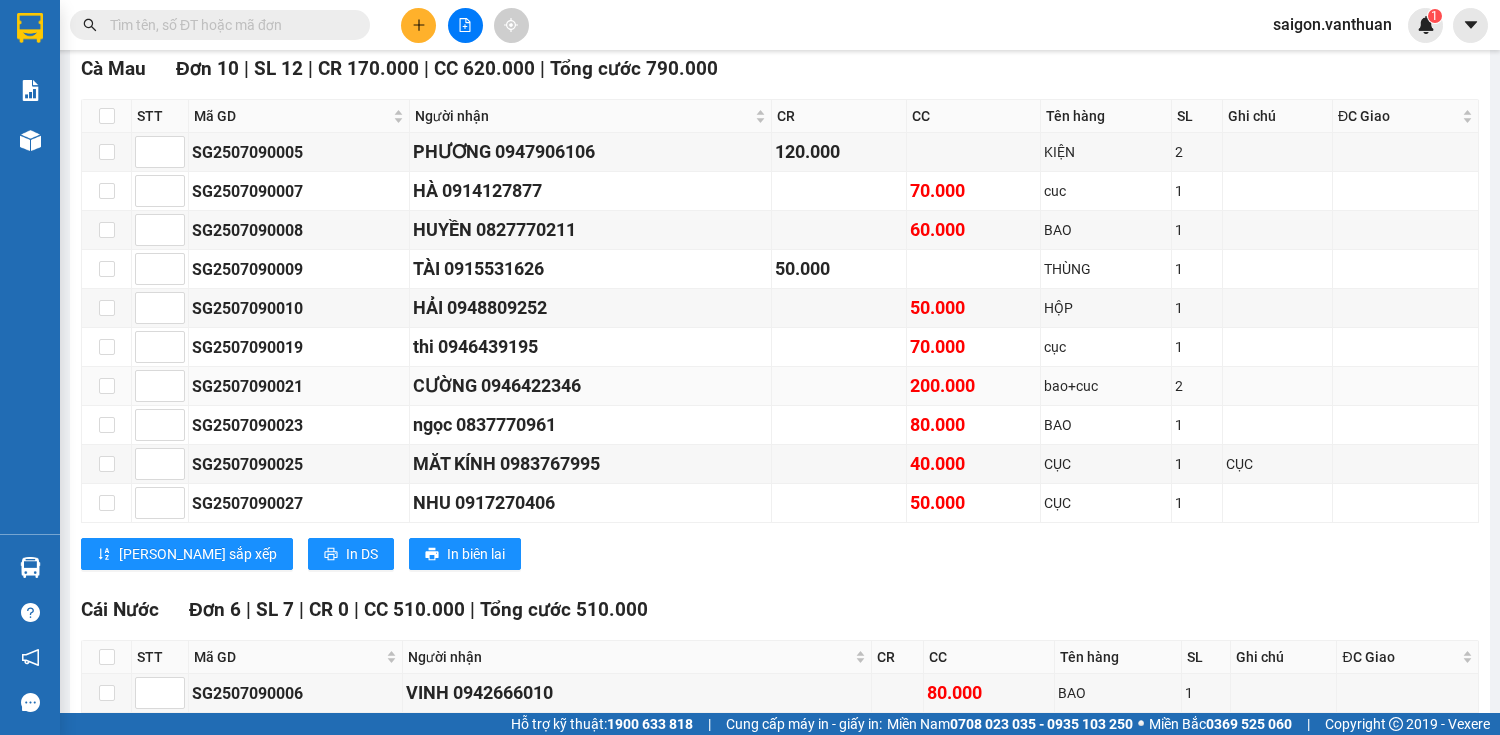 click on "CƯỜNG 0946422346" at bounding box center (591, 386) 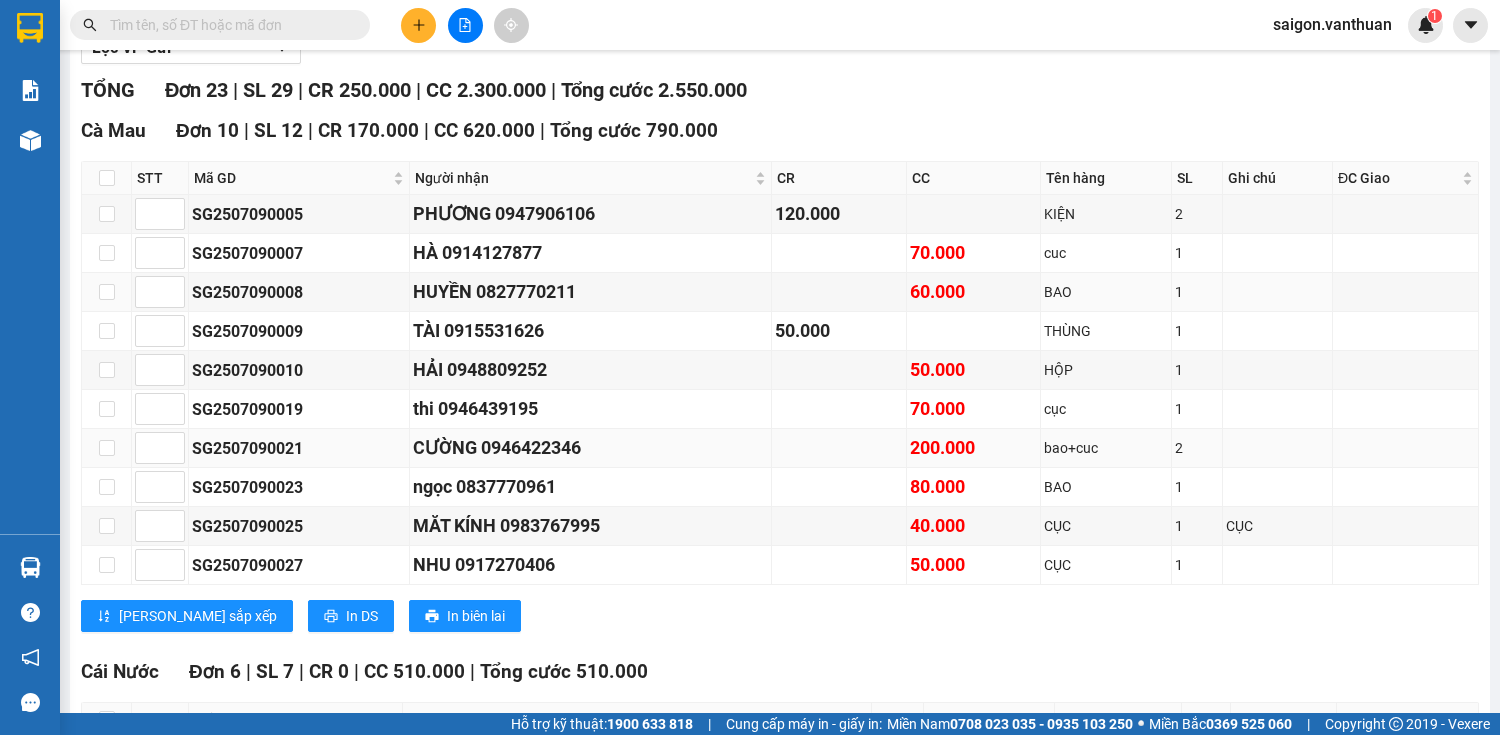 scroll, scrollTop: 320, scrollLeft: 0, axis: vertical 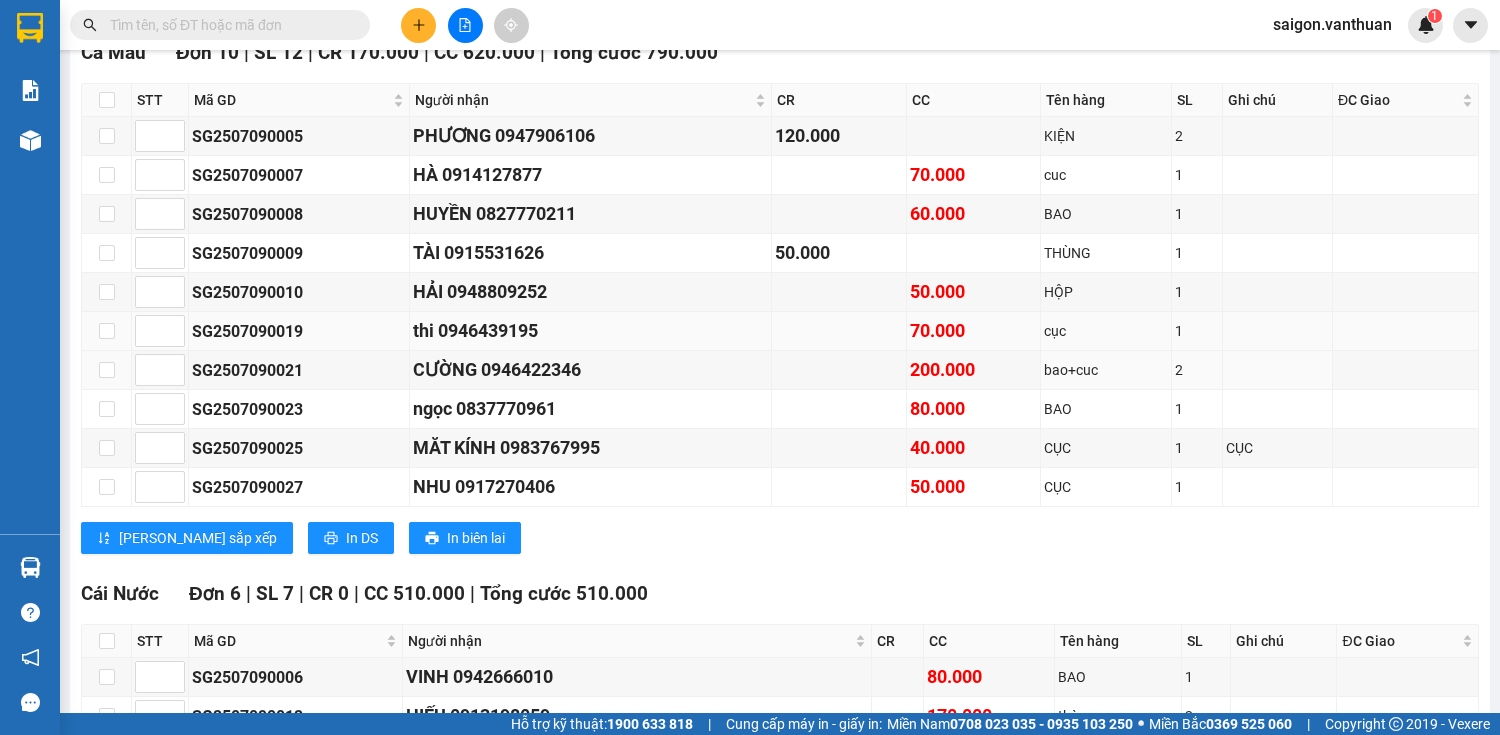 click on "thi  0946439195" at bounding box center [591, 331] 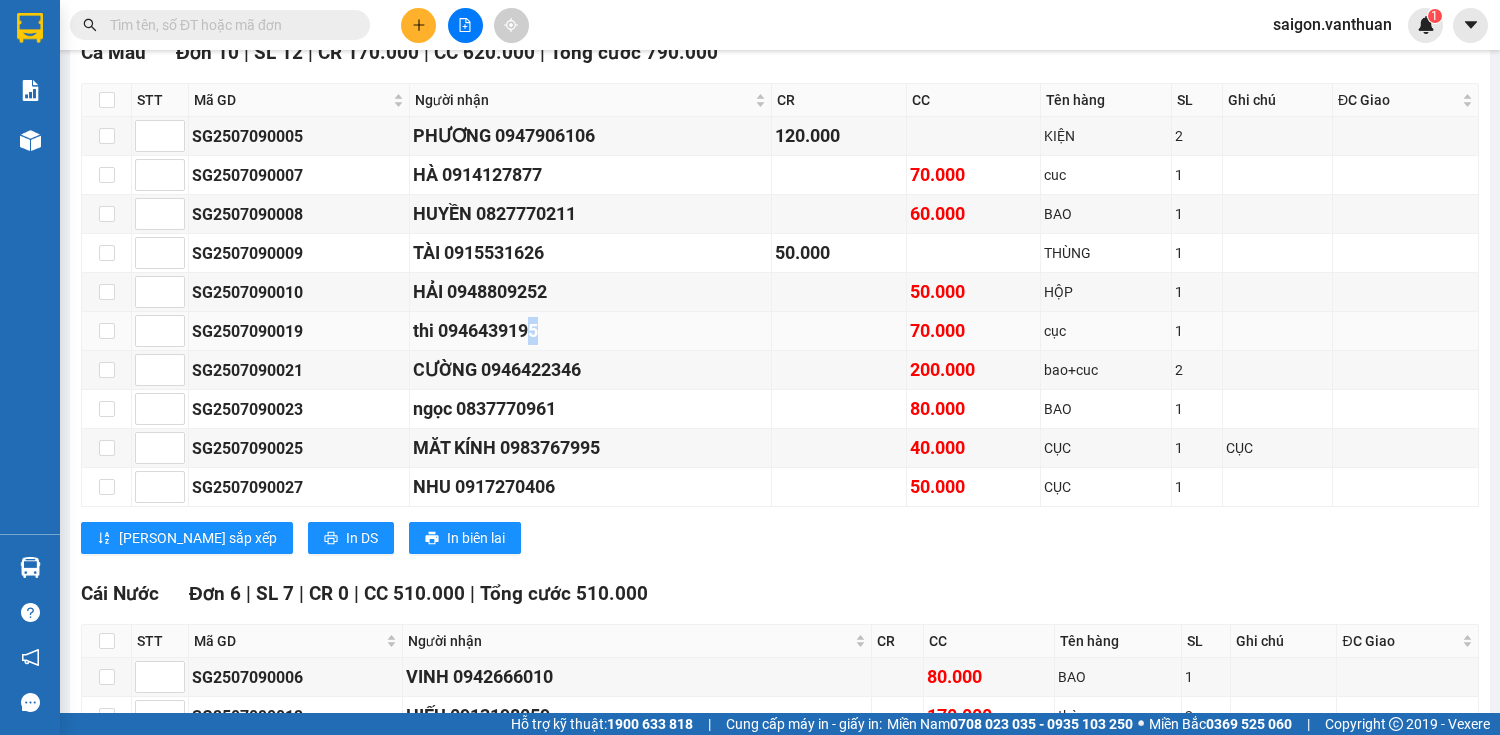 click on "thi  0946439195" at bounding box center [591, 331] 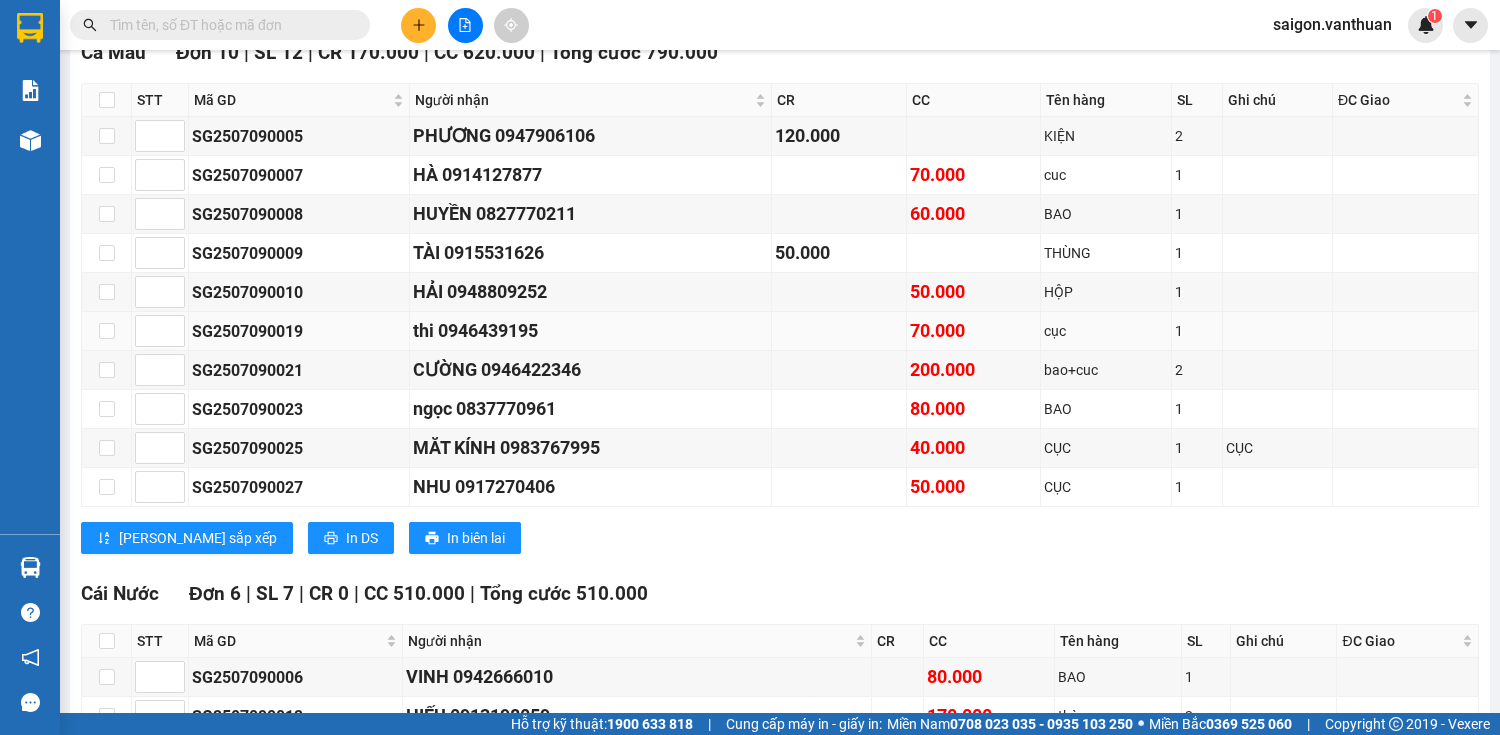 click on "thi  0946439195" at bounding box center [591, 331] 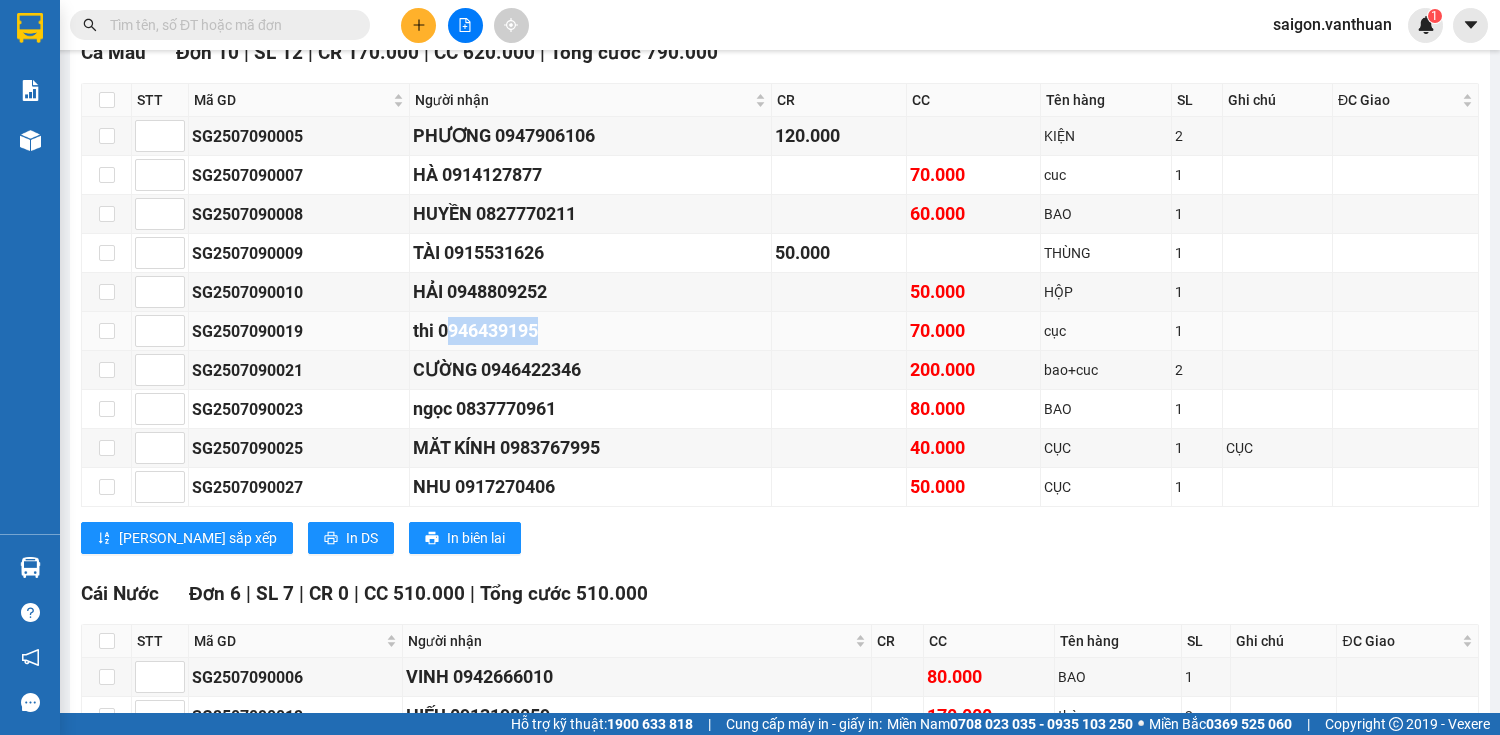 drag, startPoint x: 442, startPoint y: 340, endPoint x: 520, endPoint y: 344, distance: 78.10249 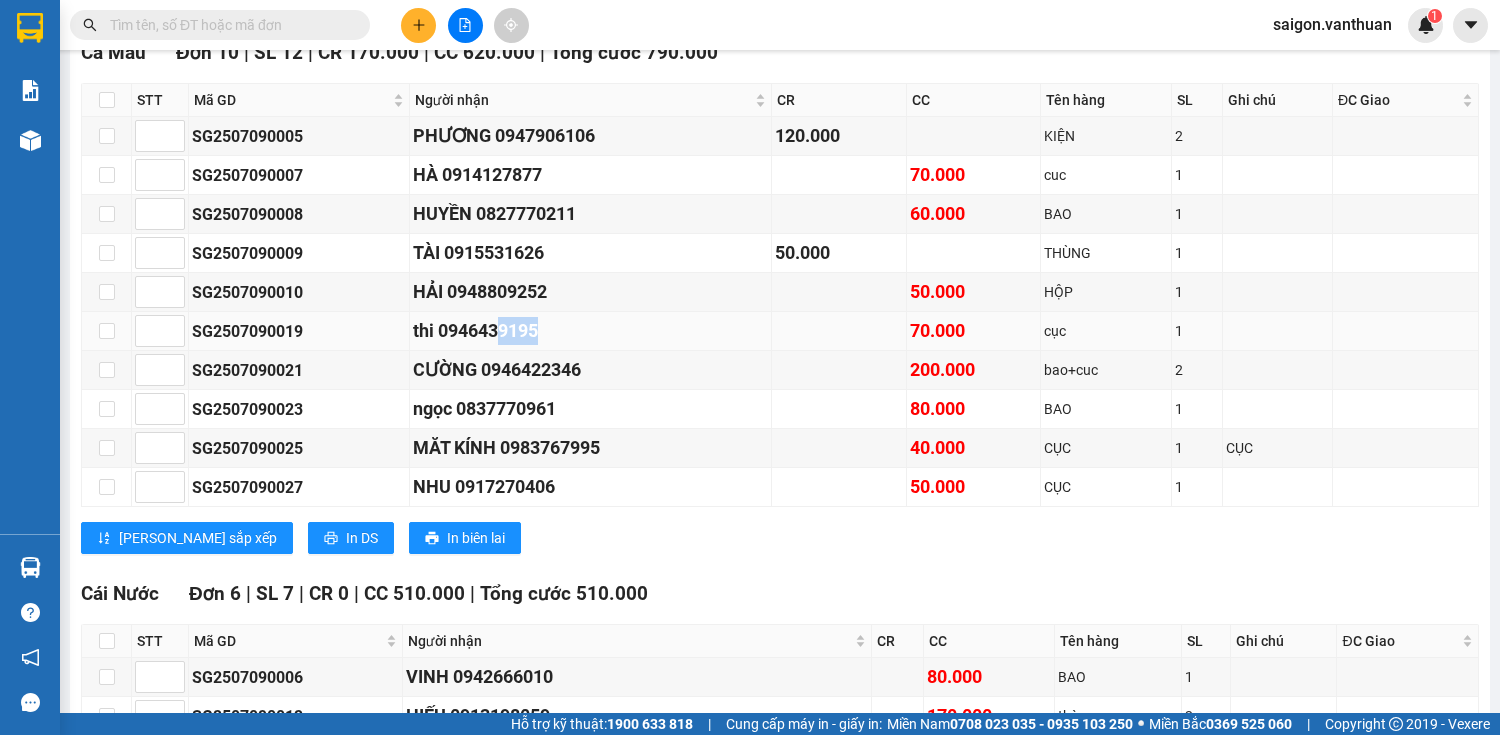 drag, startPoint x: 494, startPoint y: 340, endPoint x: 529, endPoint y: 357, distance: 38.910152 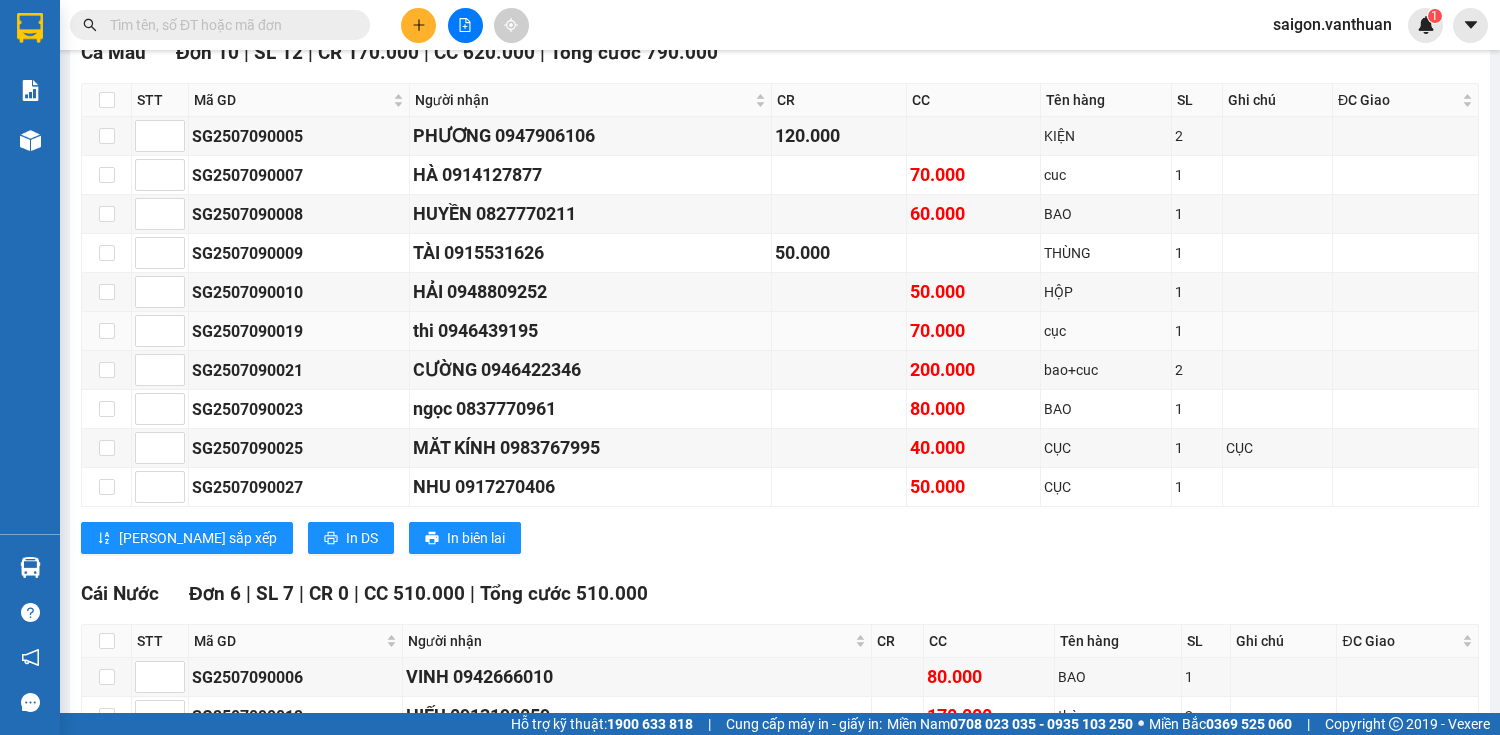 drag, startPoint x: 487, startPoint y: 357, endPoint x: 497, endPoint y: 356, distance: 10.049875 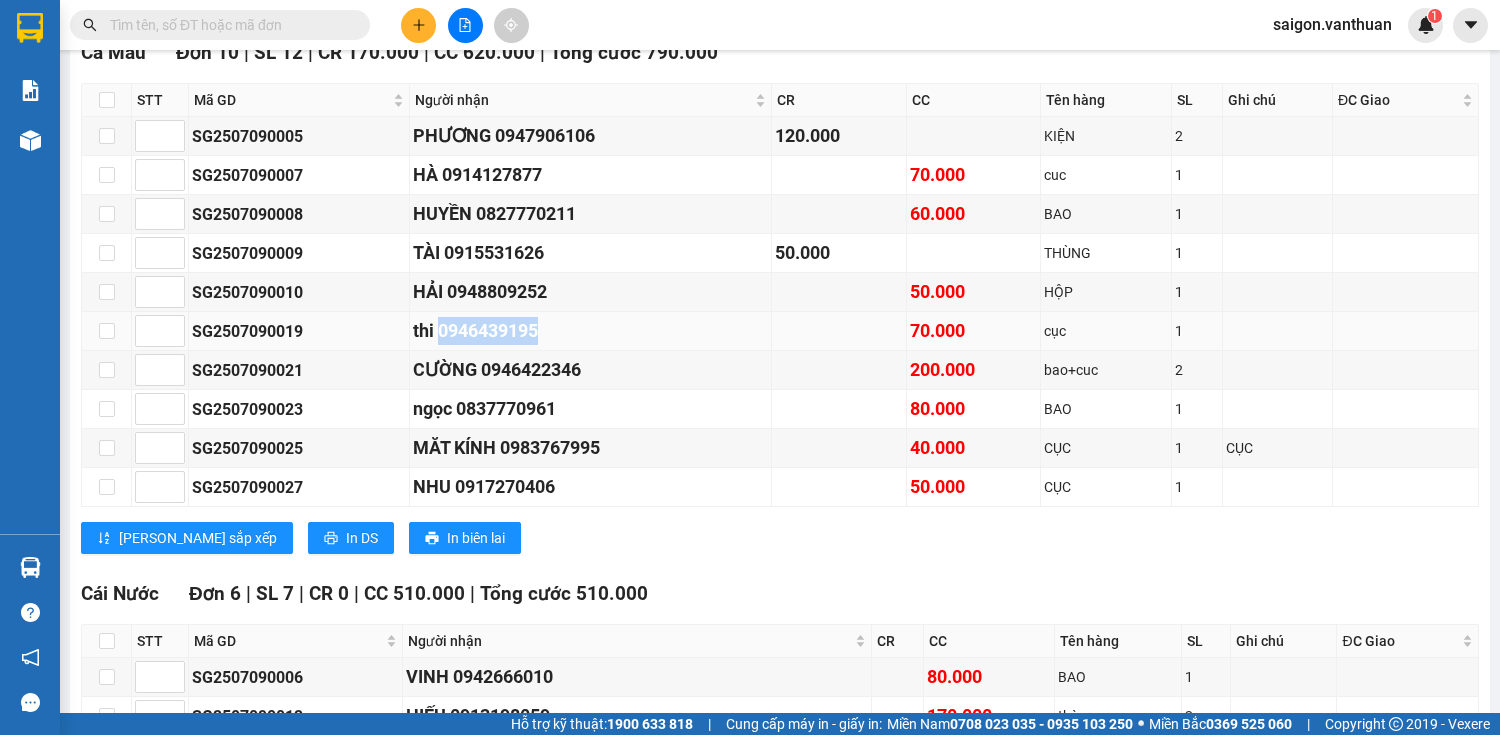 drag, startPoint x: 510, startPoint y: 344, endPoint x: 535, endPoint y: 344, distance: 25 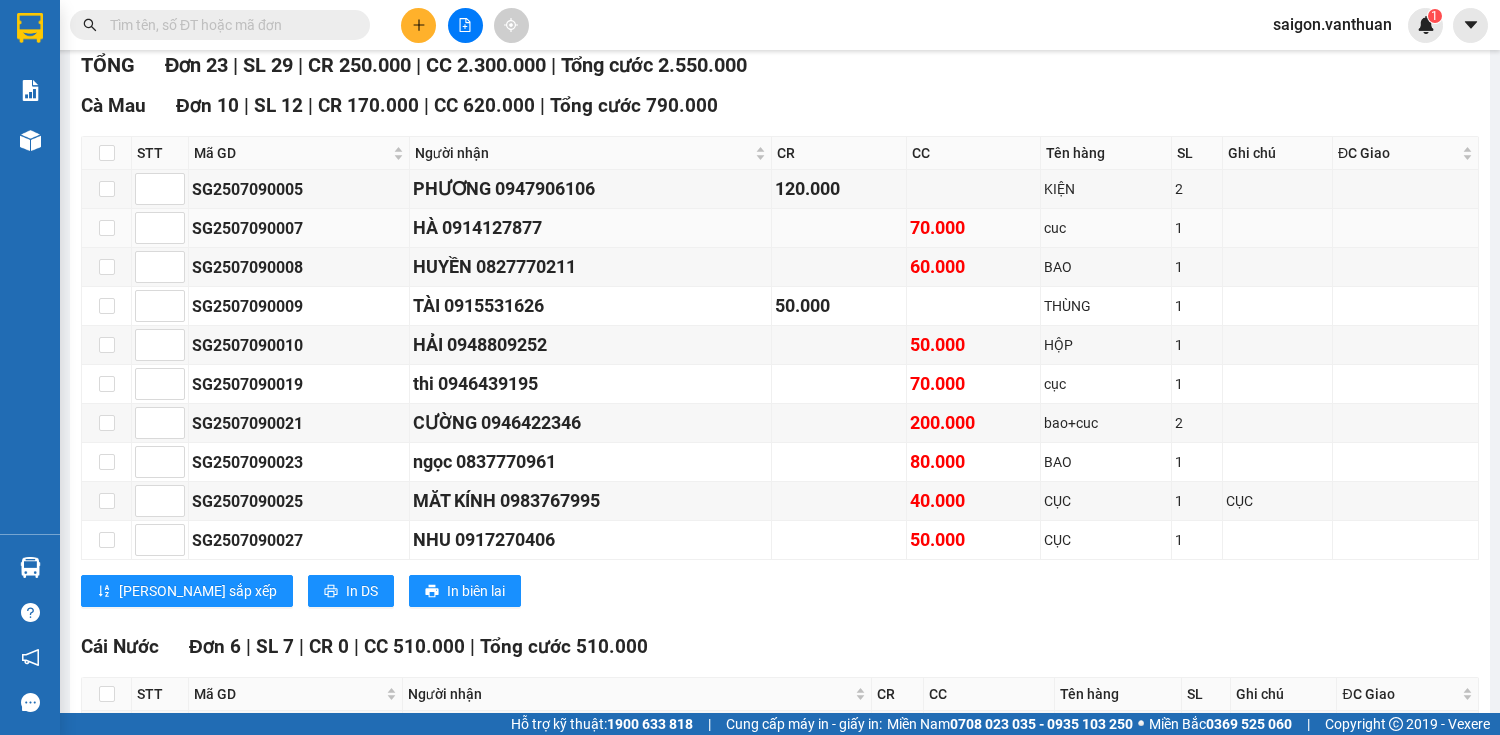 scroll, scrollTop: 240, scrollLeft: 0, axis: vertical 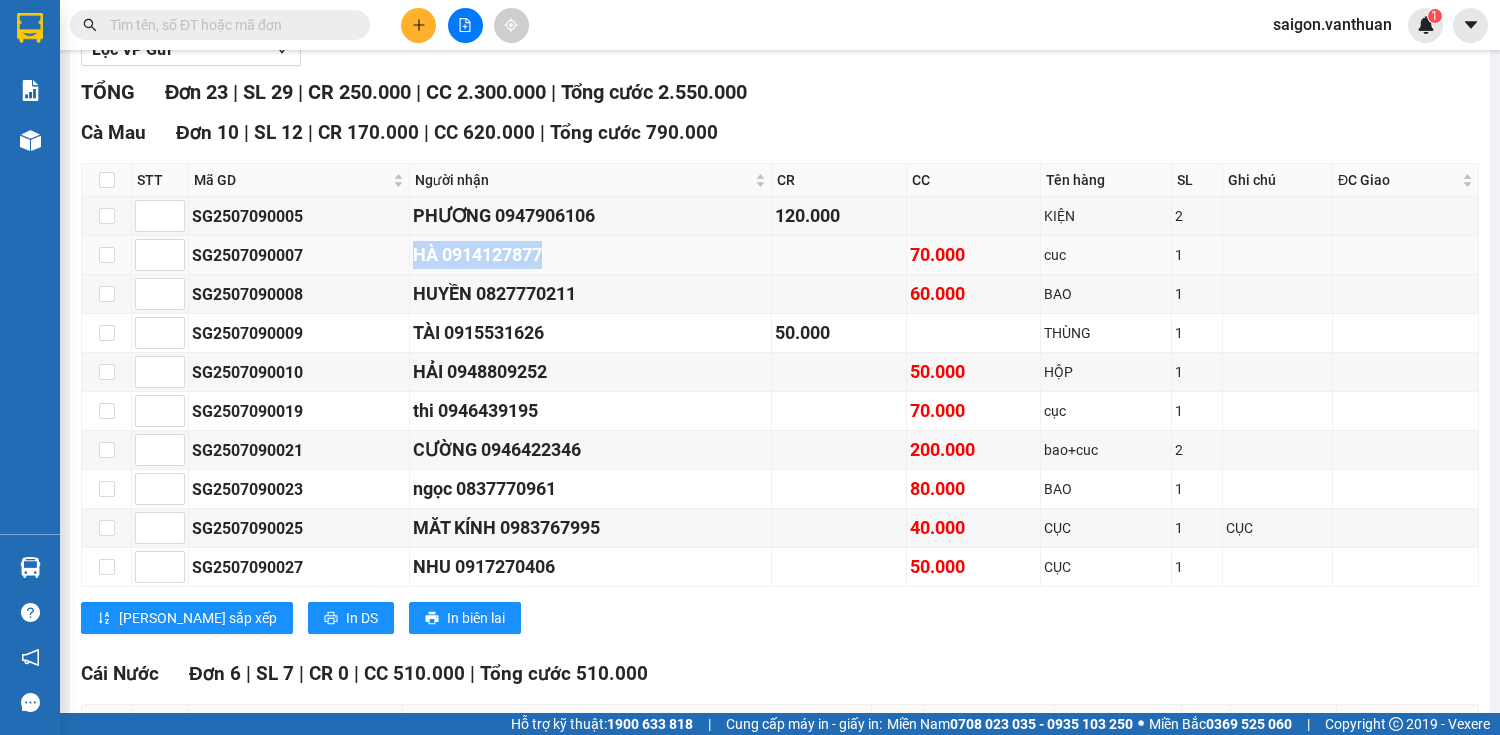 drag, startPoint x: 407, startPoint y: 264, endPoint x: 592, endPoint y: 274, distance: 185.27008 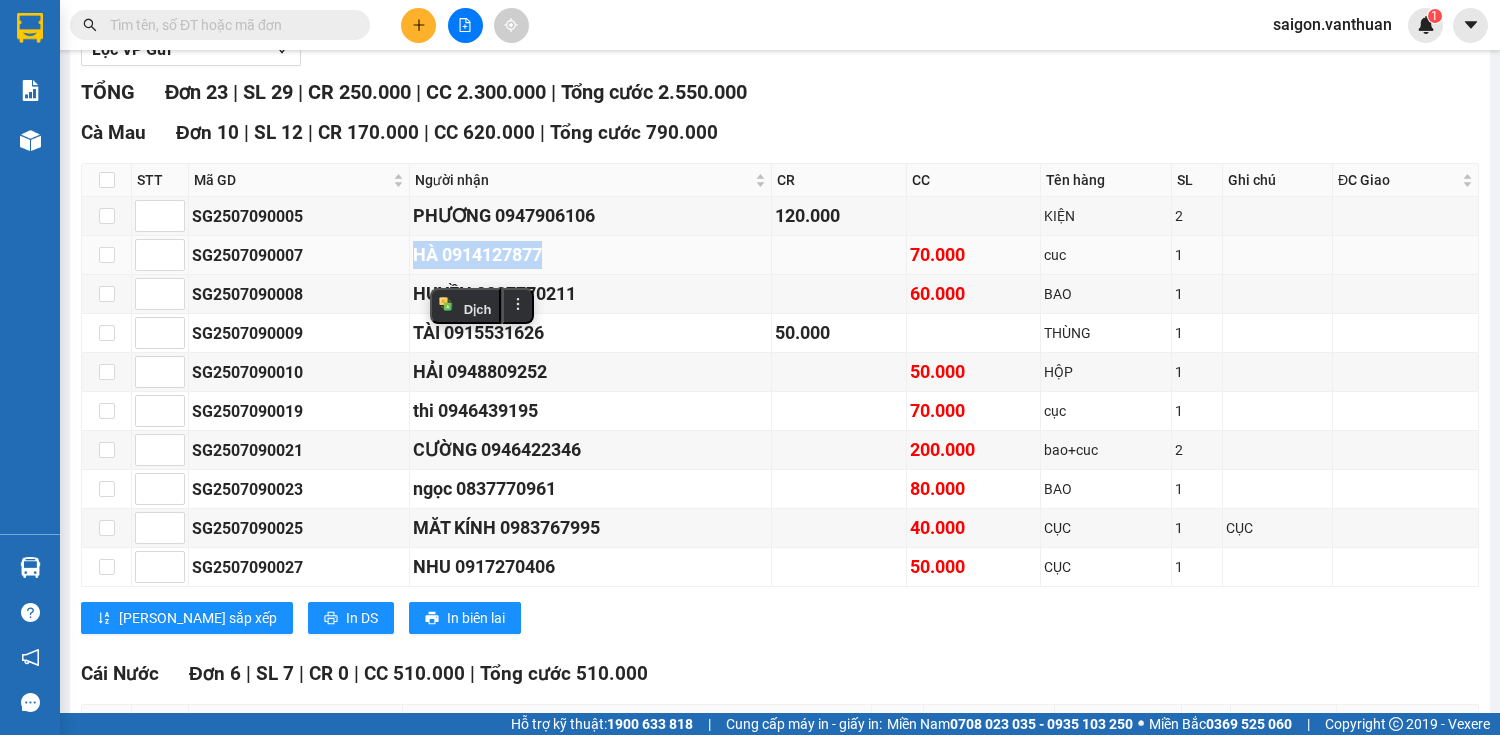 click on "HÀ 0914127877" at bounding box center [591, 255] 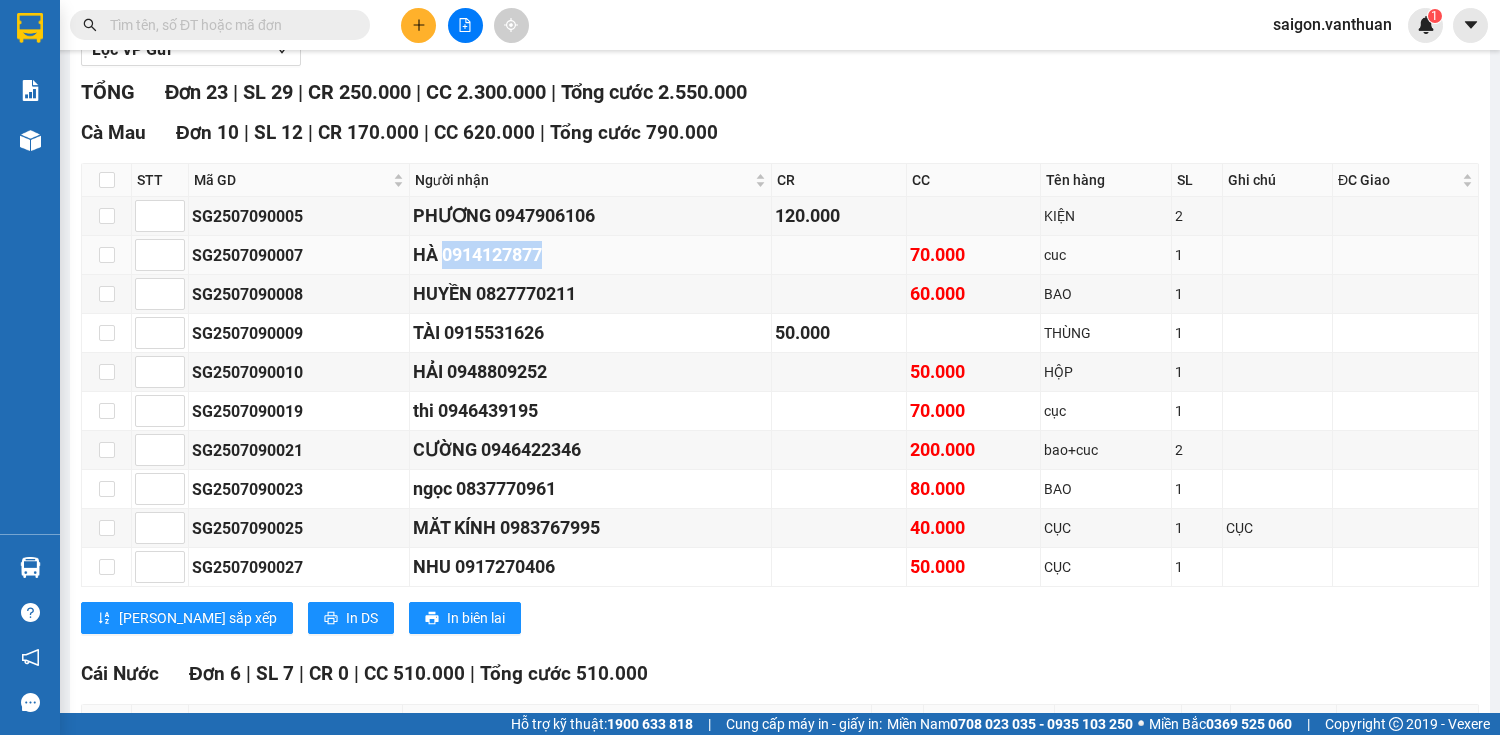 click on "HÀ 0914127877" at bounding box center [591, 255] 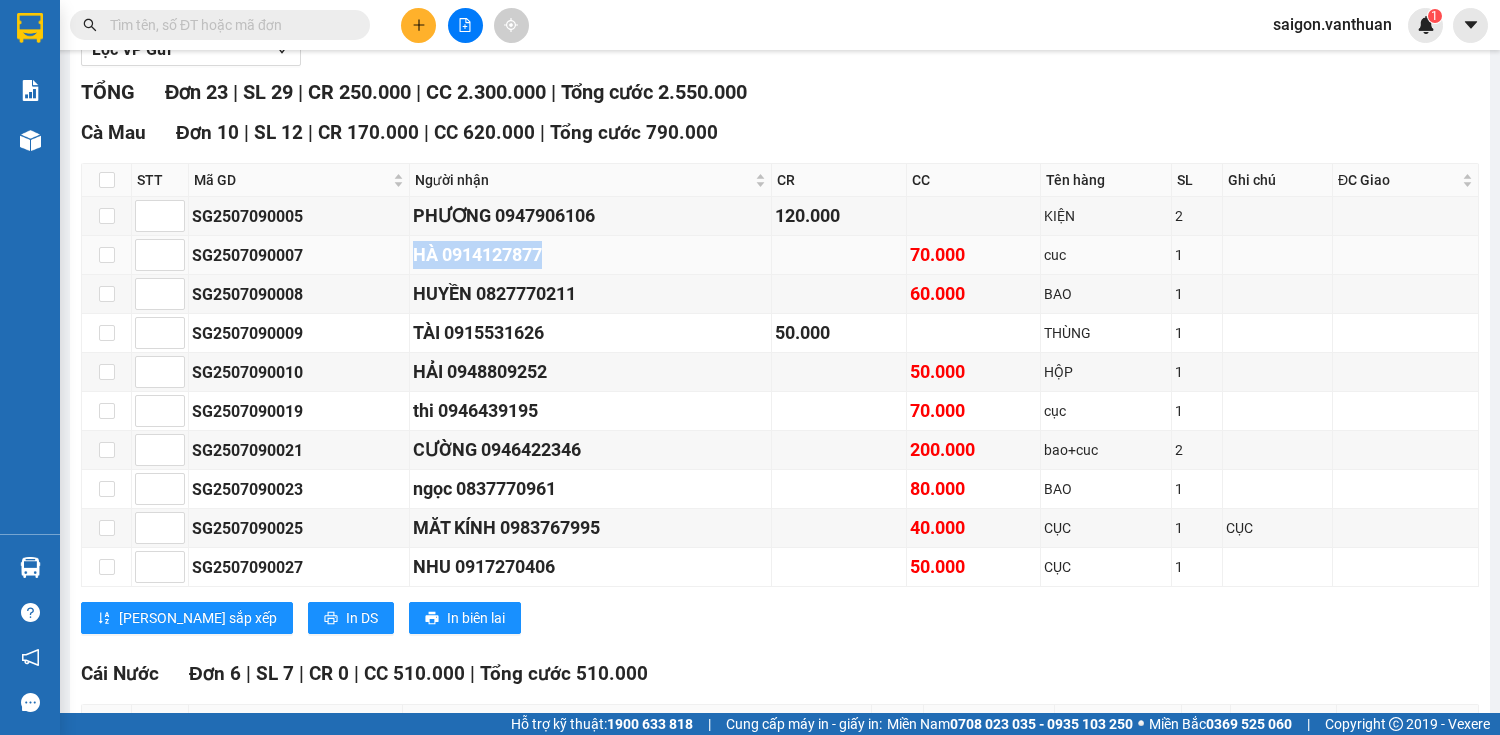click on "HÀ 0914127877" at bounding box center [591, 255] 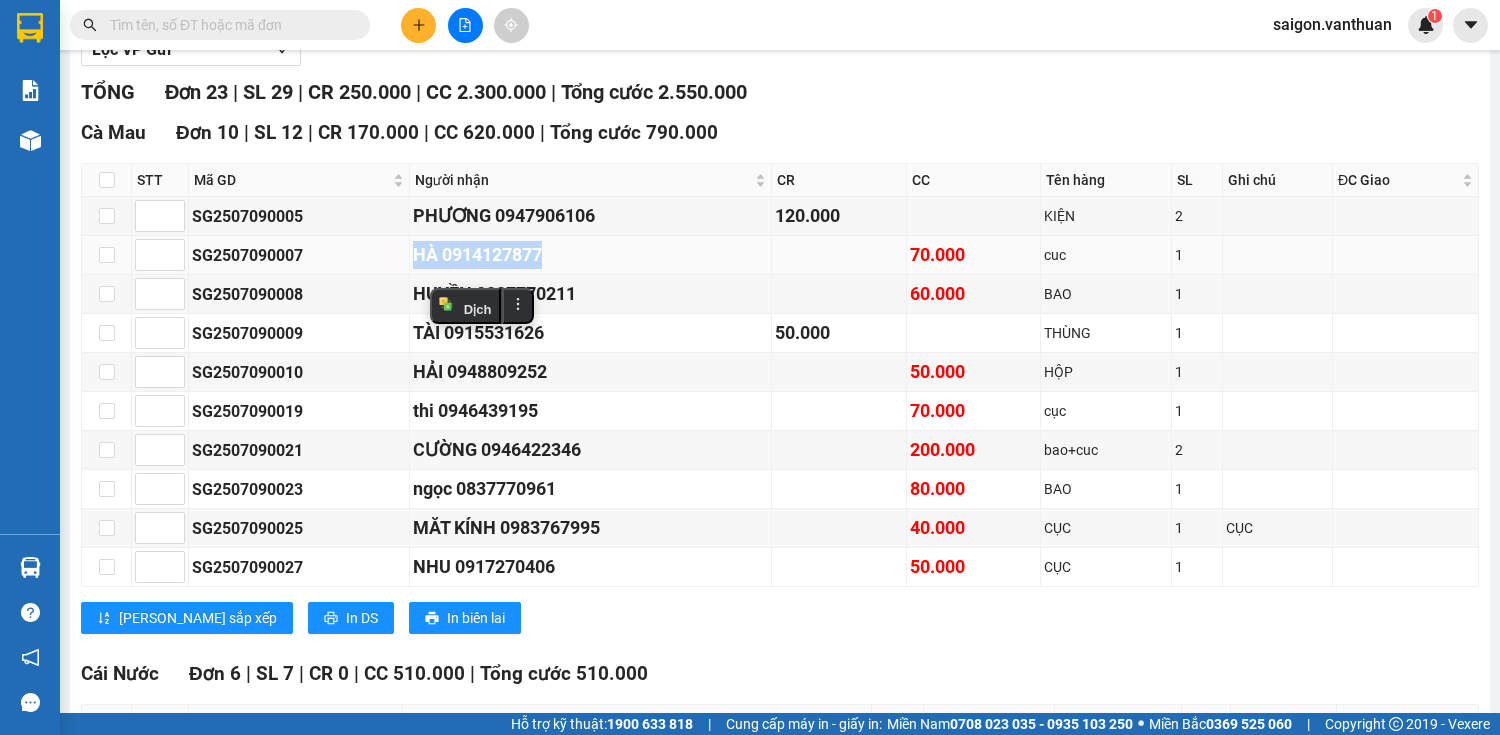 click on "HÀ 0914127877" at bounding box center (591, 255) 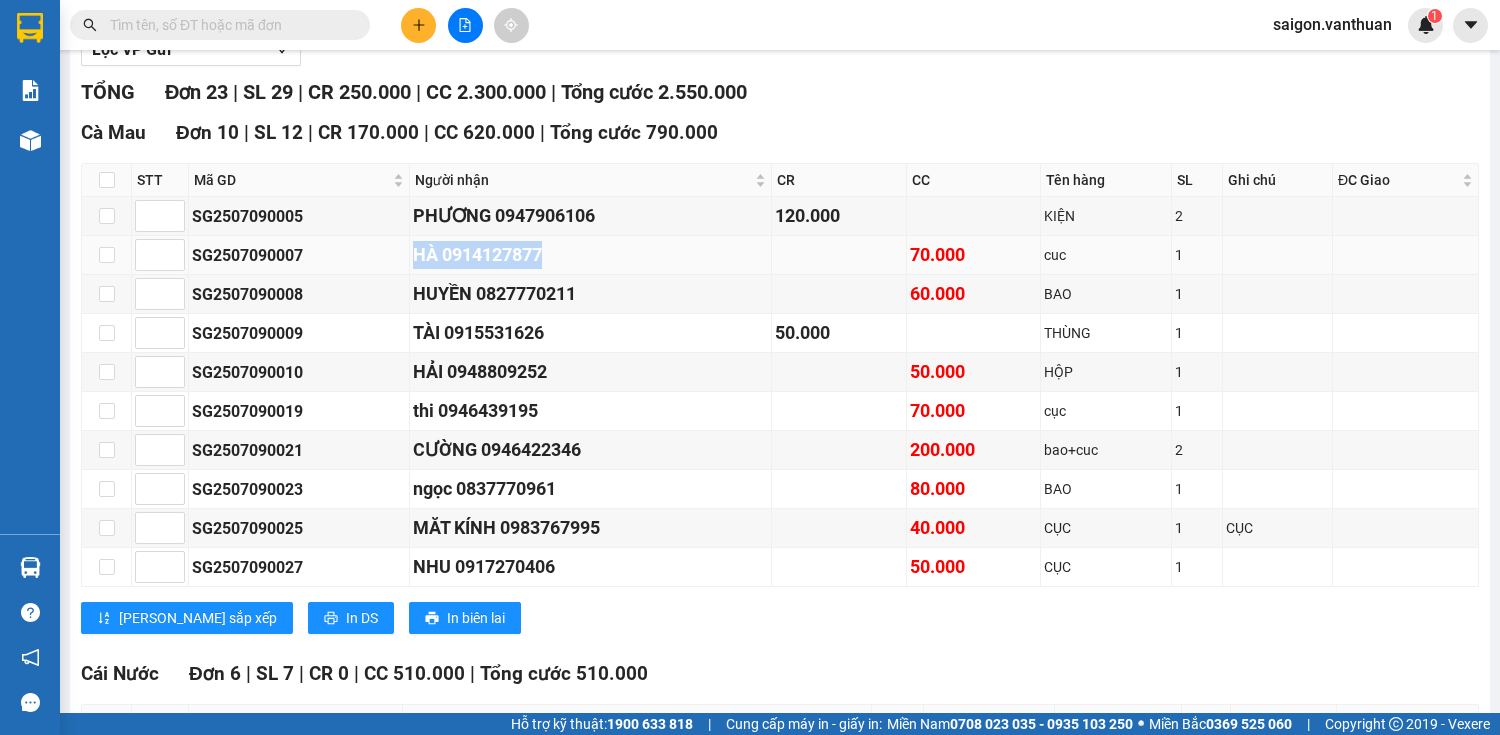 click on "HÀ 0914127877" at bounding box center [591, 255] 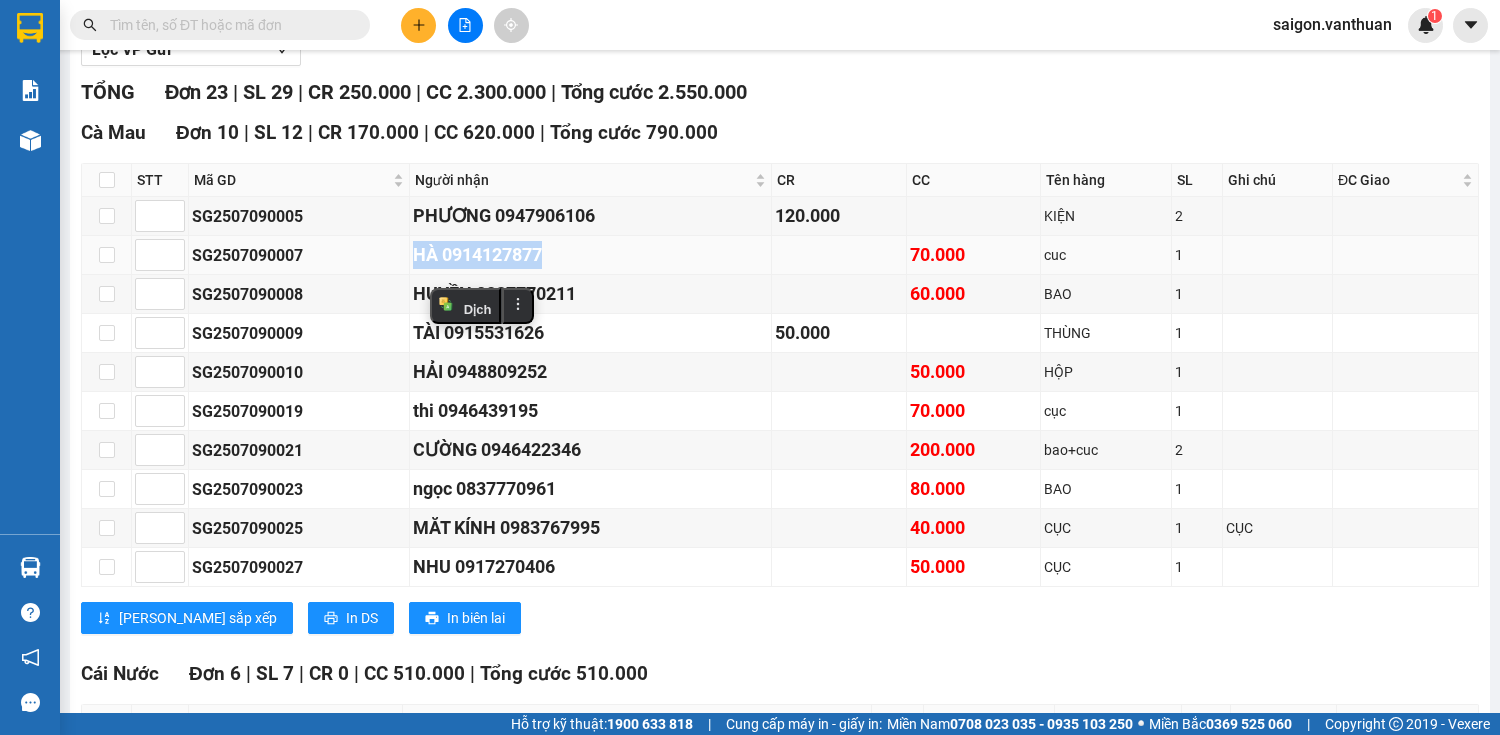 click on "HÀ 0914127877" at bounding box center [591, 255] 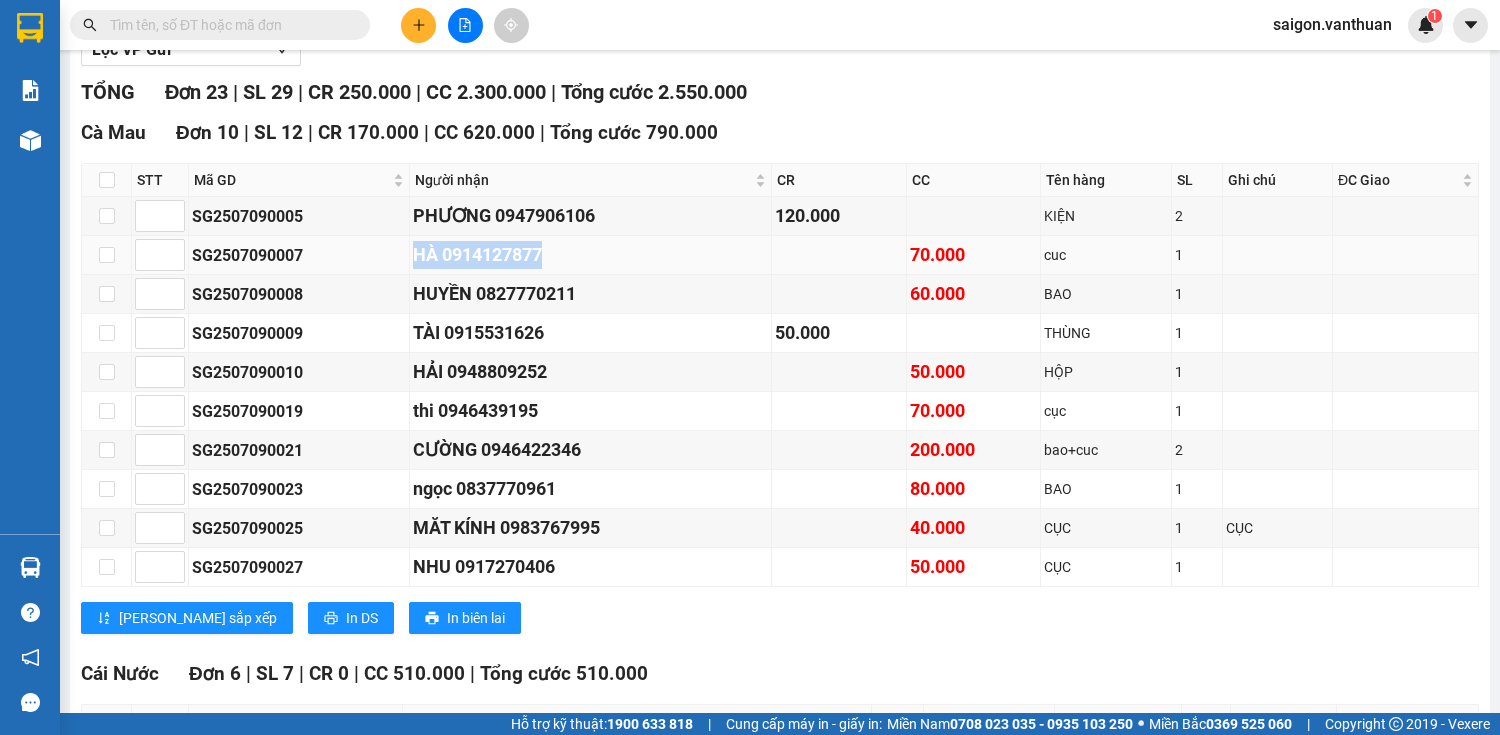 click on "HÀ 0914127877" at bounding box center (591, 255) 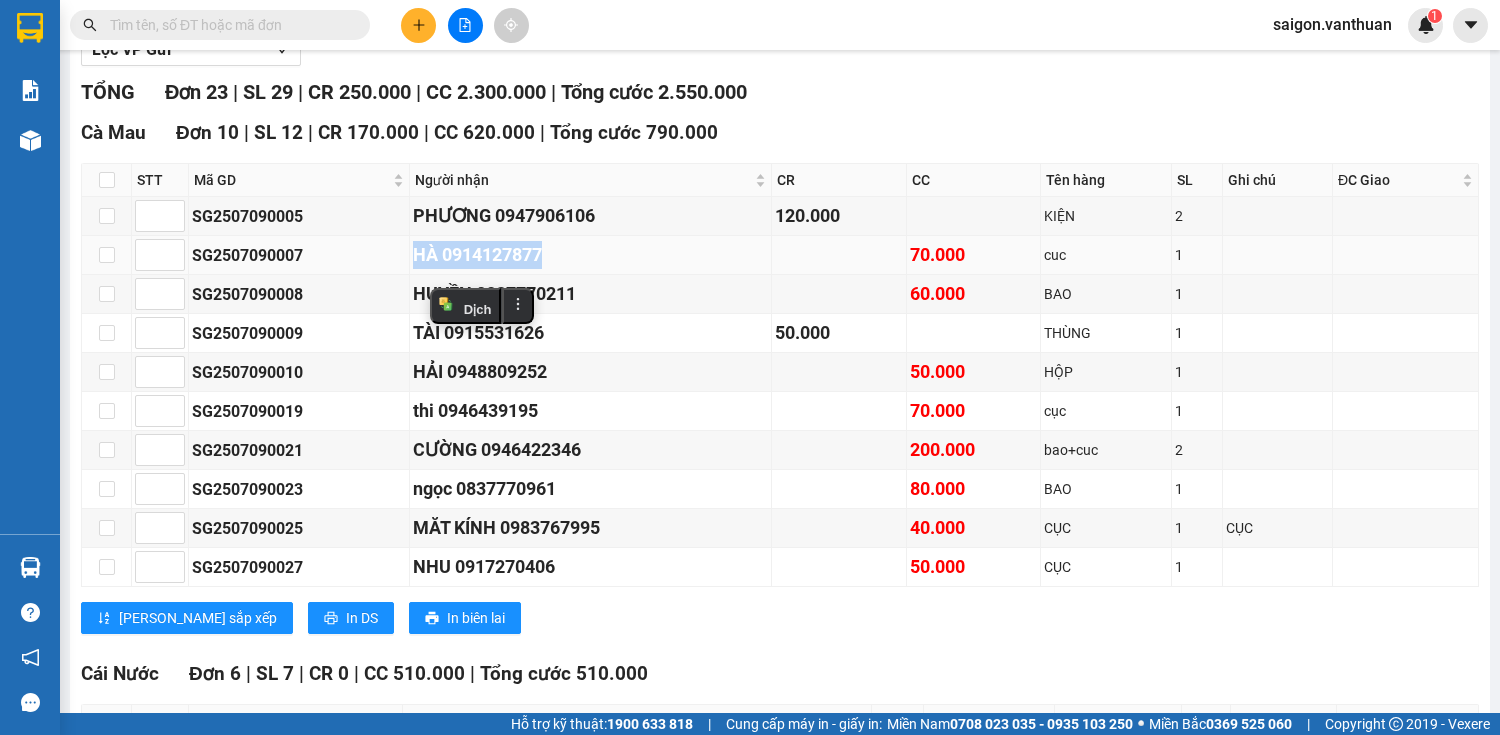 drag, startPoint x: 532, startPoint y: 265, endPoint x: 520, endPoint y: 264, distance: 12.0415945 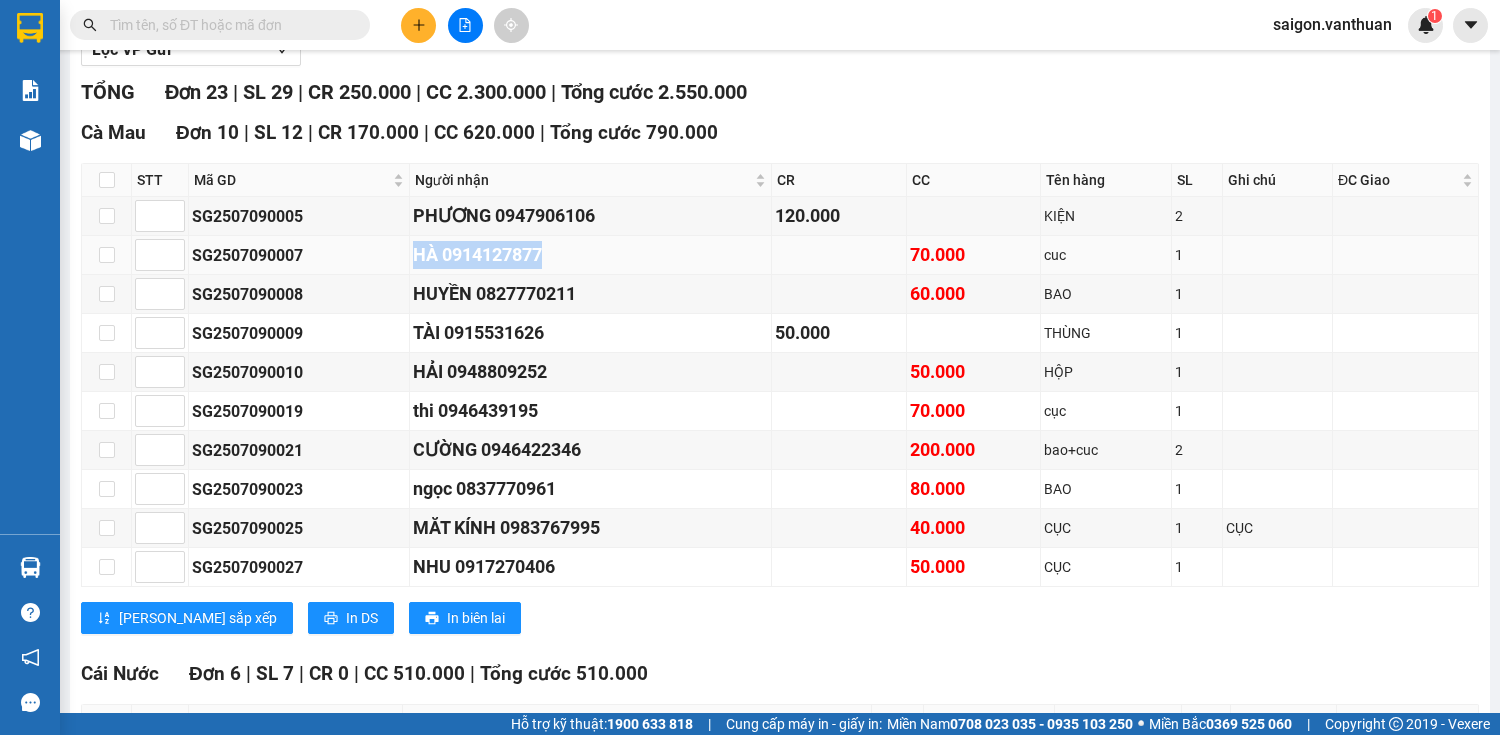 click on "HÀ 0914127877" at bounding box center [591, 255] 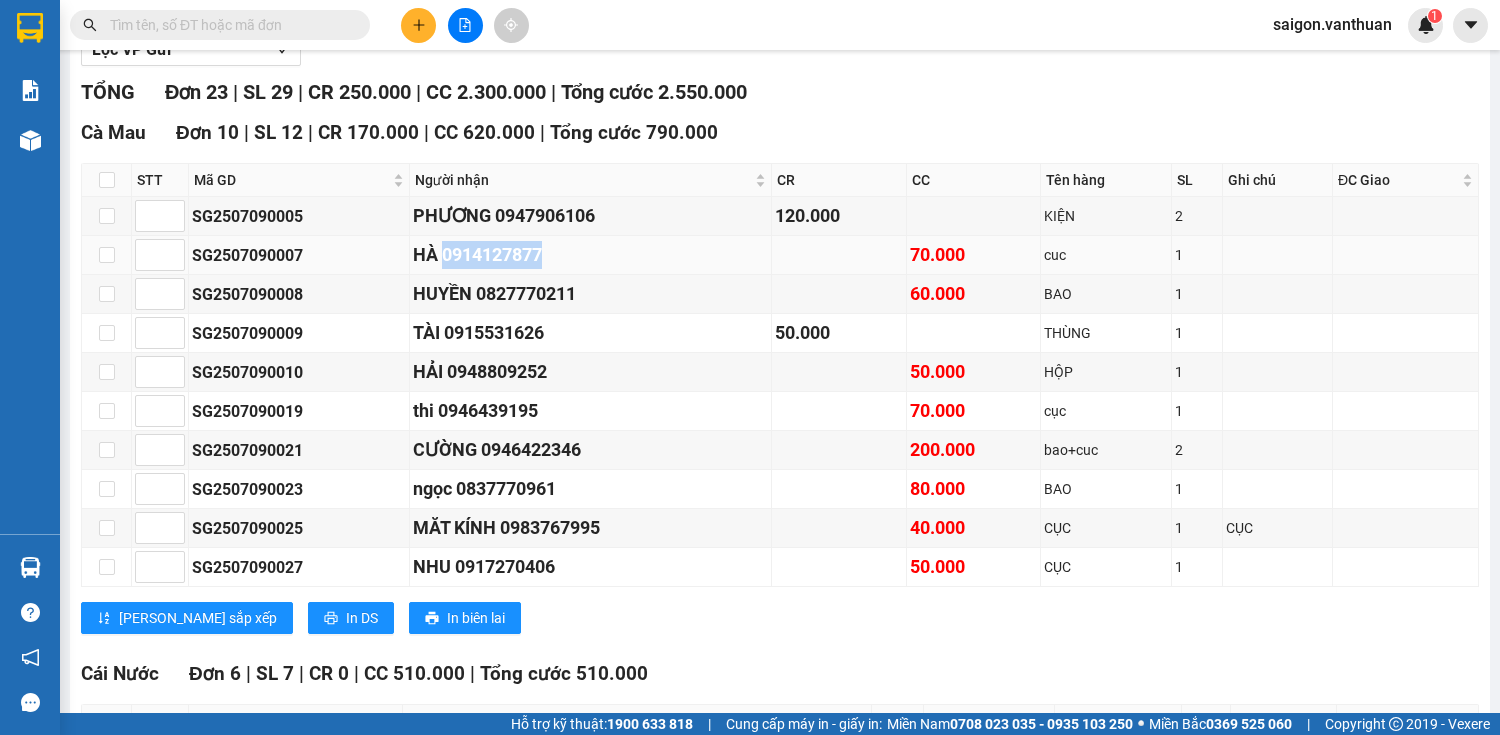 click on "HÀ 0914127877" at bounding box center (591, 255) 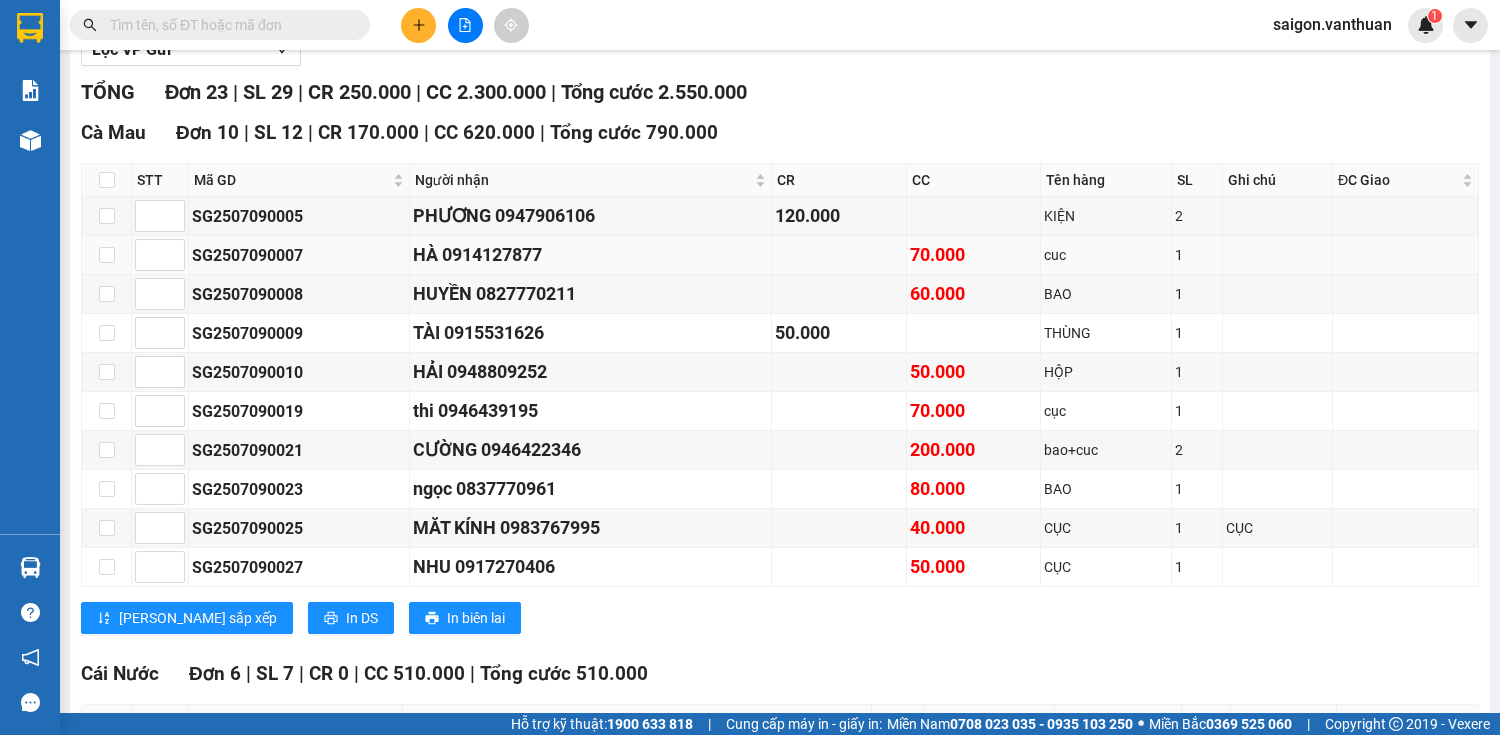 click on "HÀ 0914127877" at bounding box center [591, 255] 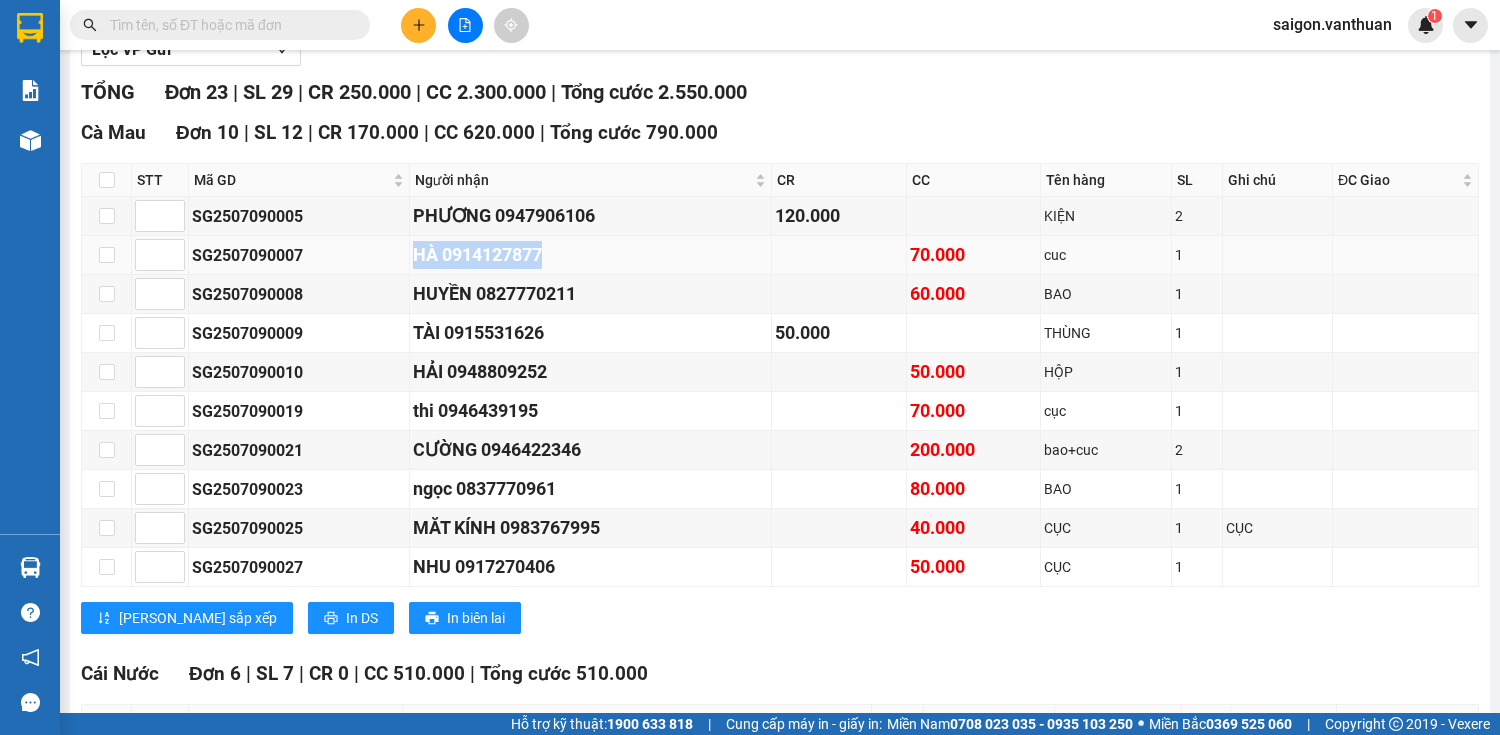 click on "HÀ 0914127877" at bounding box center [591, 255] 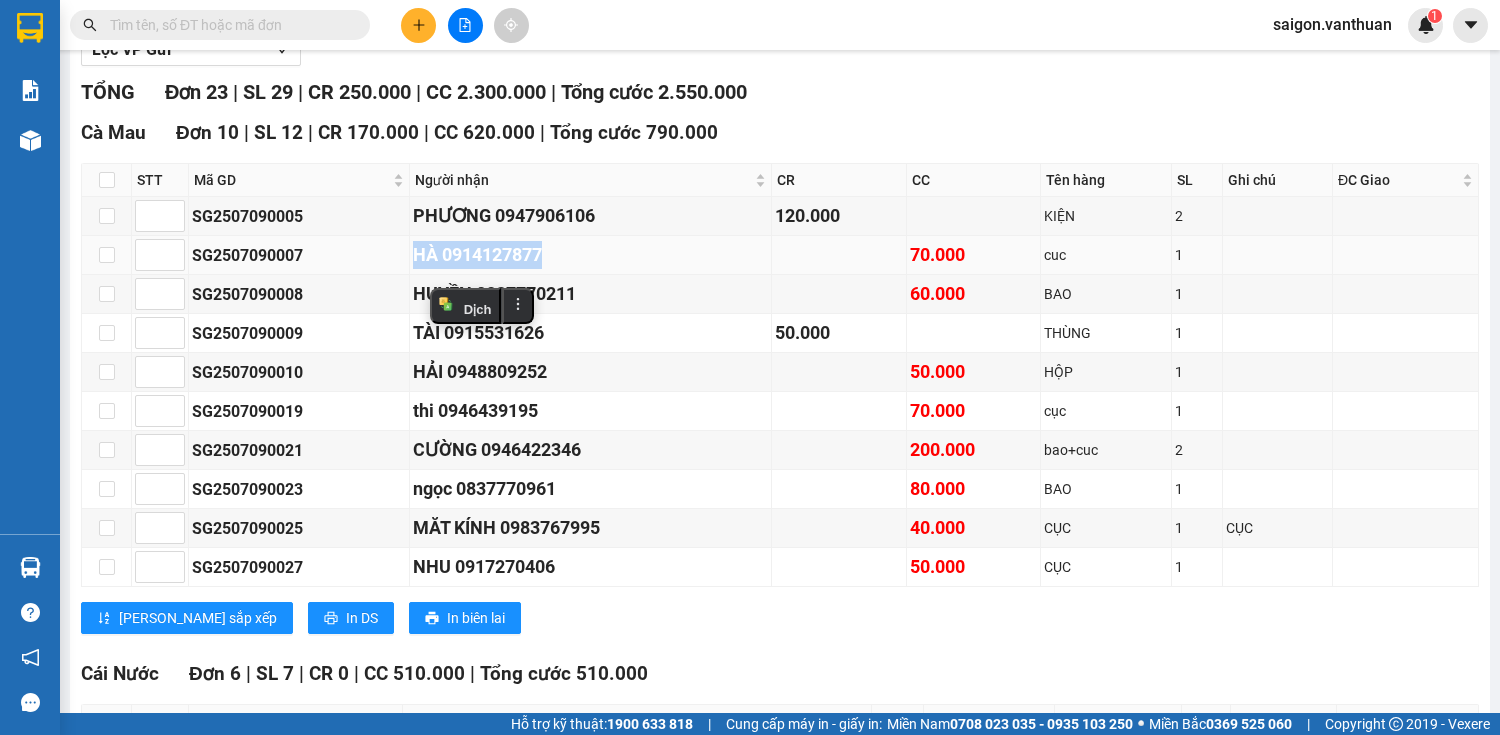 click on "HÀ 0914127877" at bounding box center (591, 255) 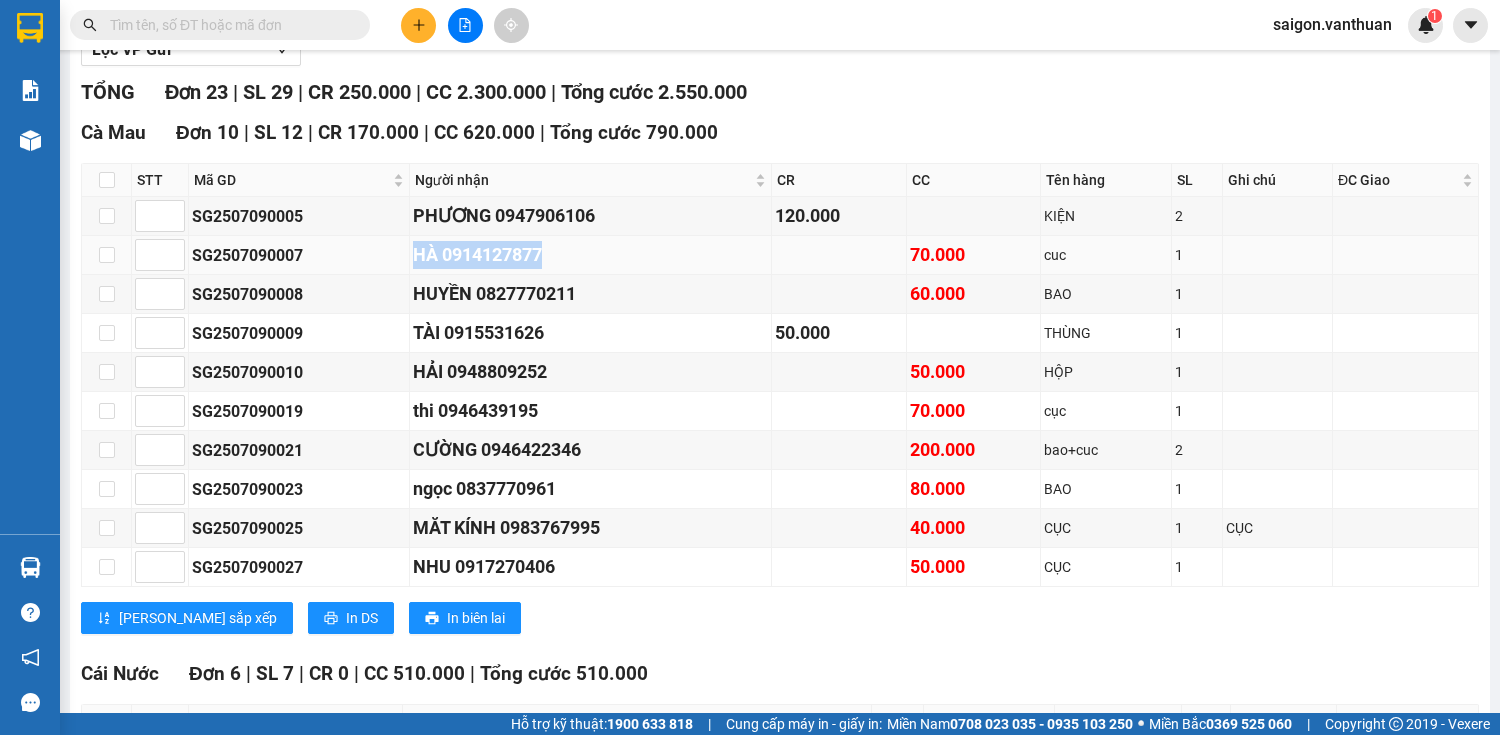 click on "HÀ 0914127877" at bounding box center (591, 255) 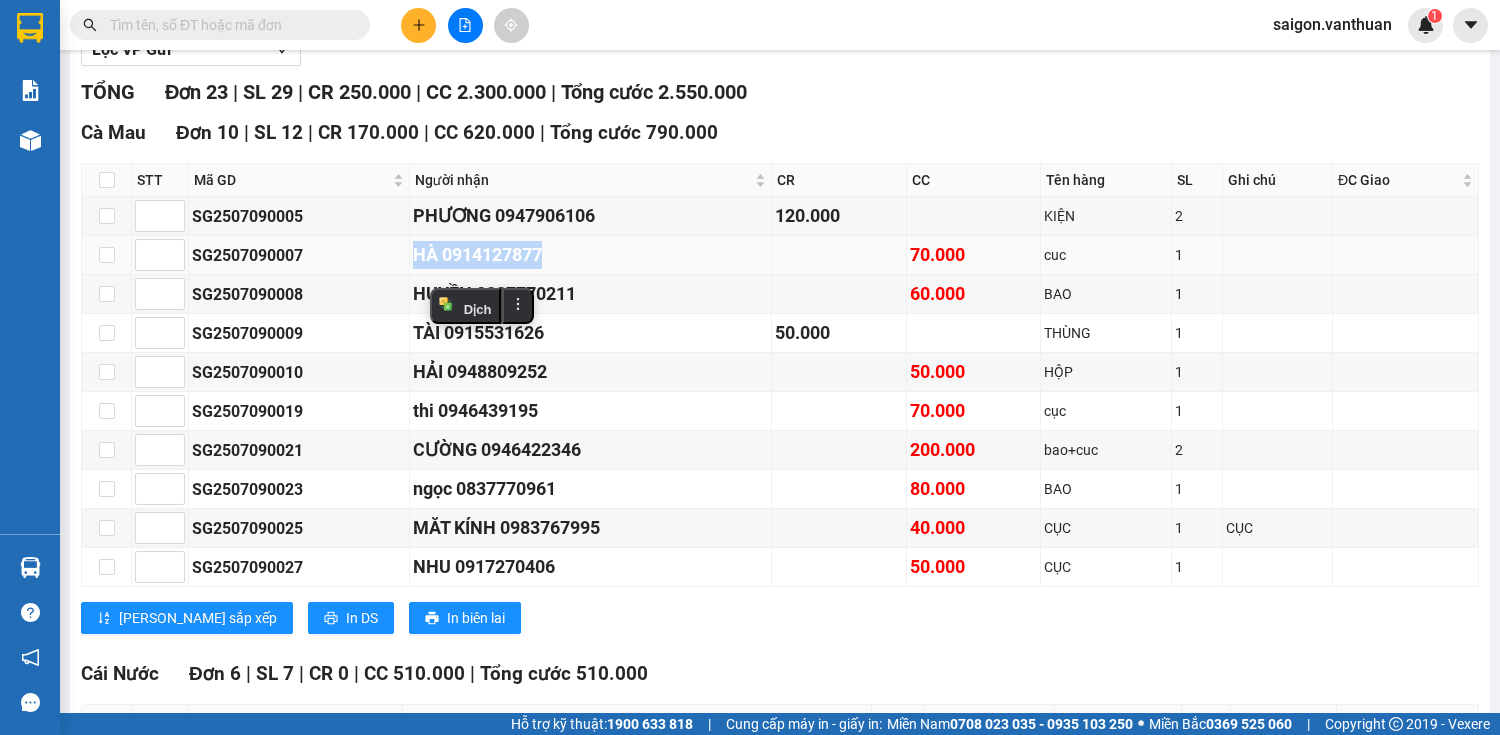 click on "HÀ 0914127877" at bounding box center [591, 255] 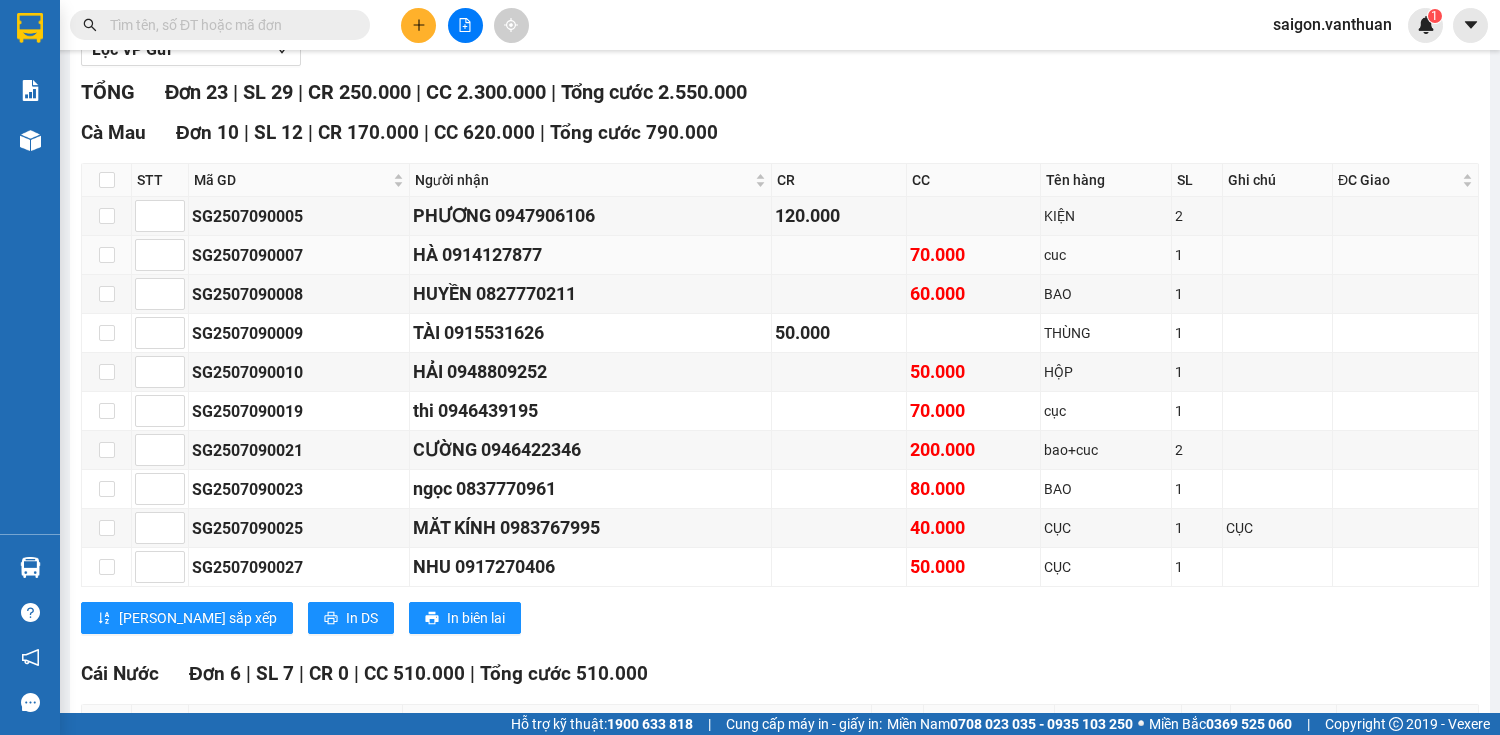 click on "HÀ 0914127877" at bounding box center (591, 255) 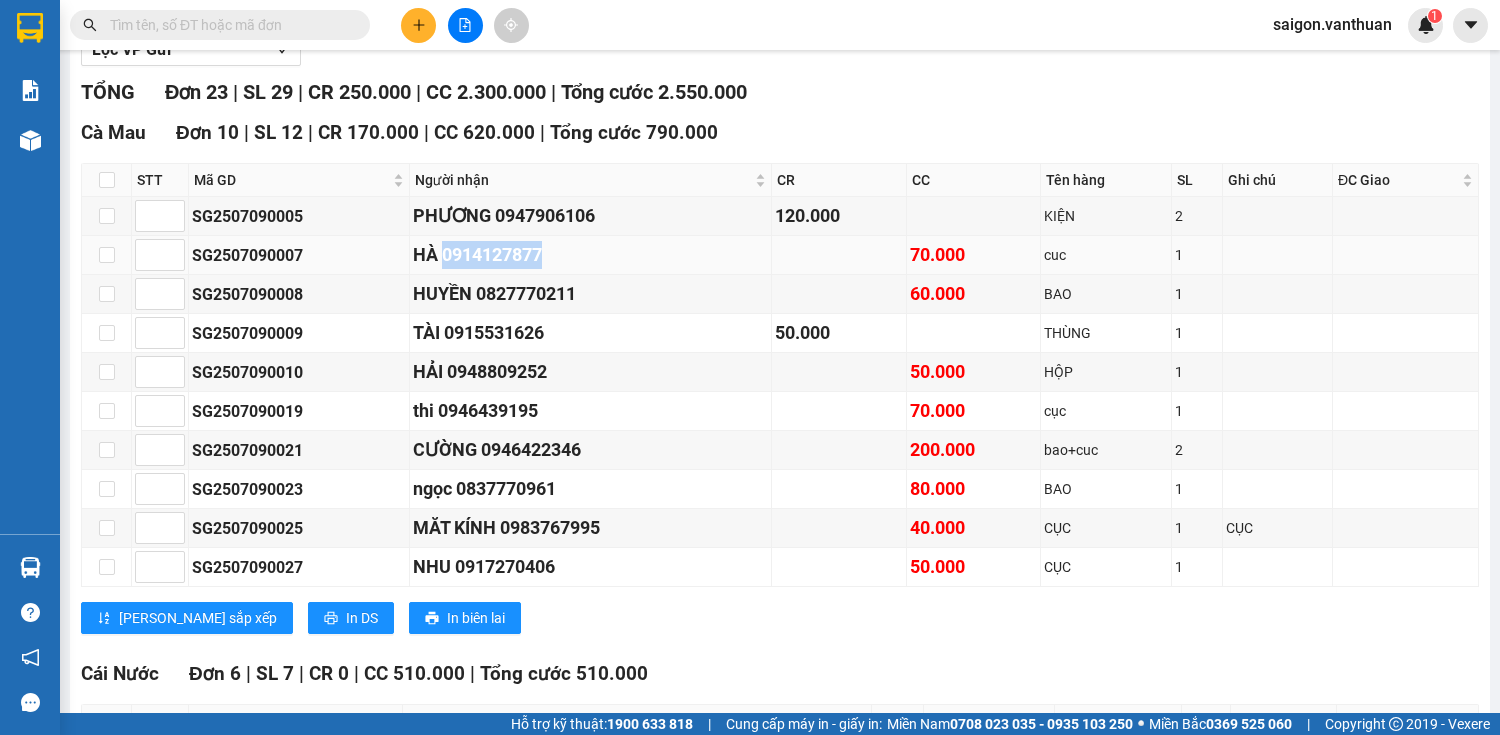 click on "HÀ 0914127877" at bounding box center (591, 255) 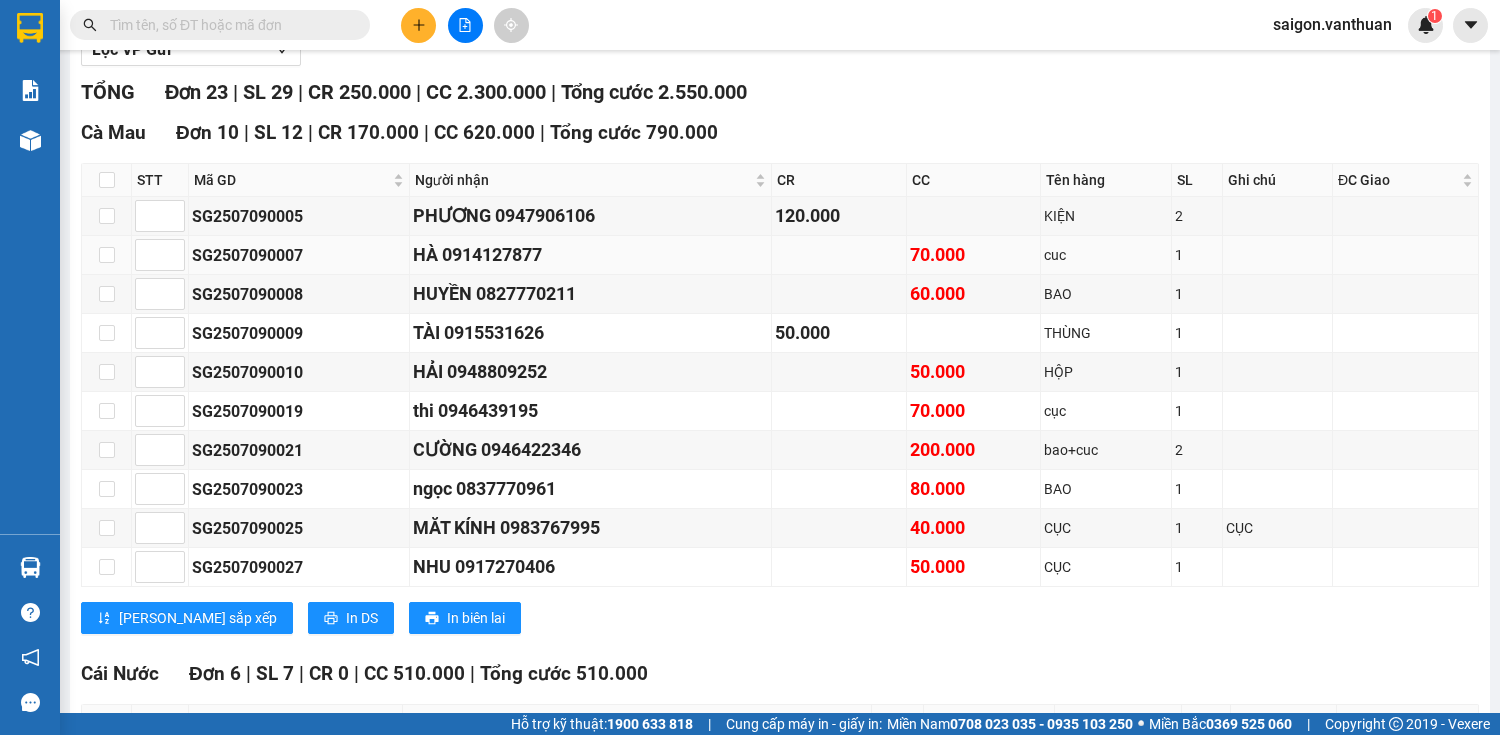 click on "HÀ 0914127877" at bounding box center (591, 255) 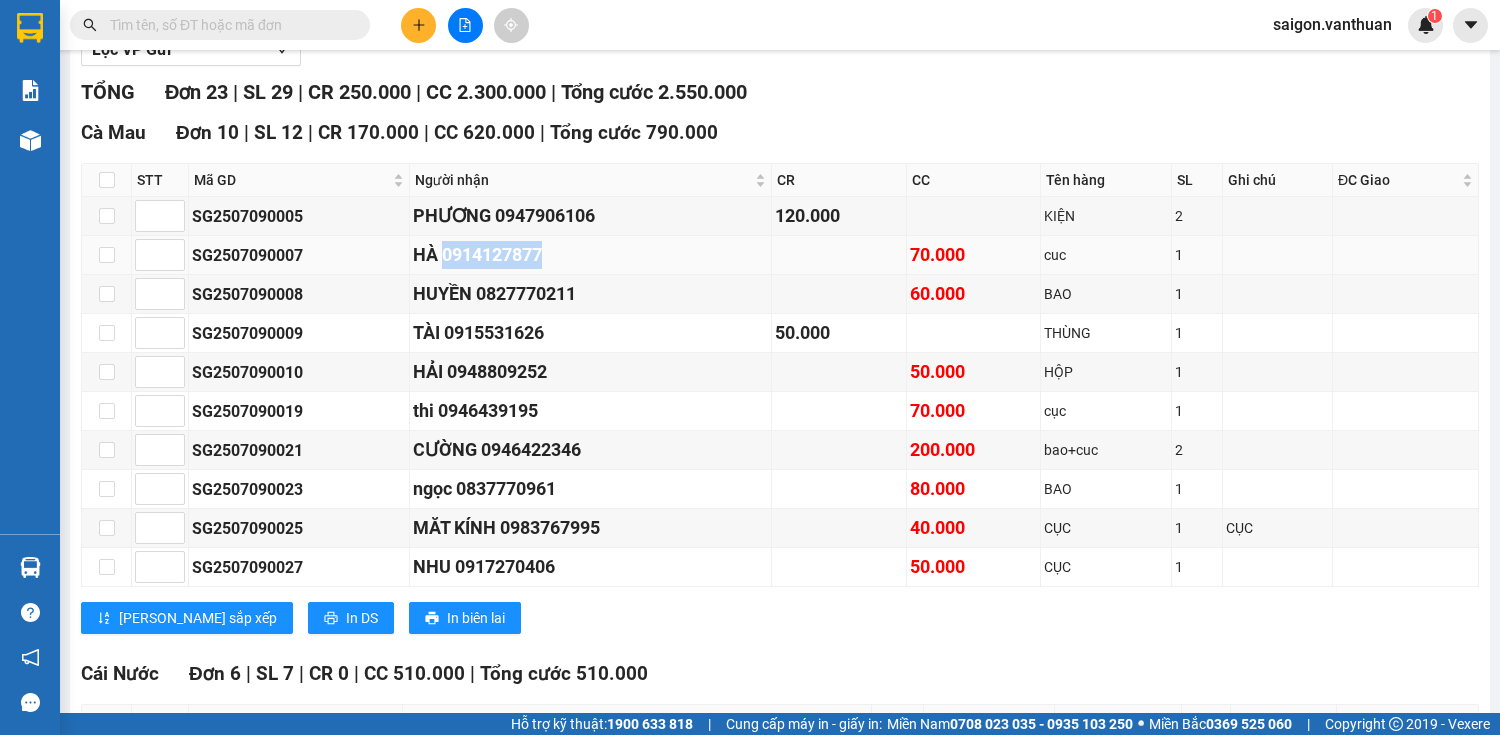 click on "HÀ 0914127877" at bounding box center [591, 255] 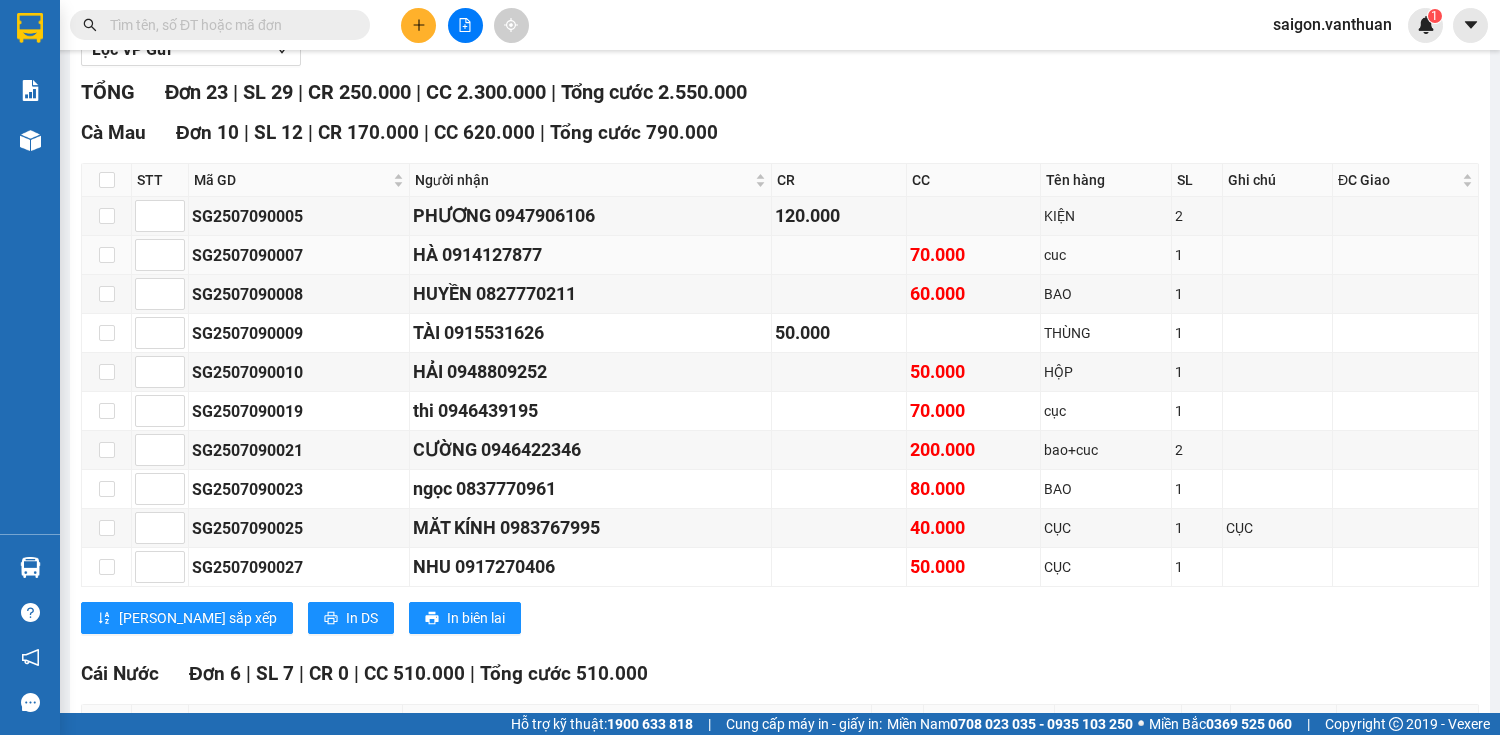 click on "HÀ 0914127877" at bounding box center [591, 255] 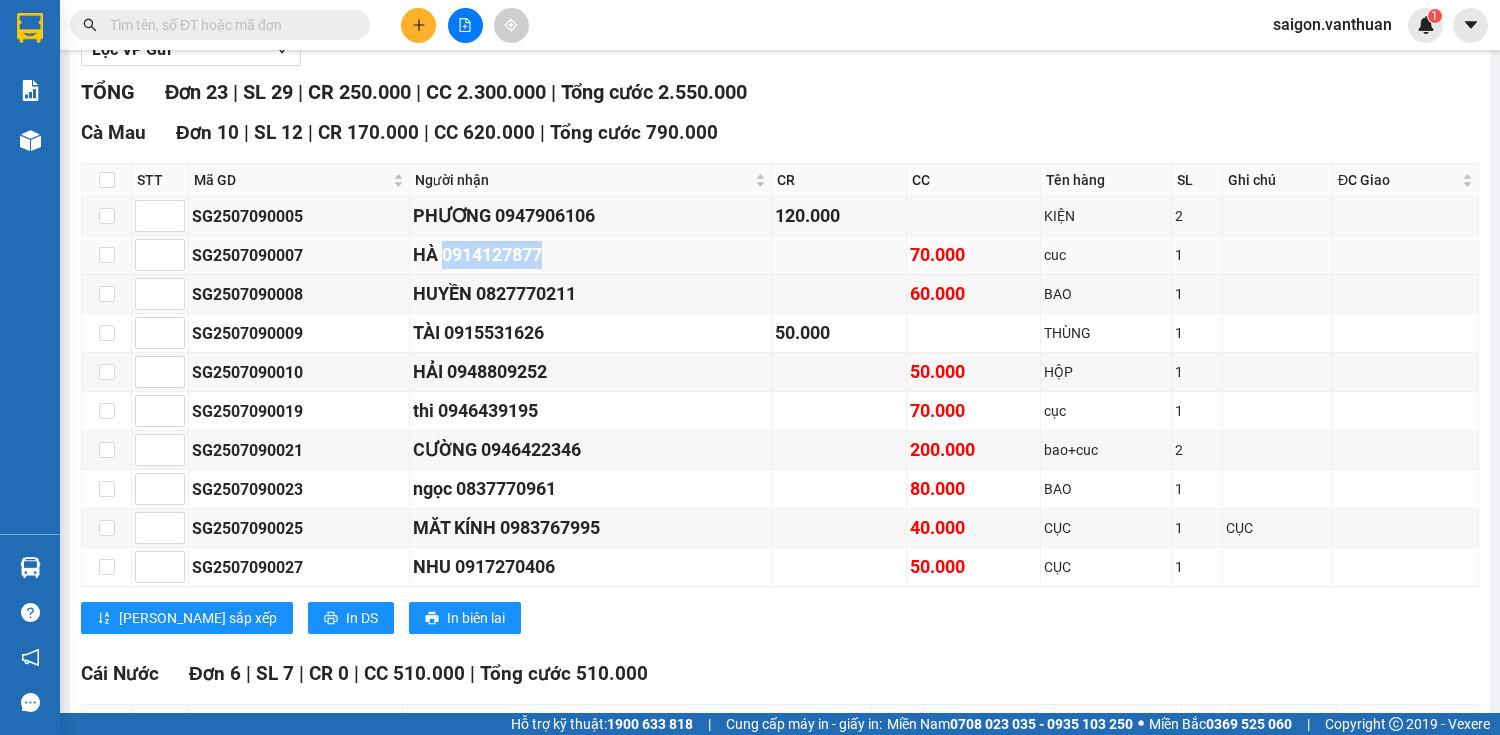 click on "HÀ 0914127877" at bounding box center (591, 255) 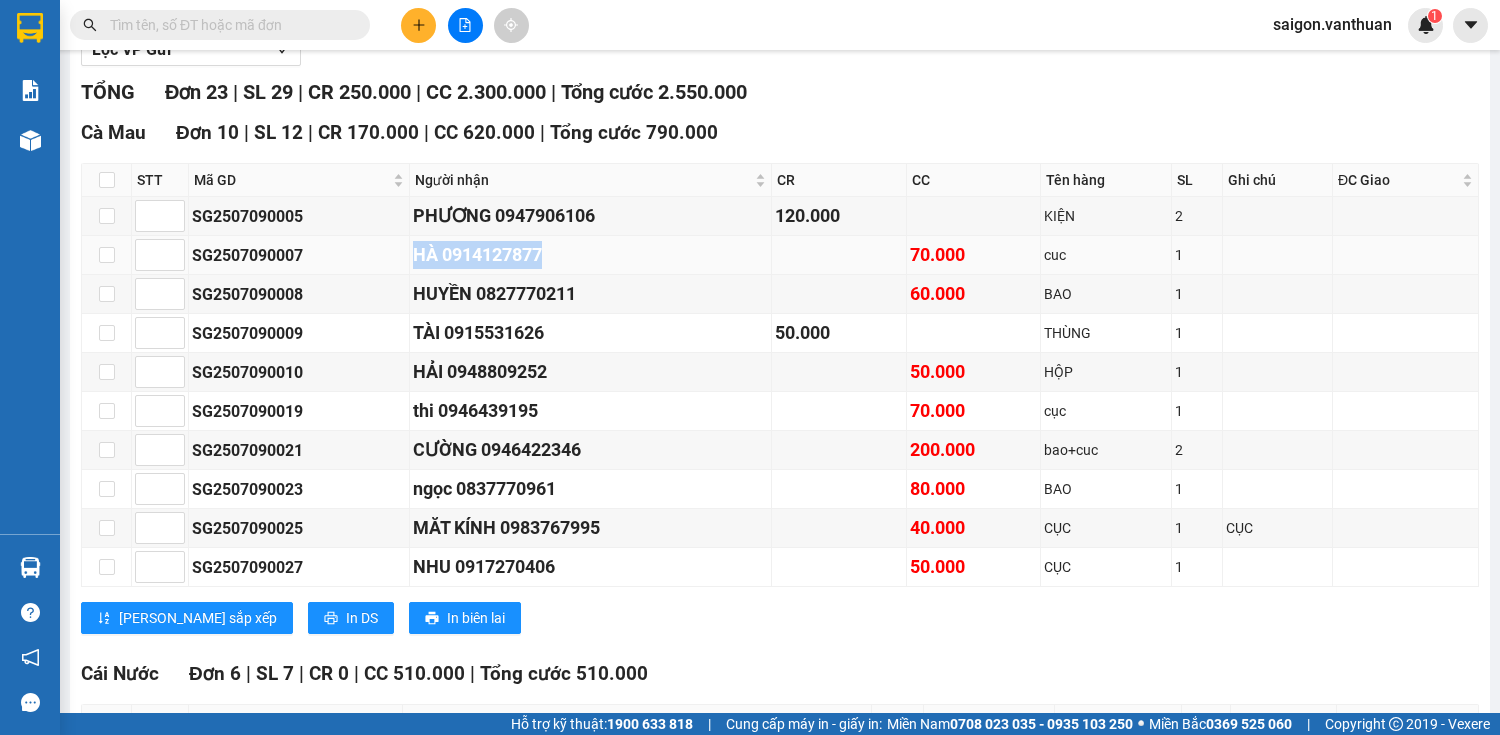 click on "HÀ 0914127877" at bounding box center [591, 255] 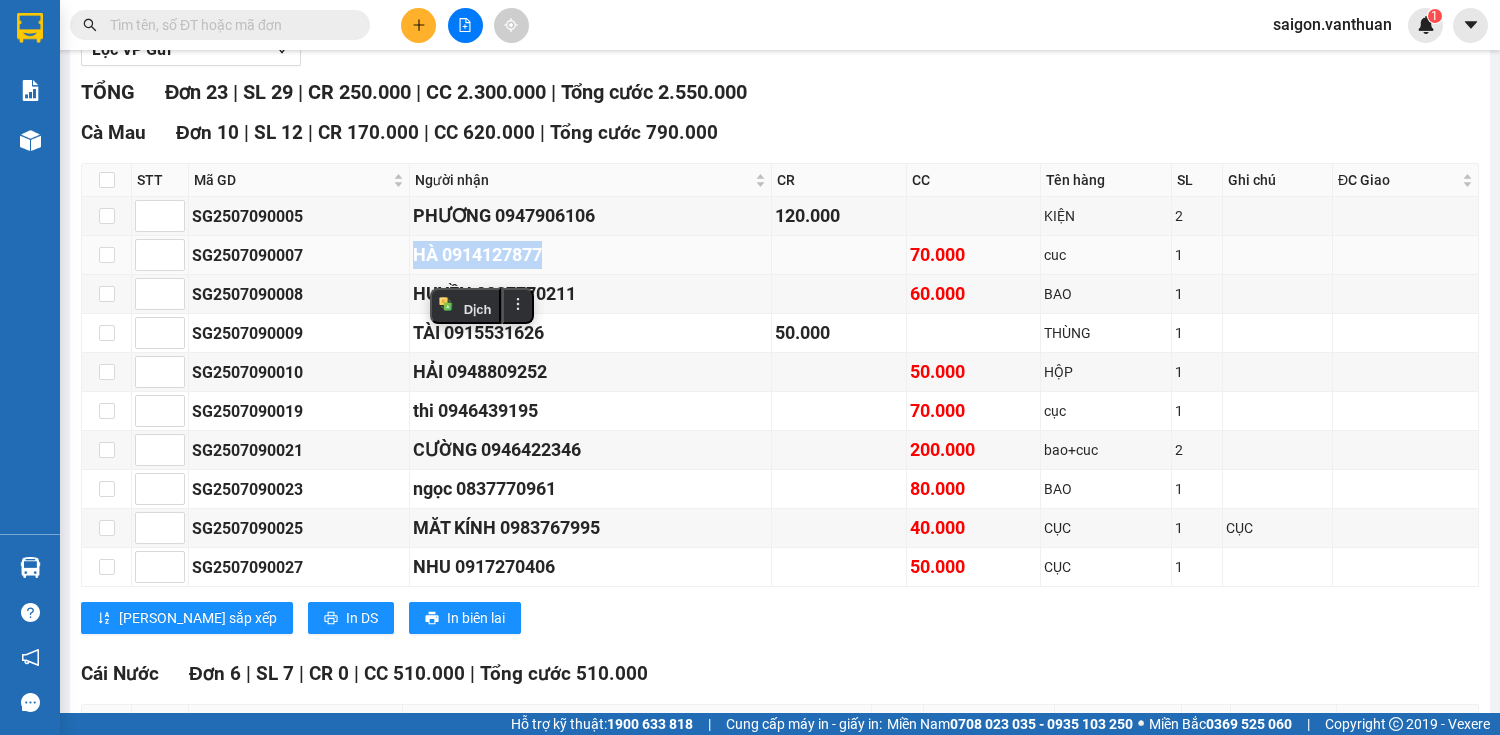 click on "HÀ 0914127877" at bounding box center [591, 255] 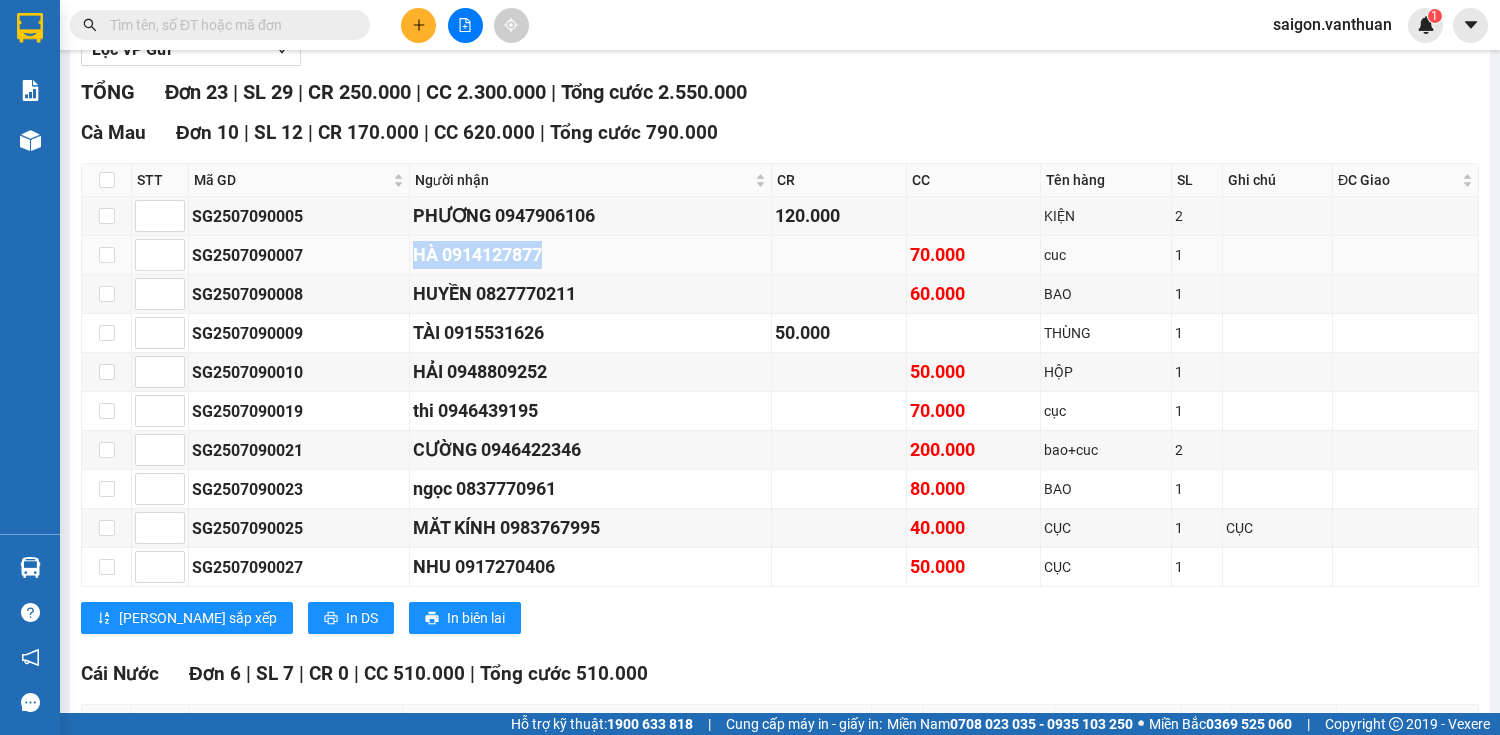 click on "HÀ 0914127877" at bounding box center [591, 255] 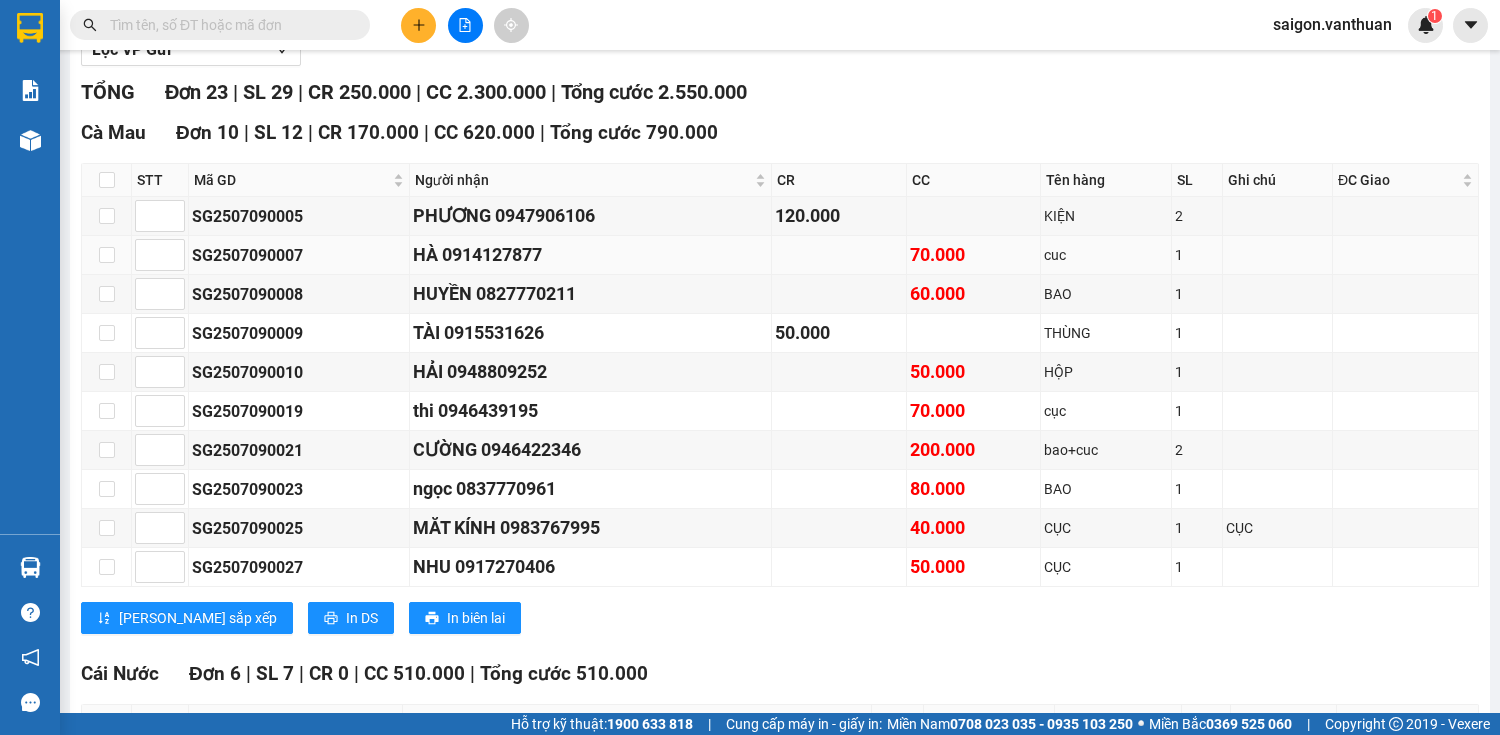click on "HÀ 0914127877" at bounding box center [591, 255] 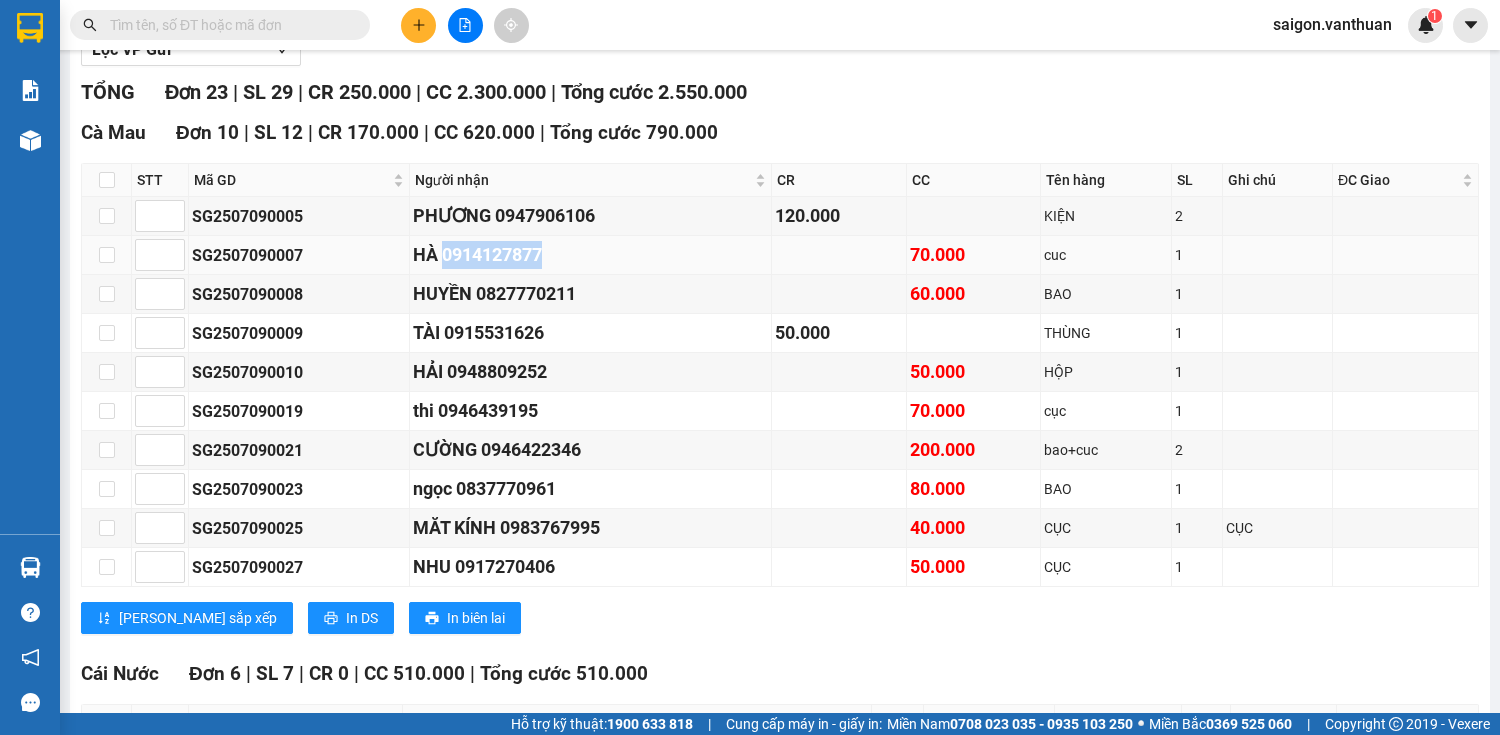 click on "HÀ 0914127877" at bounding box center [591, 255] 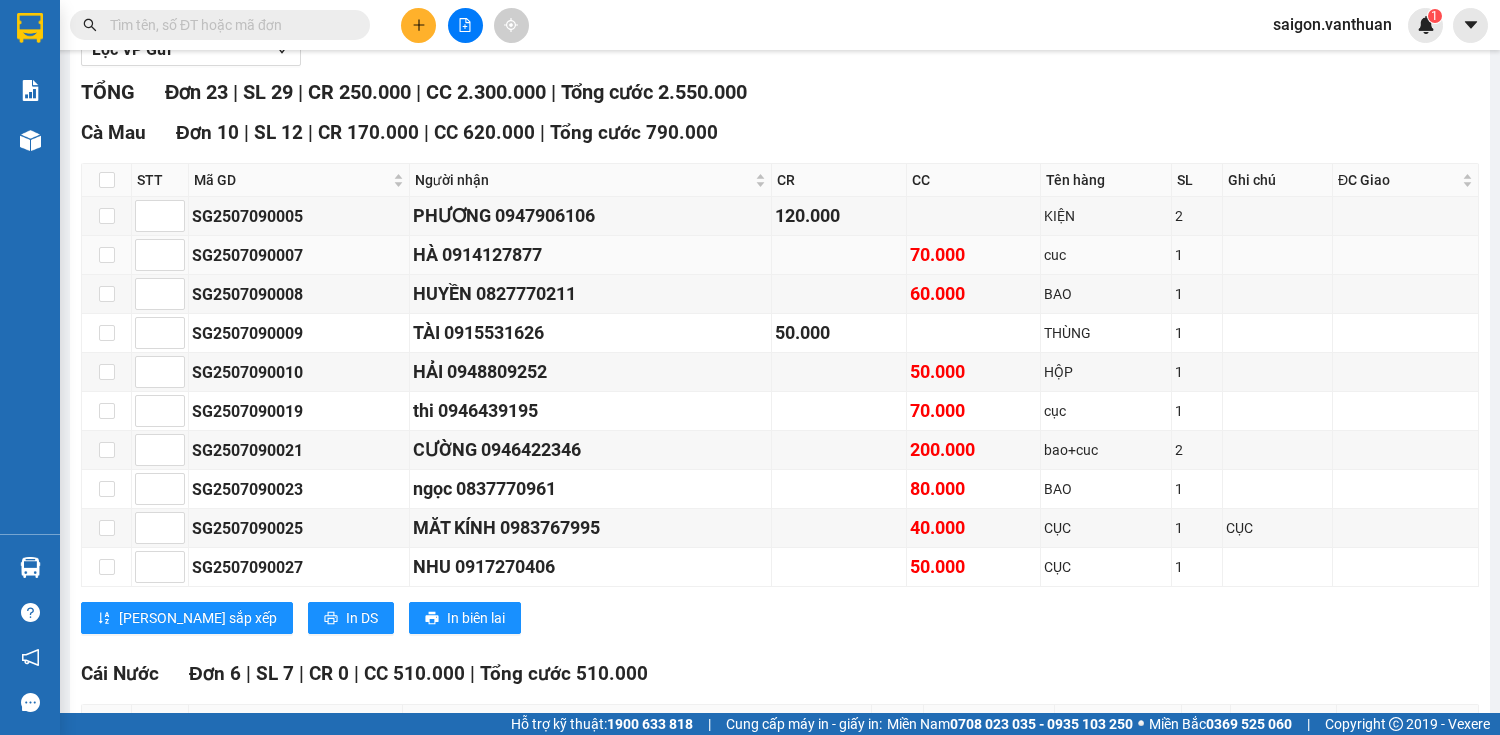 click on "HÀ 0914127877" at bounding box center [591, 255] 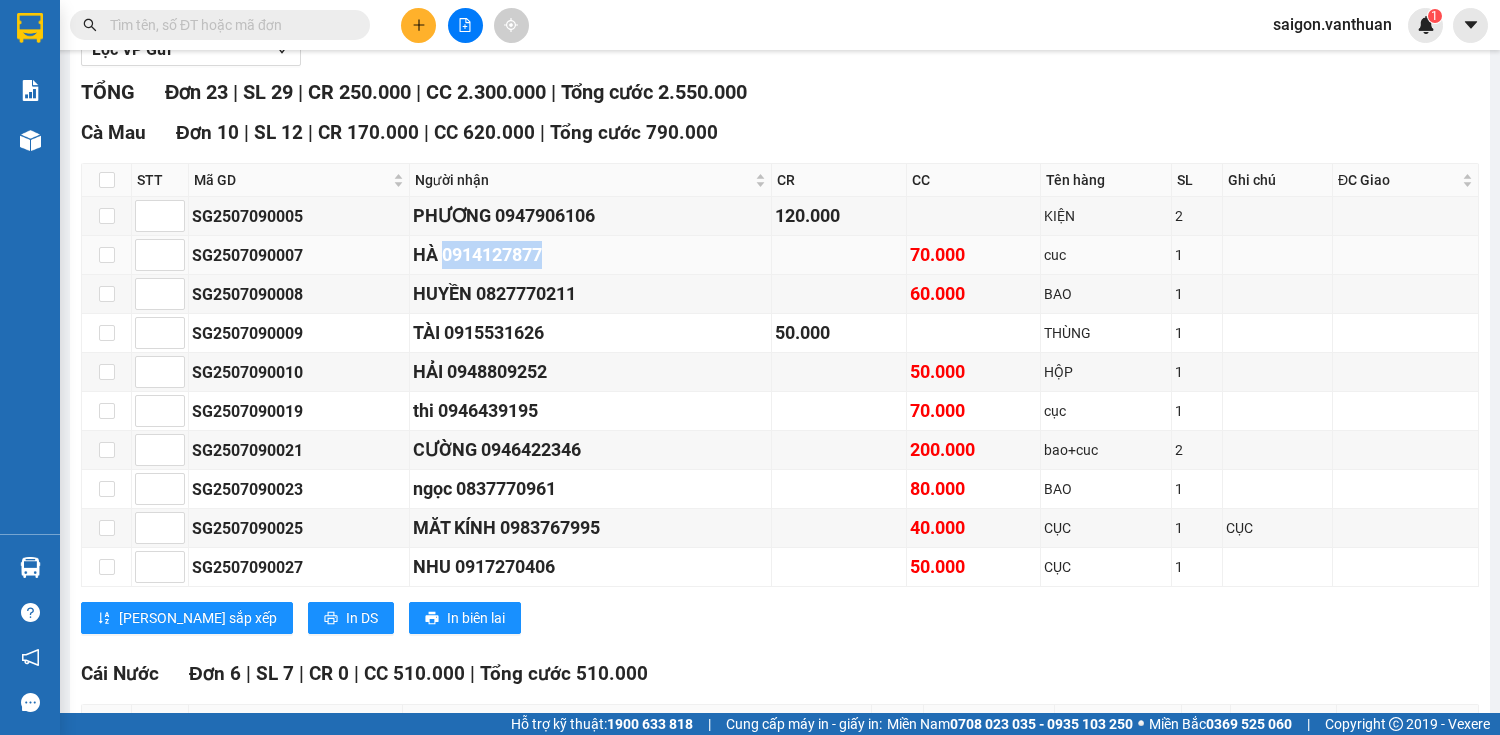 click on "HÀ 0914127877" at bounding box center [591, 255] 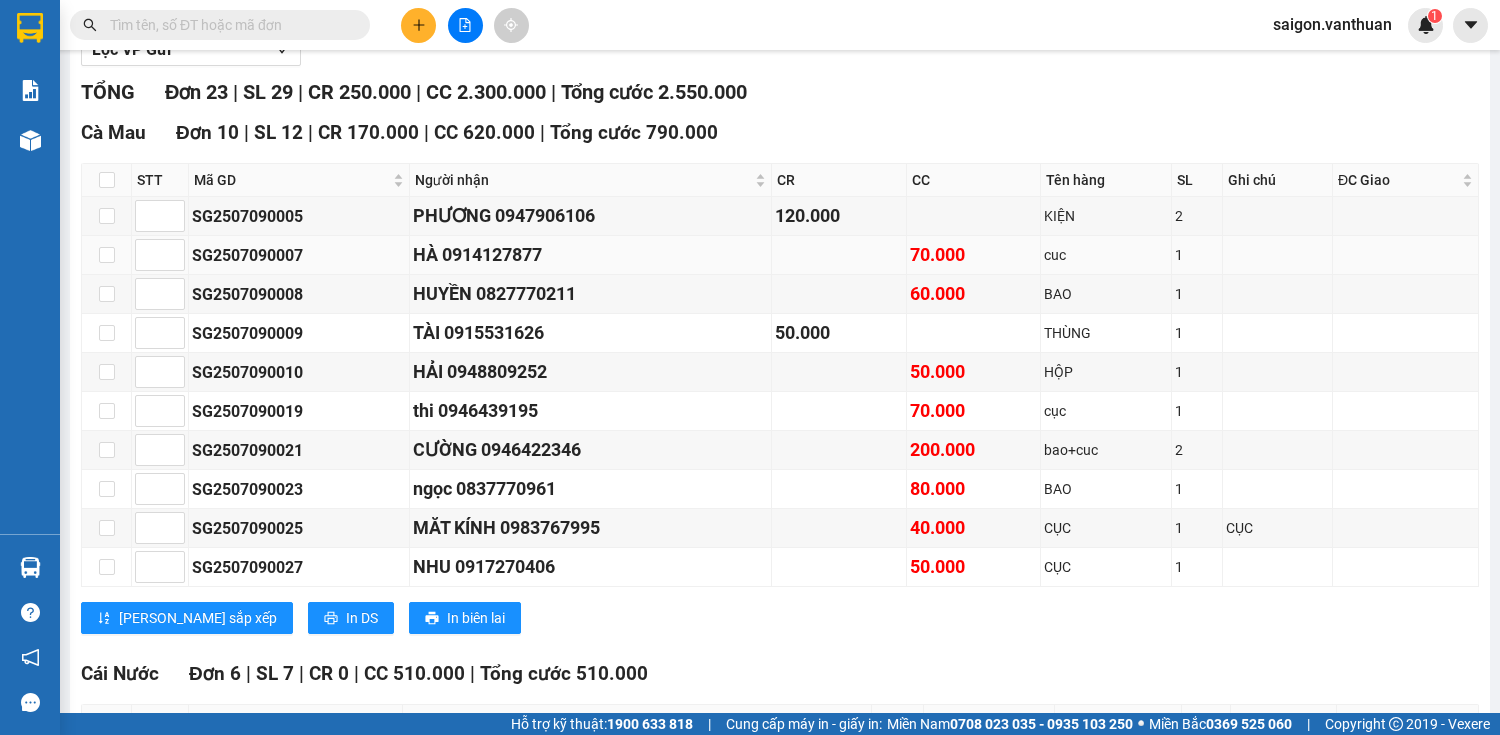 click on "HÀ 0914127877" at bounding box center [591, 255] 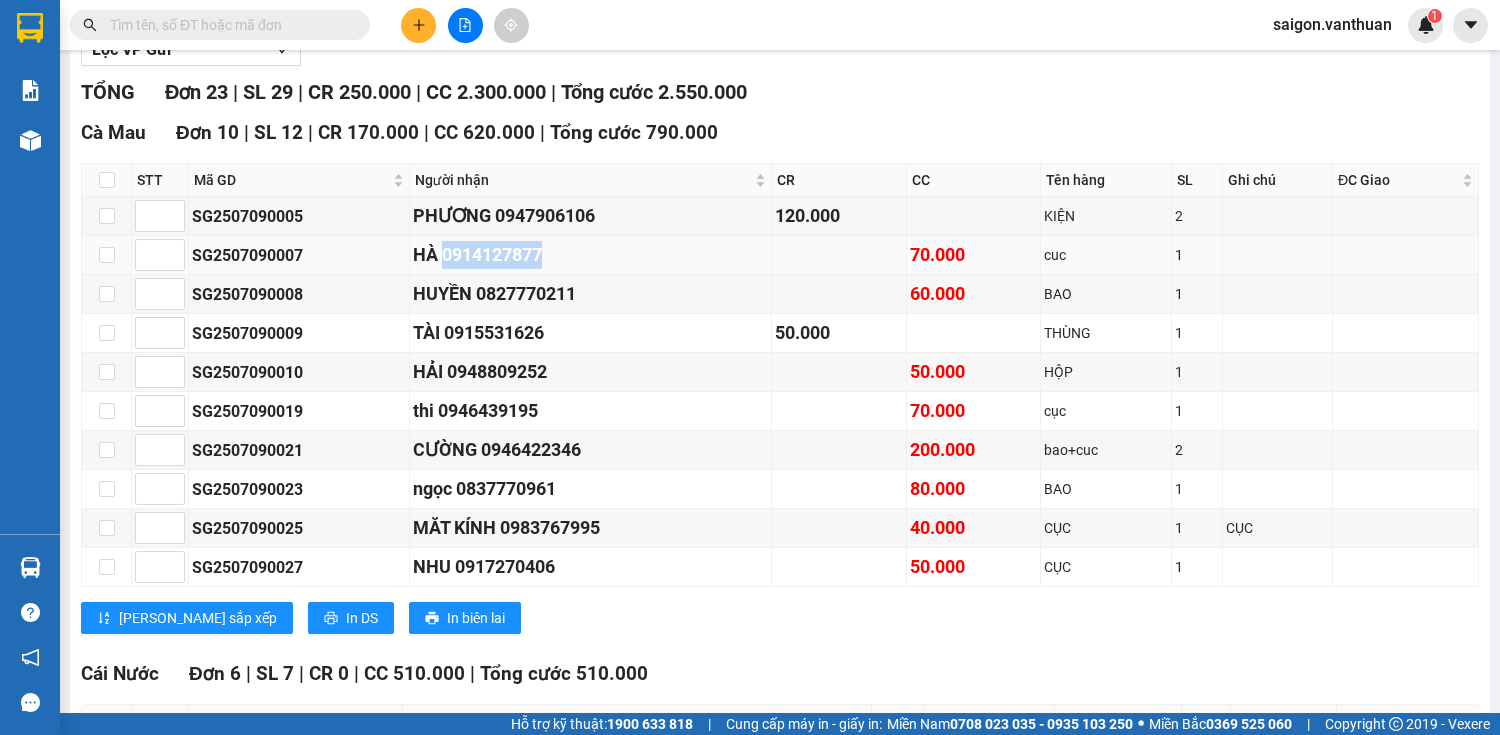 click on "HÀ 0914127877" at bounding box center (591, 255) 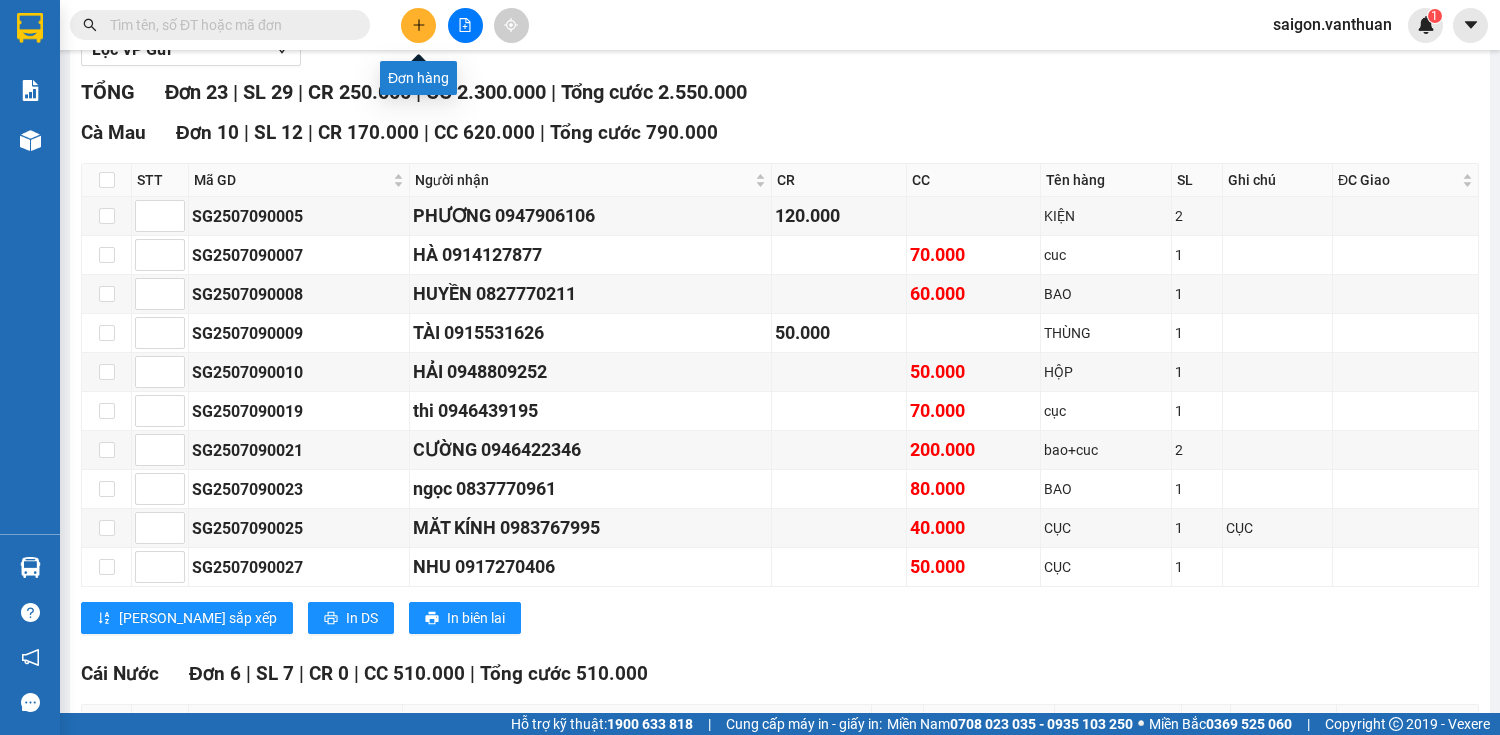 click at bounding box center [418, 25] 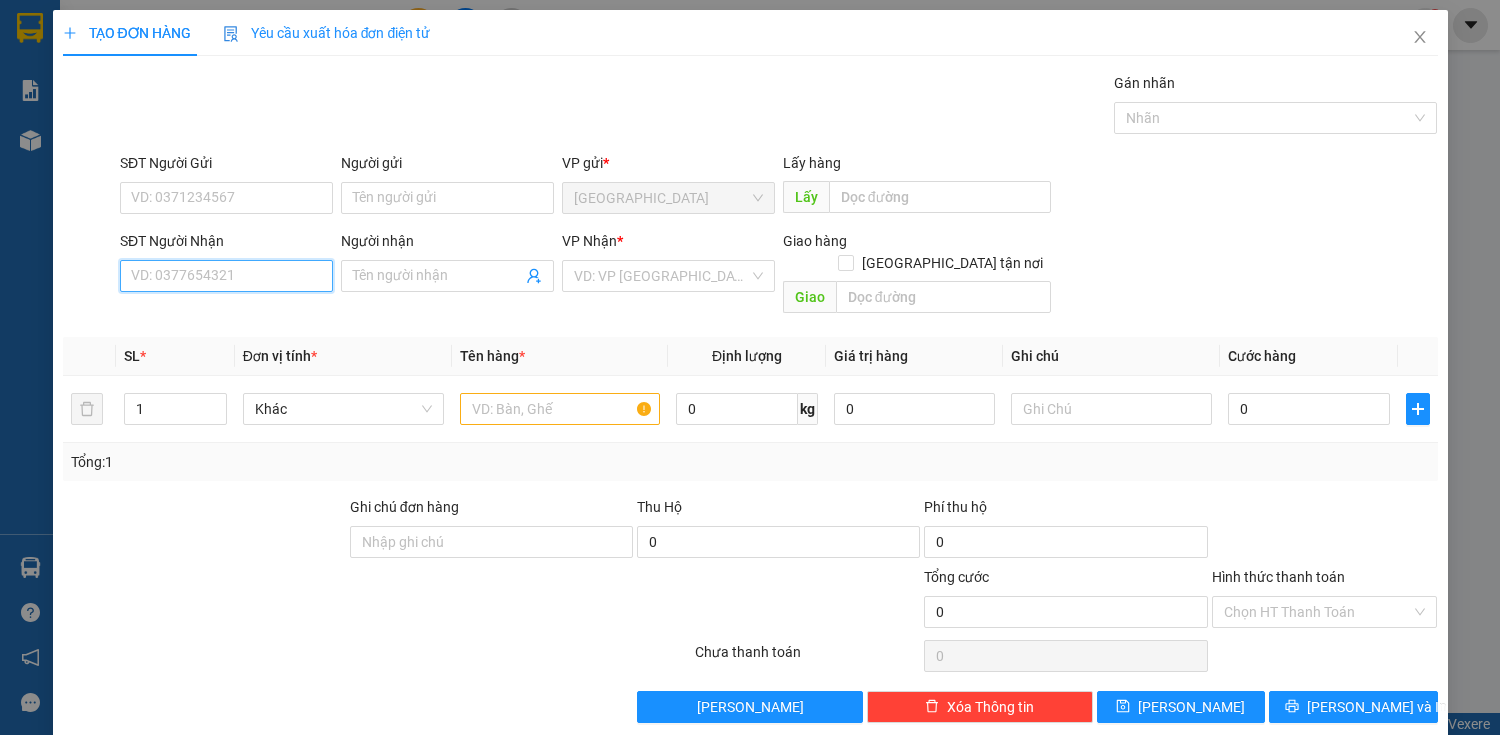 click on "SĐT Người Nhận" at bounding box center [226, 276] 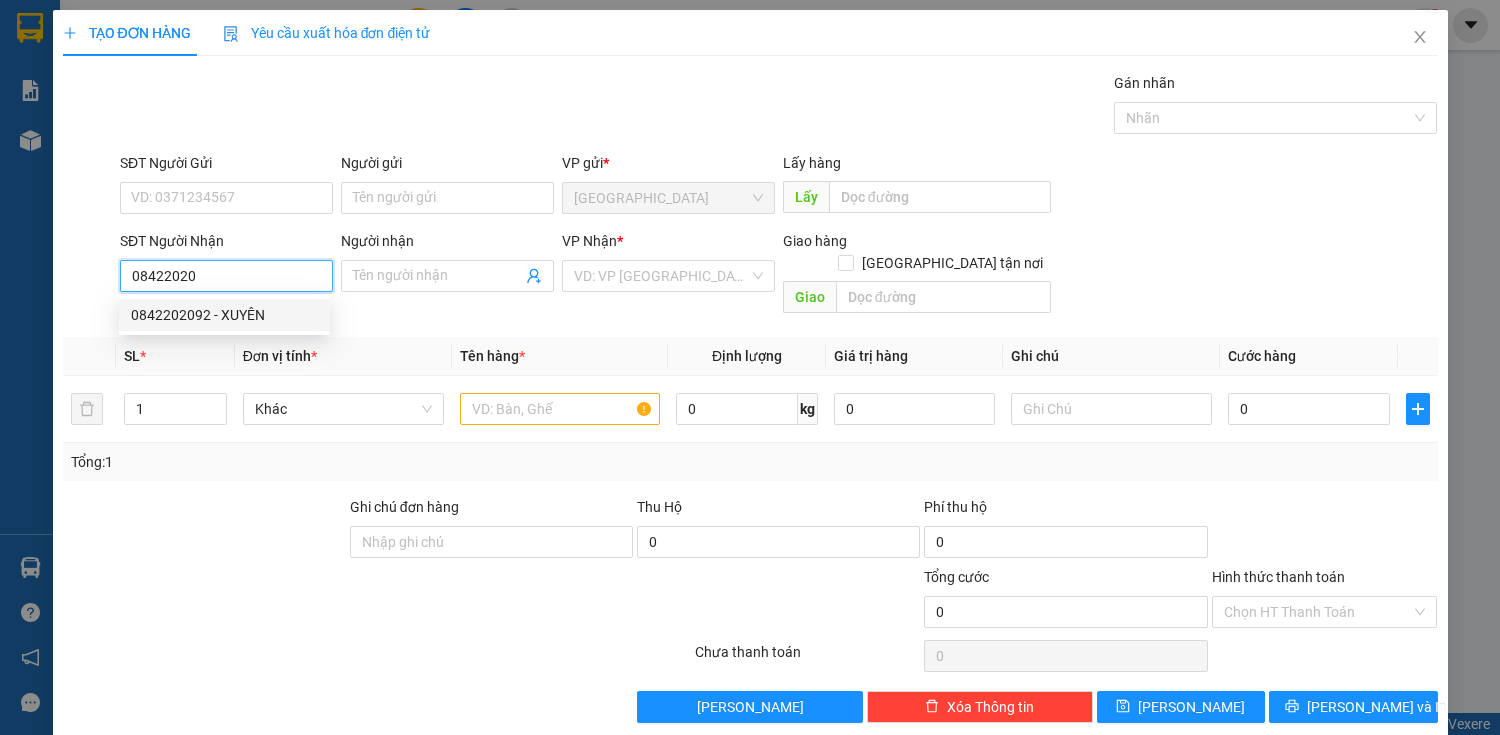 click on "0842202092 - XUYÊN" at bounding box center [224, 315] 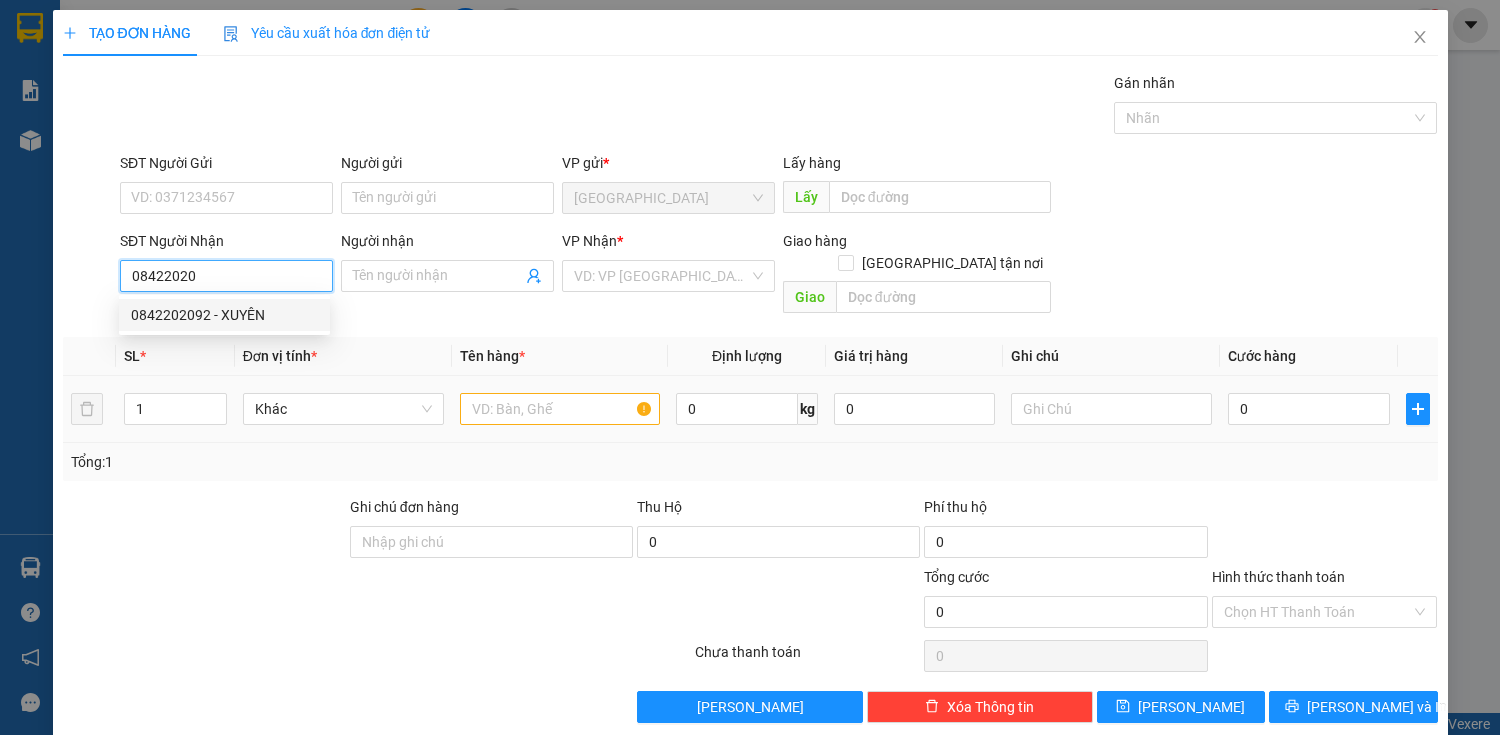 type on "0842202092" 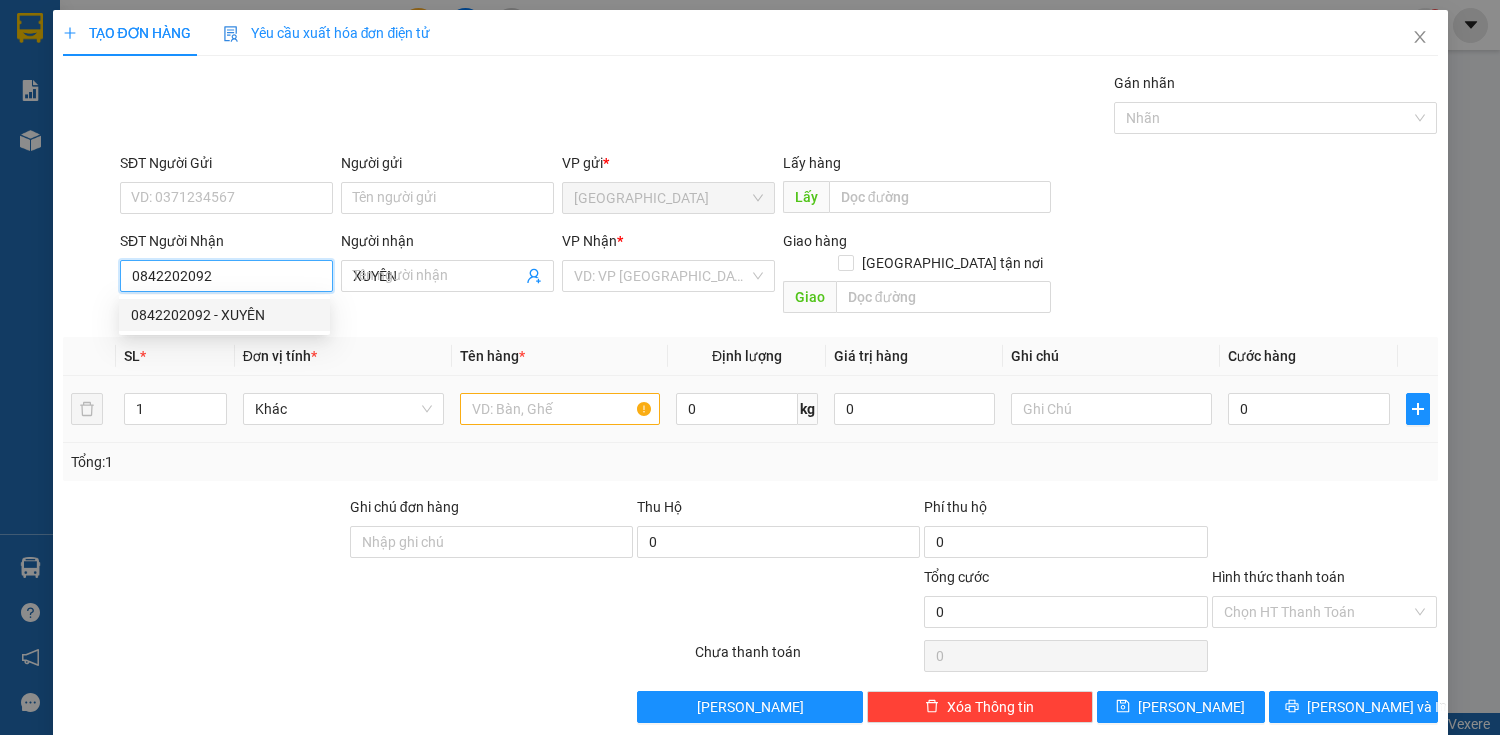 type on "250.000" 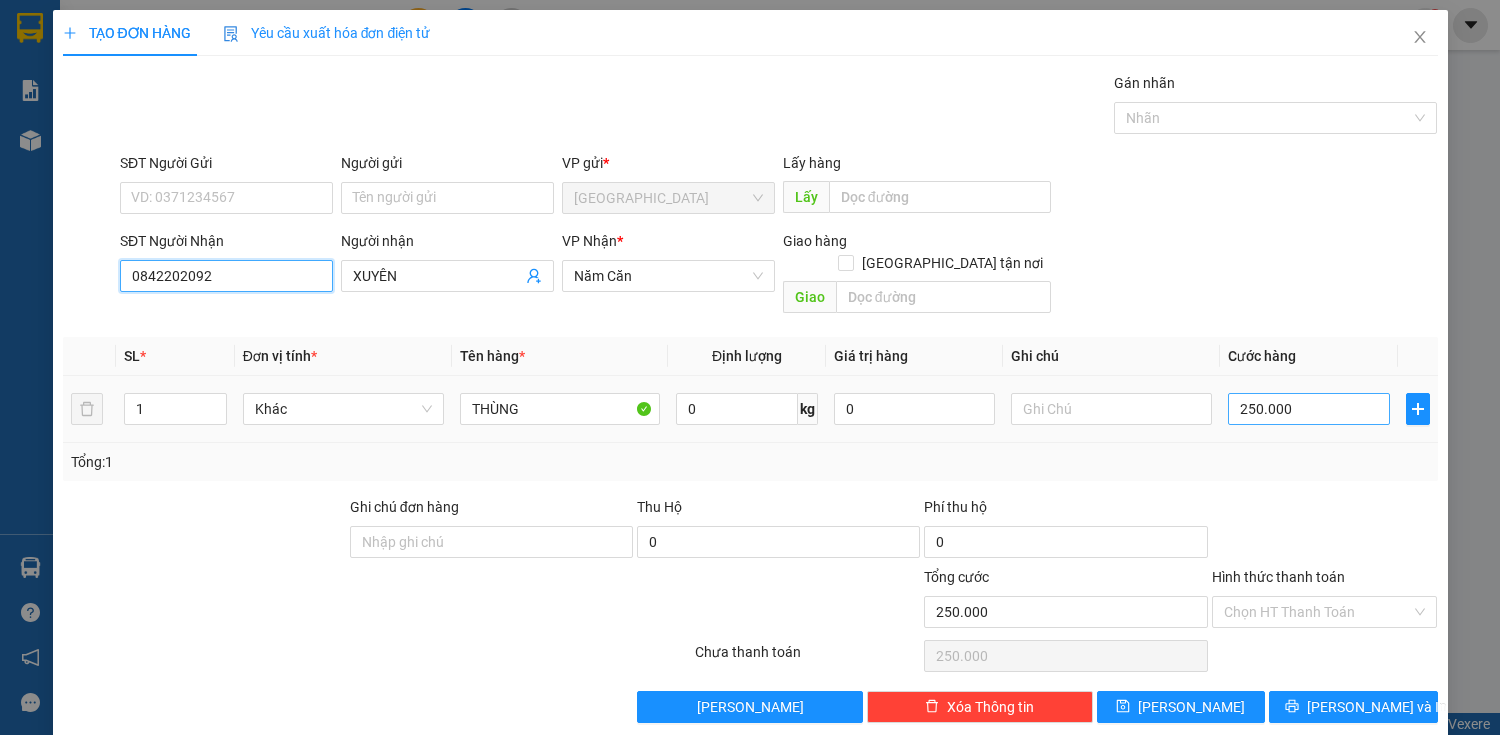 type on "0842202092" 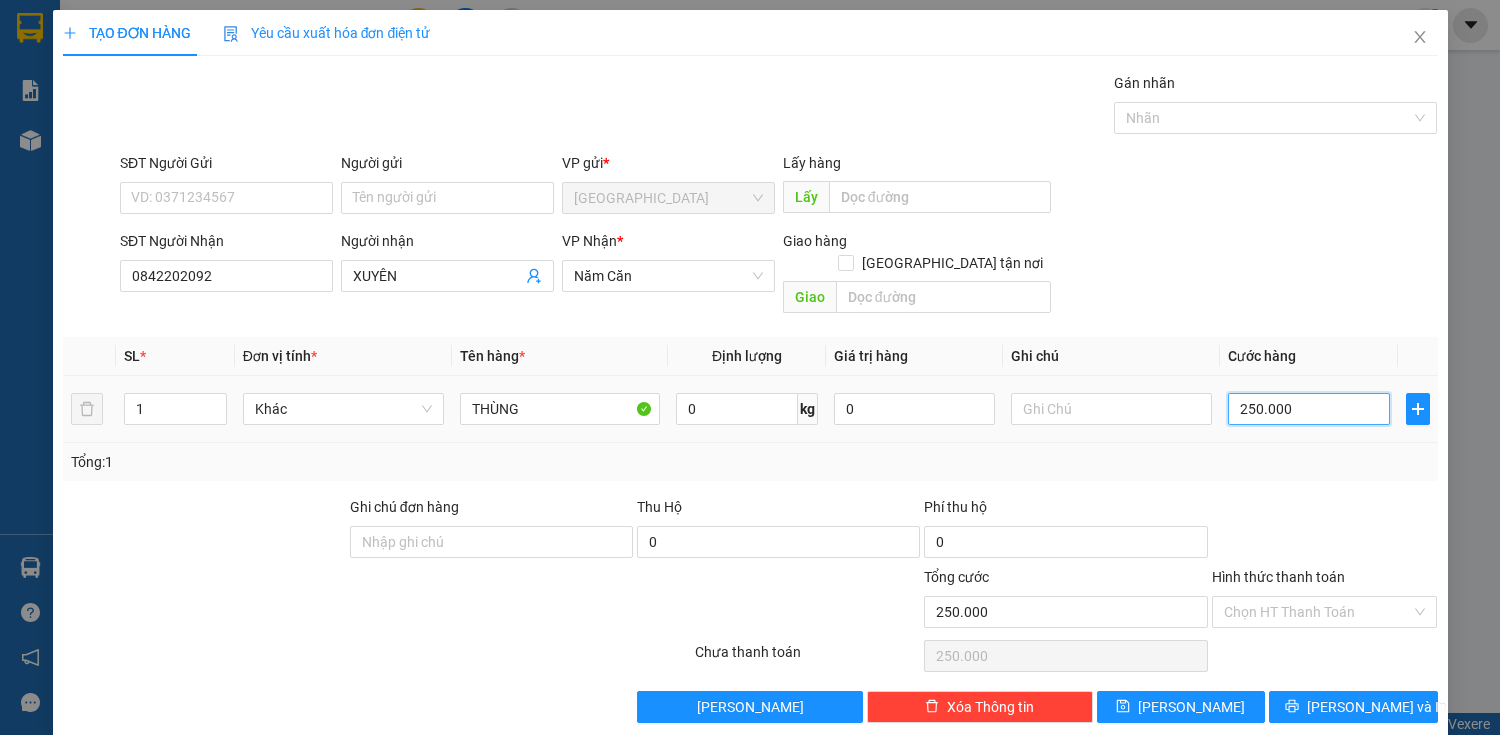 click on "250.000" at bounding box center (1308, 409) 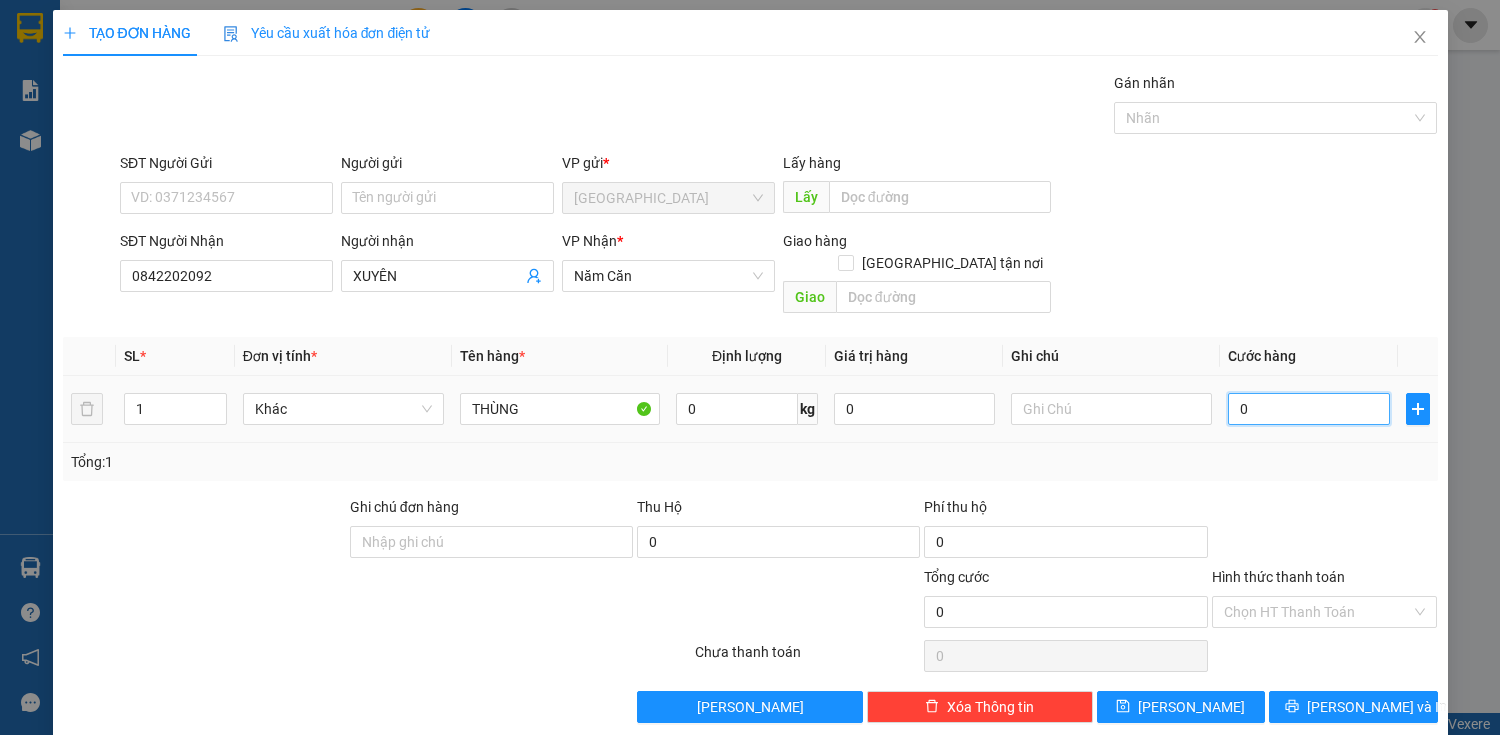 type on "50" 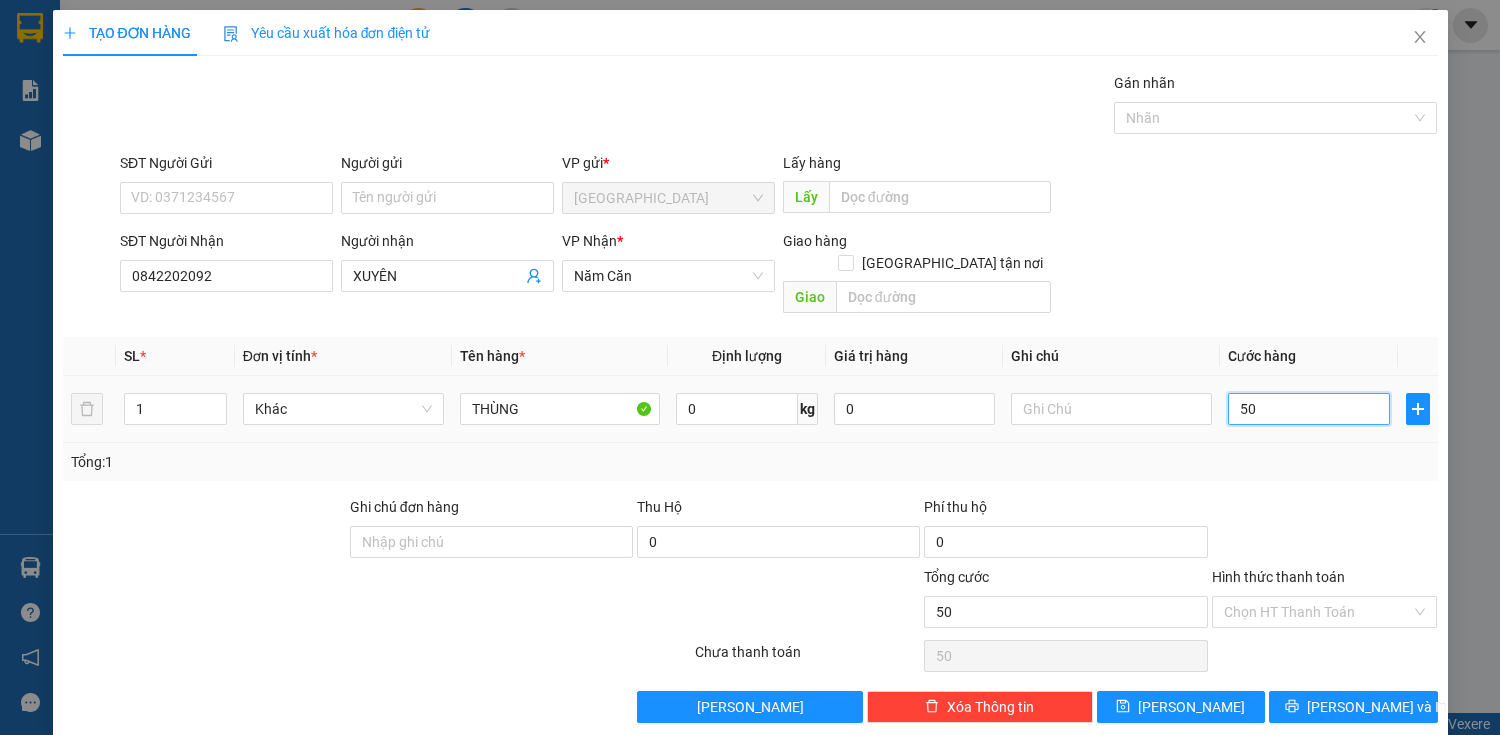 type on "500" 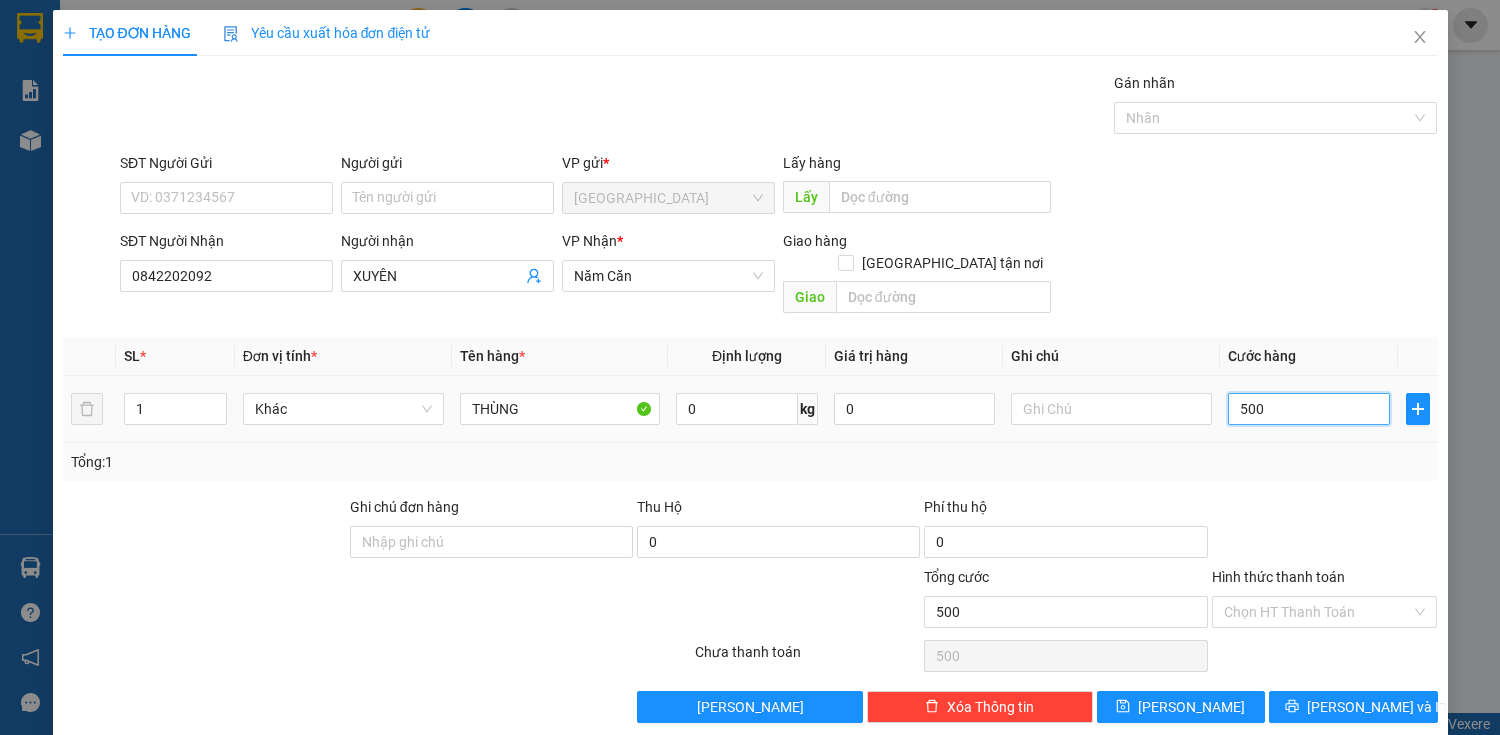 type on "5.000" 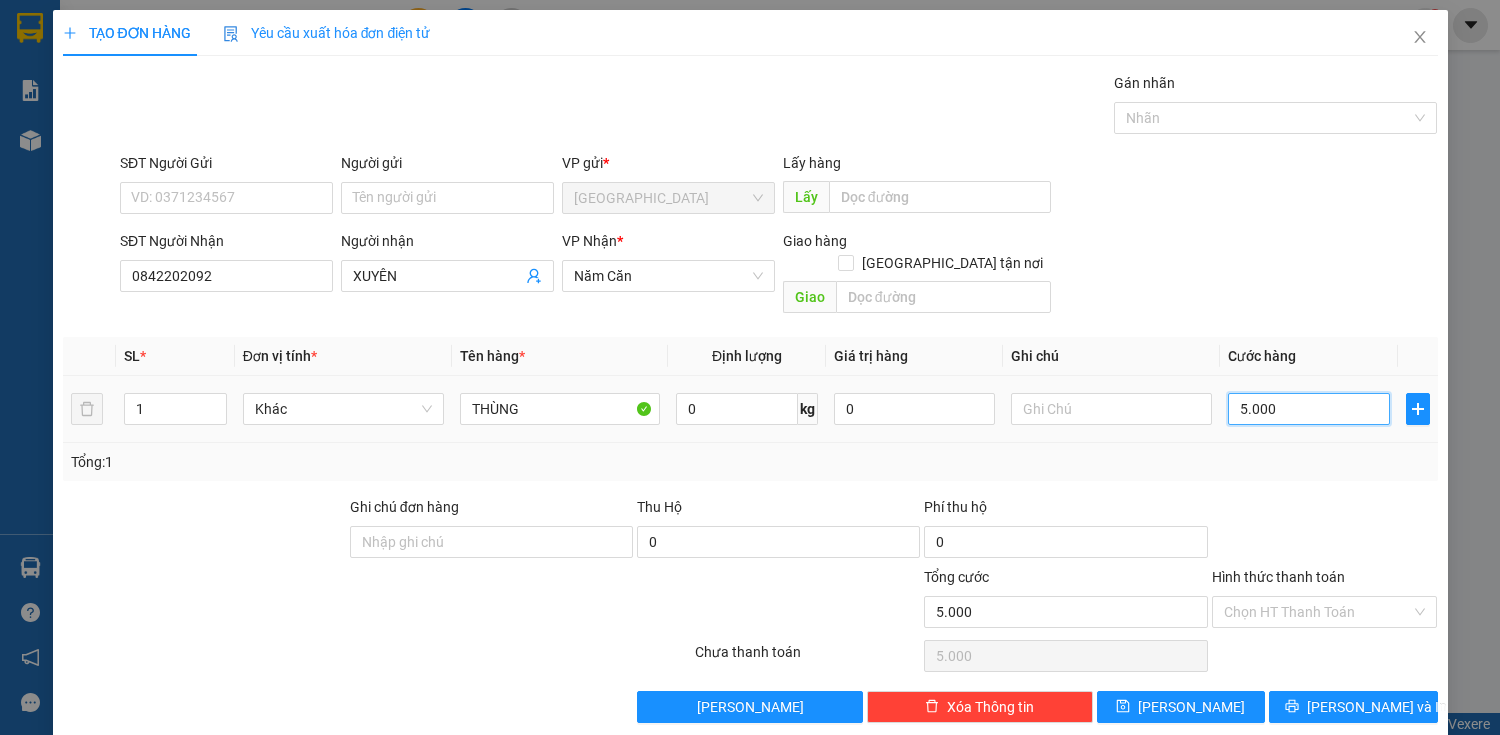type on "50.000" 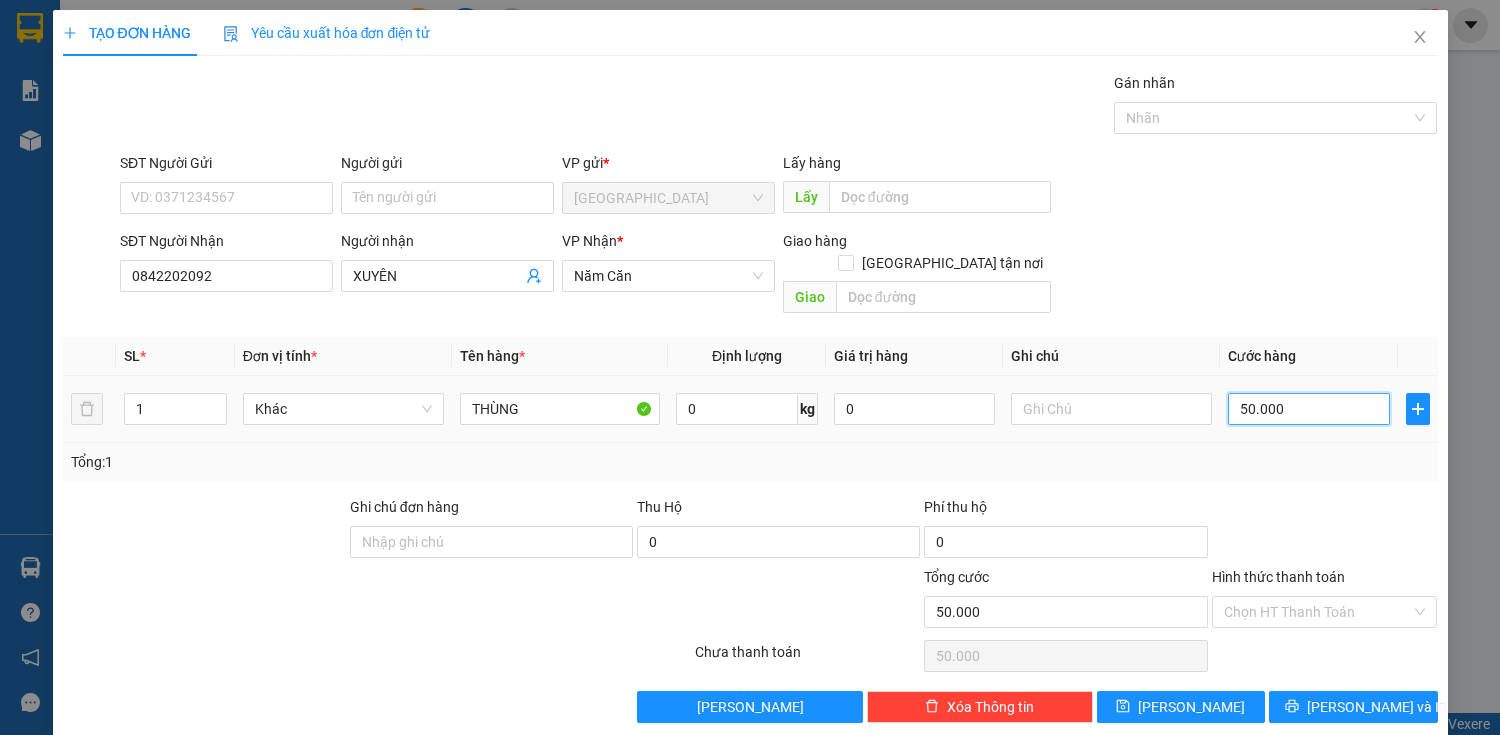 type on "500.000" 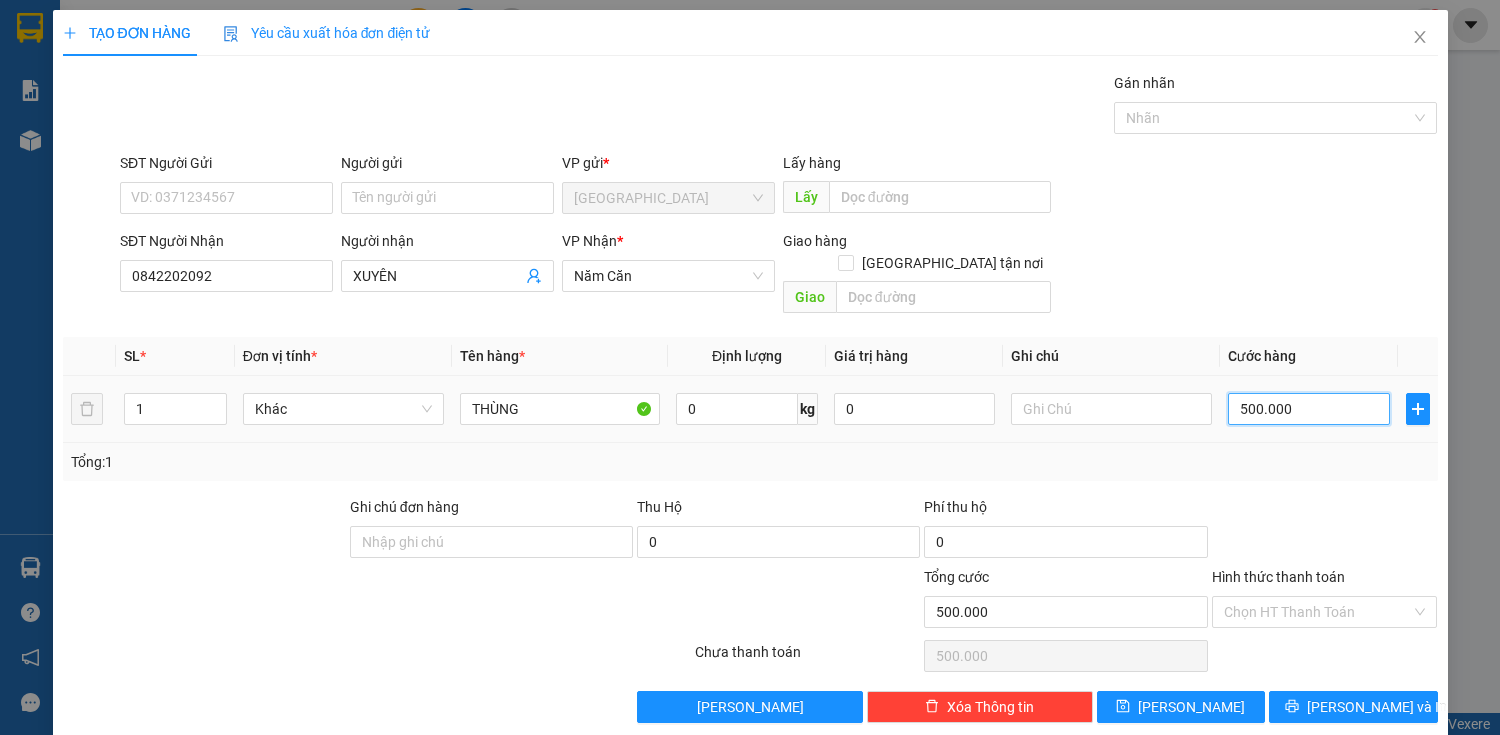 type on "50.000" 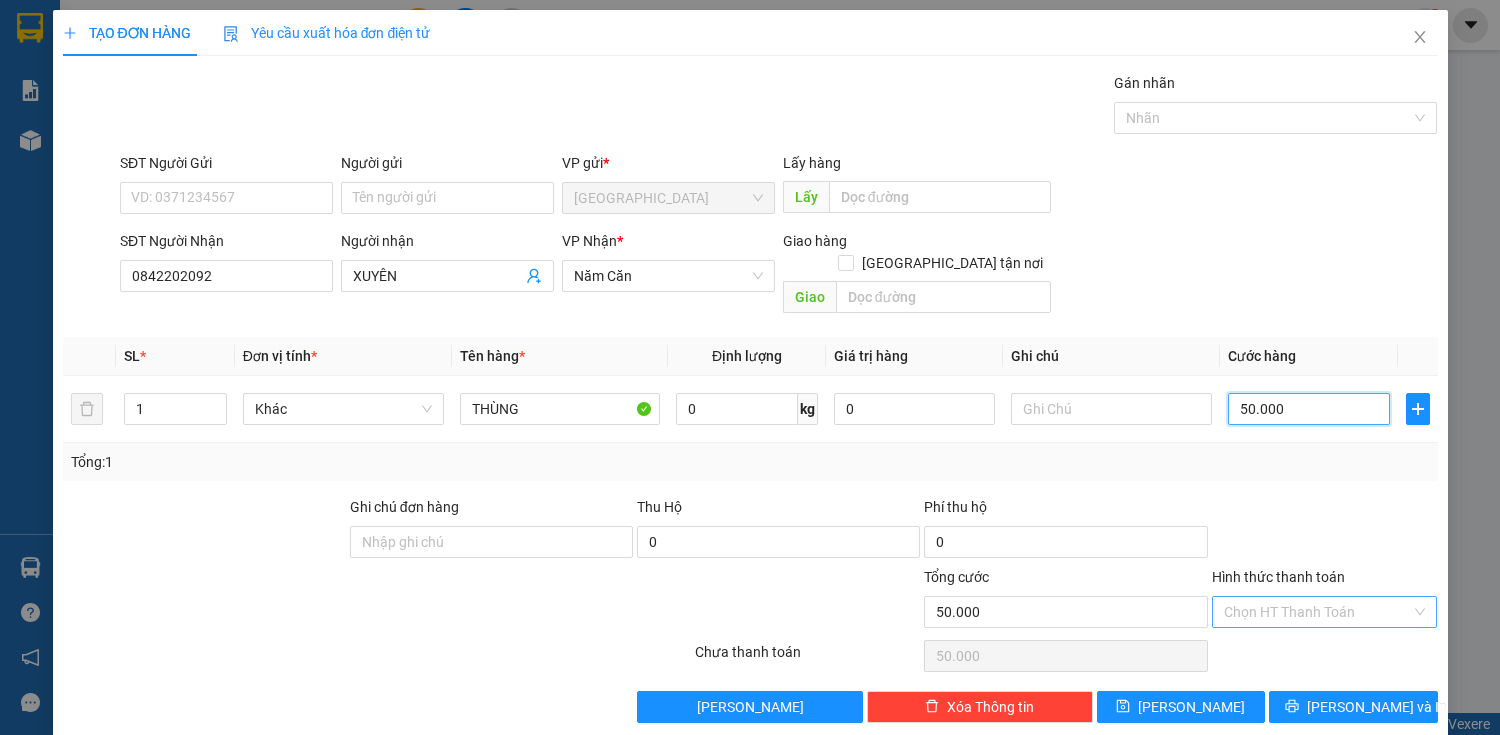 type on "50.000" 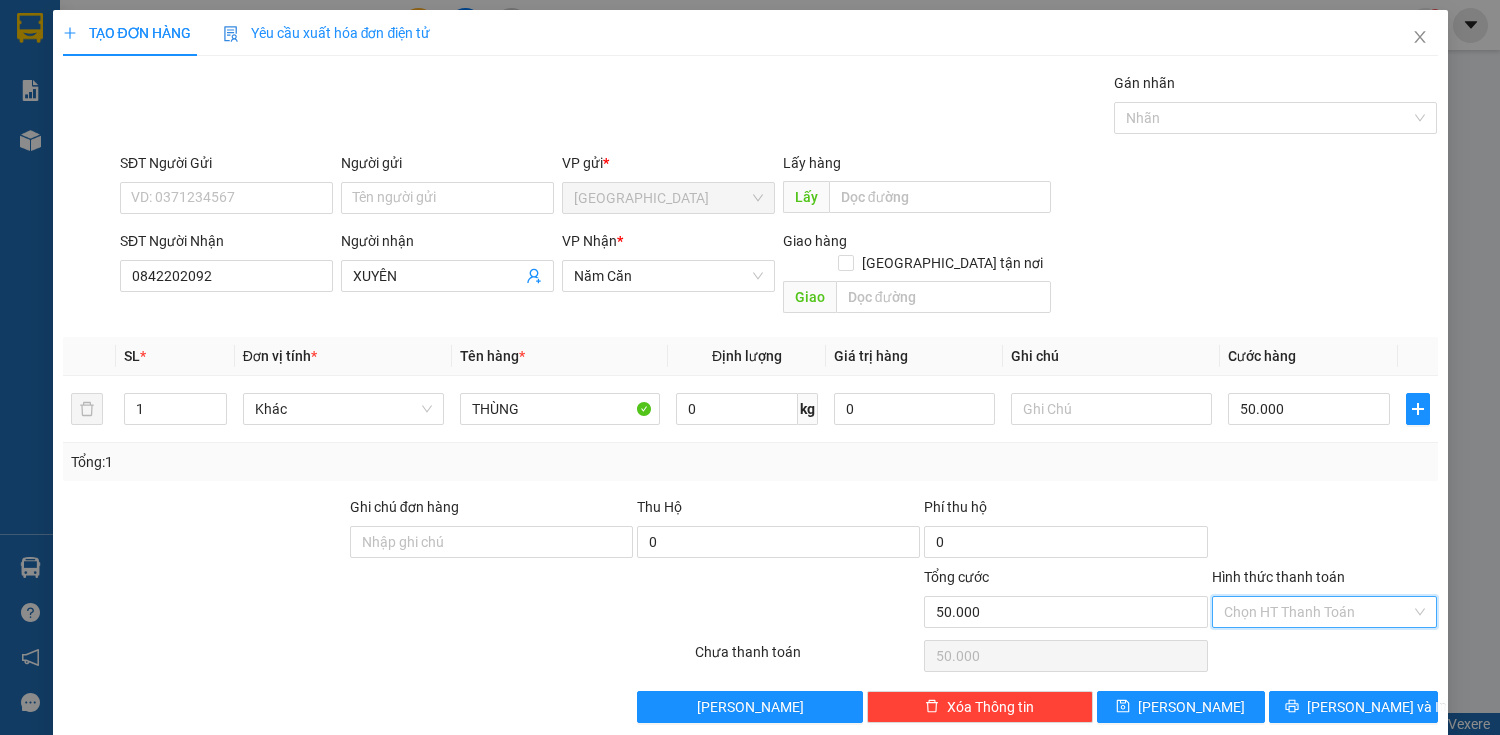 click on "Hình thức thanh toán" at bounding box center [1318, 612] 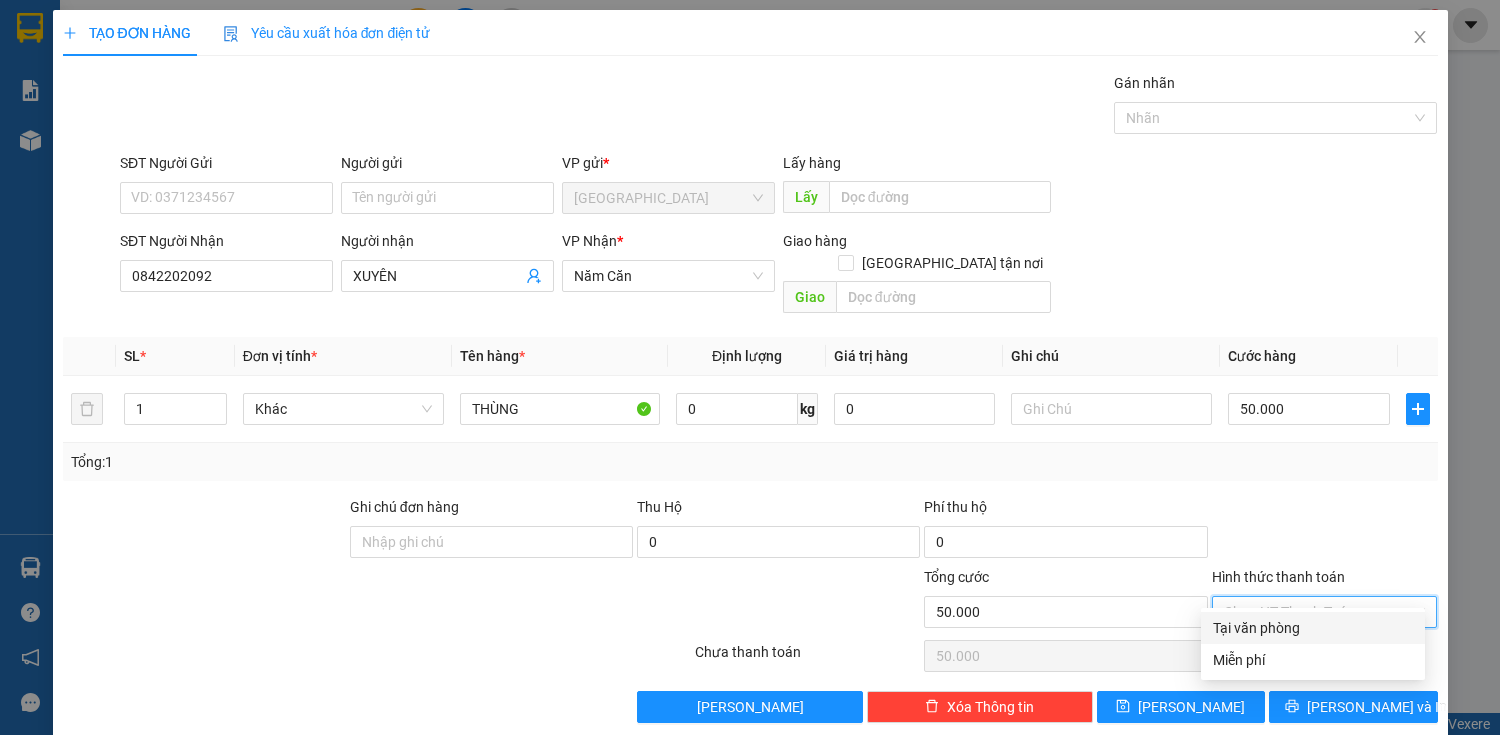 click on "Hình thức thanh toán" at bounding box center [1325, 581] 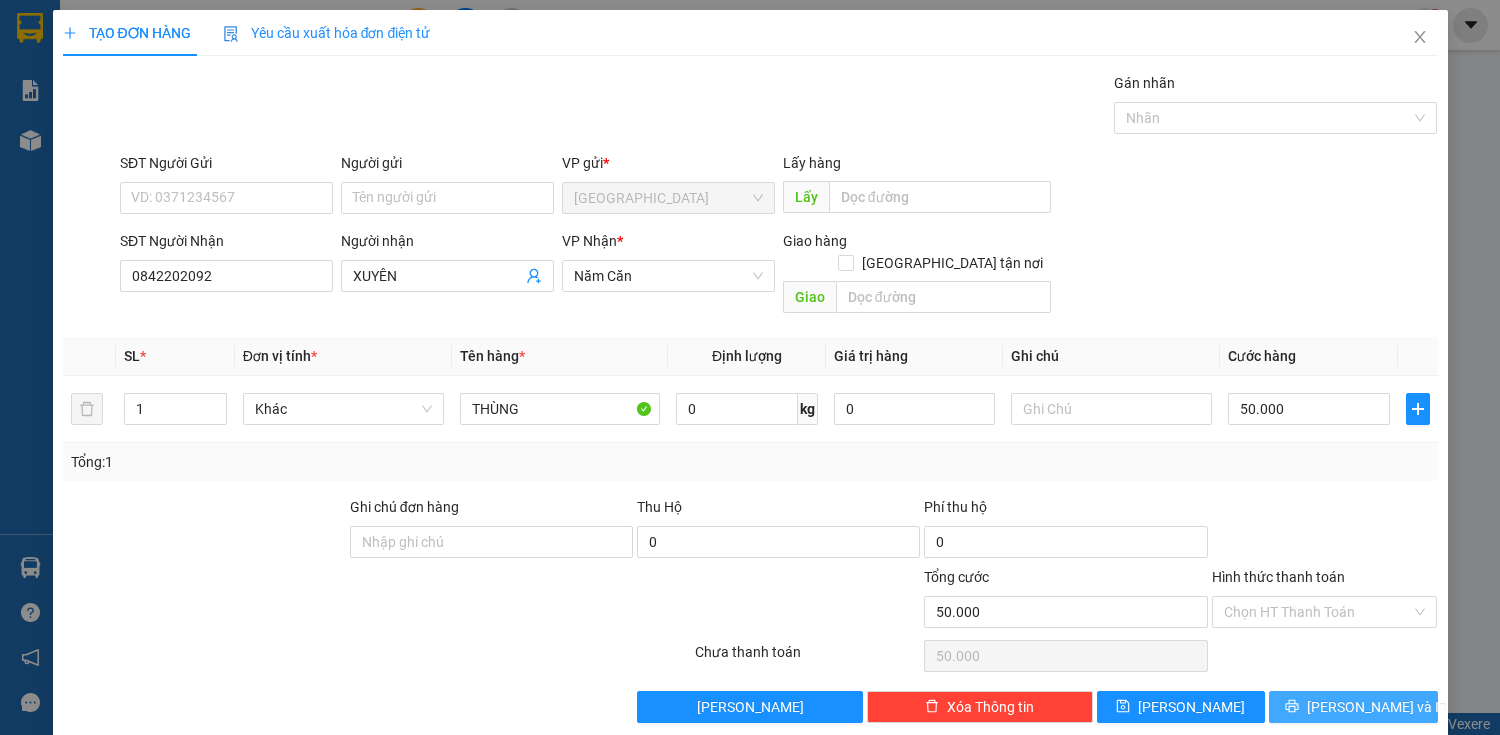 click on "[PERSON_NAME] và In" at bounding box center [1377, 707] 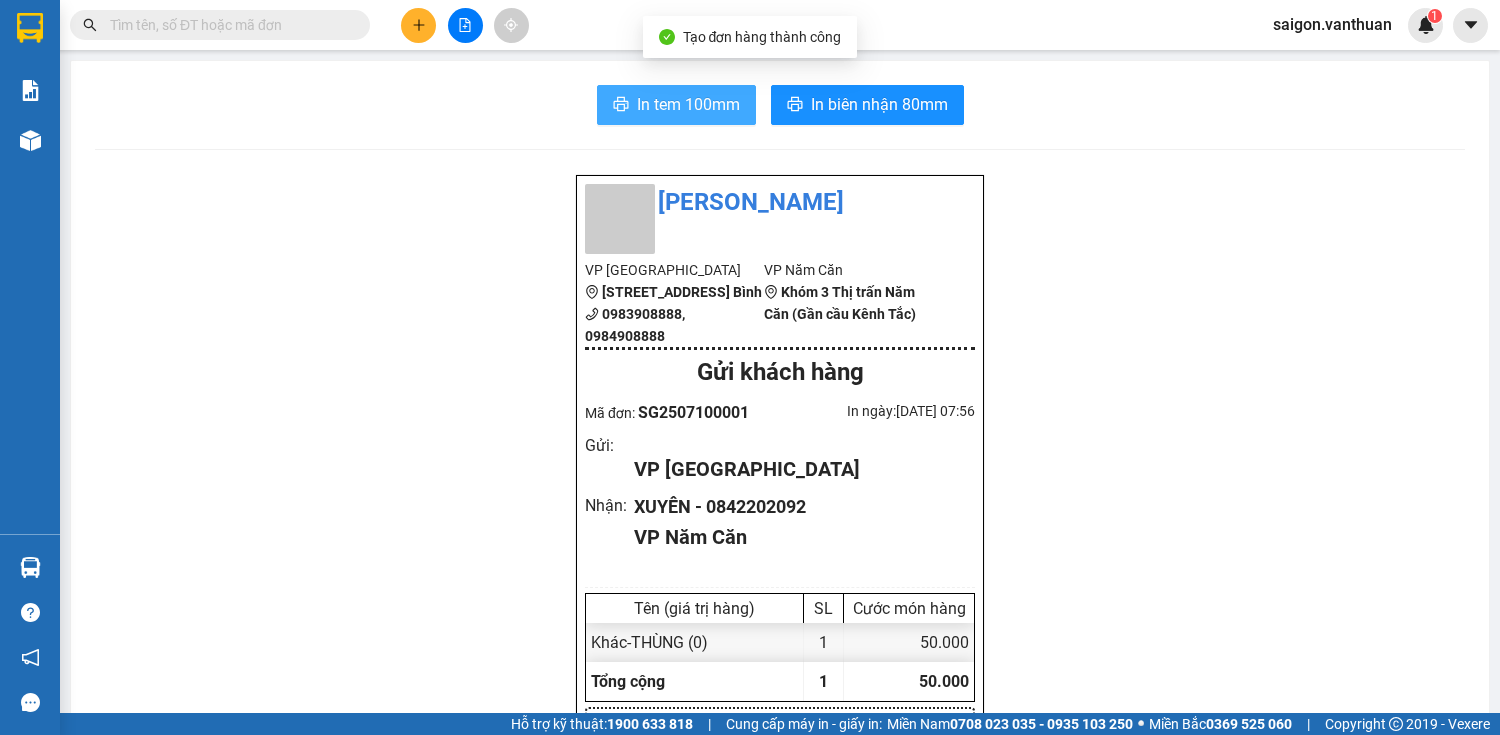 drag, startPoint x: 680, startPoint y: 100, endPoint x: 694, endPoint y: 96, distance: 14.56022 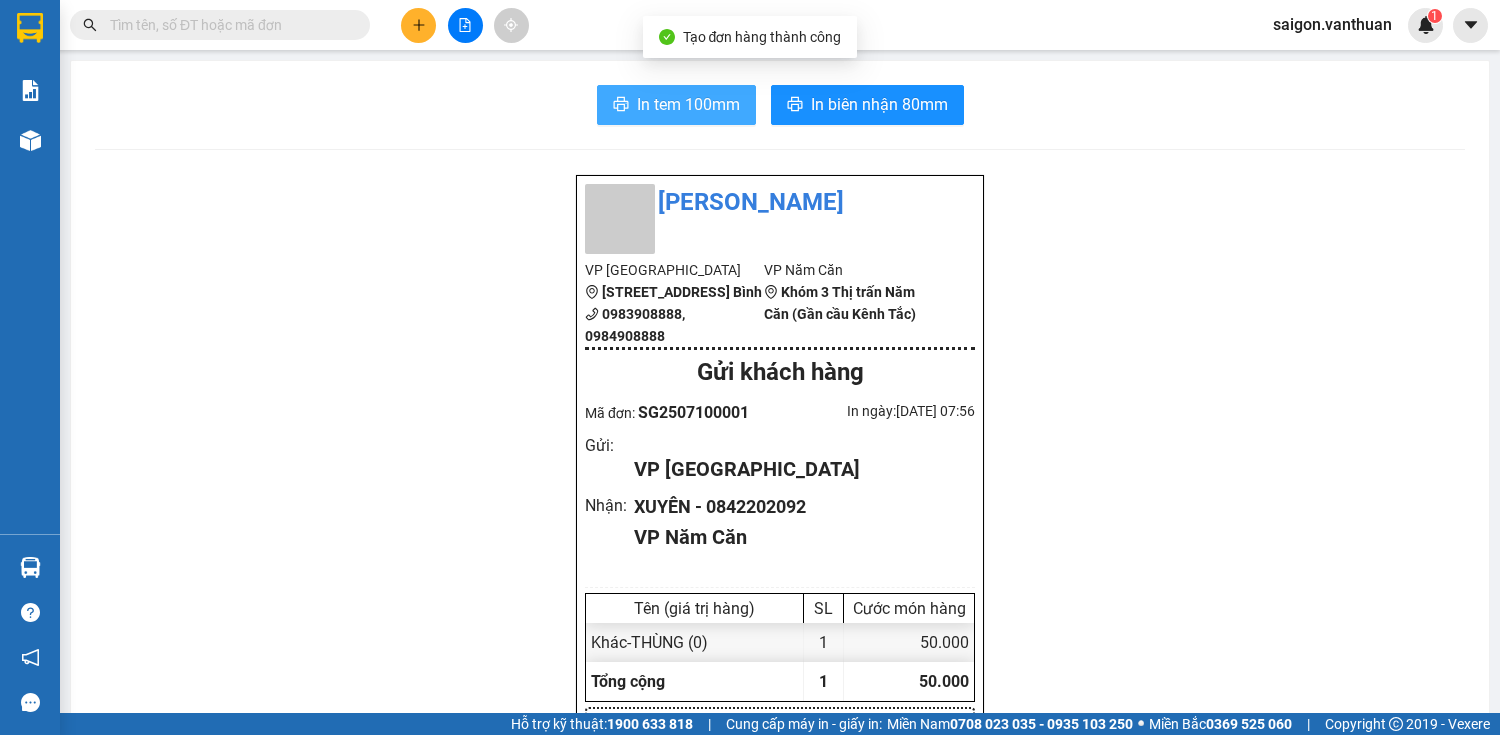 scroll, scrollTop: 0, scrollLeft: 0, axis: both 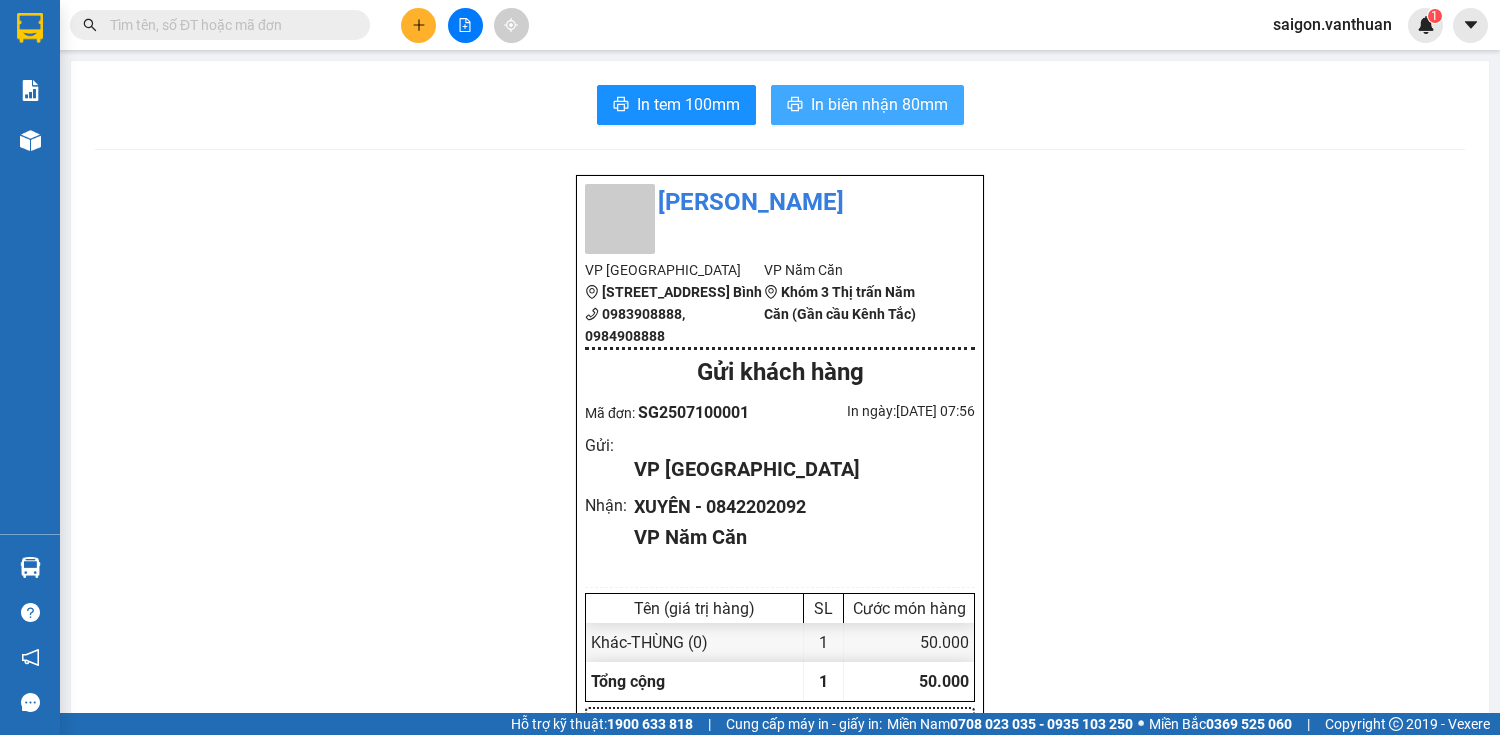 click on "In biên nhận 80mm" at bounding box center [879, 104] 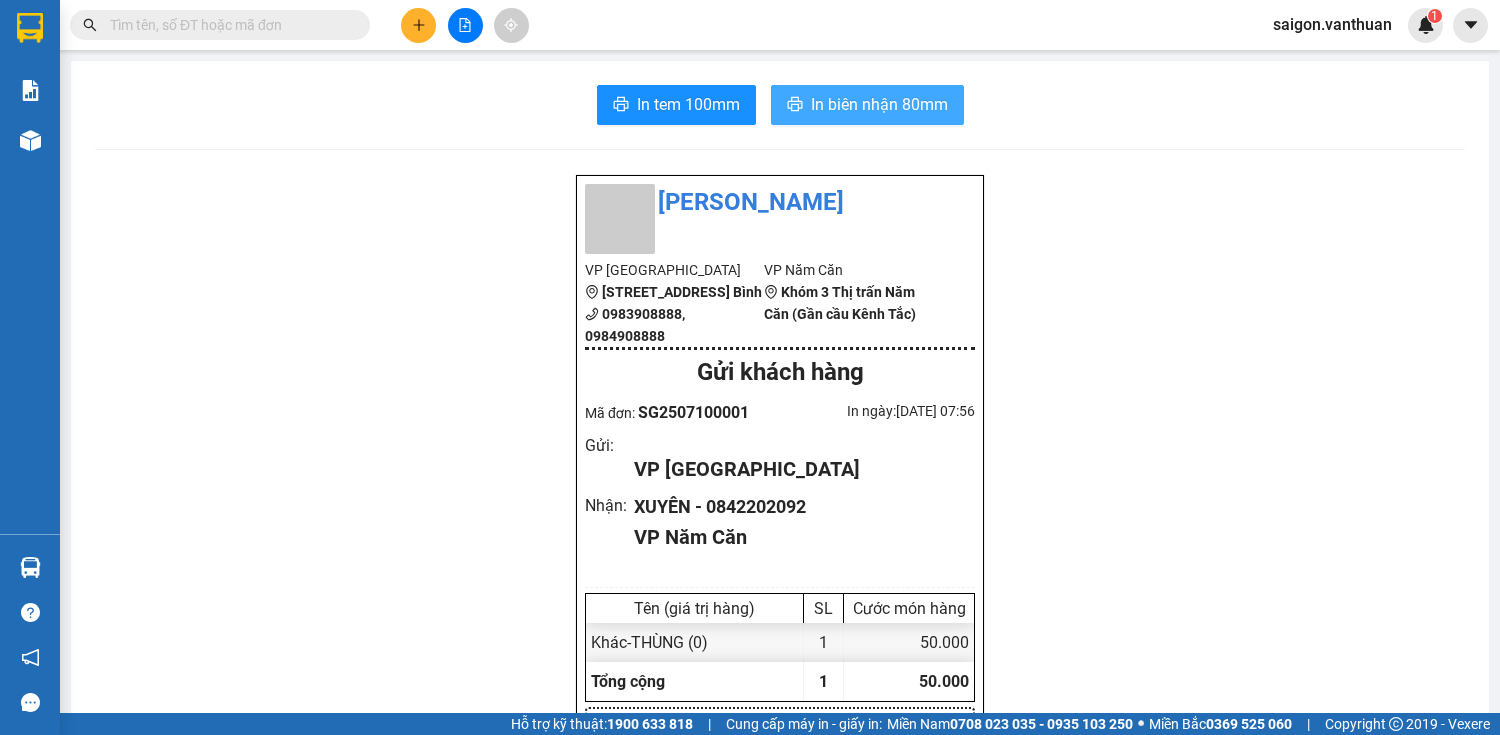scroll, scrollTop: 0, scrollLeft: 0, axis: both 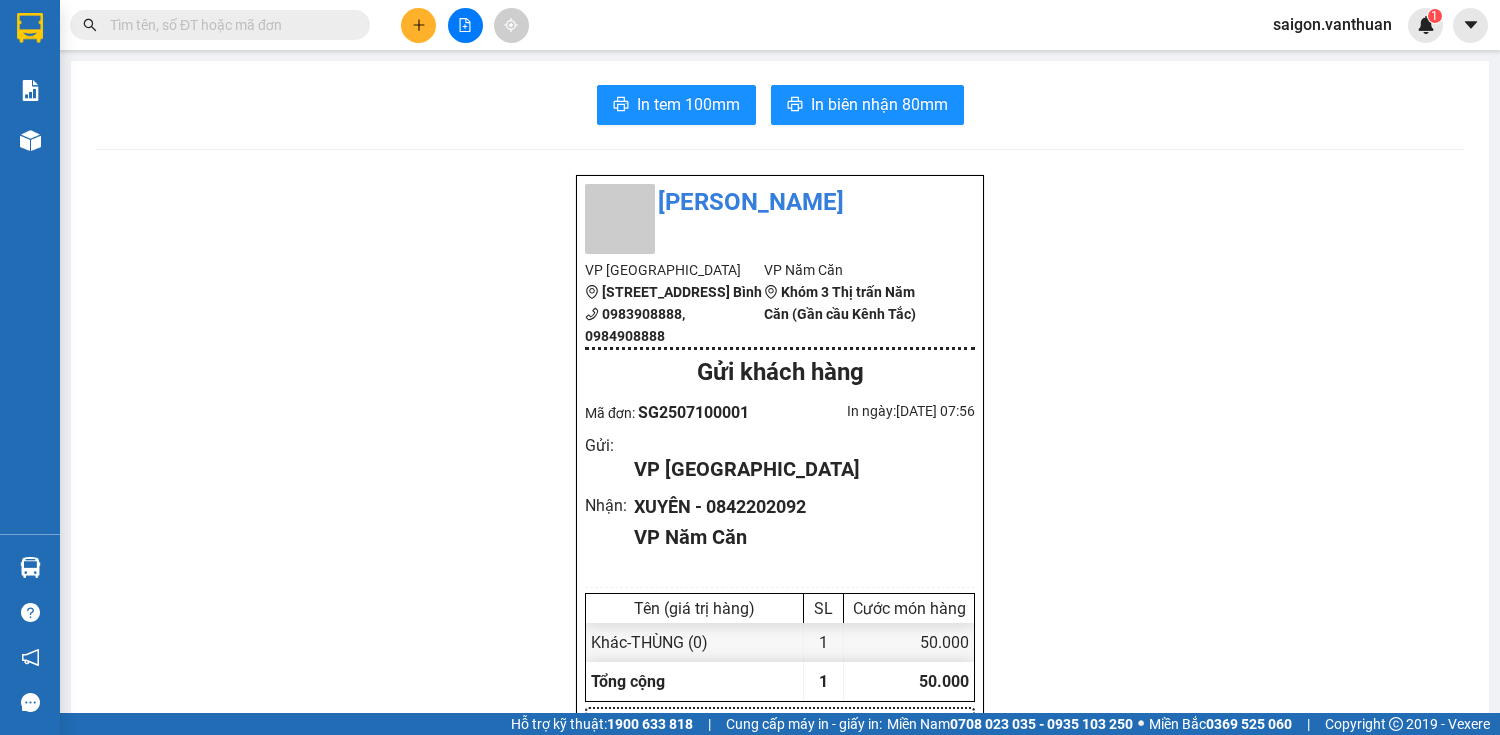 click at bounding box center [220, 25] 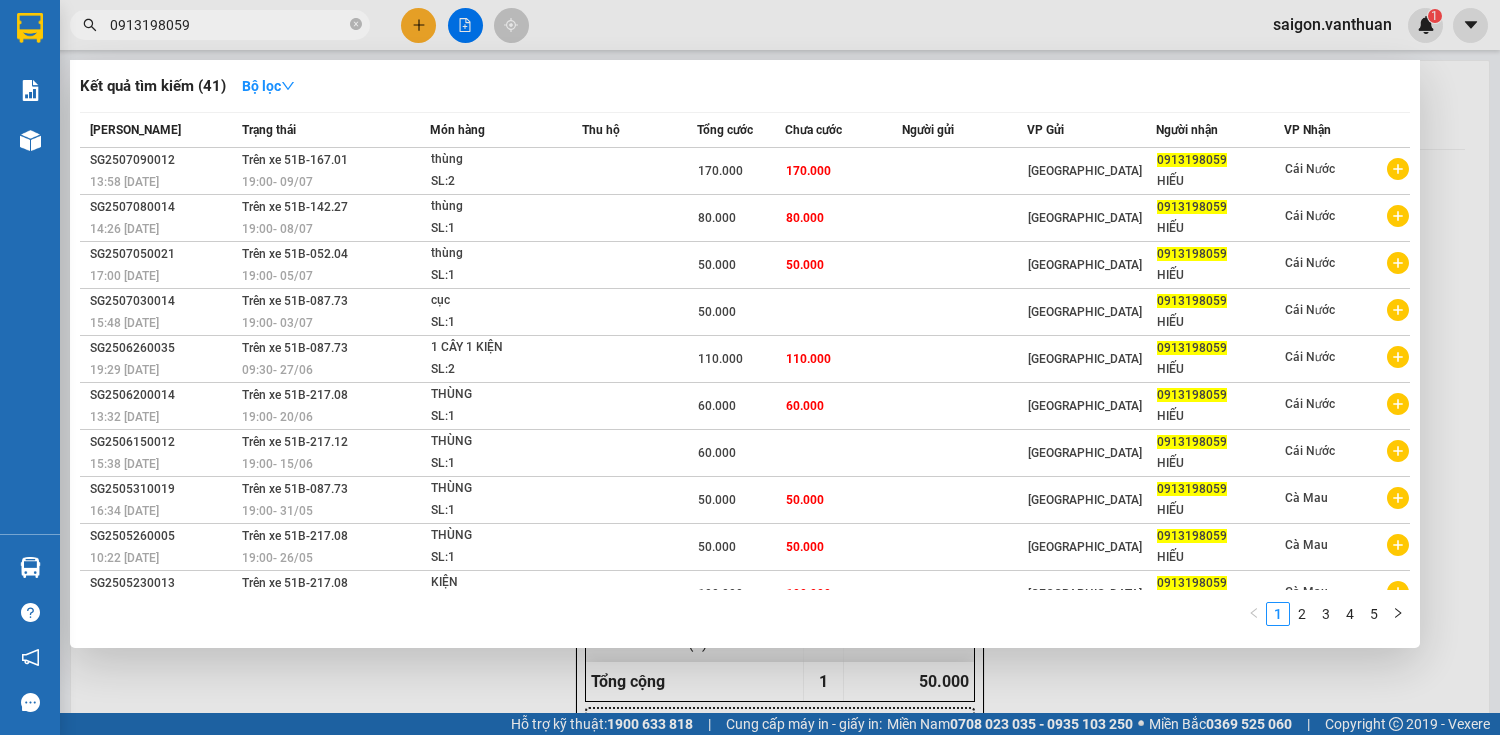 type on "0913198059" 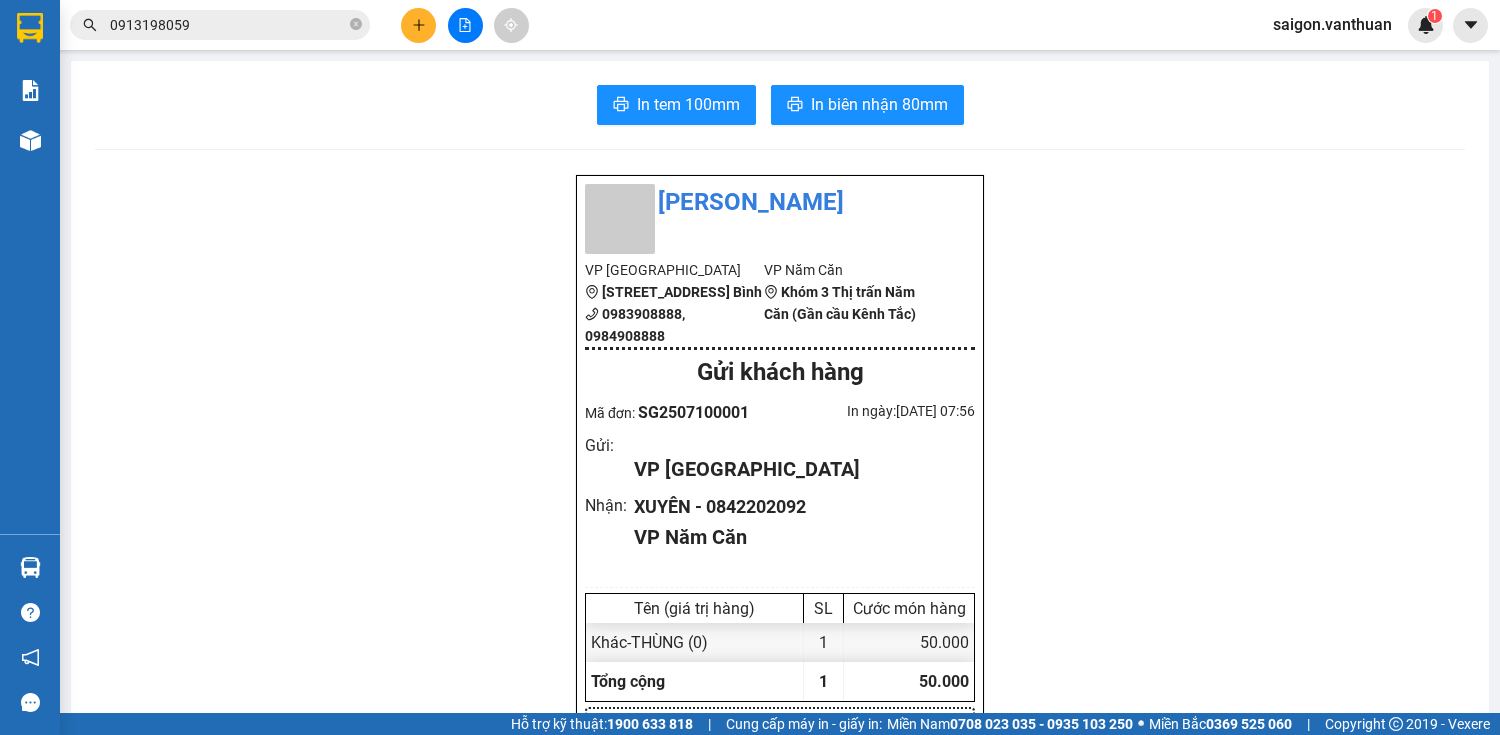 click on "0913198059" at bounding box center (228, 25) 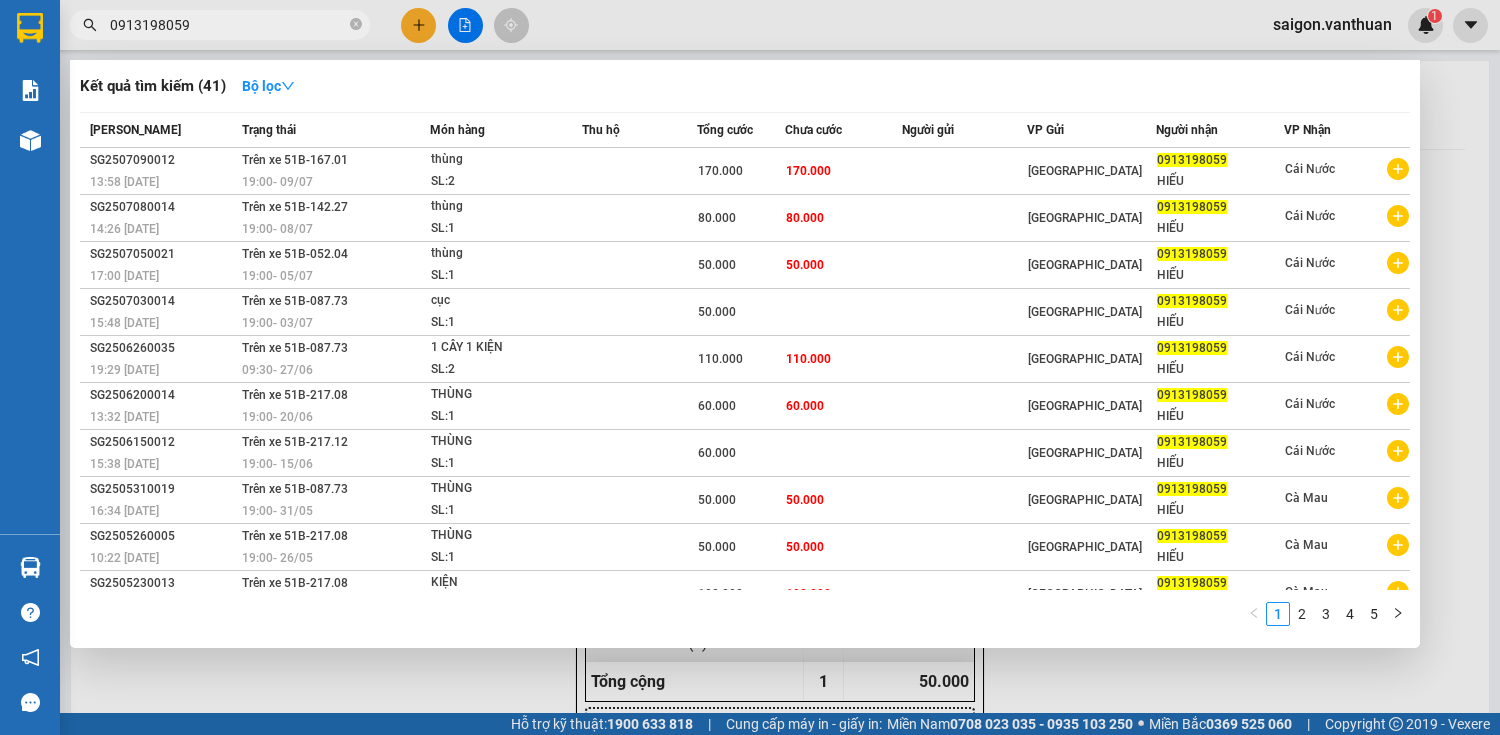 click at bounding box center [750, 367] 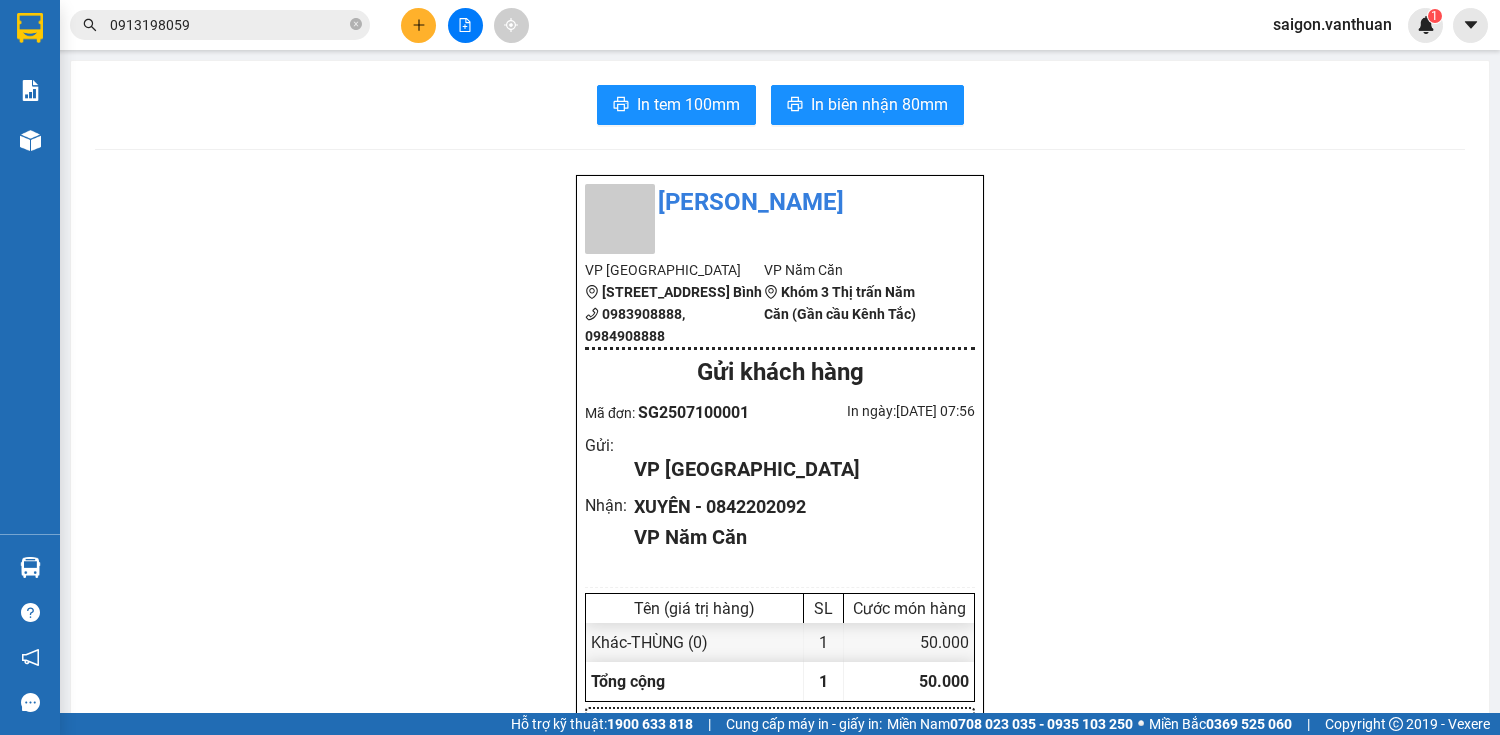 click 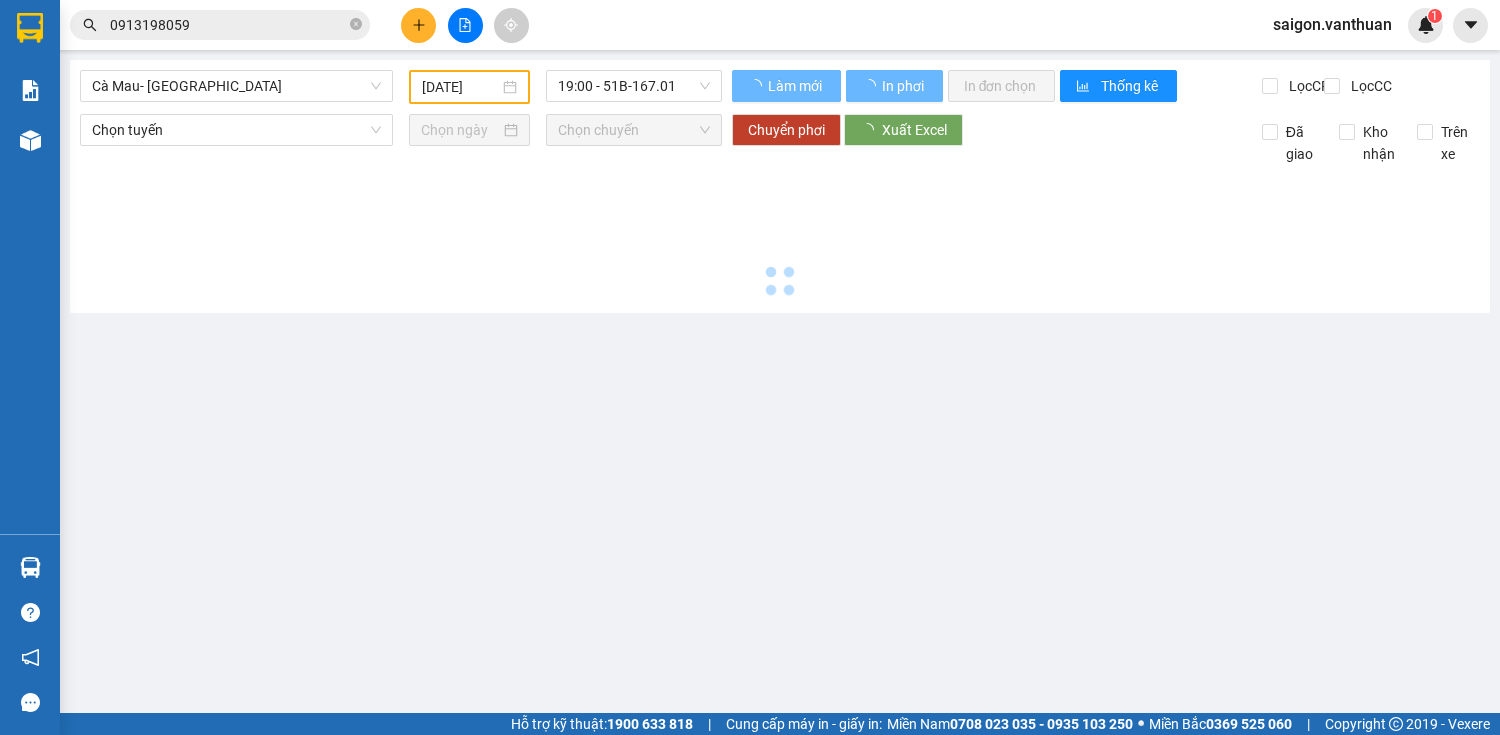 type on "[DATE]" 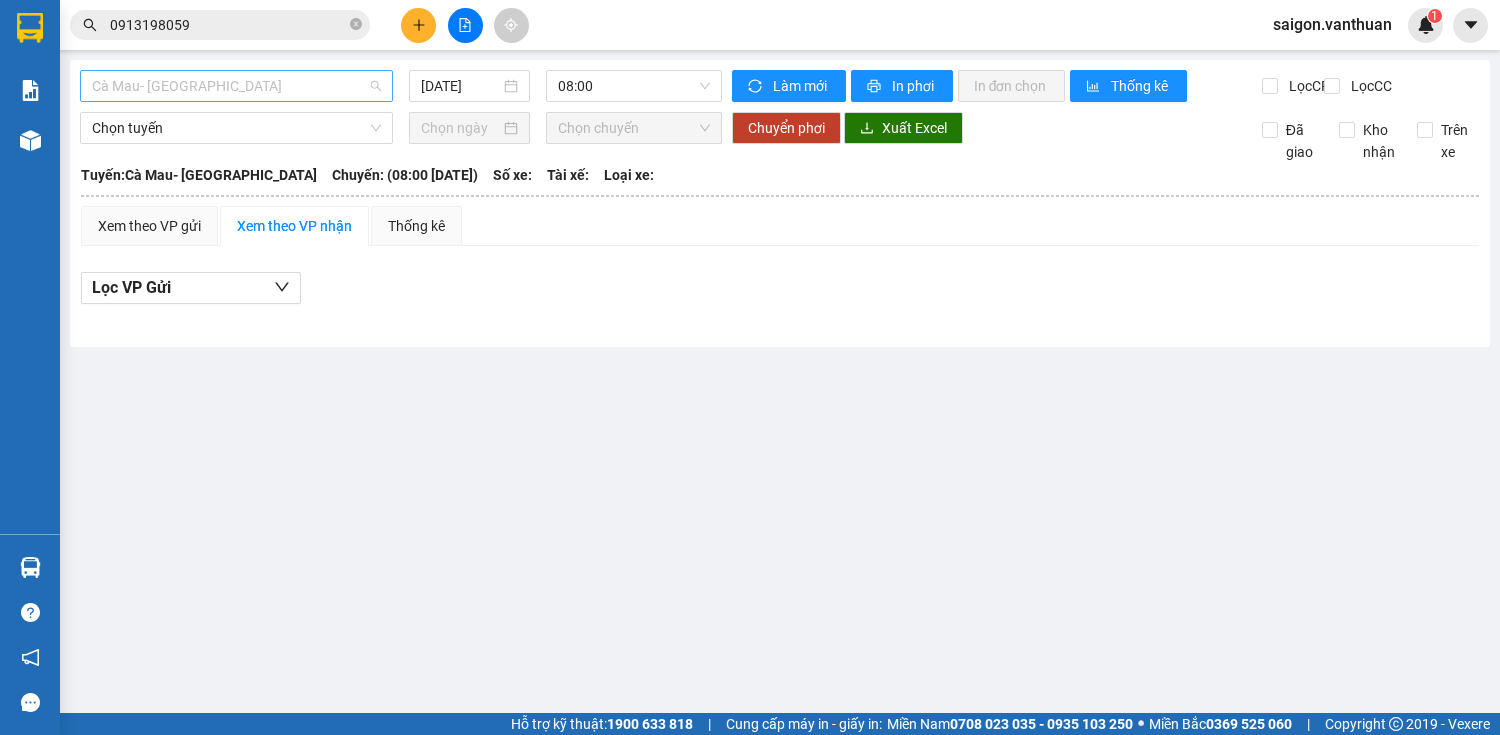 drag, startPoint x: 316, startPoint y: 88, endPoint x: 236, endPoint y: 151, distance: 101.828285 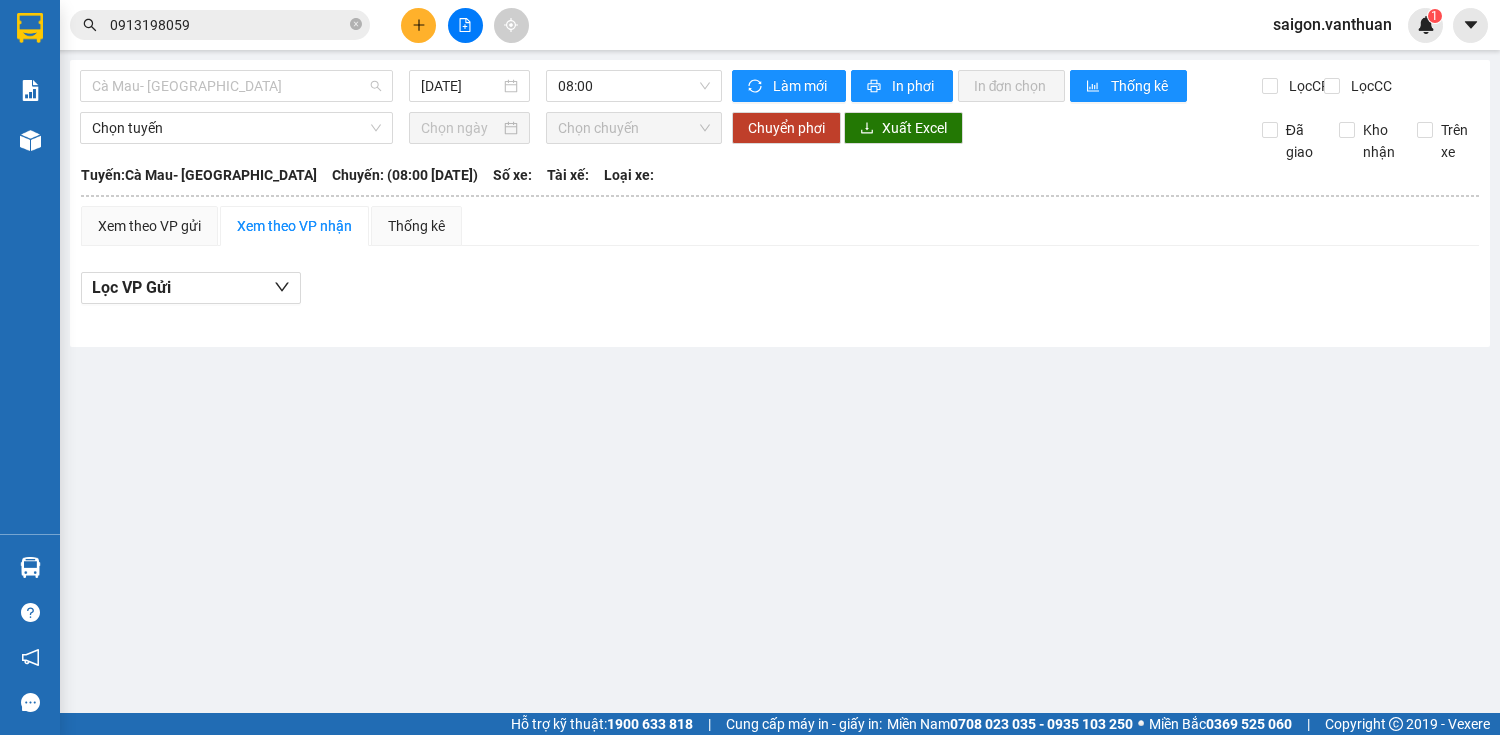 click on "Cà Mau- [GEOGRAPHIC_DATA]" at bounding box center [236, 86] 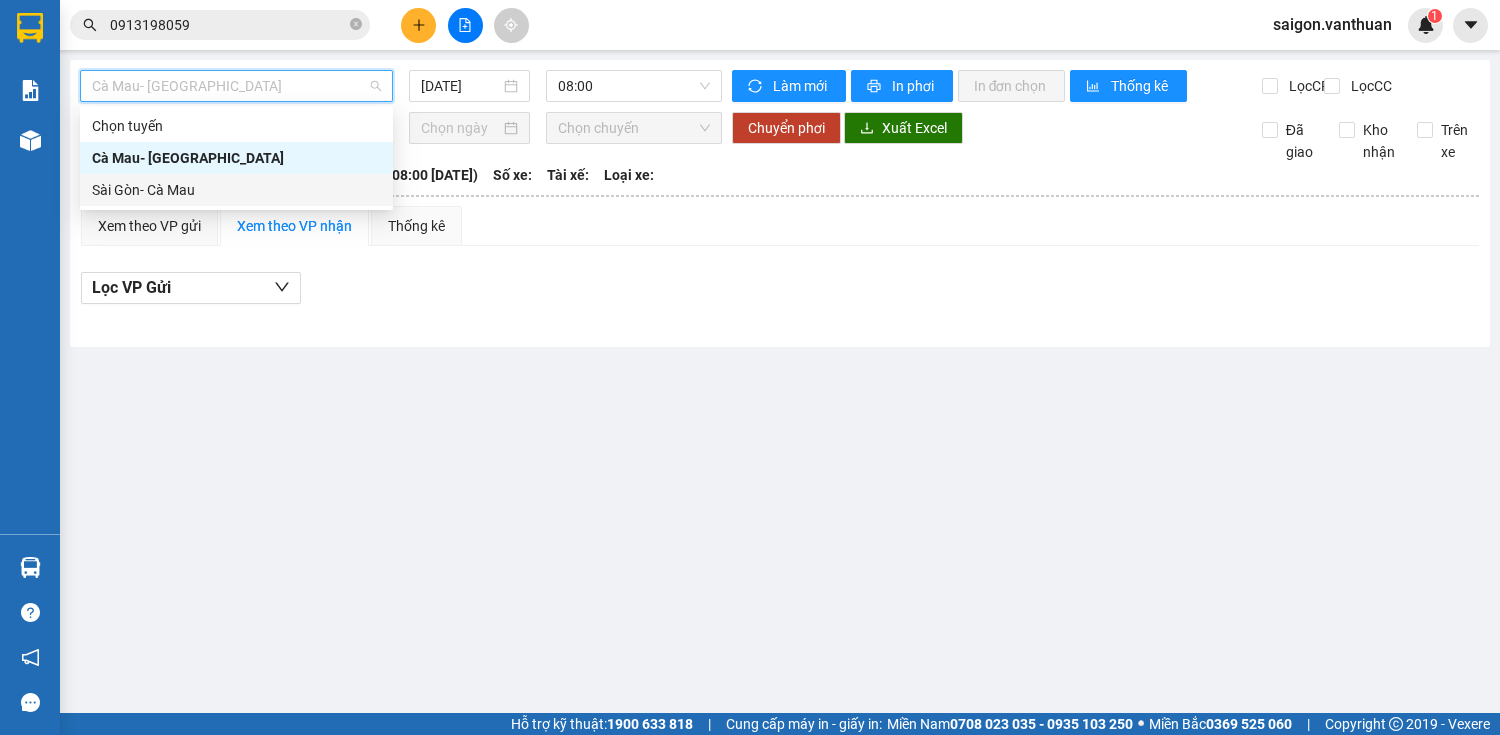 click on "Sài Gòn- Cà Mau" at bounding box center [236, 190] 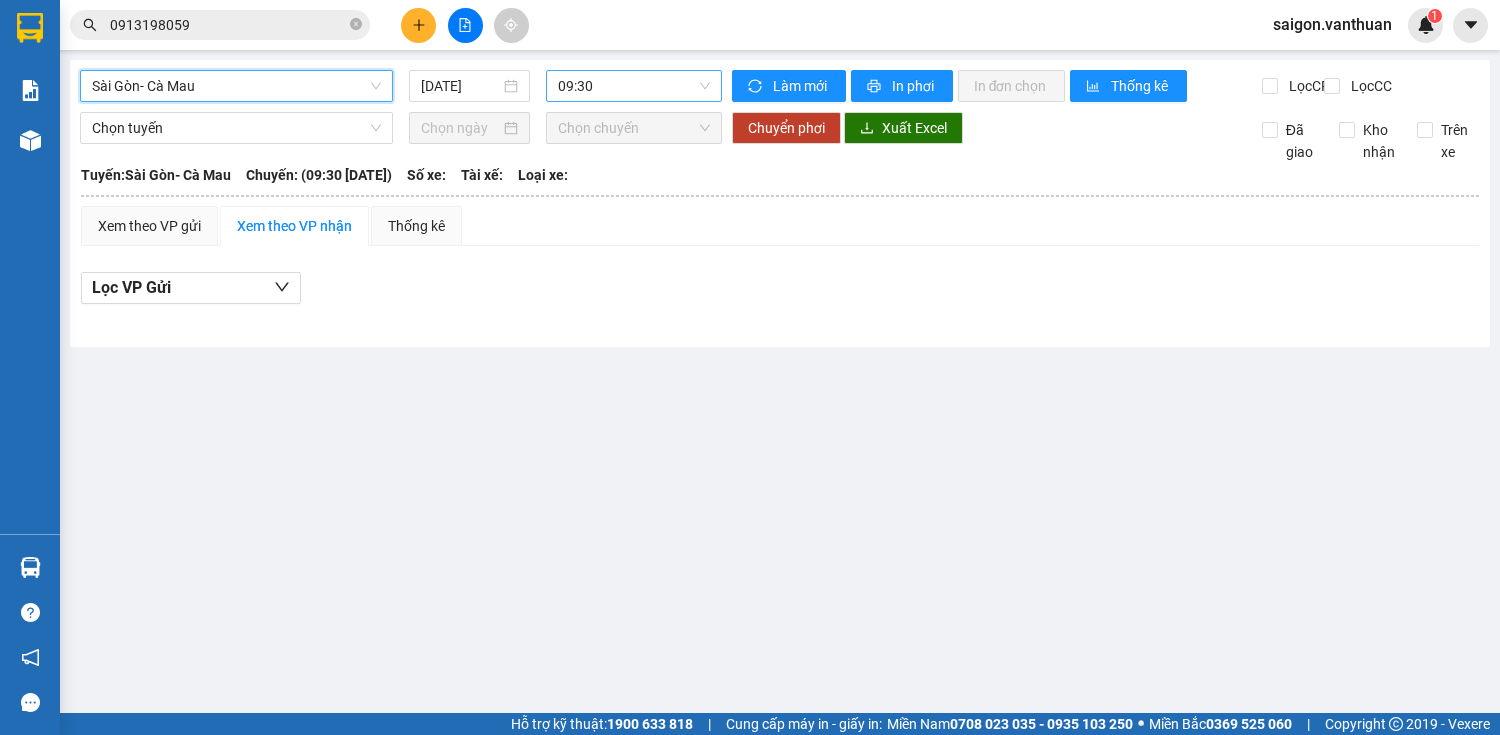 click on "09:30" at bounding box center (634, 86) 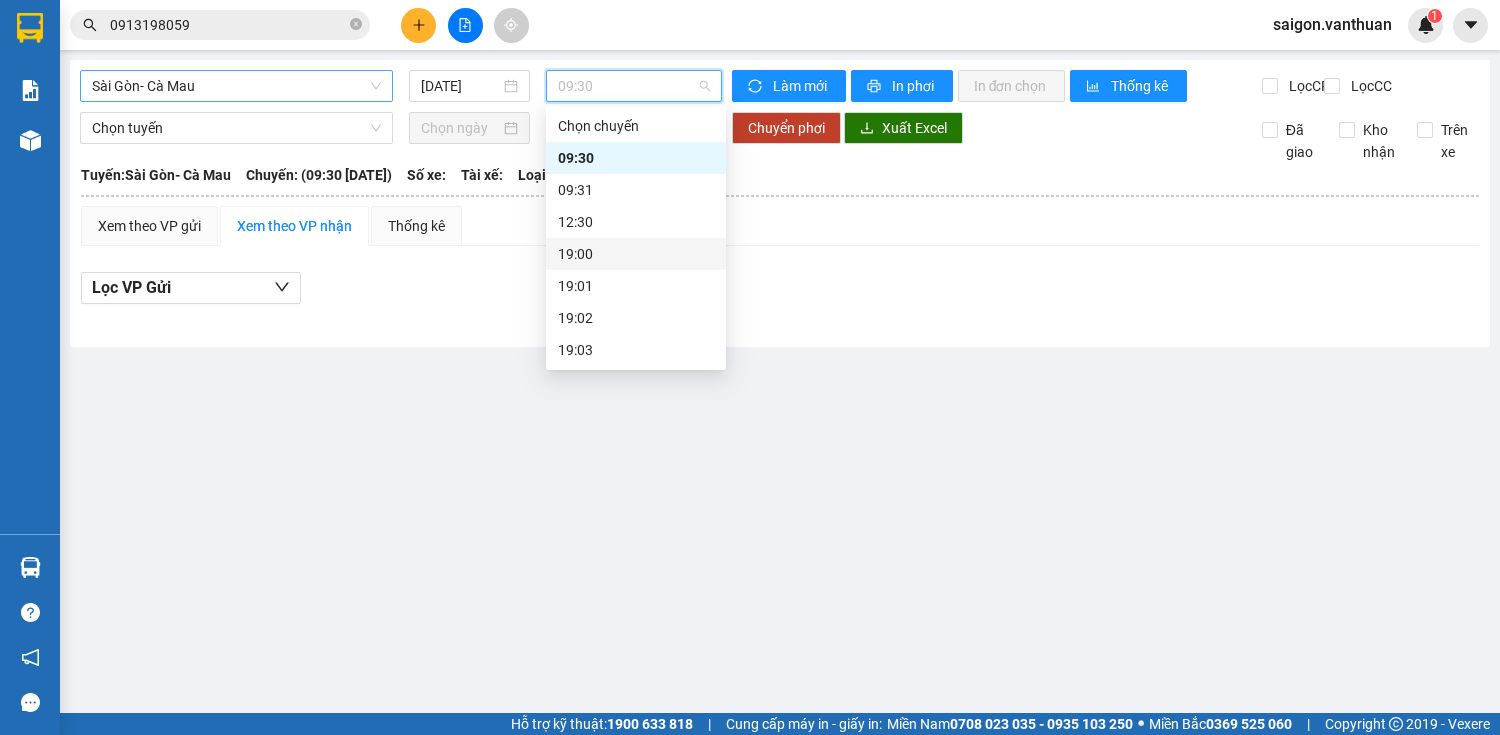 click on "Sài Gòn- Cà Mau" at bounding box center [236, 86] 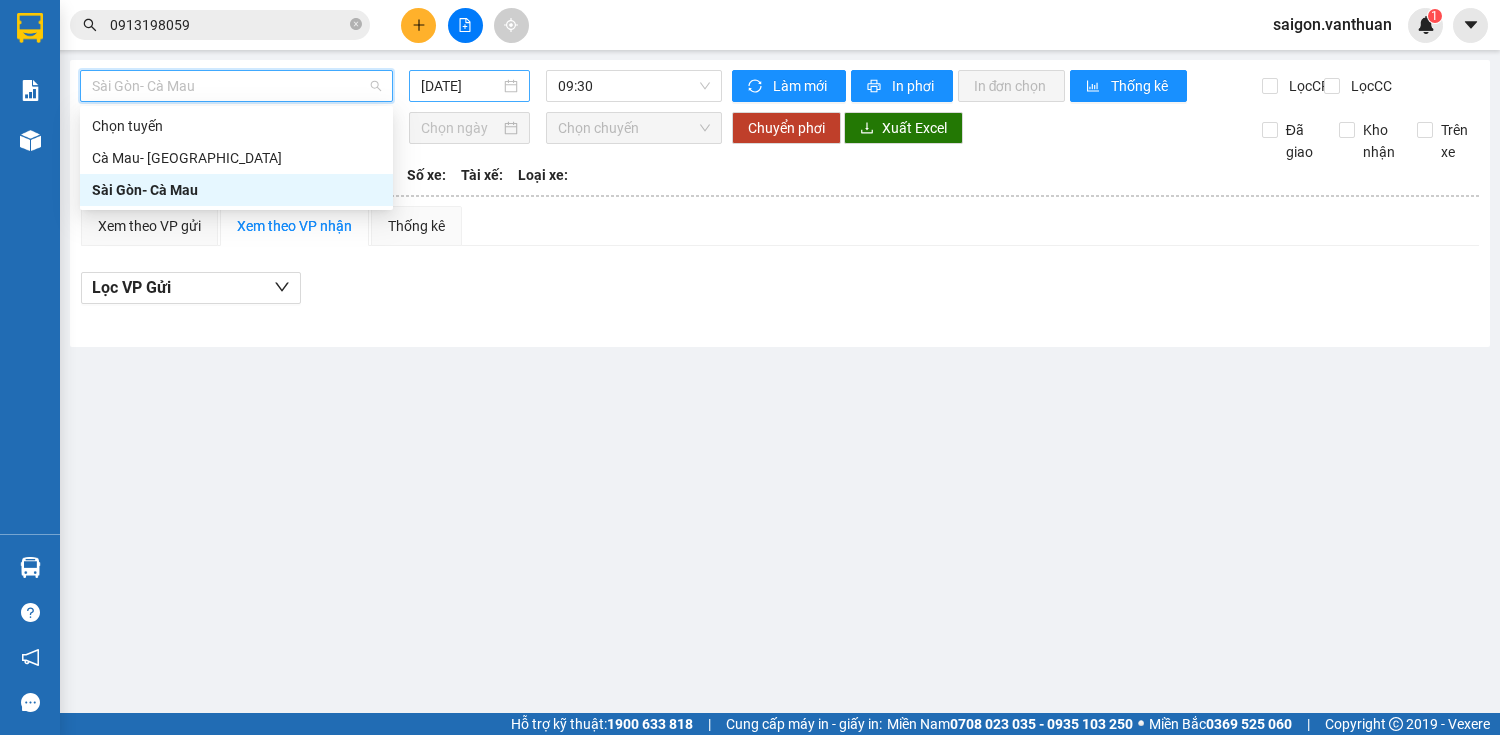 click on "[DATE]" at bounding box center [460, 86] 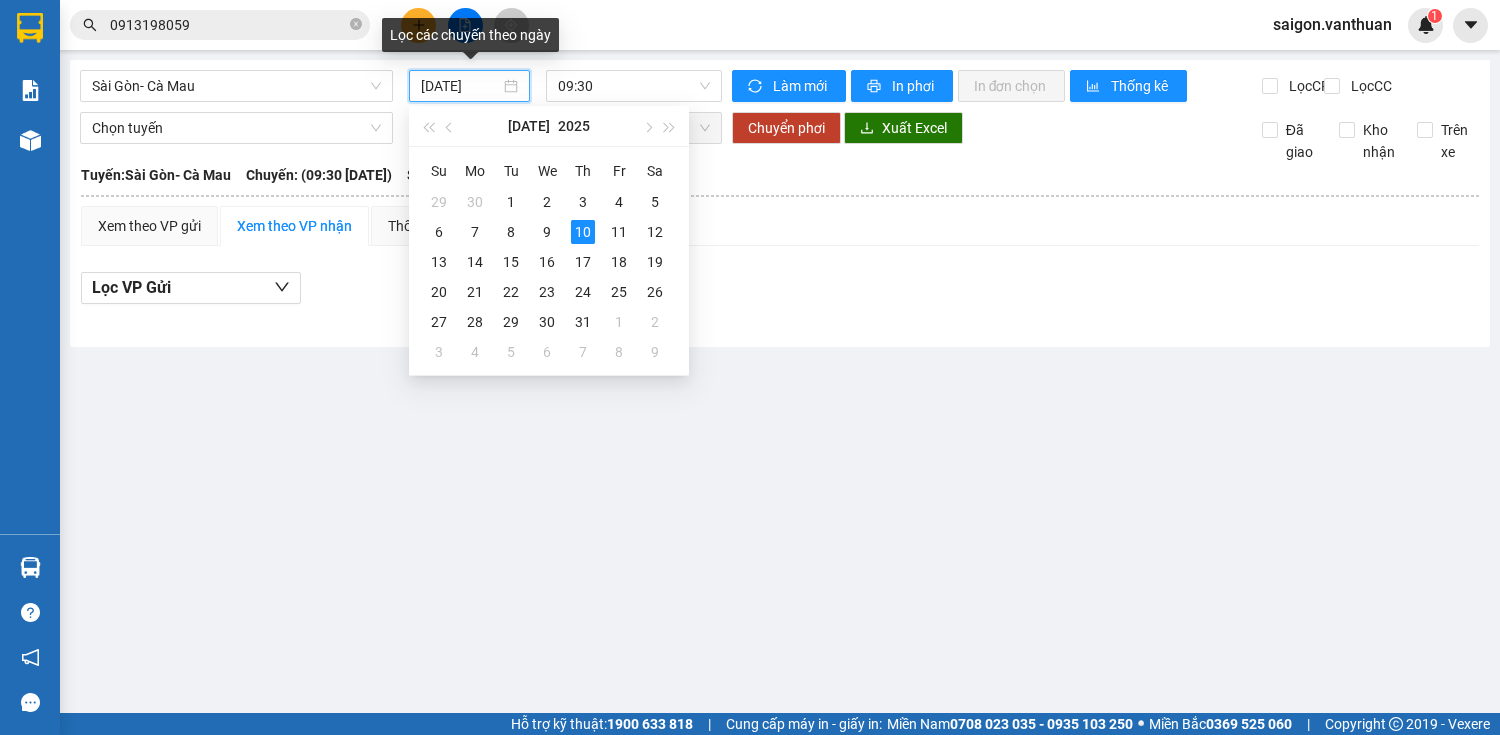 click on "[DATE]" at bounding box center (460, 86) 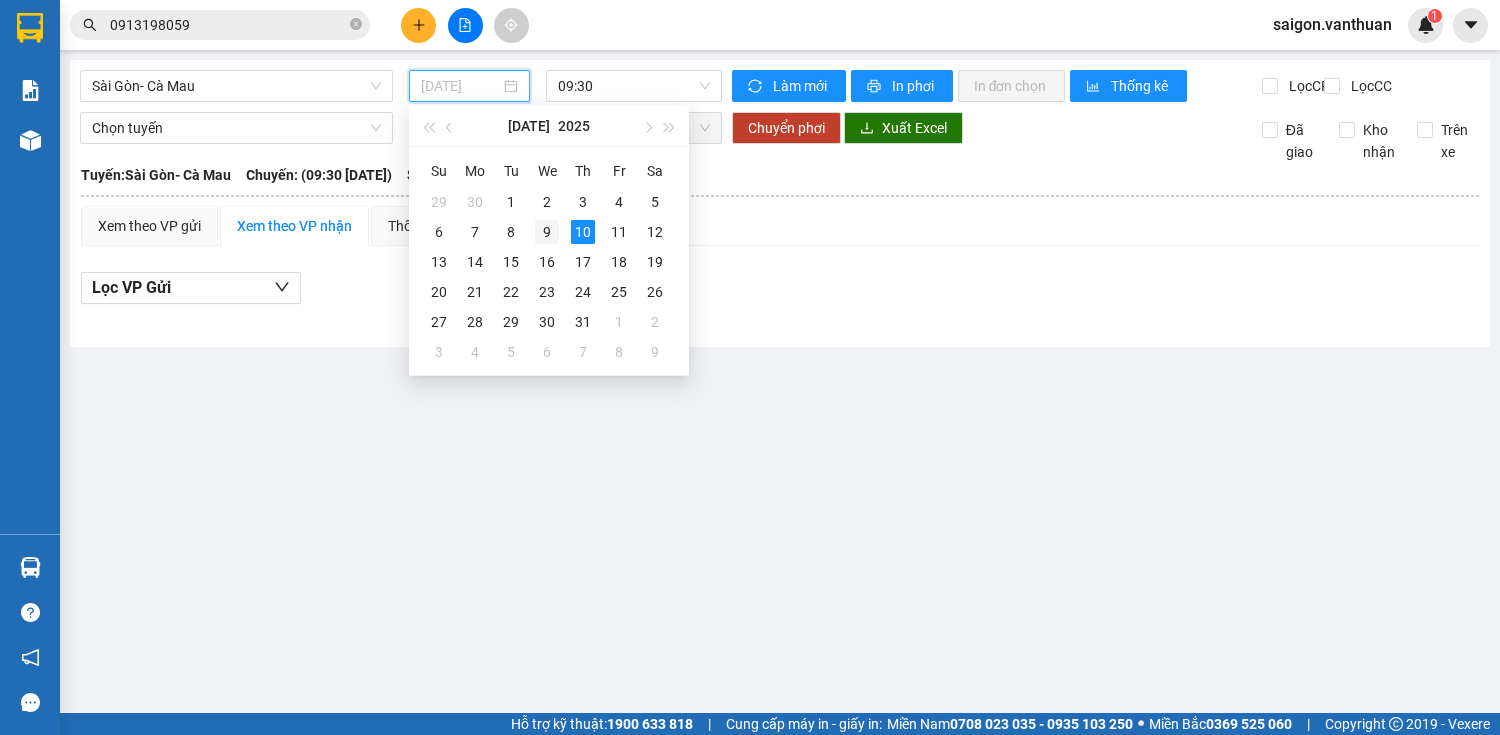 click on "9" at bounding box center [547, 232] 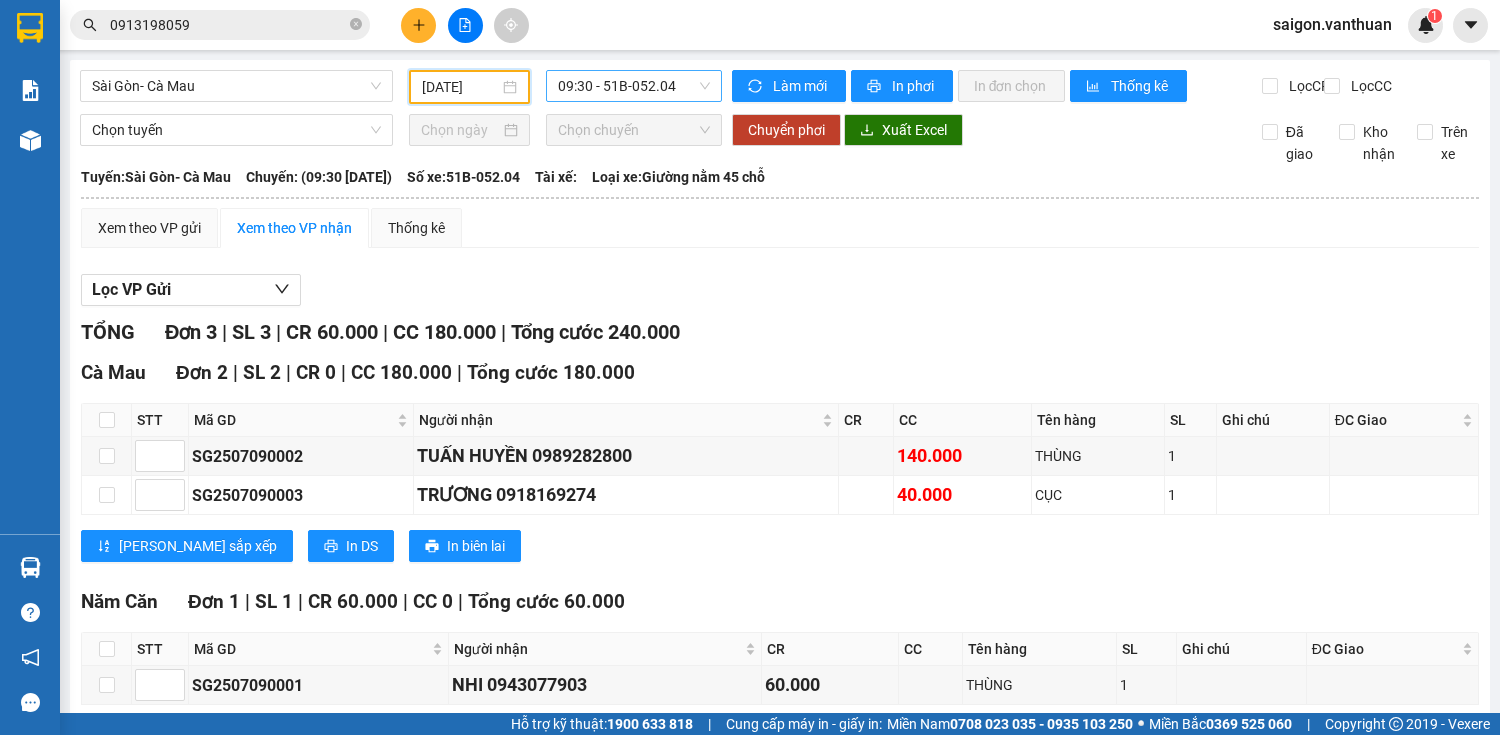 click on "09:30     - 51B-052.04" at bounding box center [634, 86] 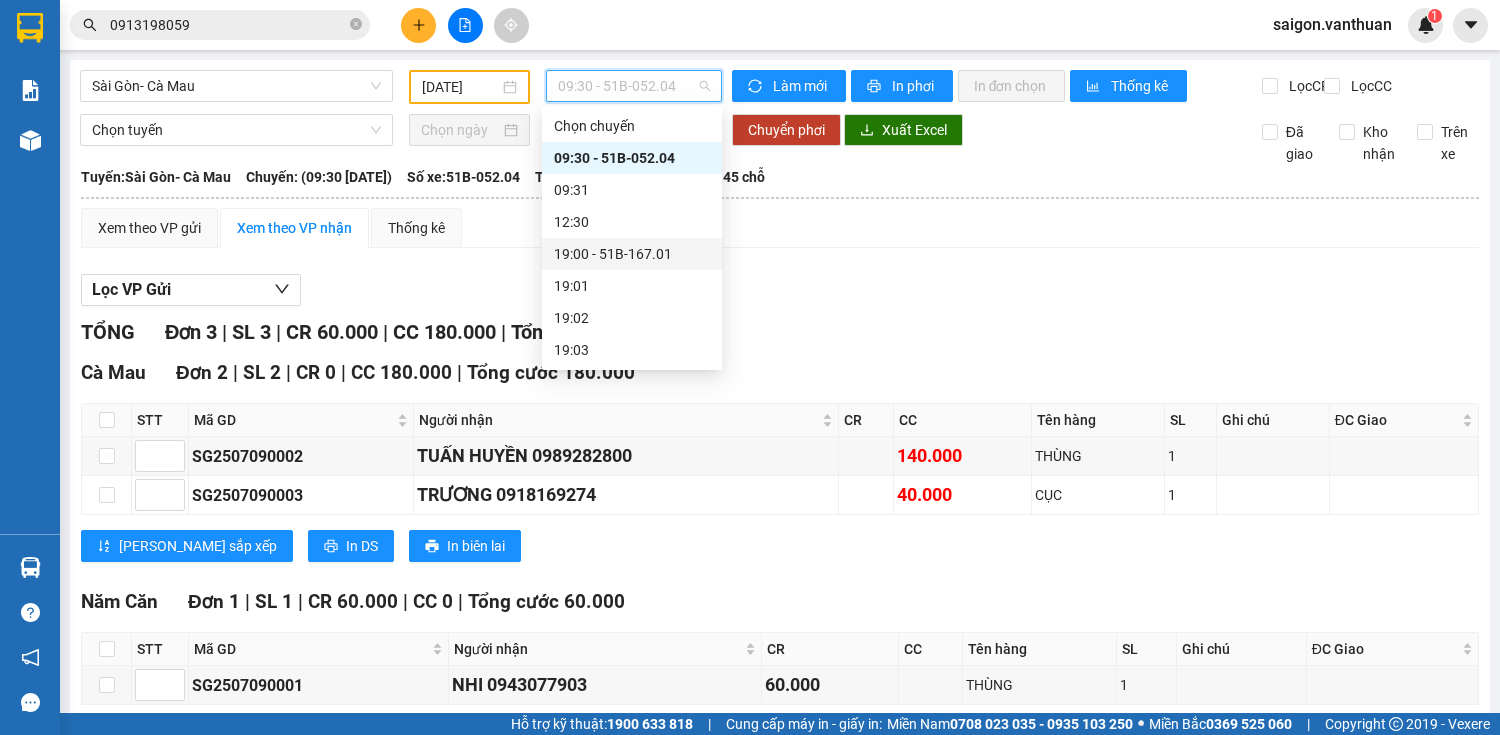 click on "19:00     - 51B-167.01" at bounding box center (632, 254) 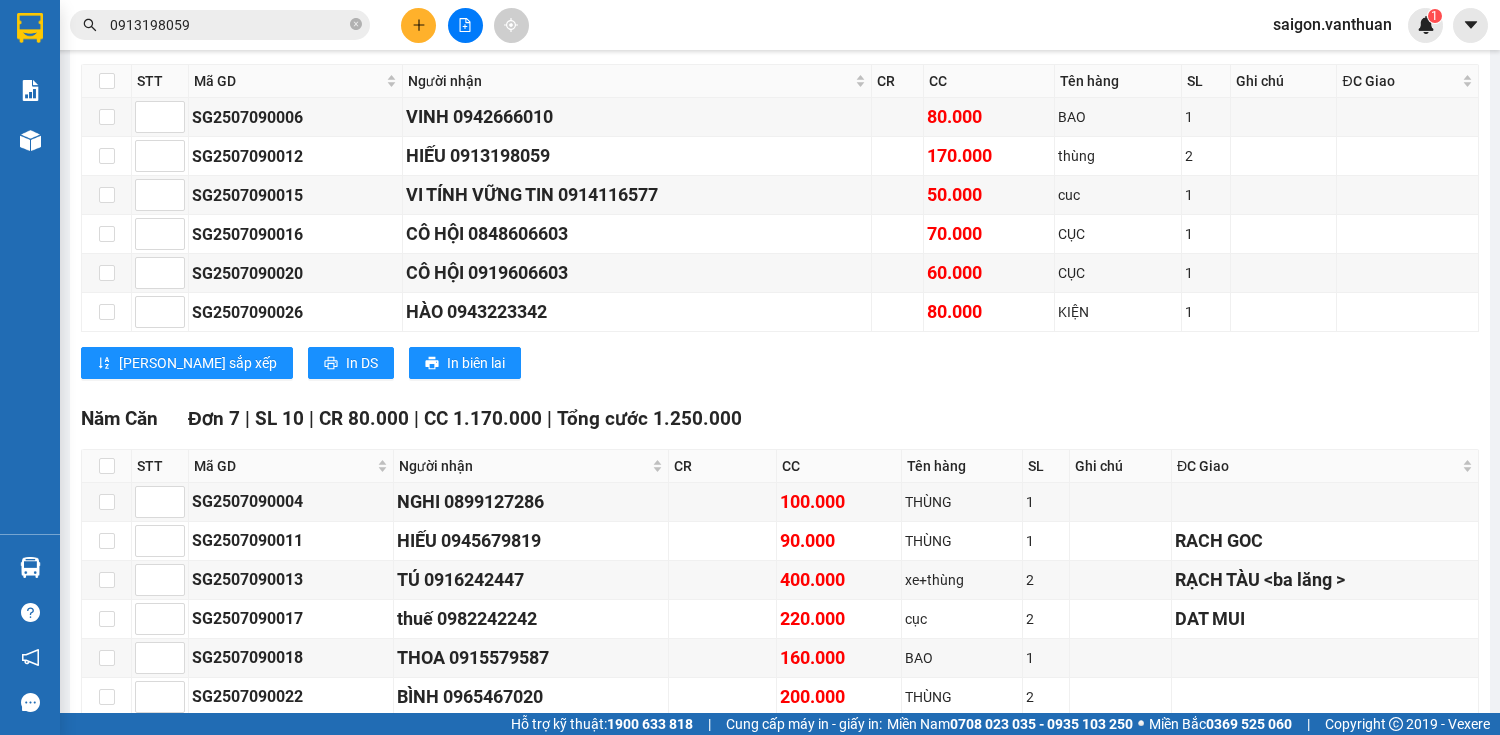 scroll, scrollTop: 800, scrollLeft: 0, axis: vertical 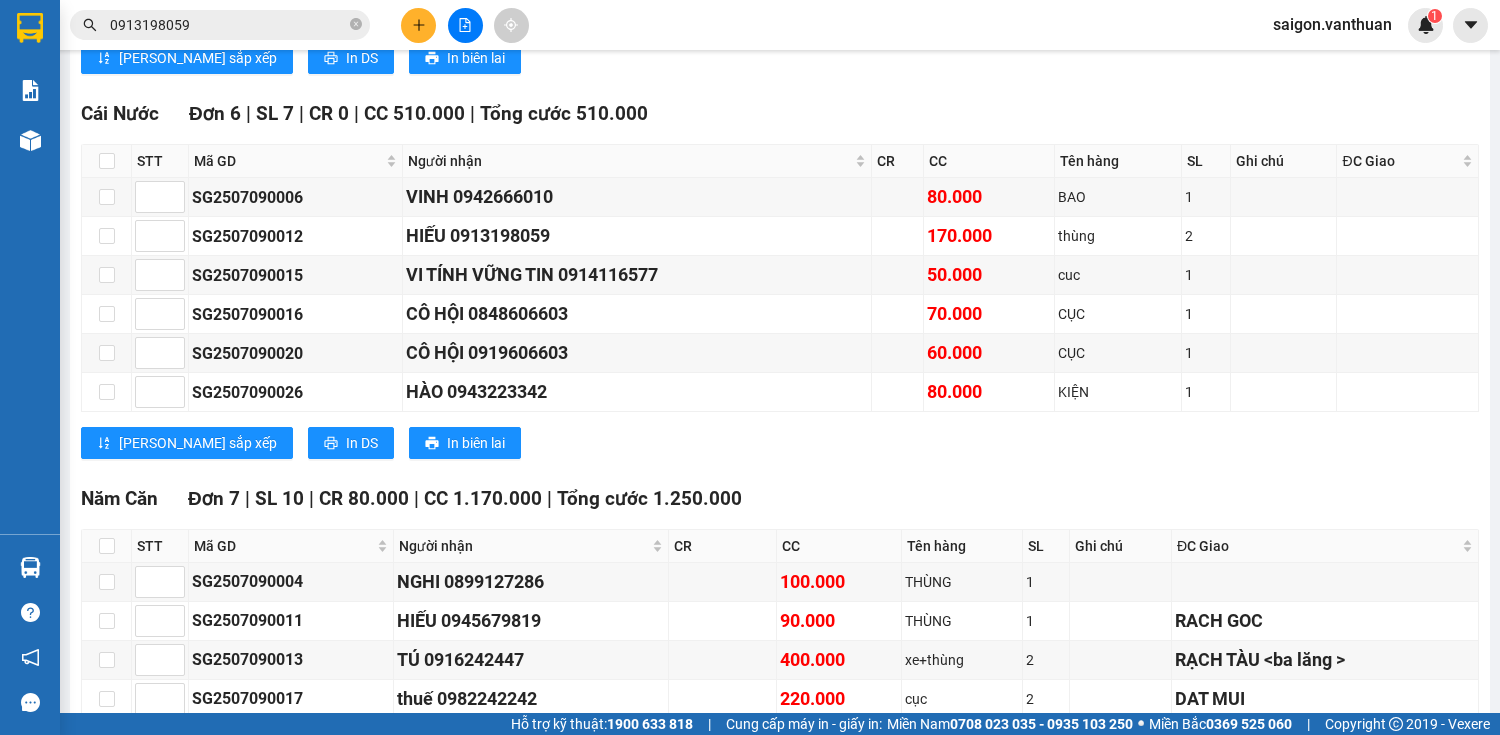 drag, startPoint x: 1172, startPoint y: 257, endPoint x: 350, endPoint y: 1, distance: 860.94135 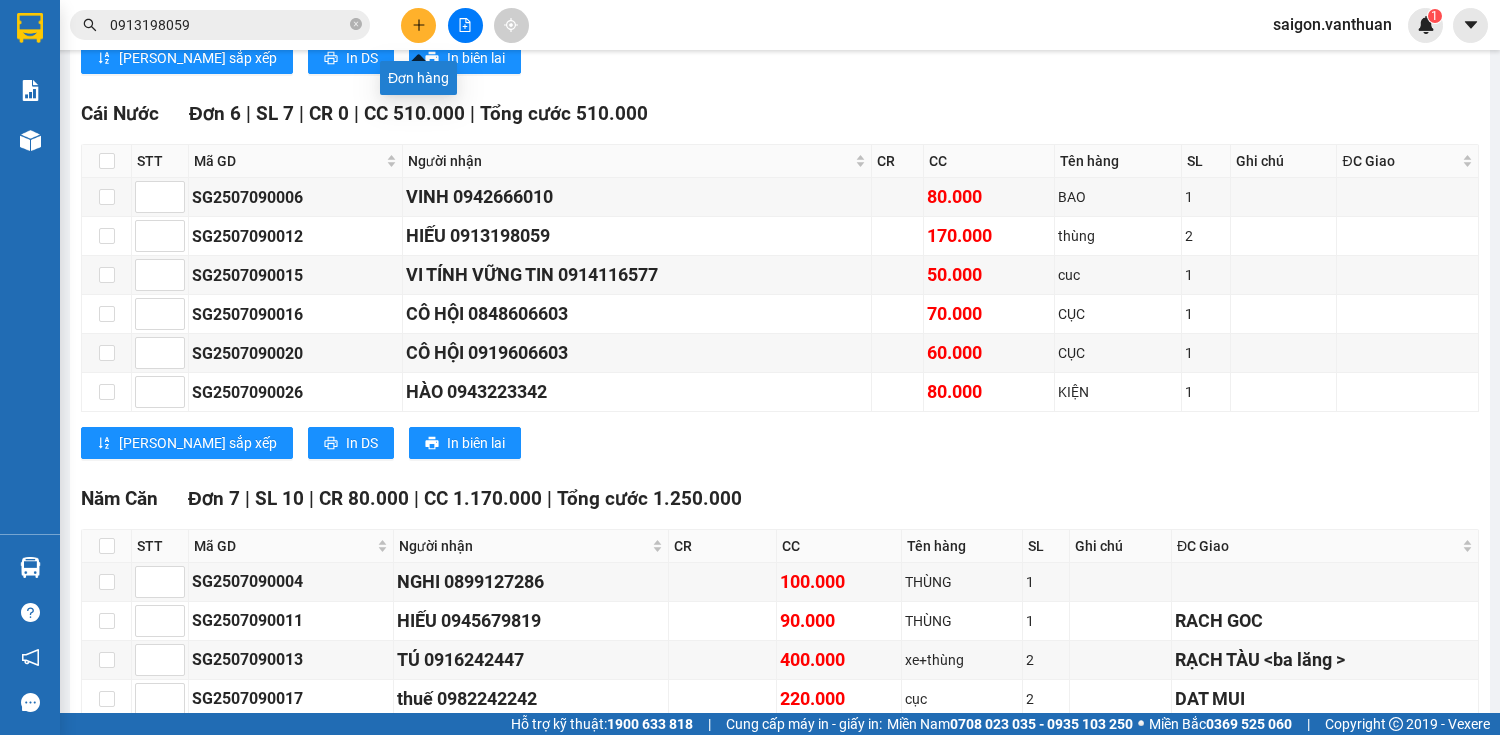 click 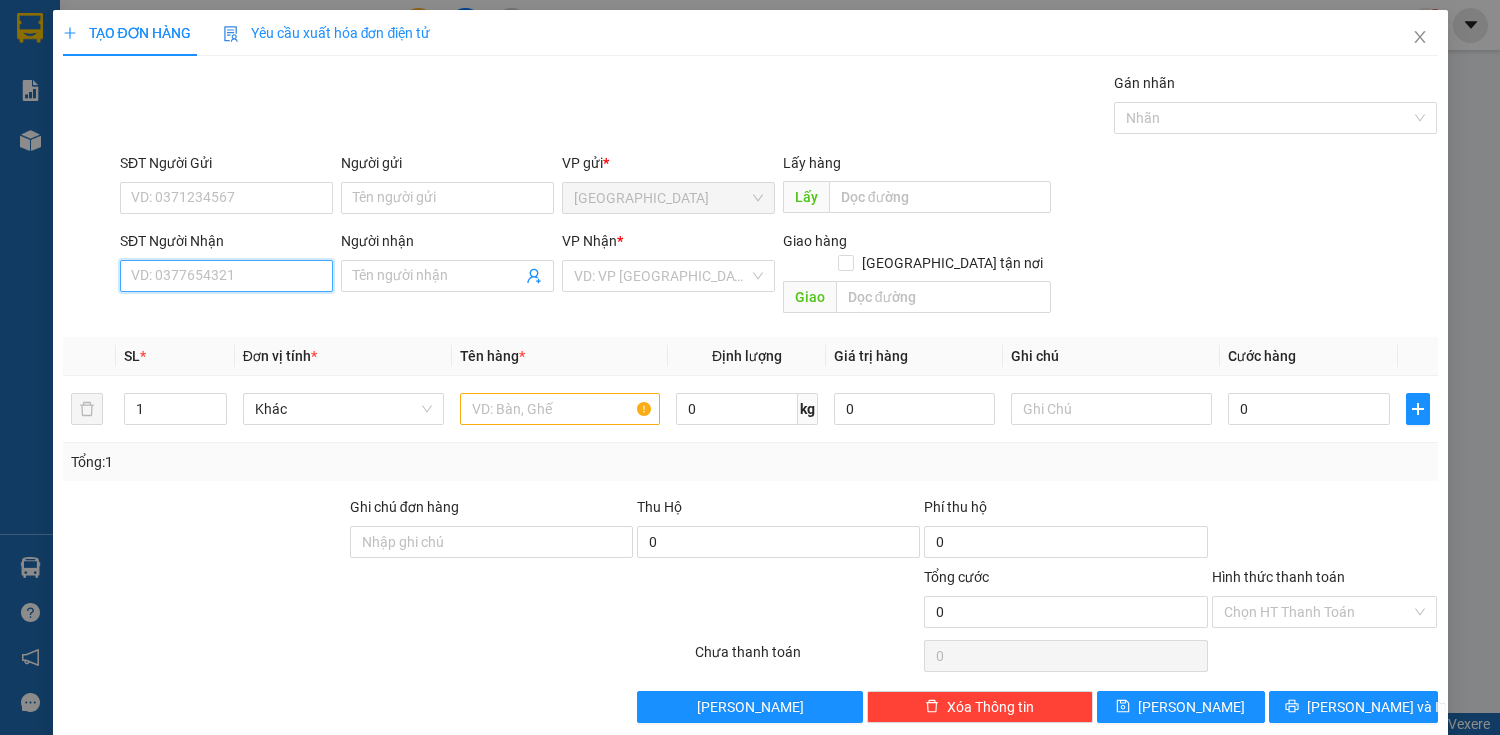 click on "SĐT Người Nhận" at bounding box center [226, 276] 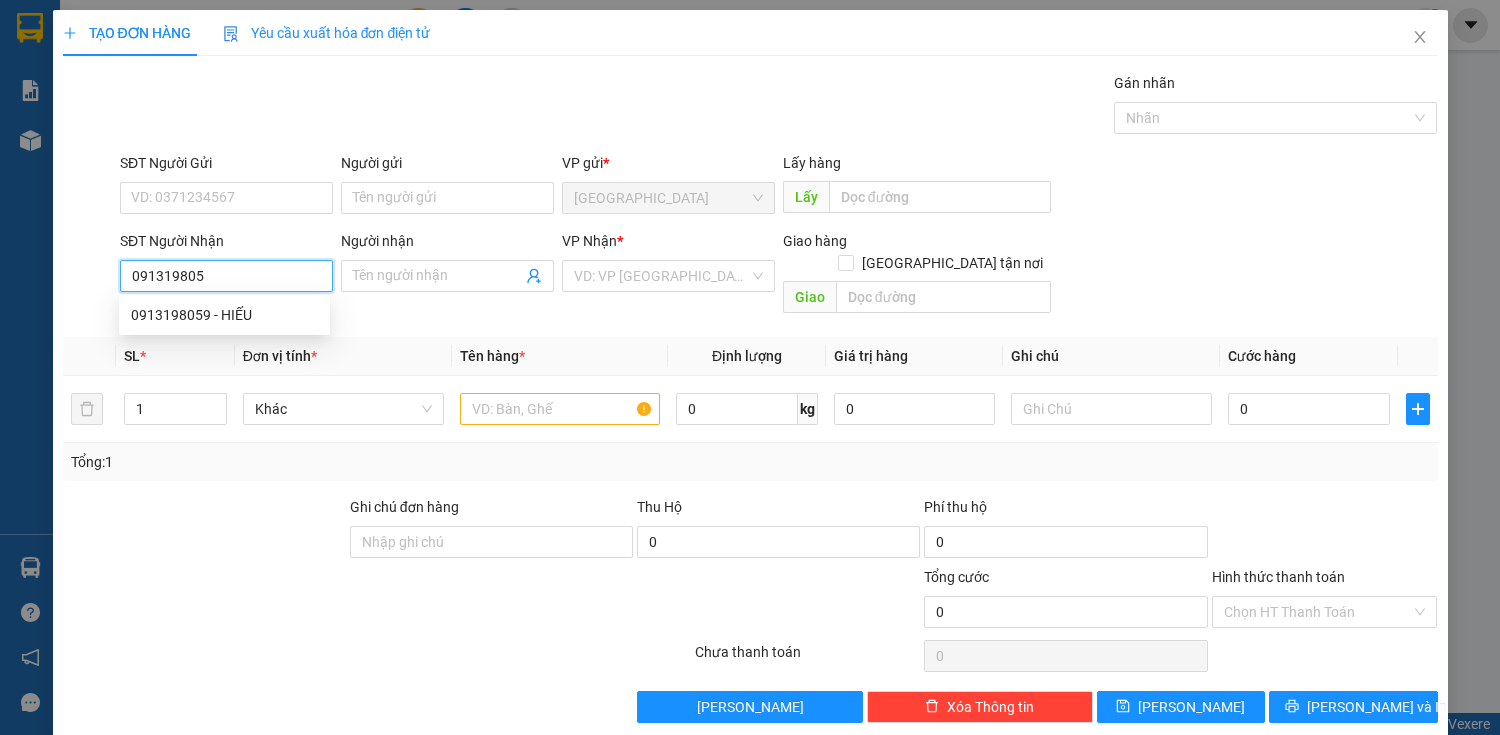 type on "0913198059" 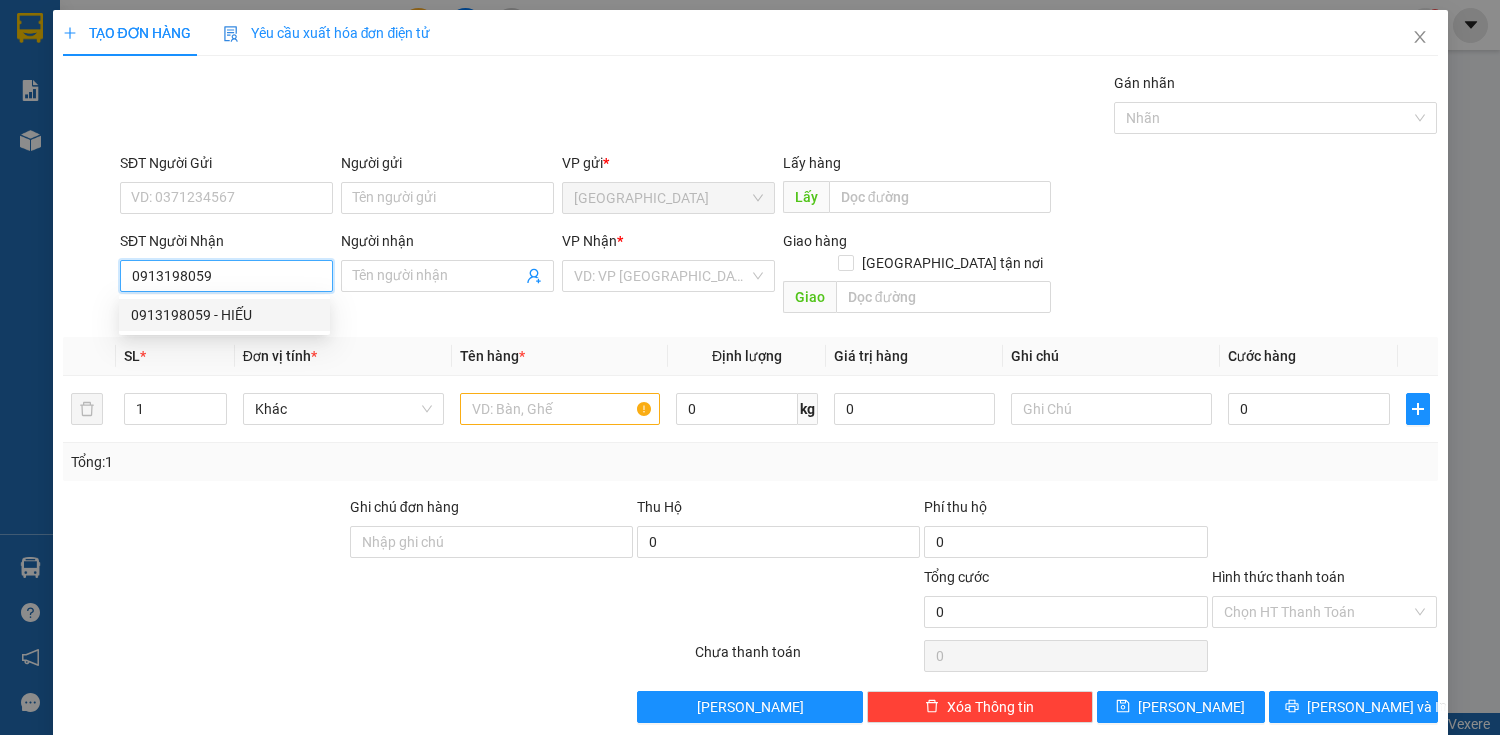 drag, startPoint x: 279, startPoint y: 313, endPoint x: 289, endPoint y: 297, distance: 18.867962 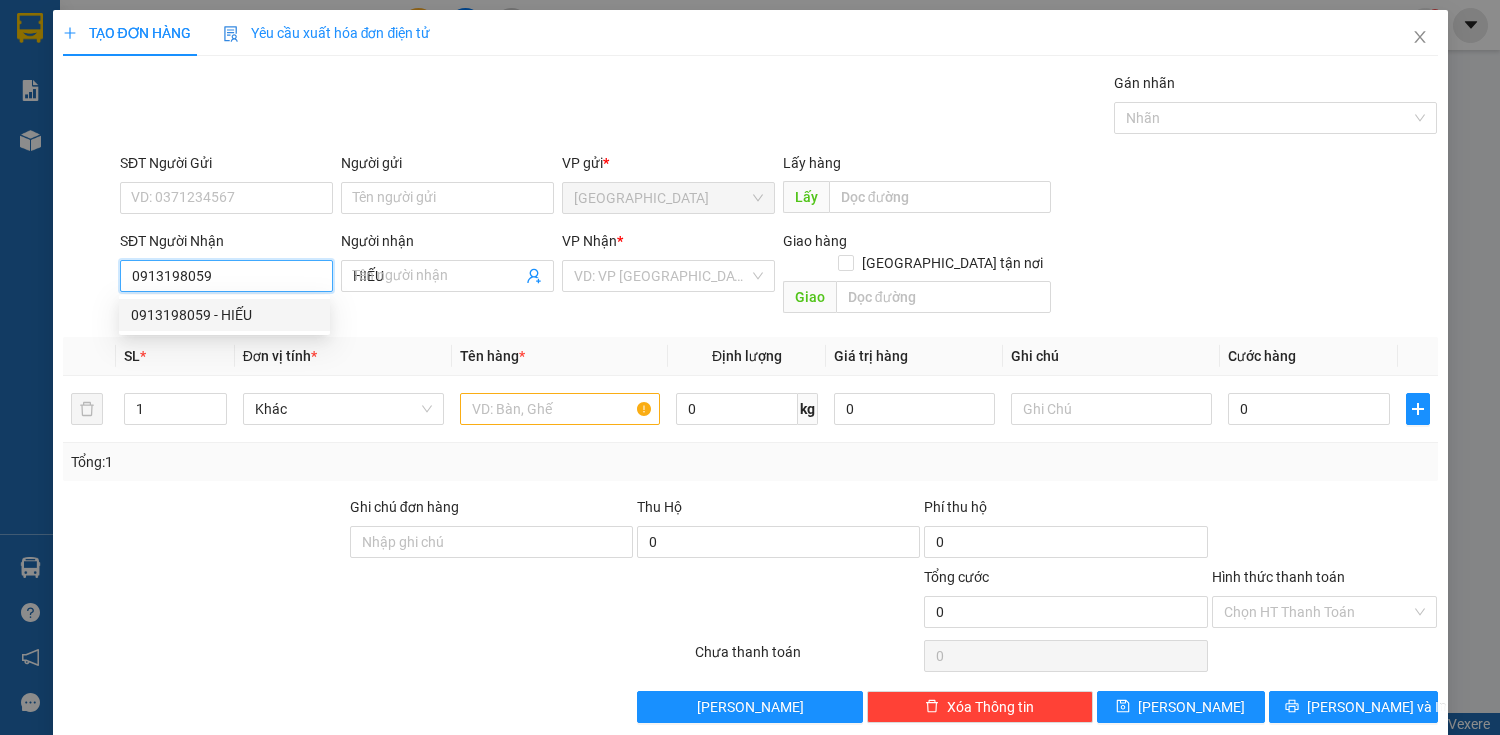 type on "170.000" 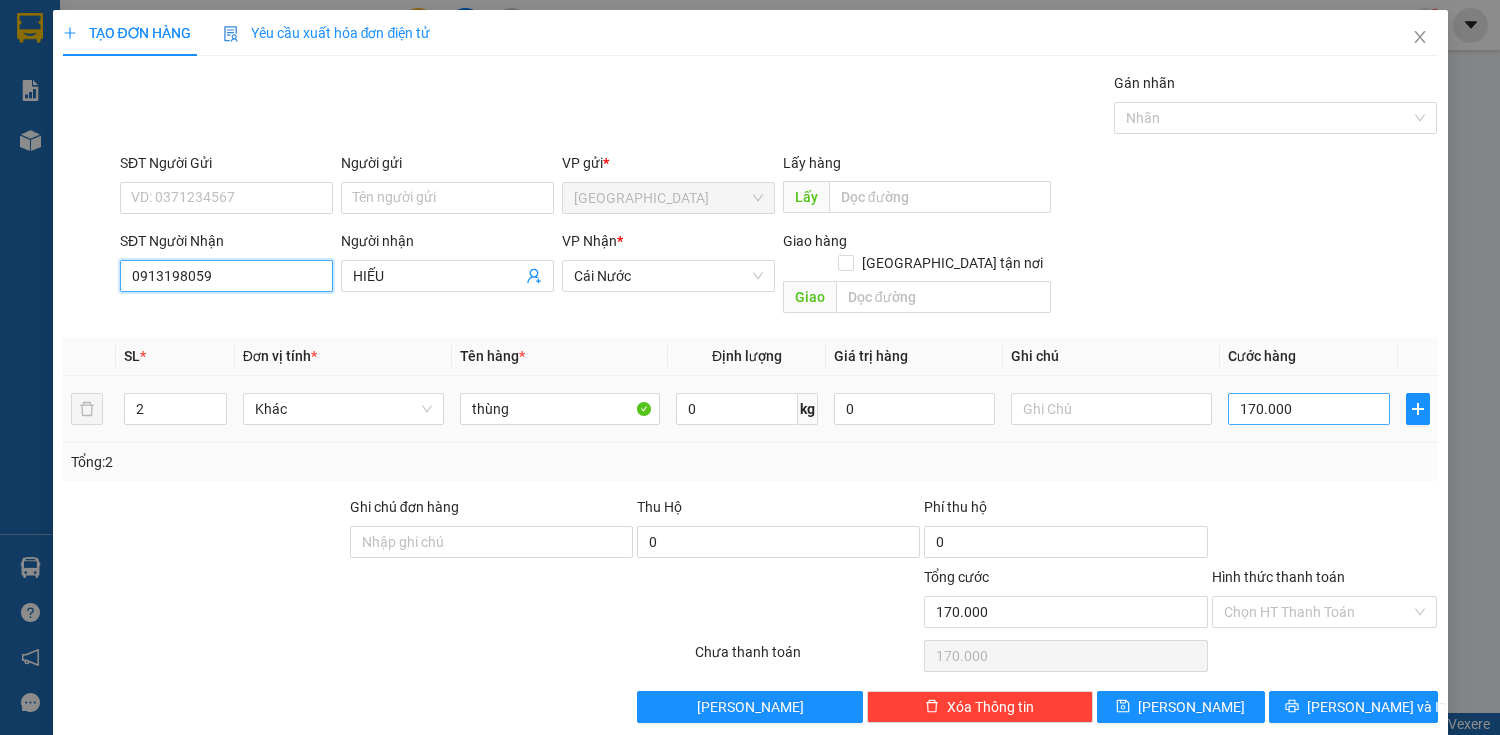 type on "0913198059" 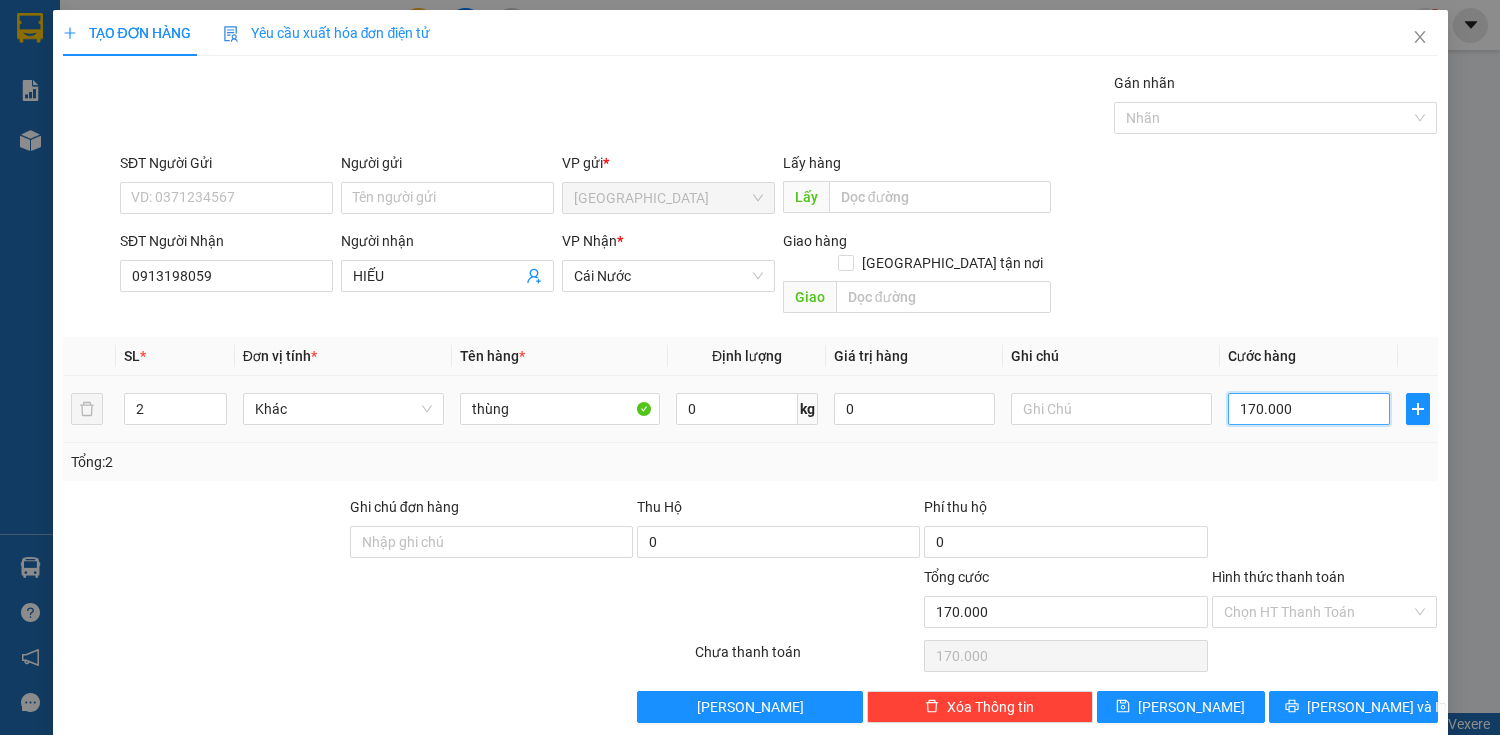 click on "170.000" at bounding box center (1308, 409) 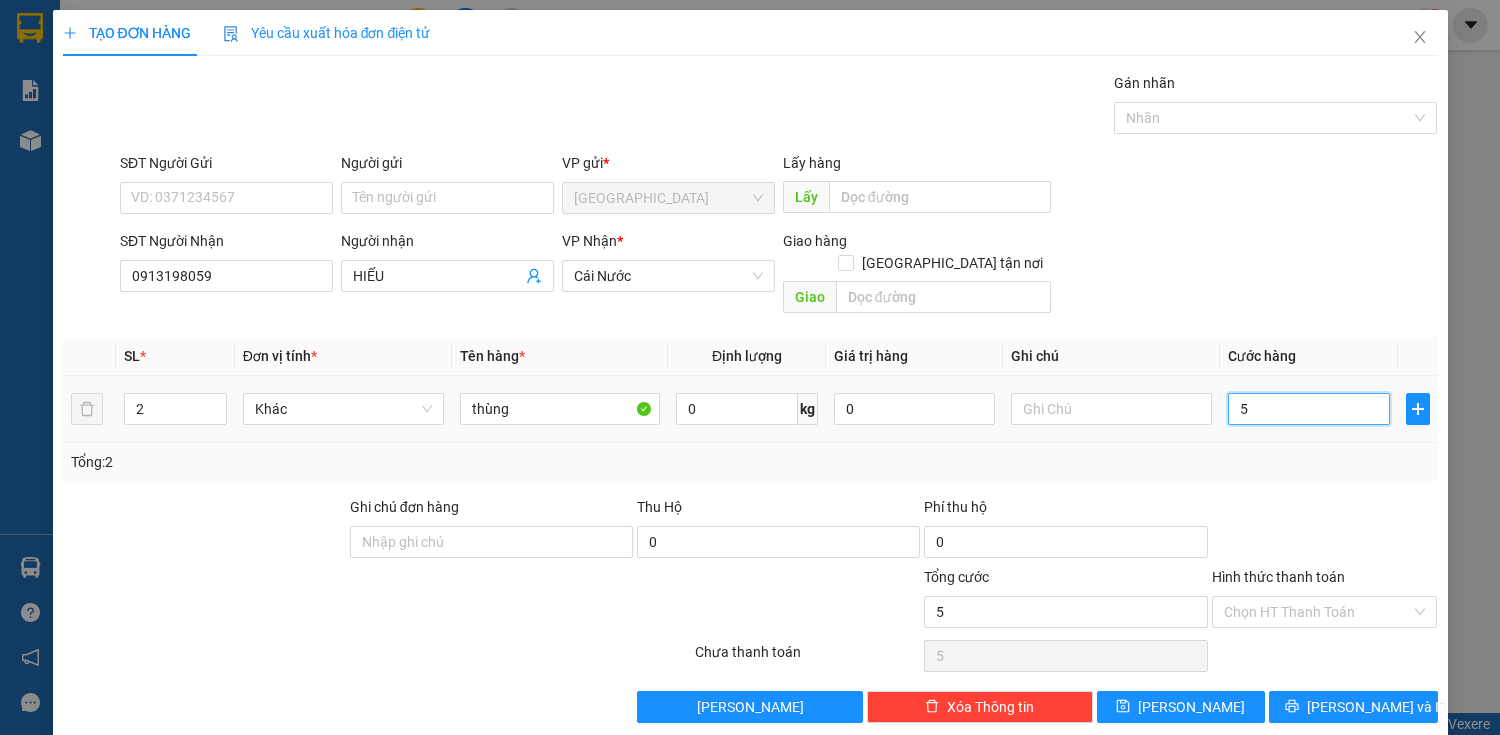 type on "50" 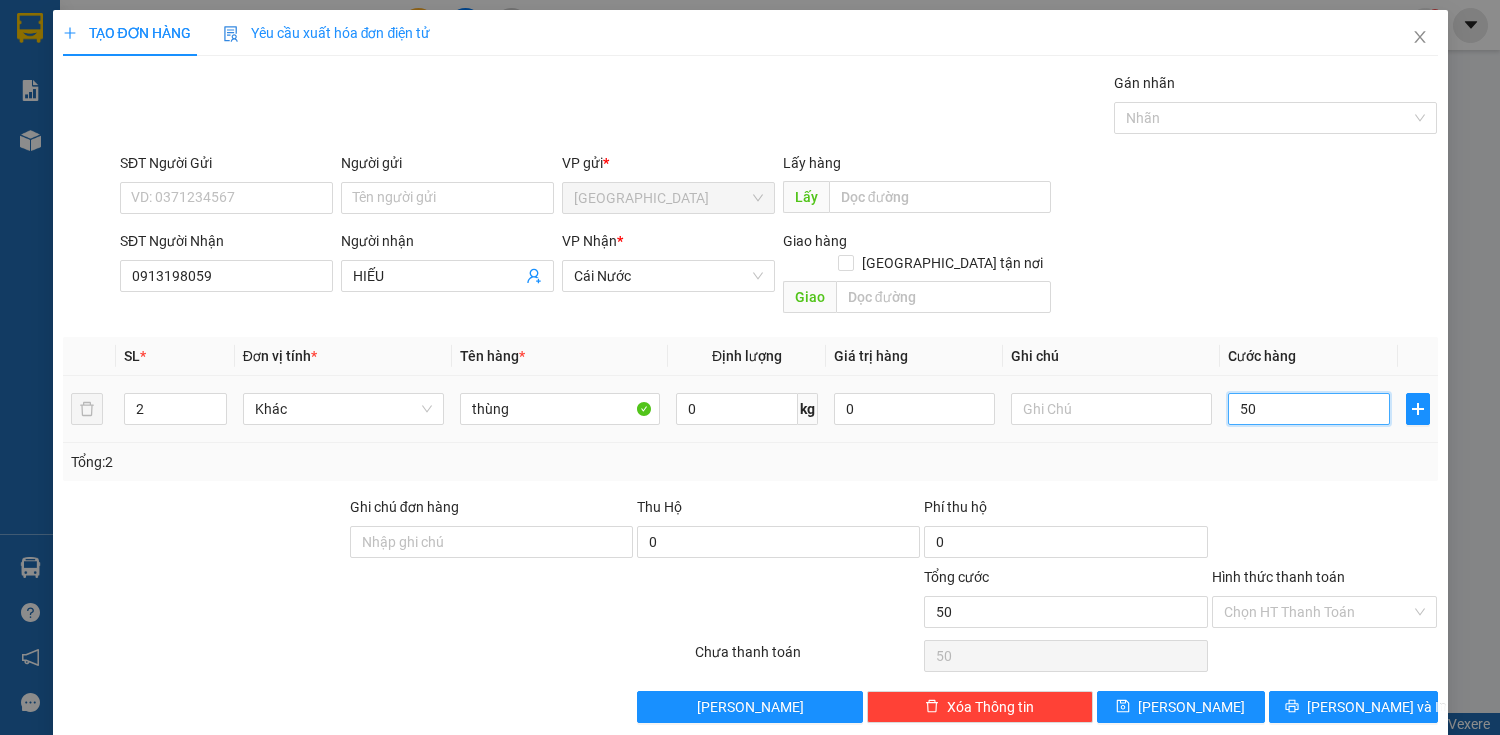 type on "500" 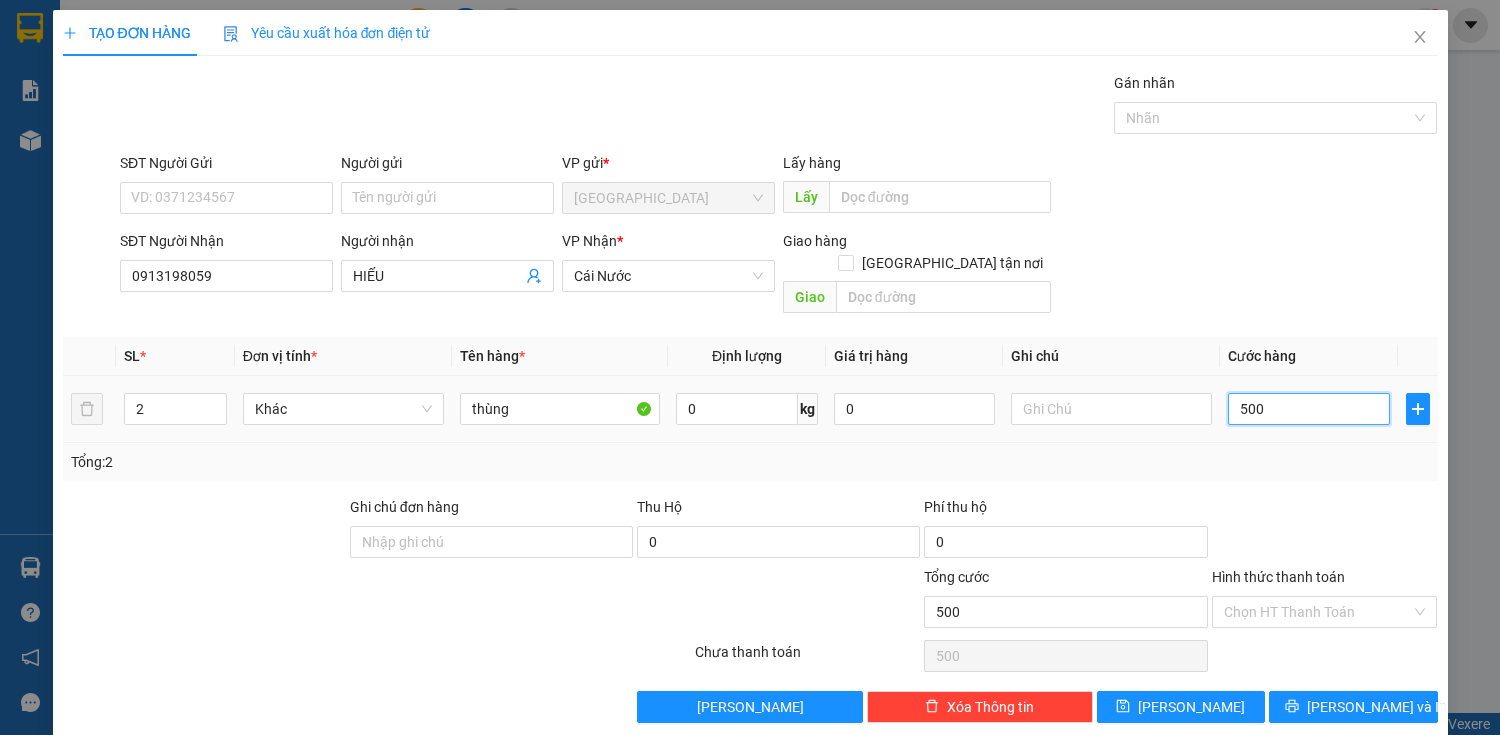 type on "5.000" 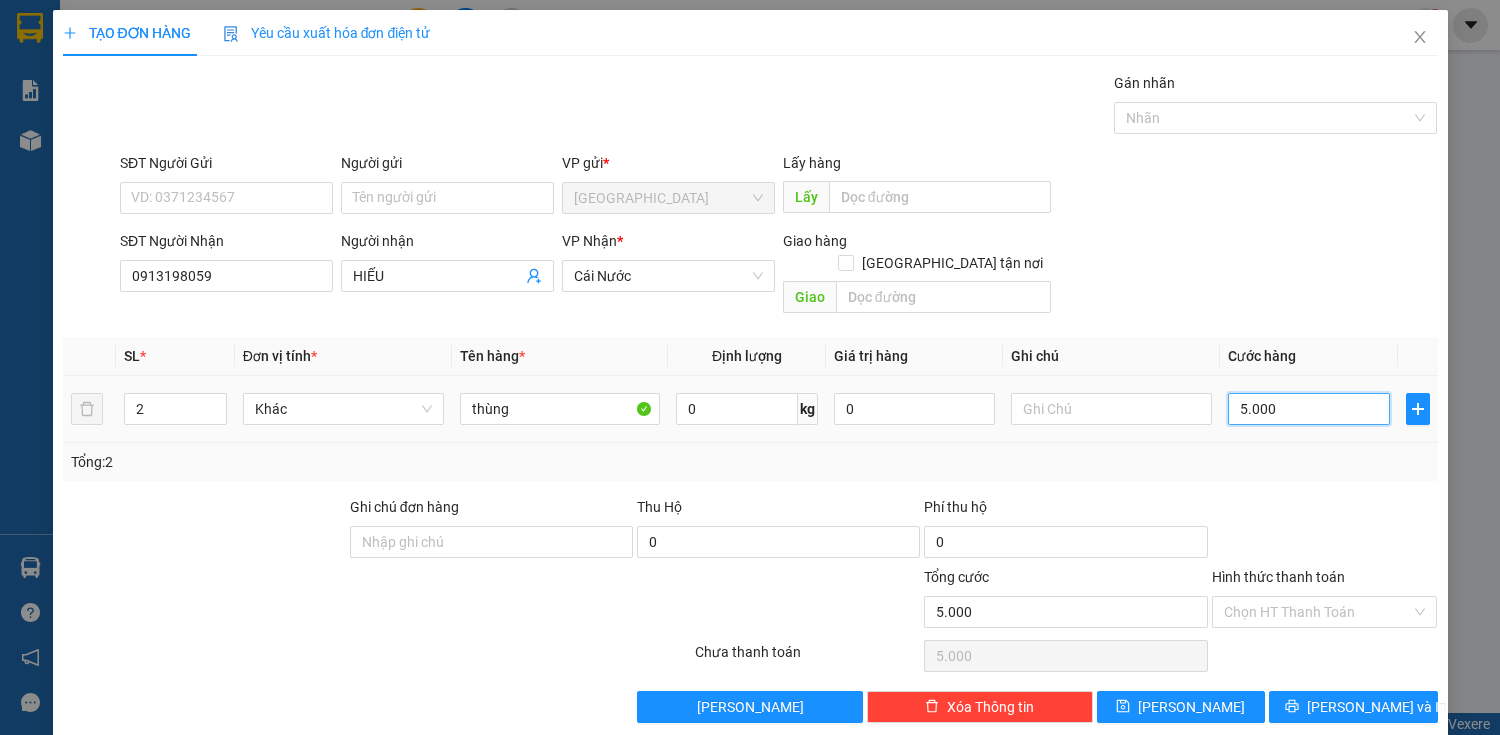 type on "50.000" 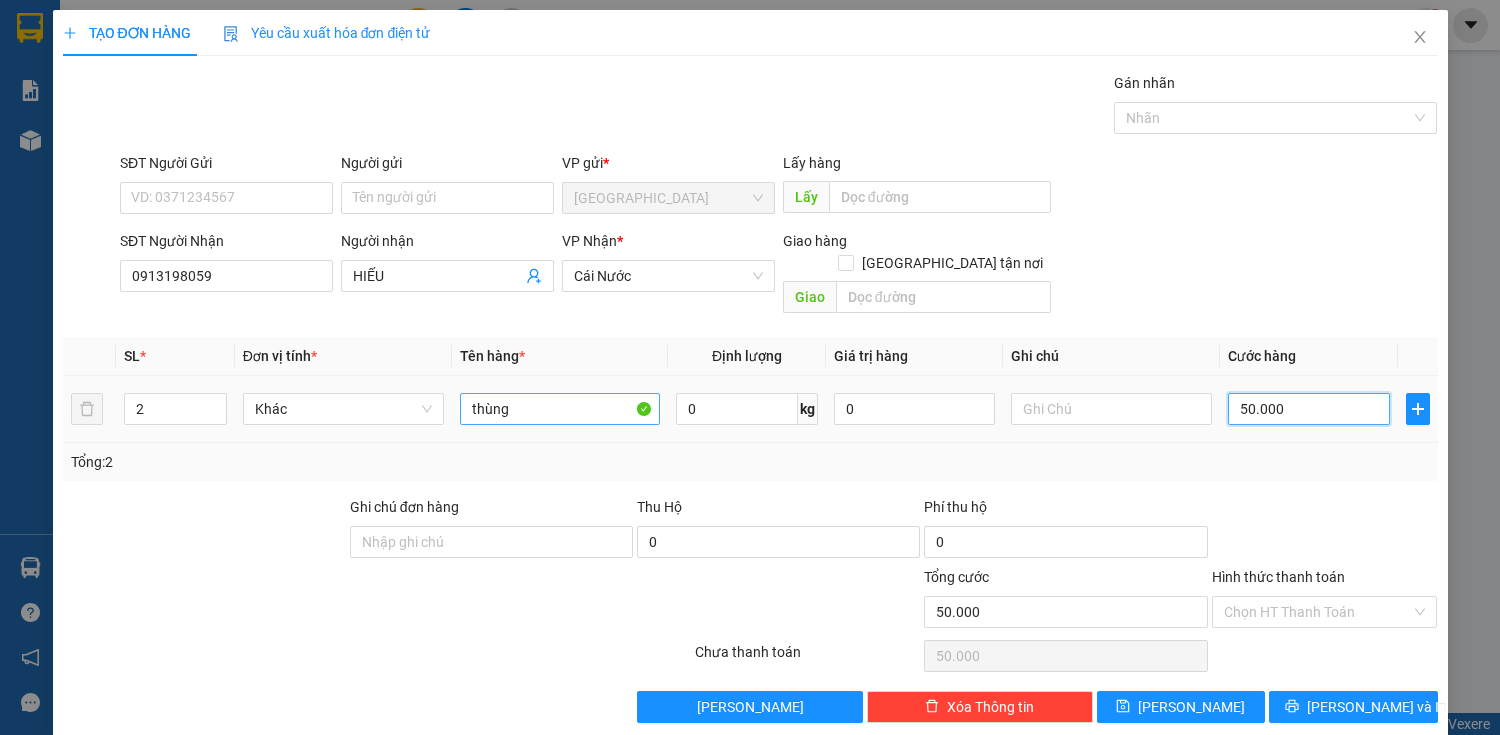 type on "50.000" 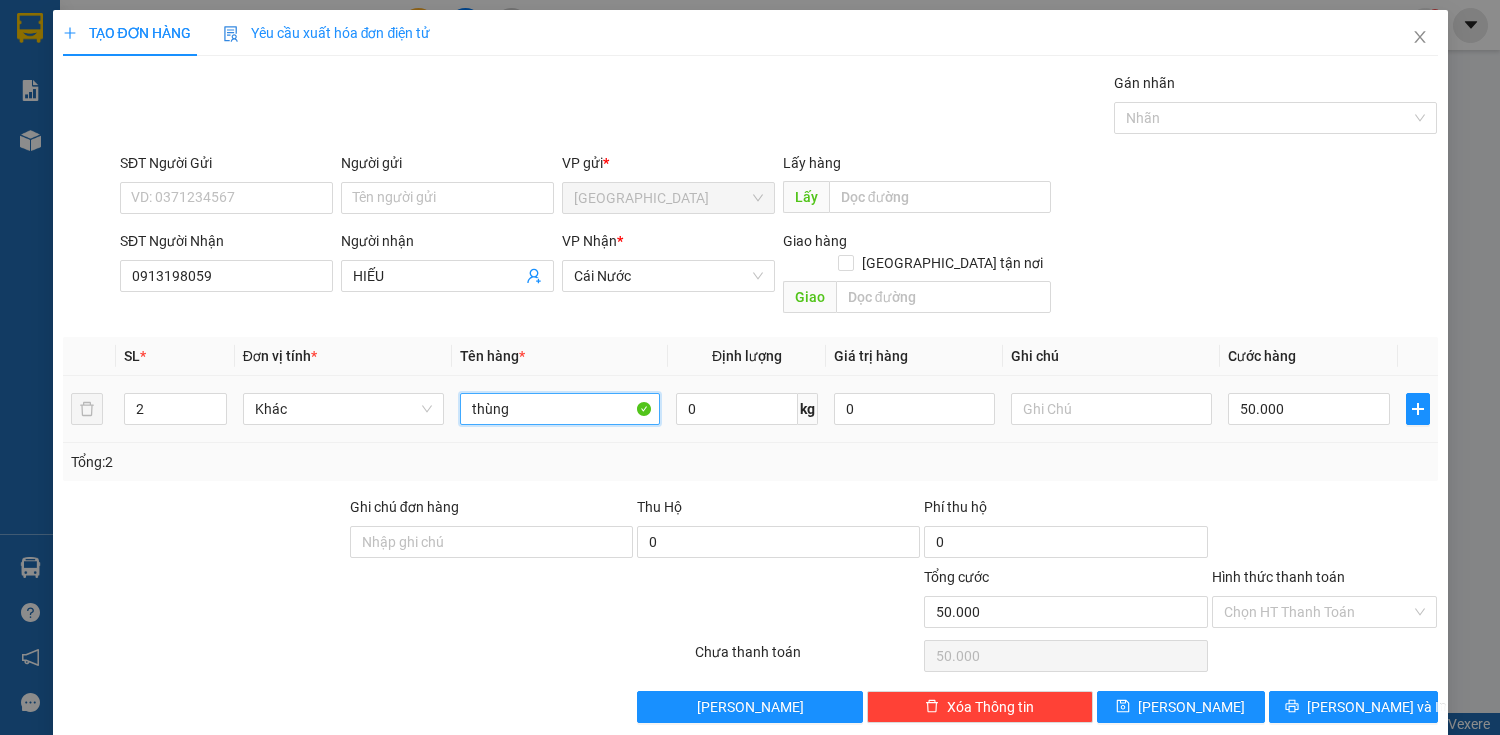 click on "thùng" at bounding box center (560, 409) 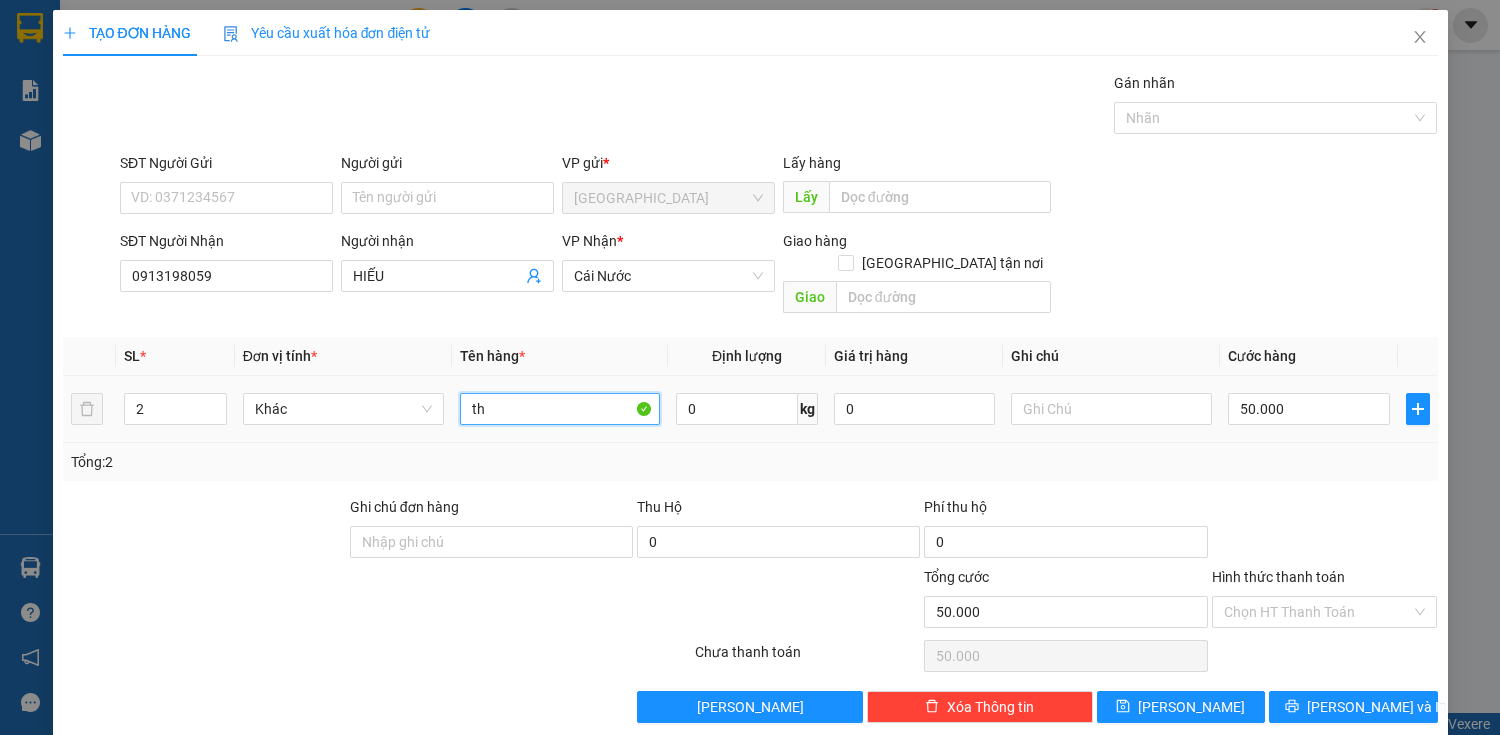 type on "t" 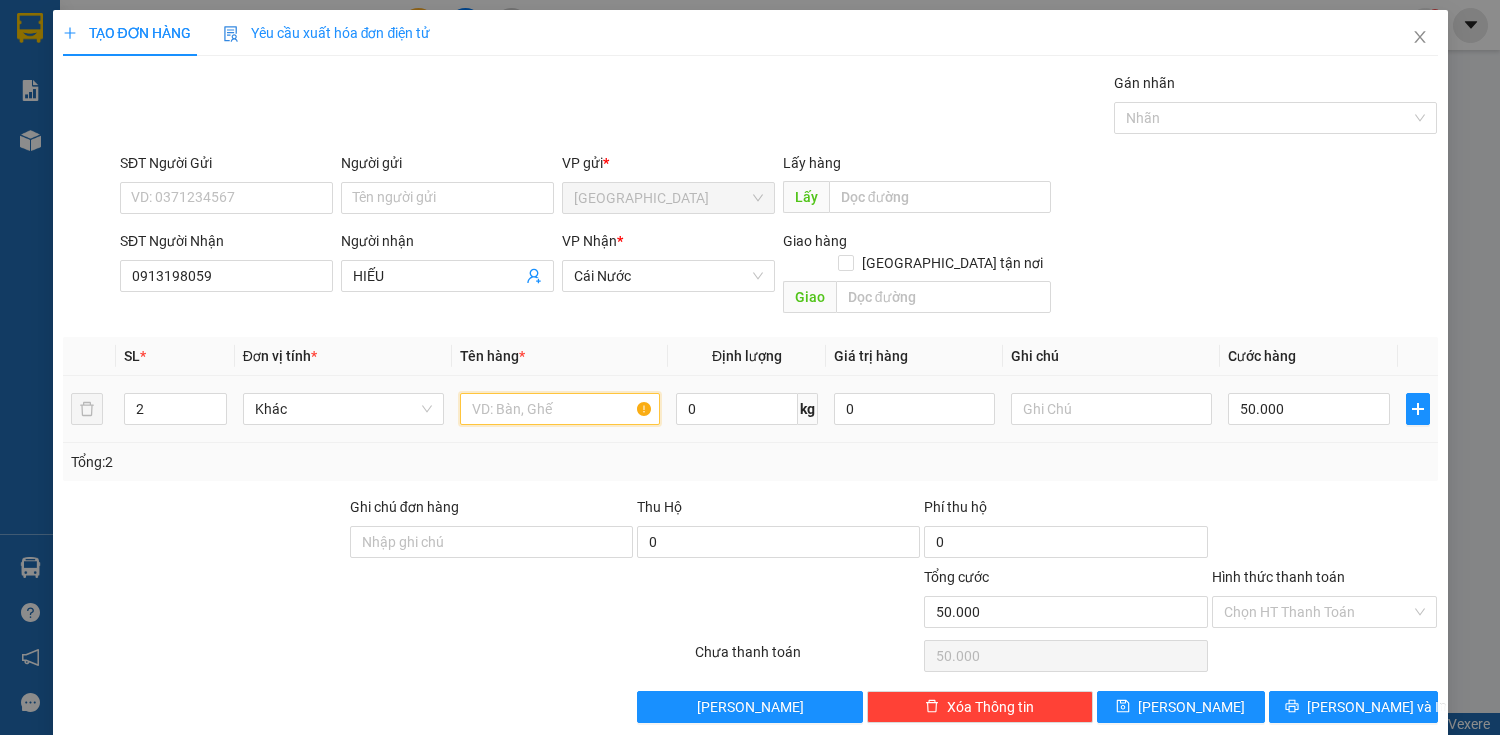 type on "v" 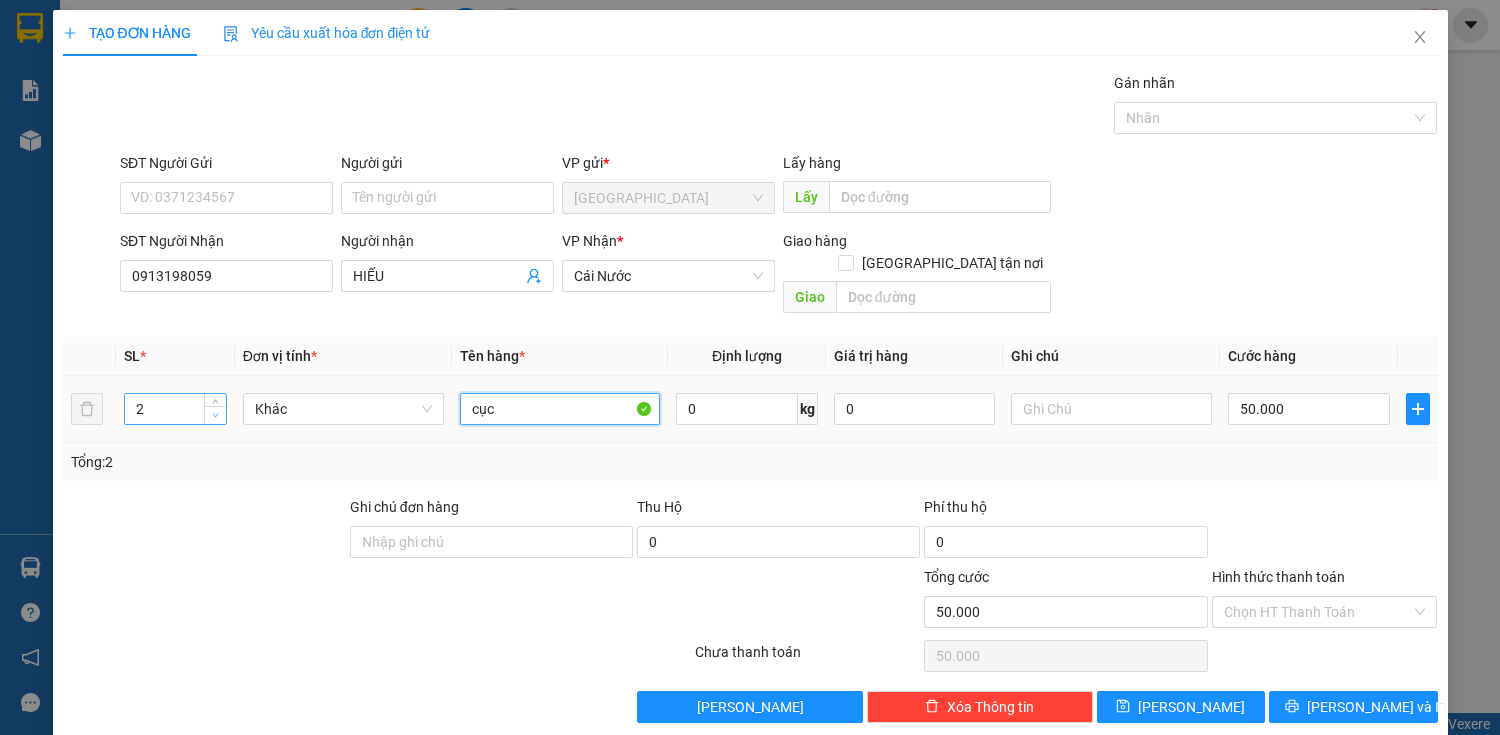 type on "cục" 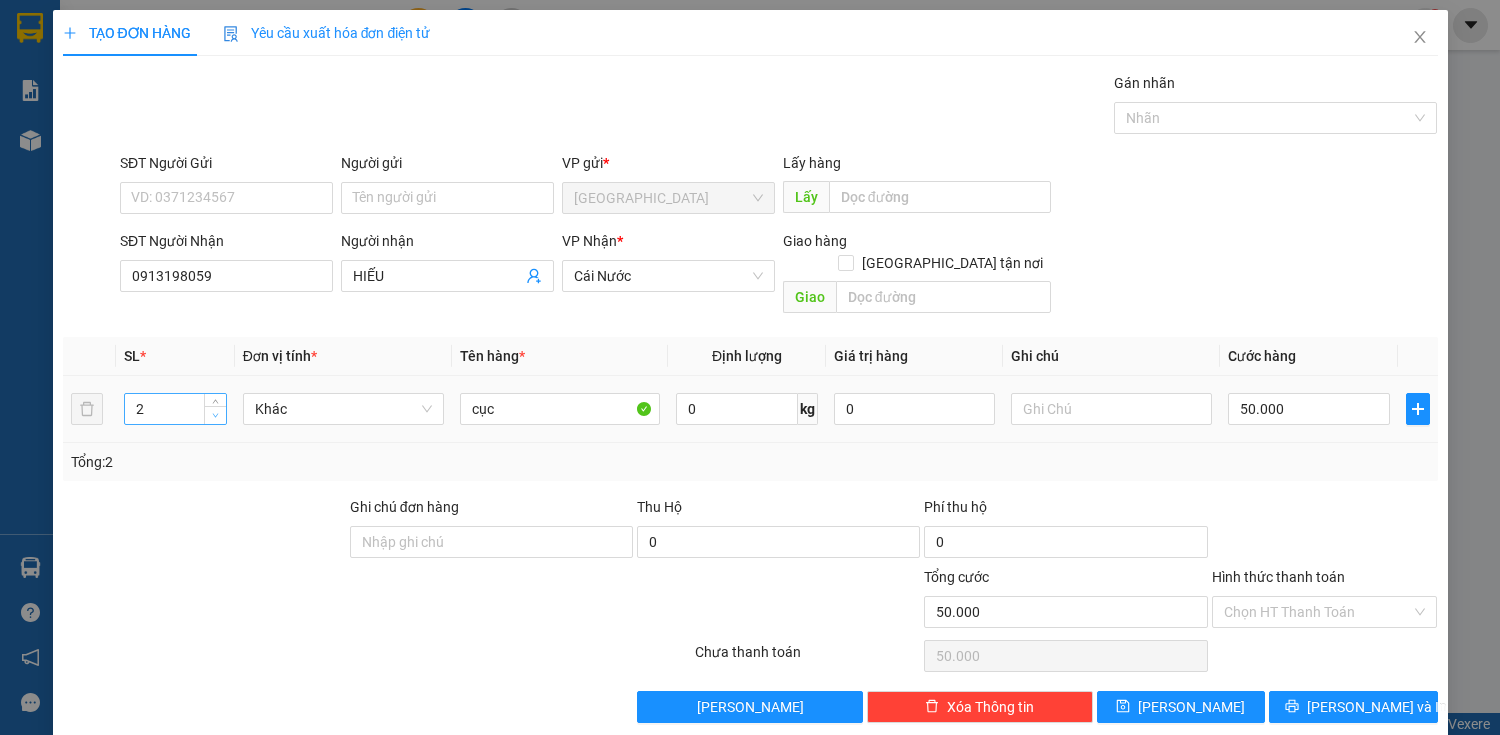 type on "1" 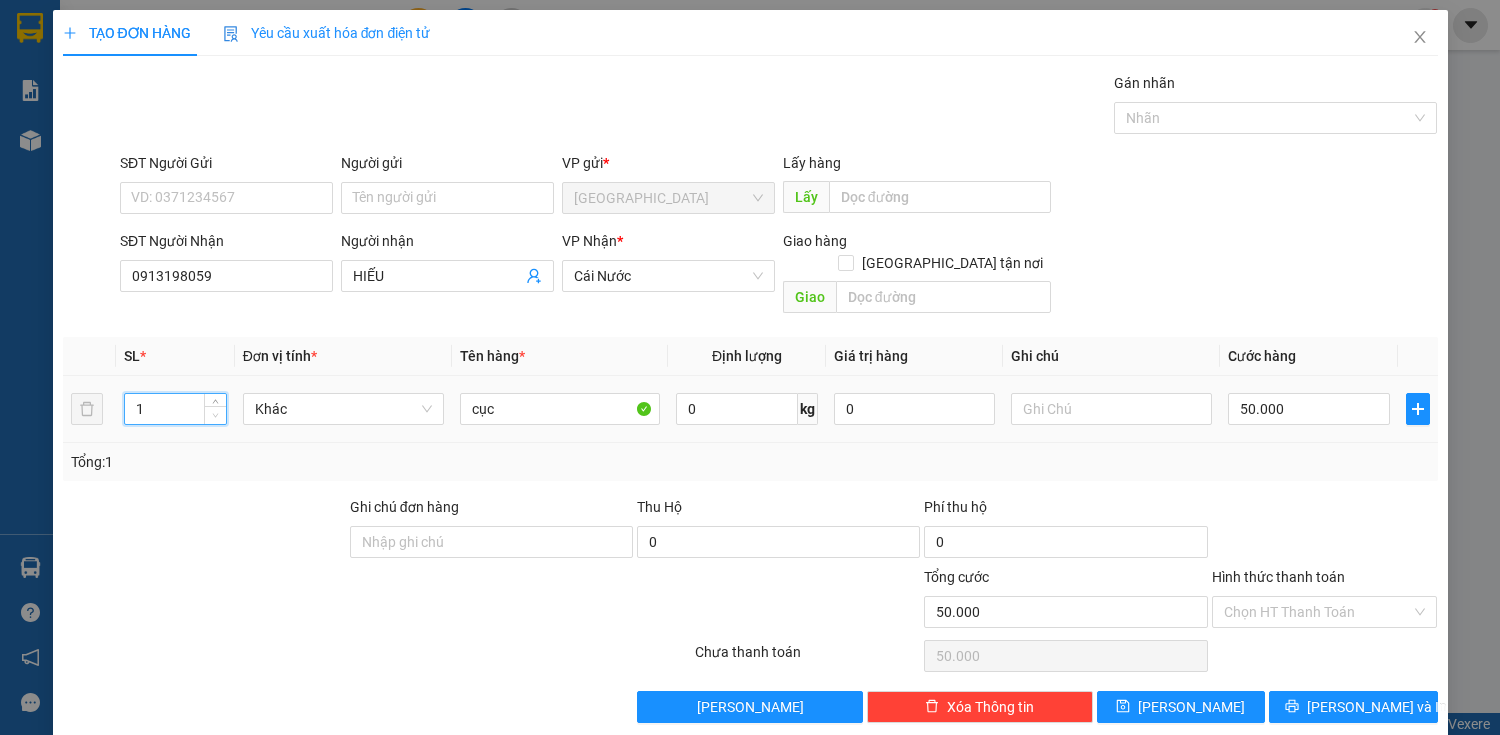 click 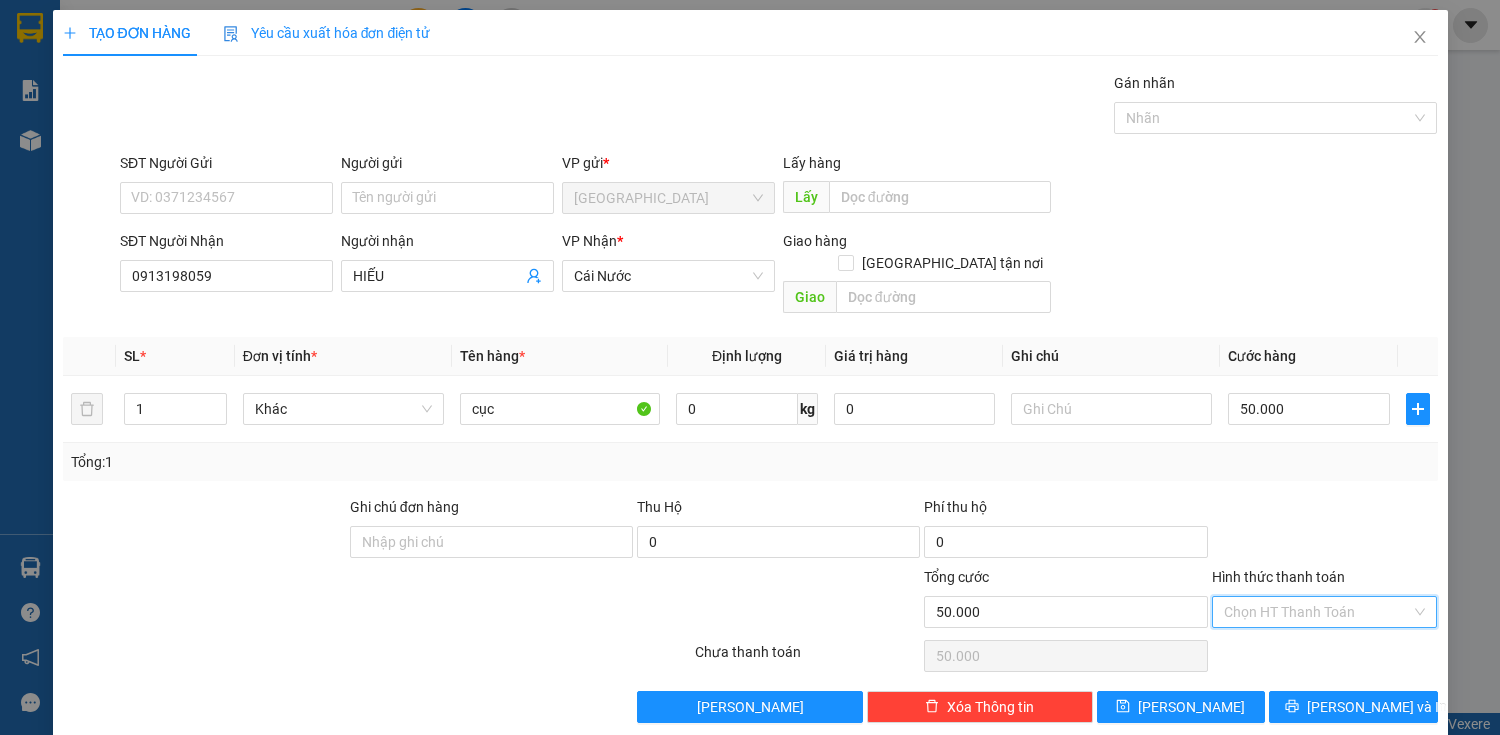 drag, startPoint x: 1362, startPoint y: 592, endPoint x: 1354, endPoint y: 634, distance: 42.755116 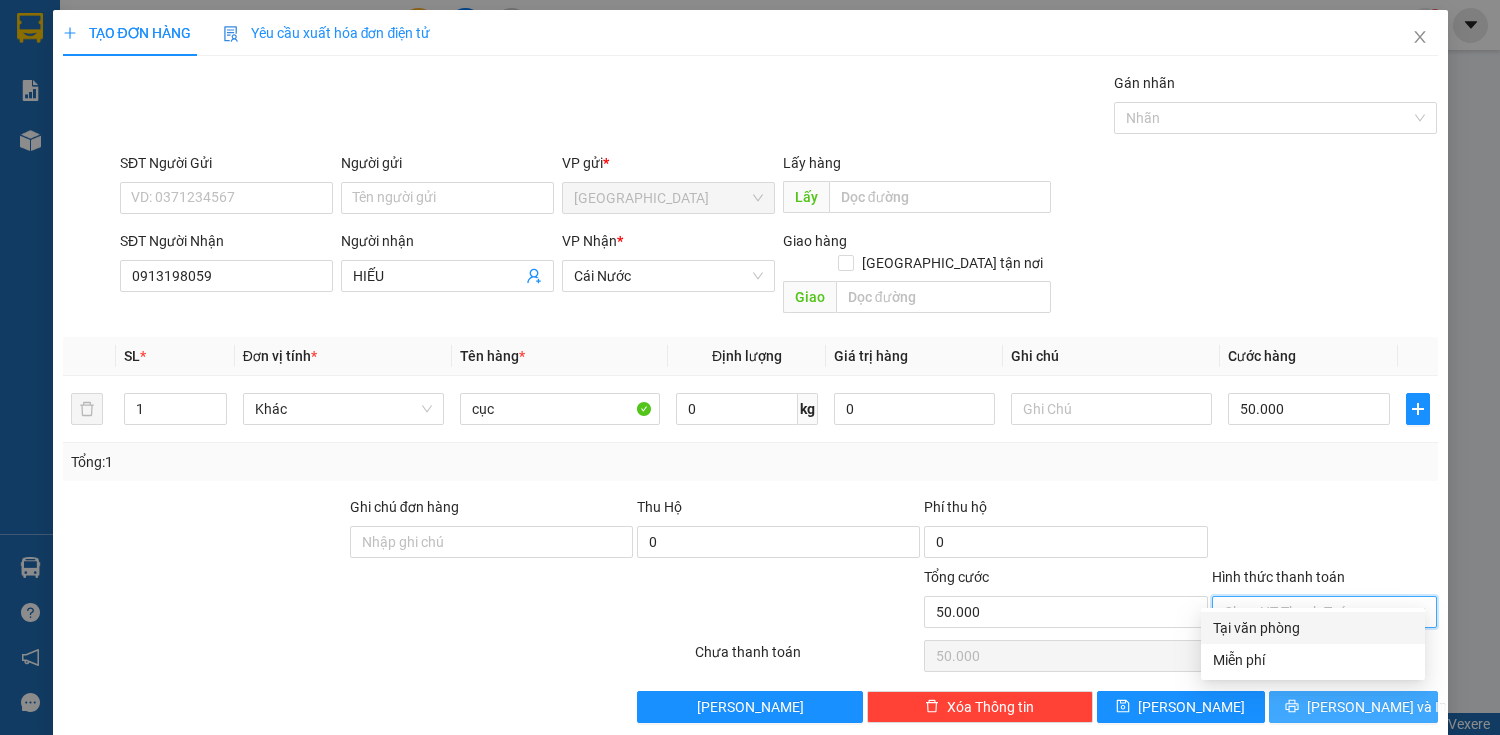 drag, startPoint x: 1354, startPoint y: 634, endPoint x: 1355, endPoint y: 671, distance: 37.01351 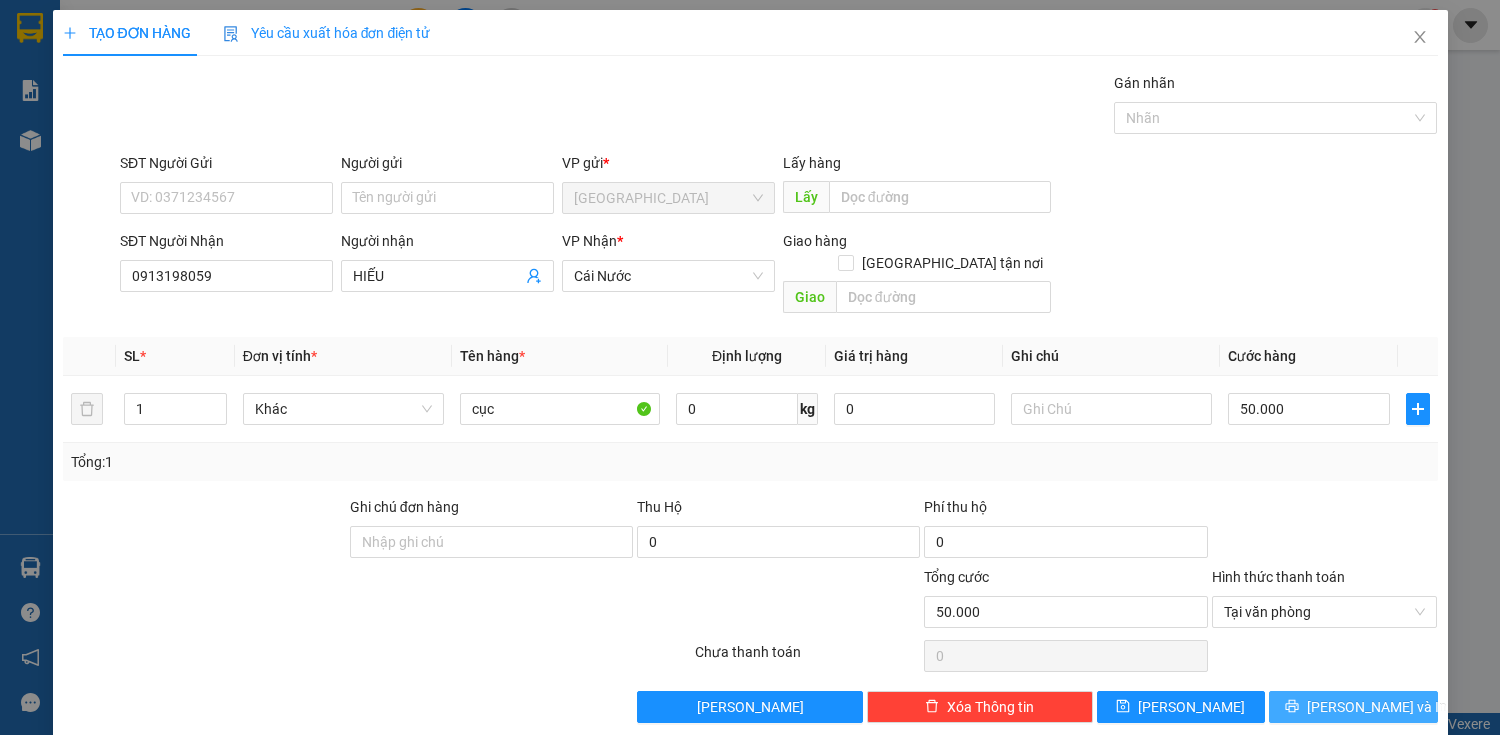click on "[PERSON_NAME] và In" at bounding box center (1353, 707) 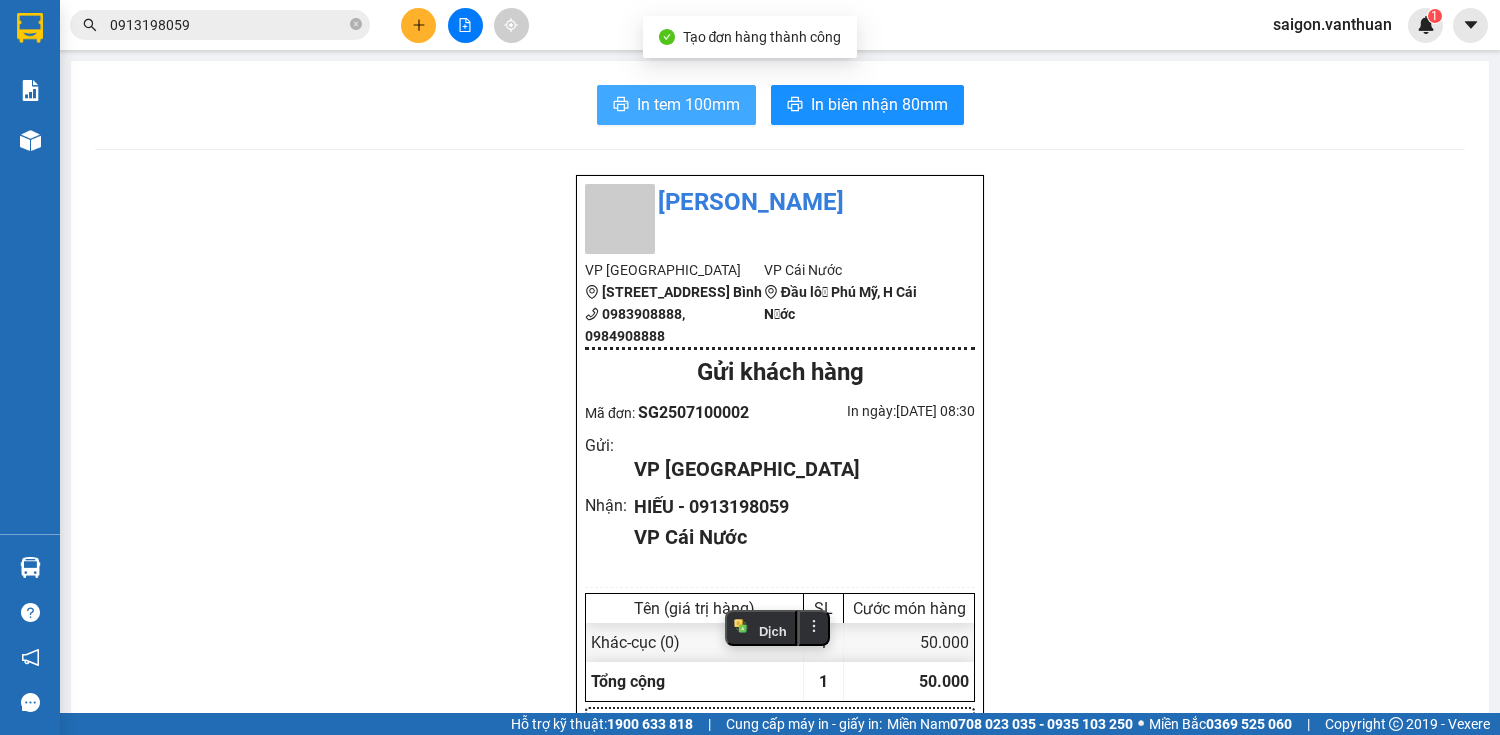 click on "In tem 100mm" at bounding box center [688, 104] 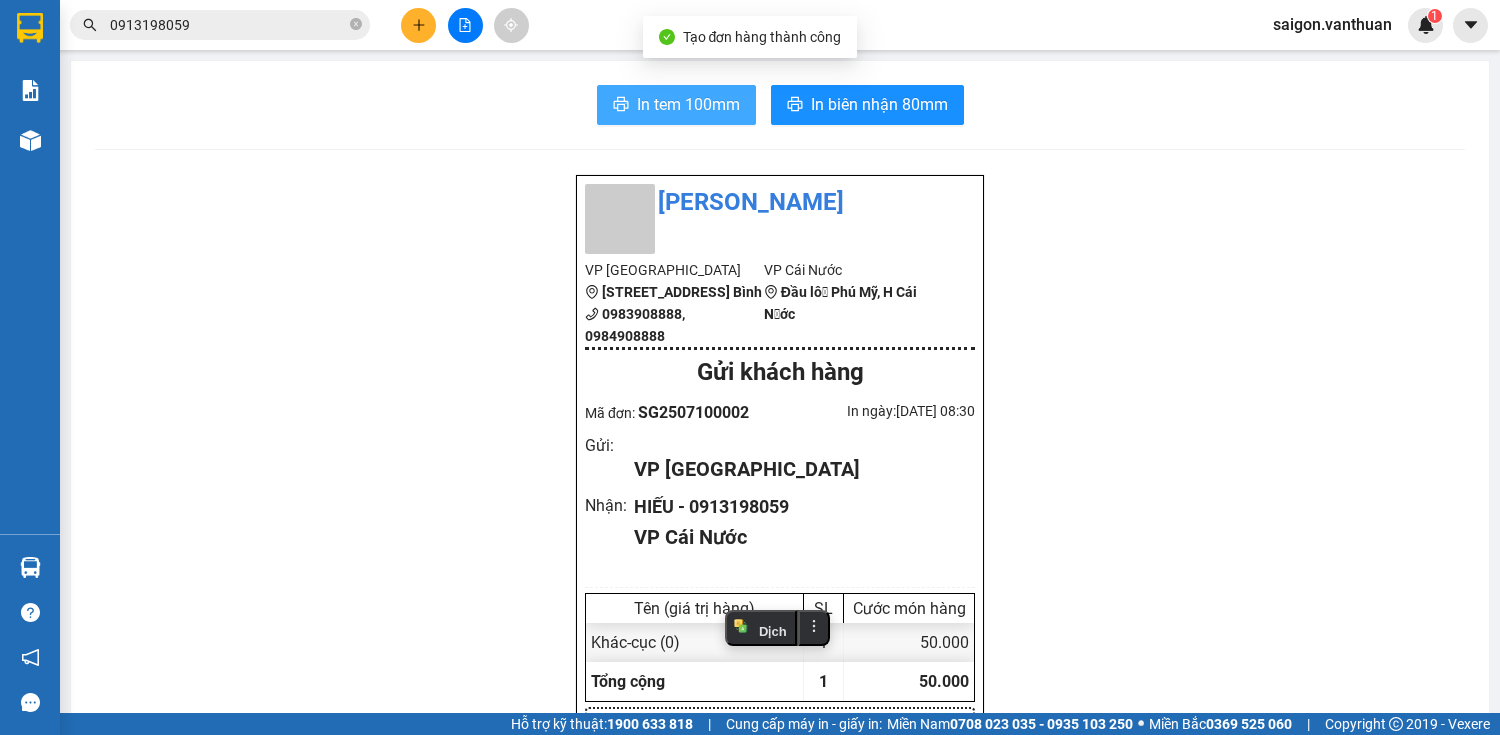 scroll, scrollTop: 0, scrollLeft: 0, axis: both 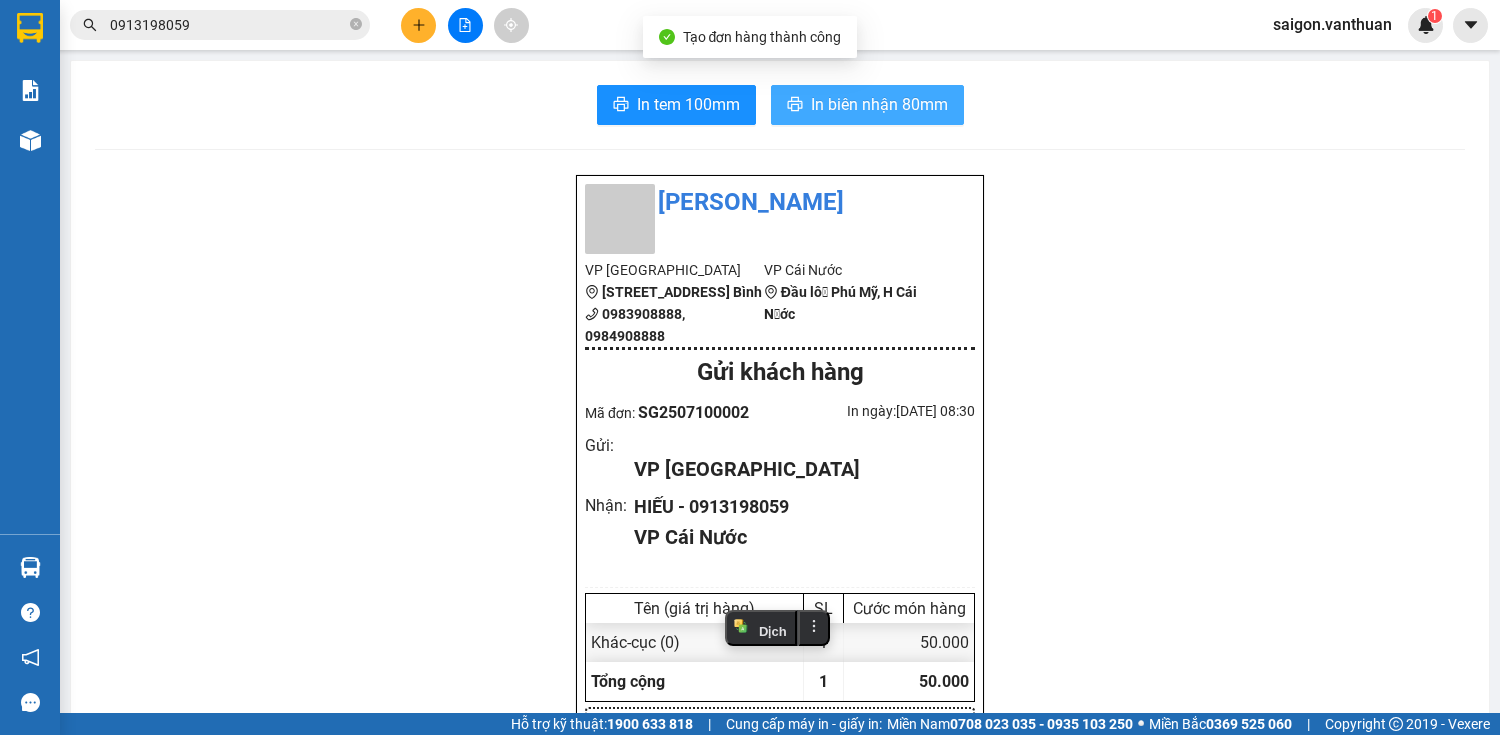 click on "In biên nhận 80mm" at bounding box center (879, 104) 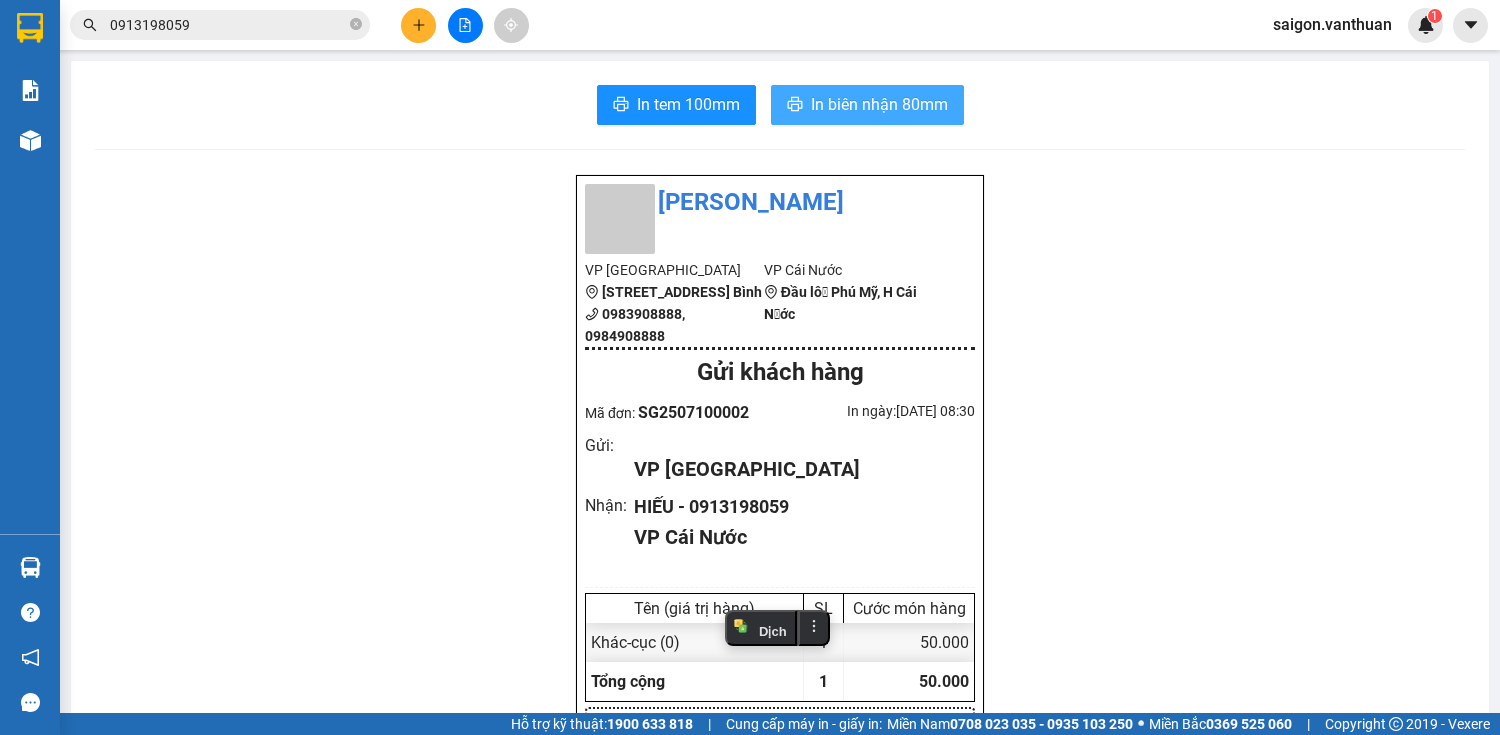 scroll, scrollTop: 0, scrollLeft: 0, axis: both 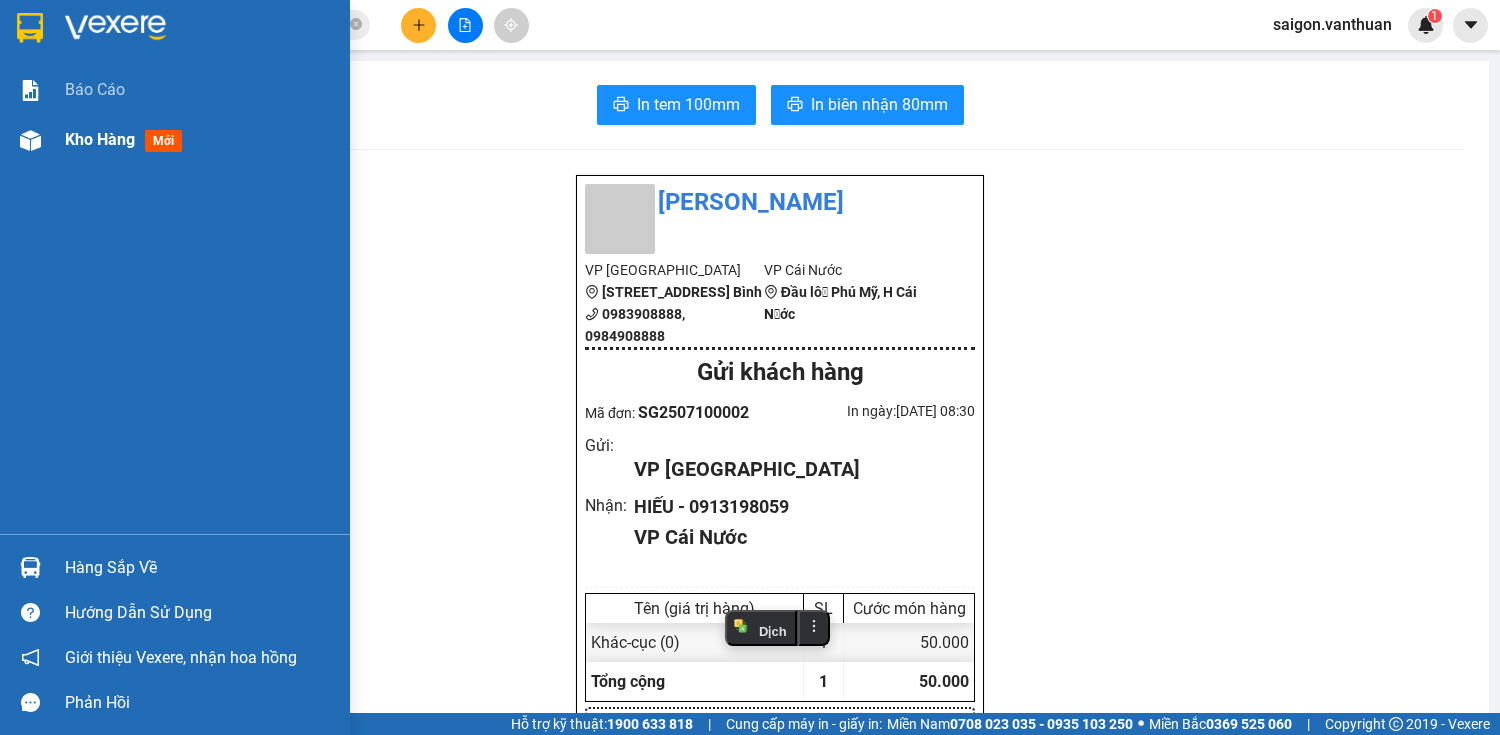click on "Kho hàng" at bounding box center [100, 139] 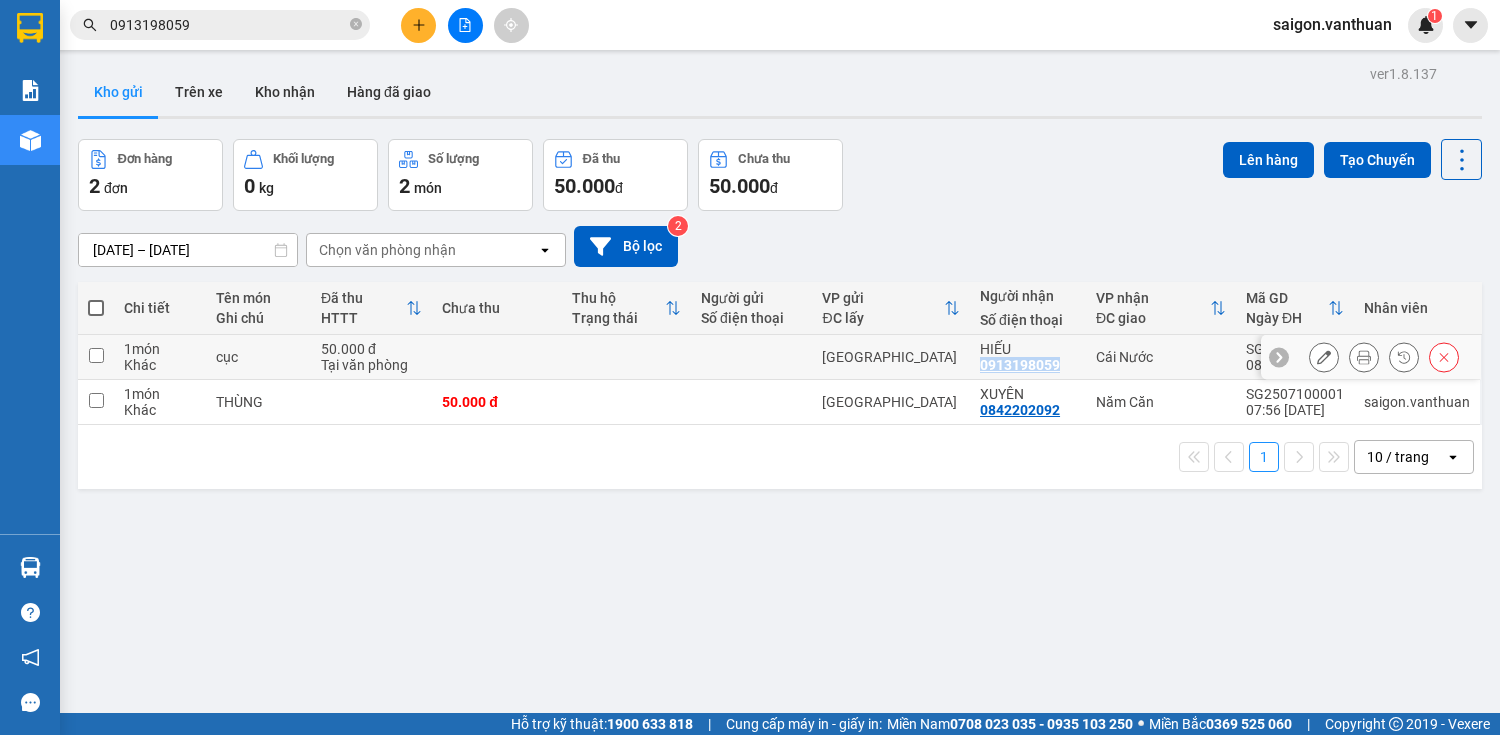 drag, startPoint x: 977, startPoint y: 364, endPoint x: 1082, endPoint y: 364, distance: 105 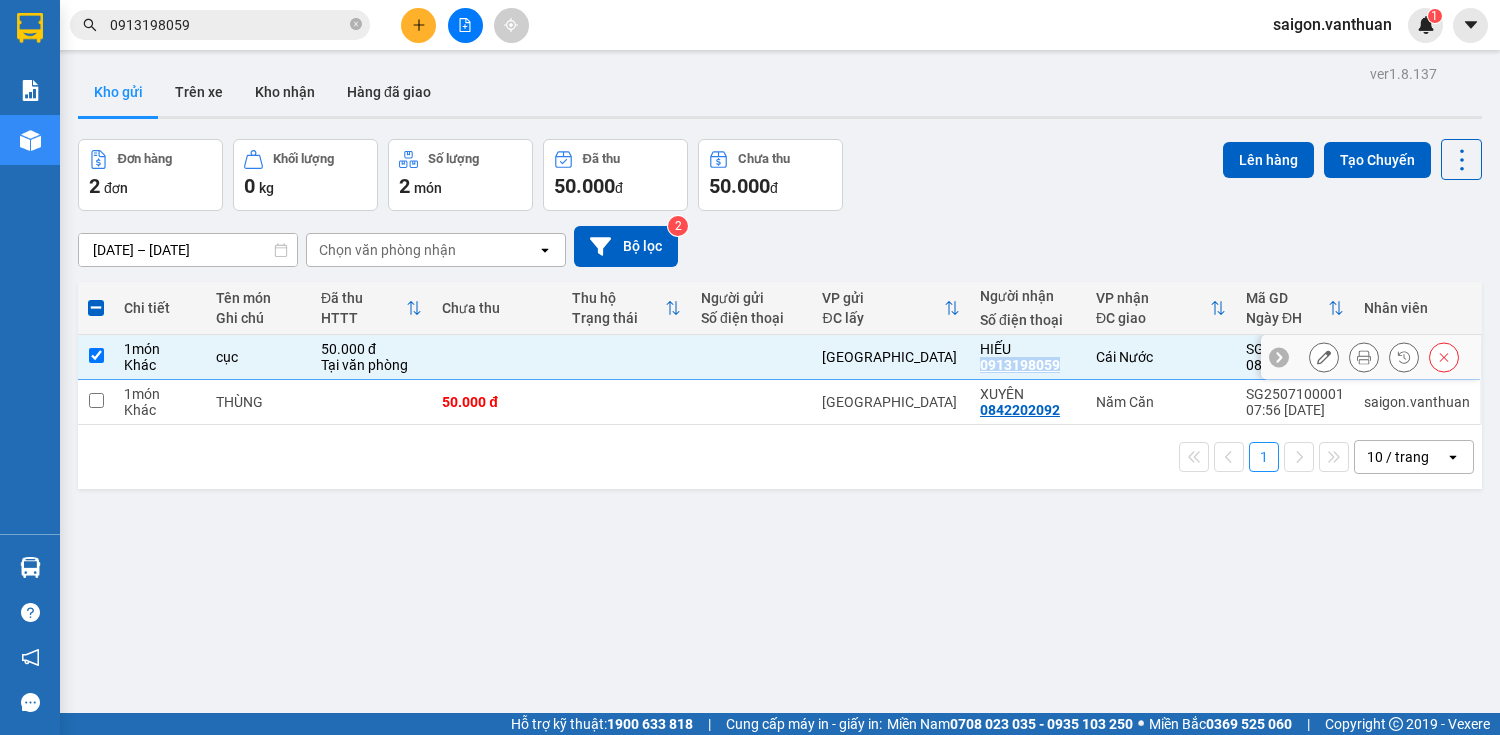 copy on "0913198059" 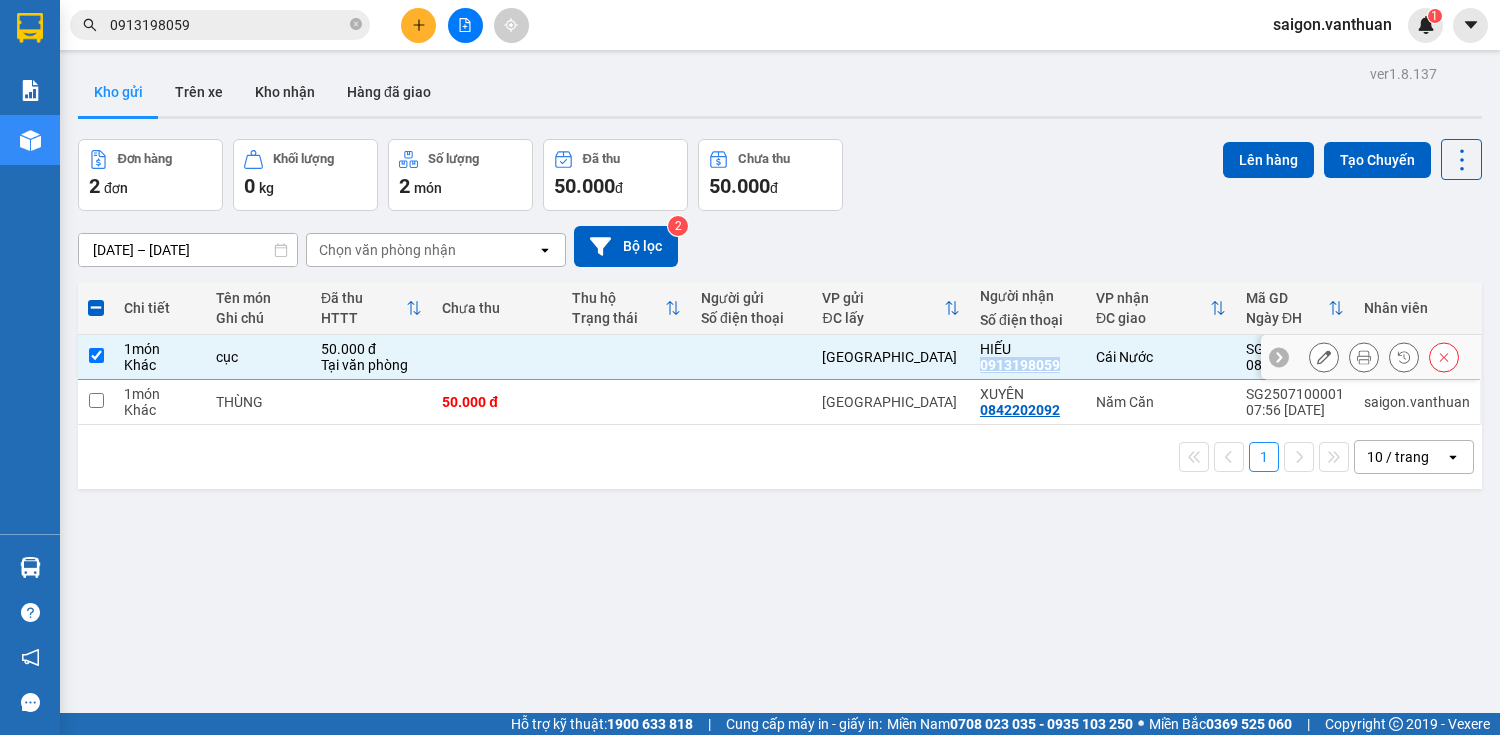 click 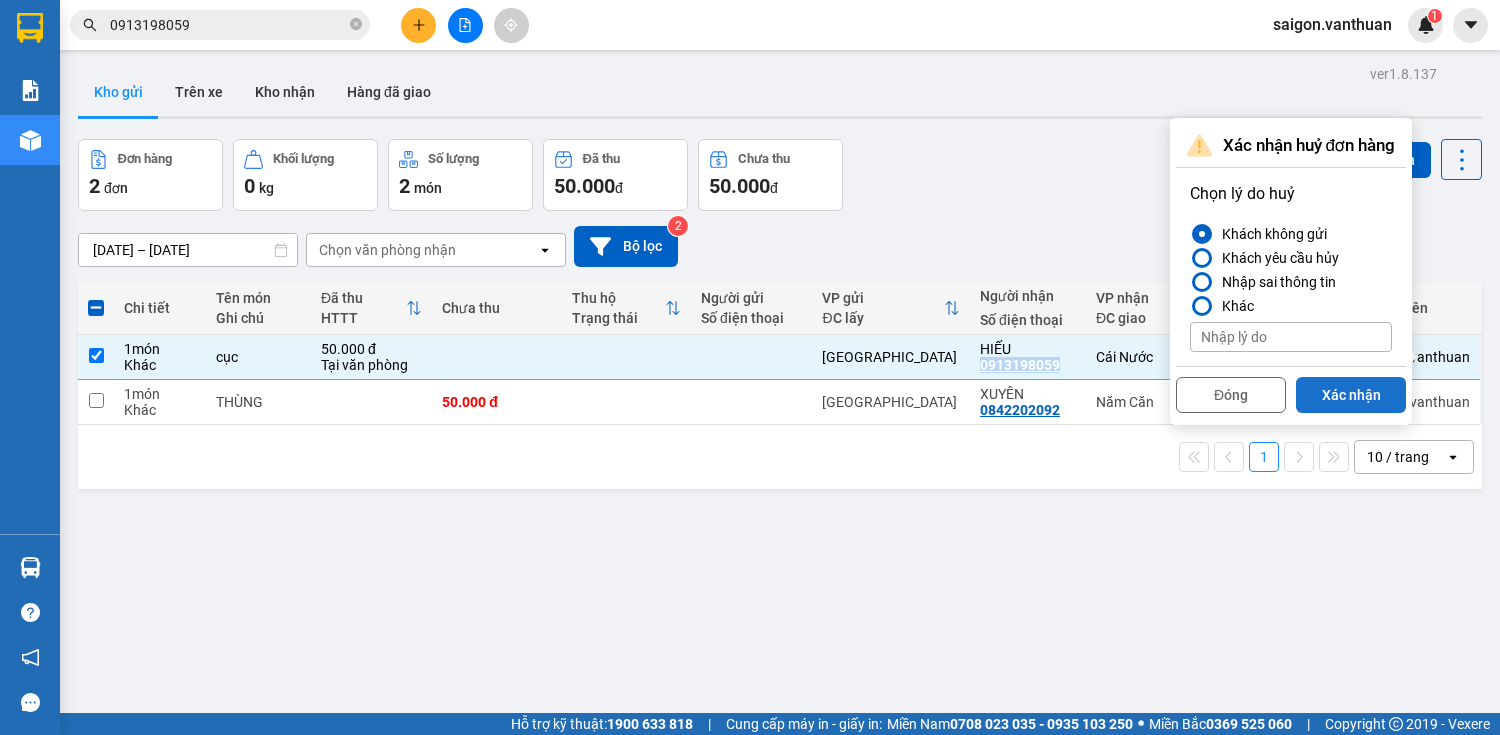 drag, startPoint x: 1321, startPoint y: 394, endPoint x: 1324, endPoint y: 376, distance: 18.248287 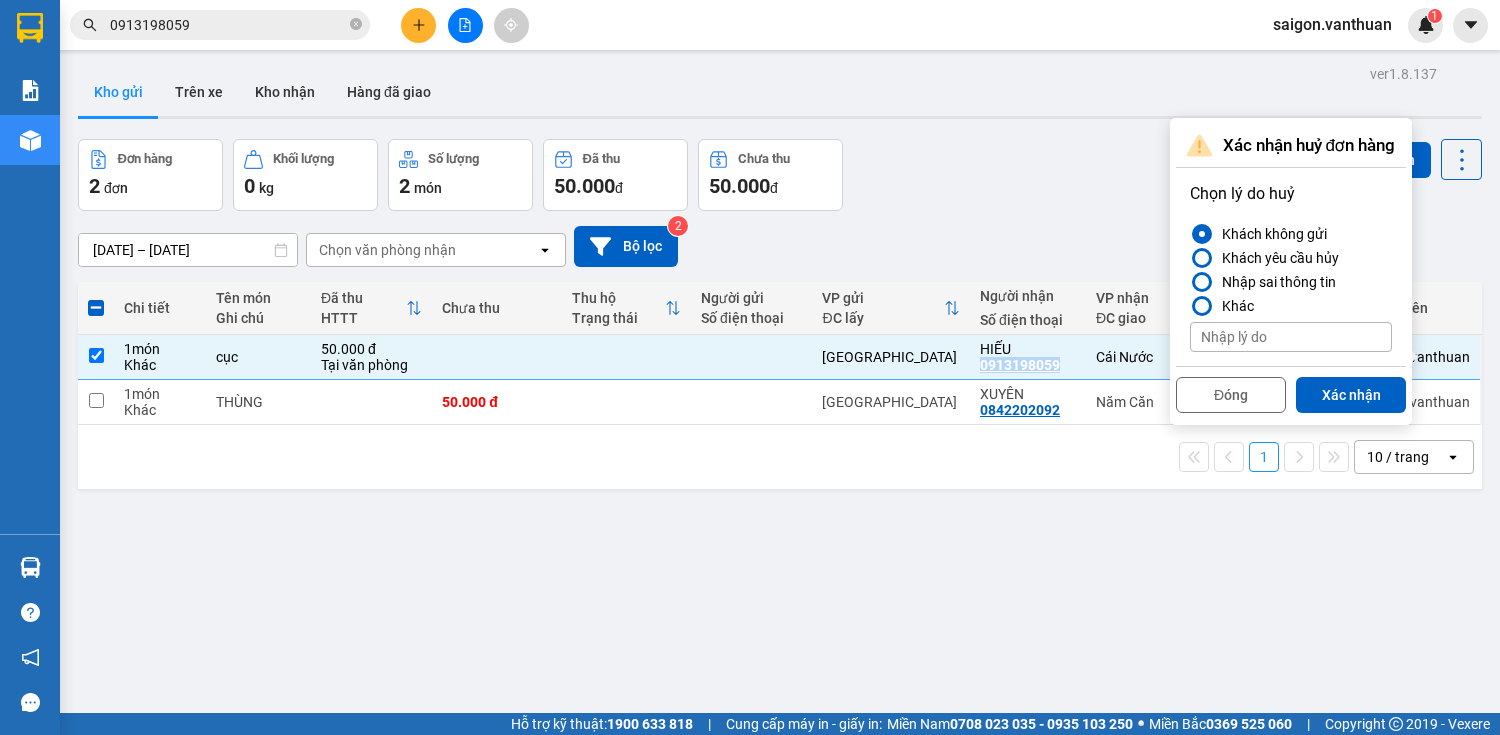 click on "Xác nhận" at bounding box center (1351, 395) 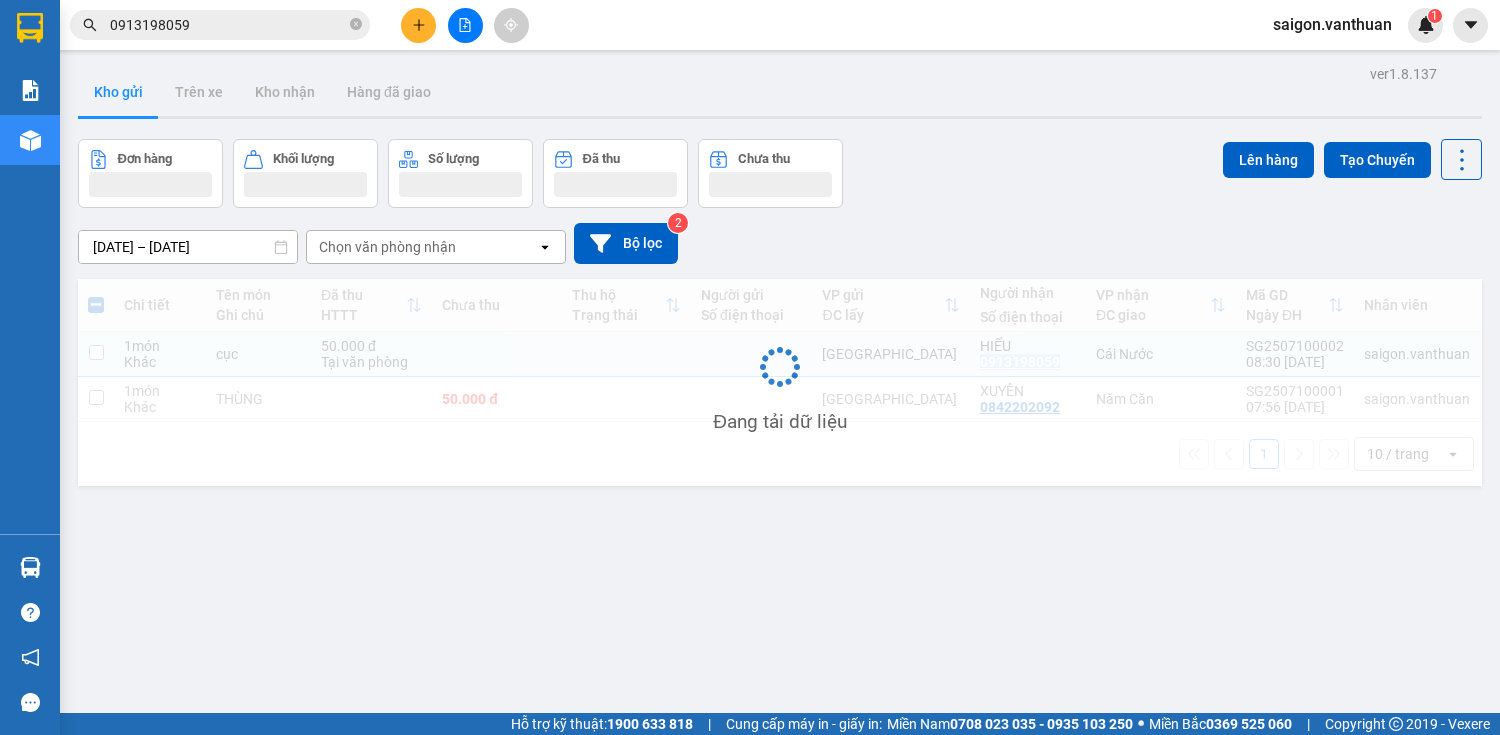 checkbox on "false" 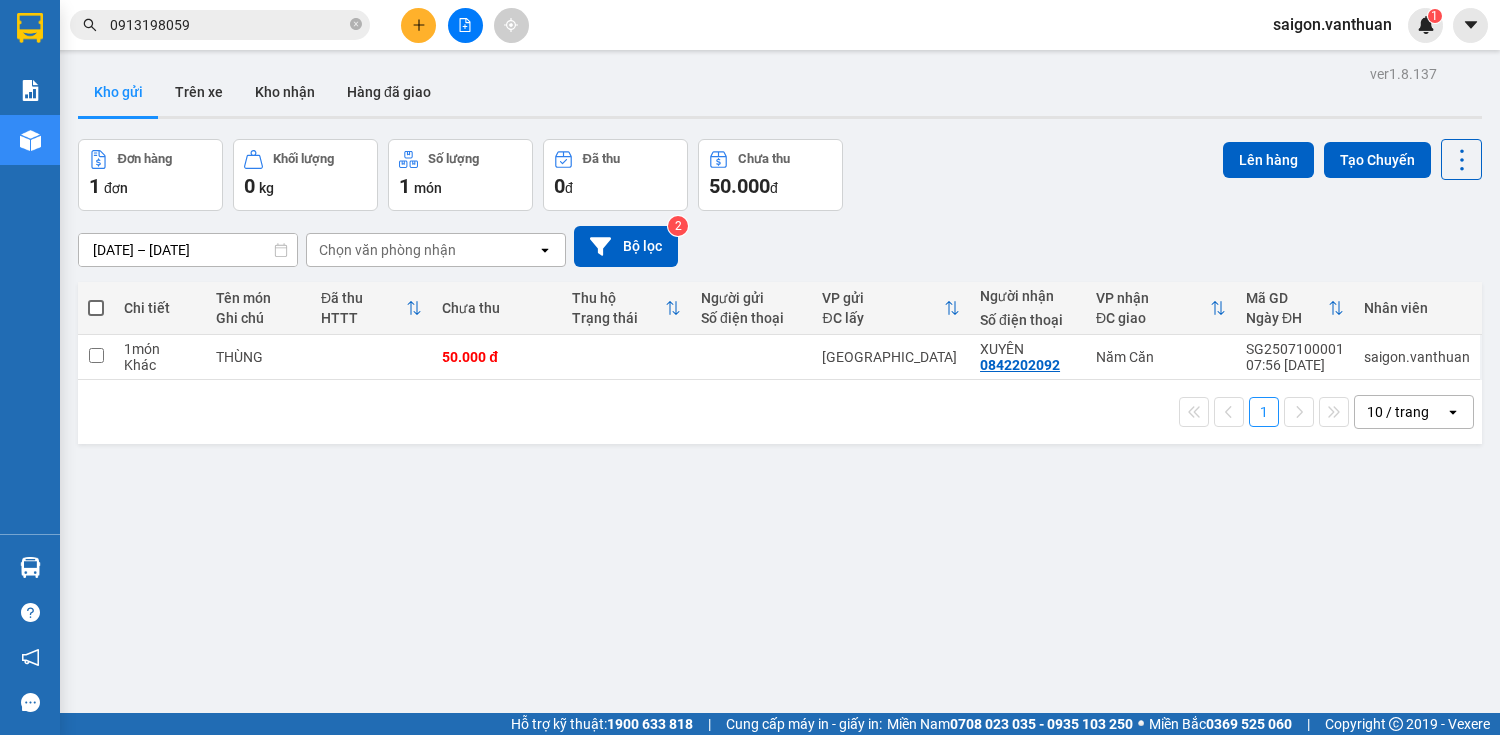 click 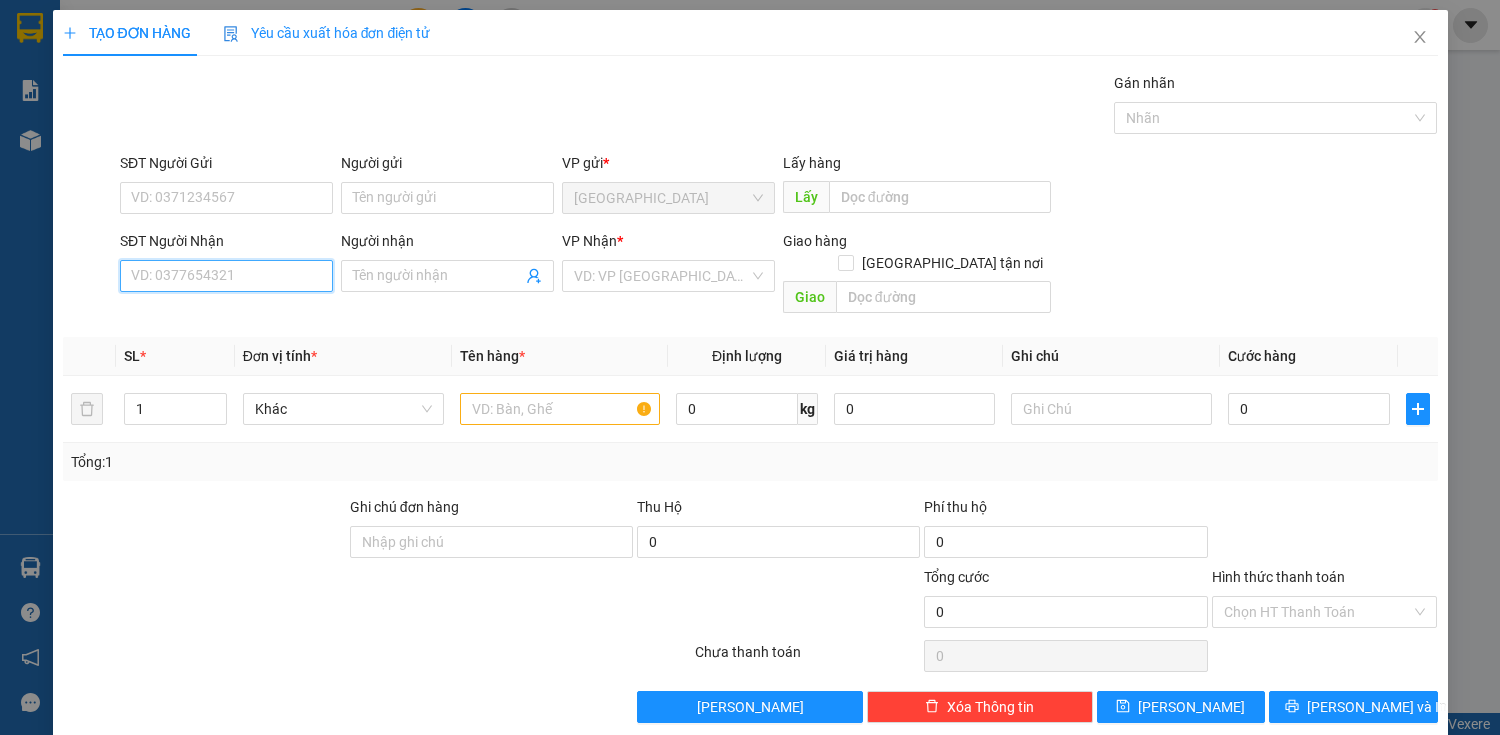 click on "SĐT Người Nhận" at bounding box center (226, 276) 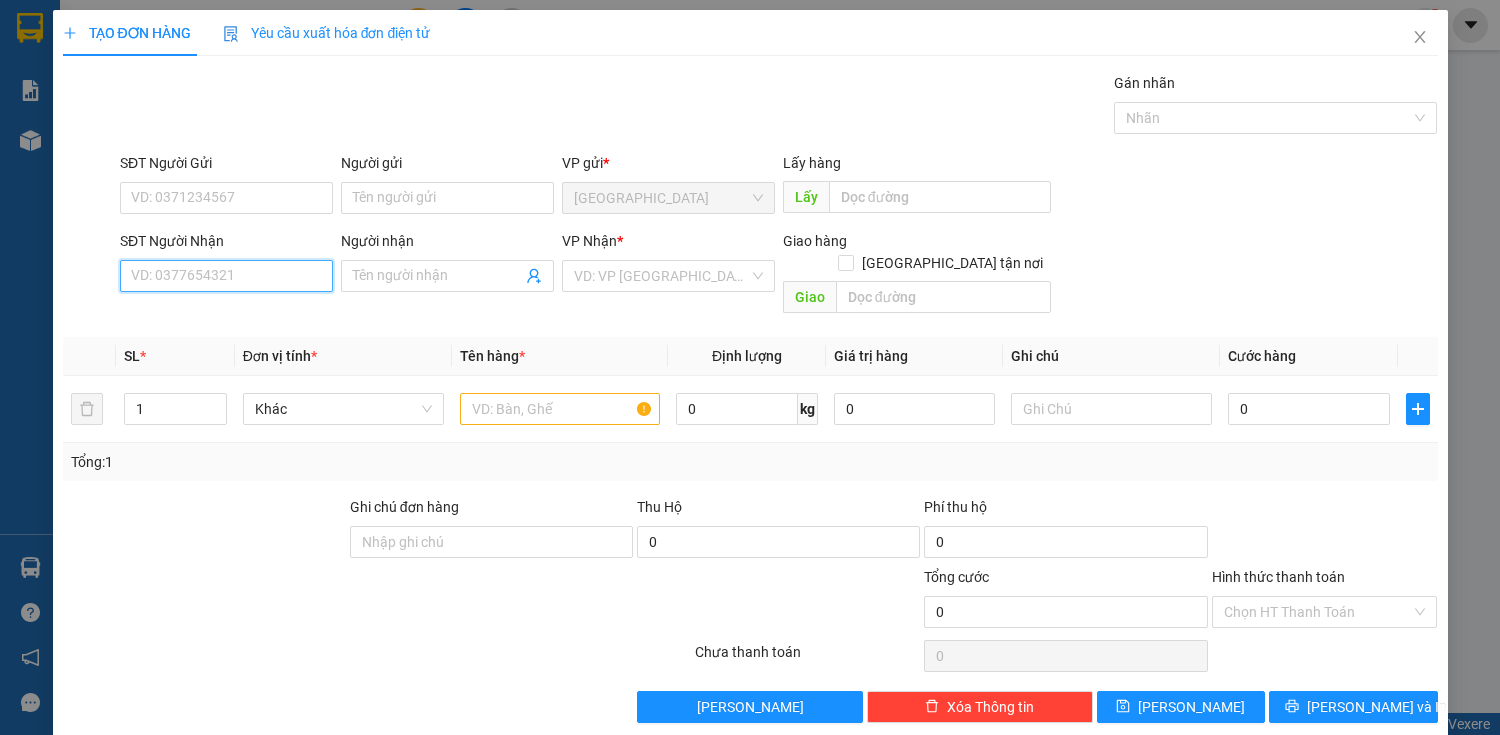 paste on "0913198059" 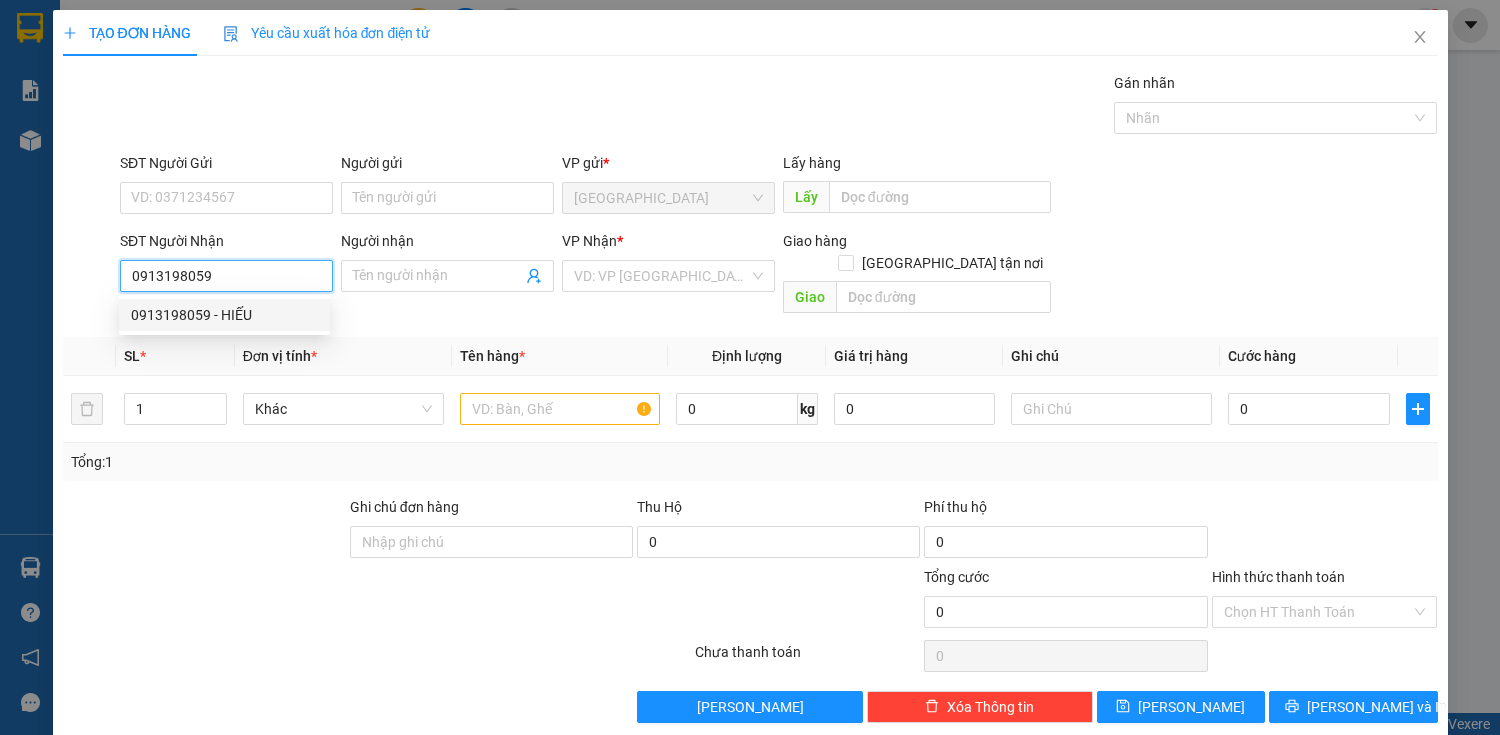 click on "0913198059 - HIẾU" at bounding box center (224, 315) 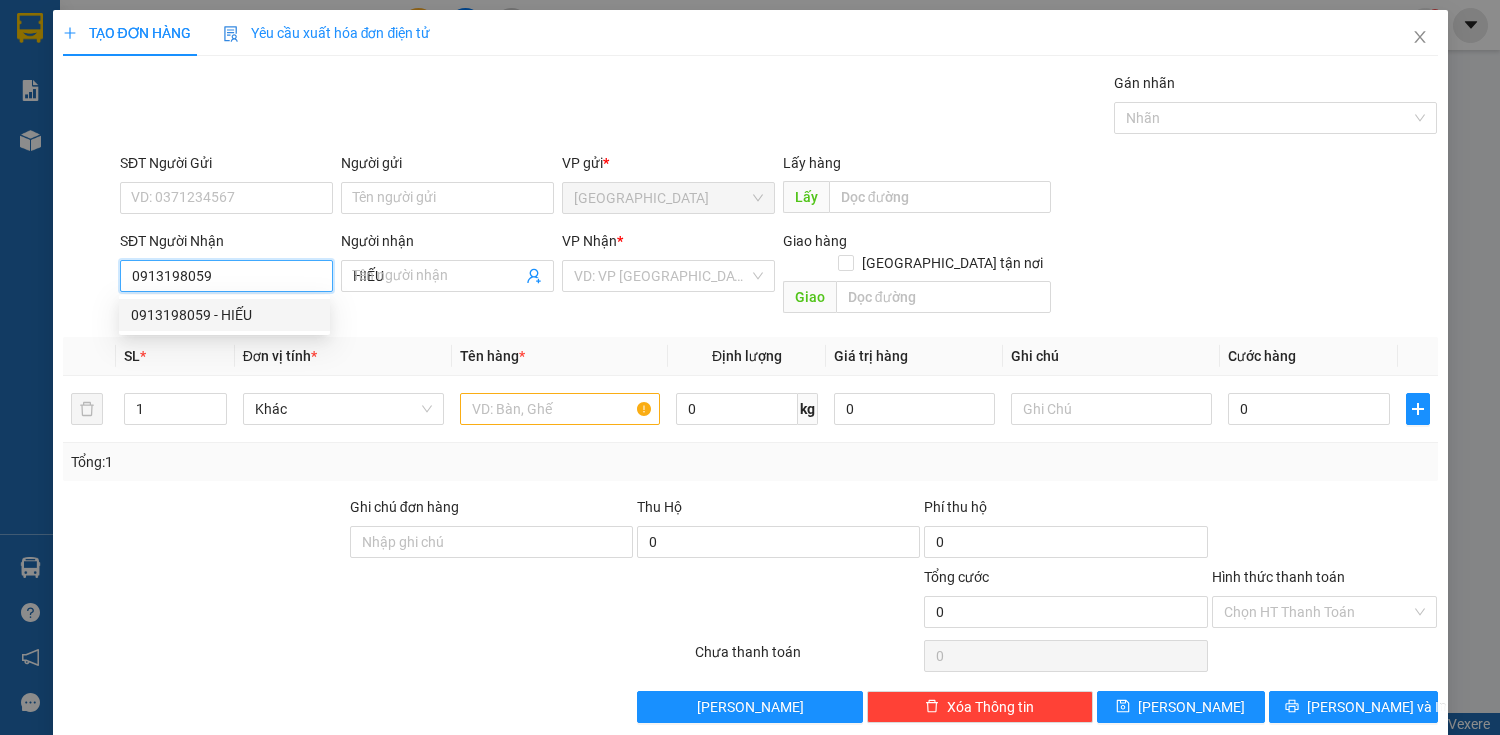 type on "170.000" 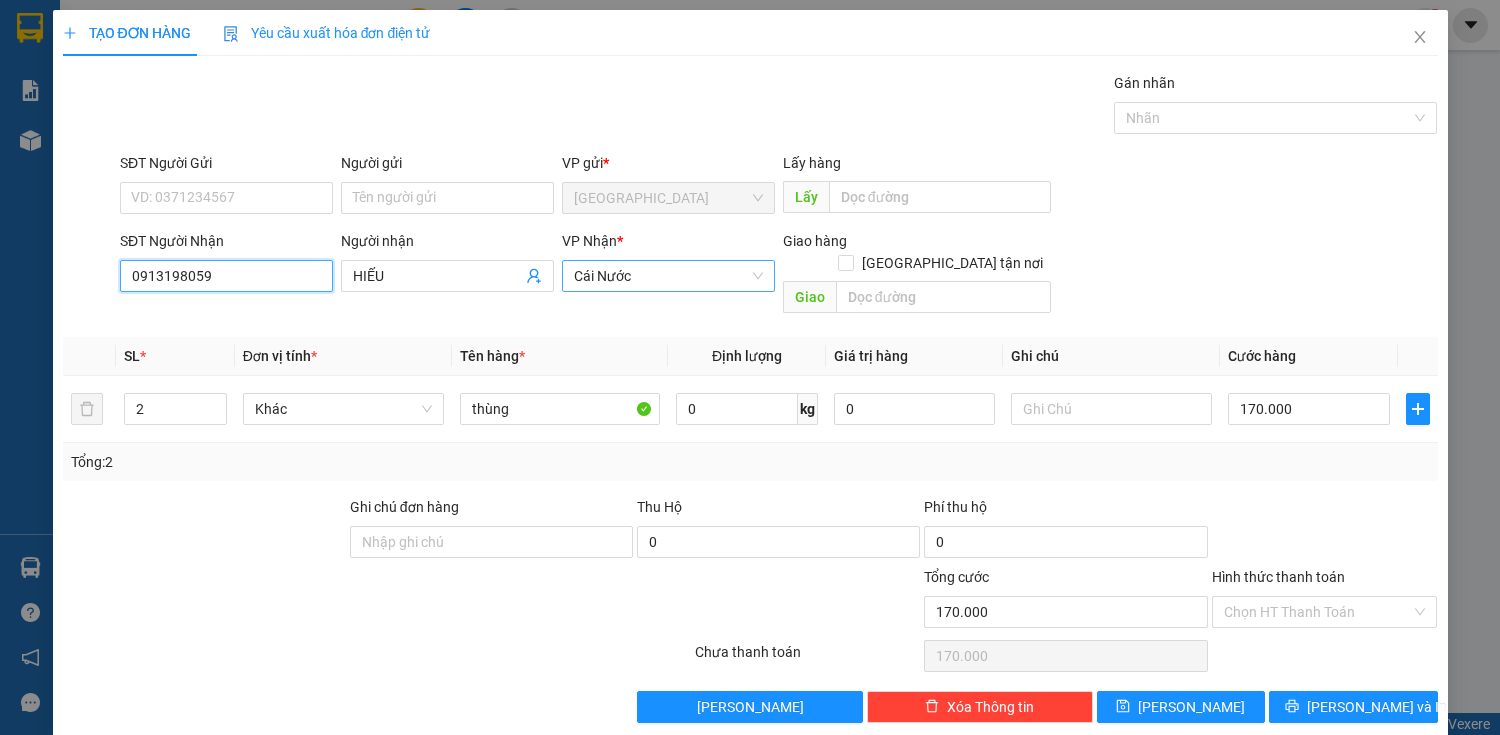 click on "Cái Nước" at bounding box center (668, 276) 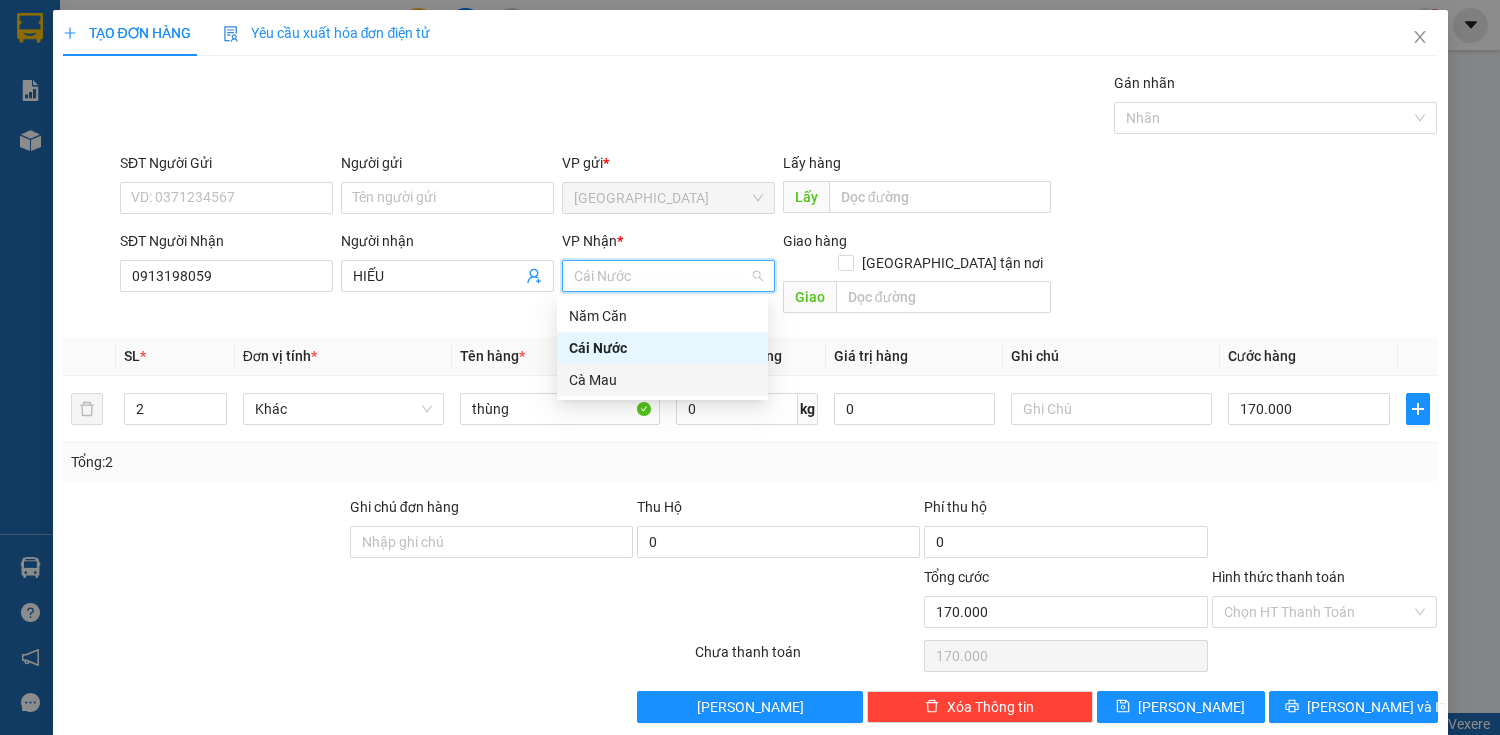 click on "Cà Mau" at bounding box center (662, 380) 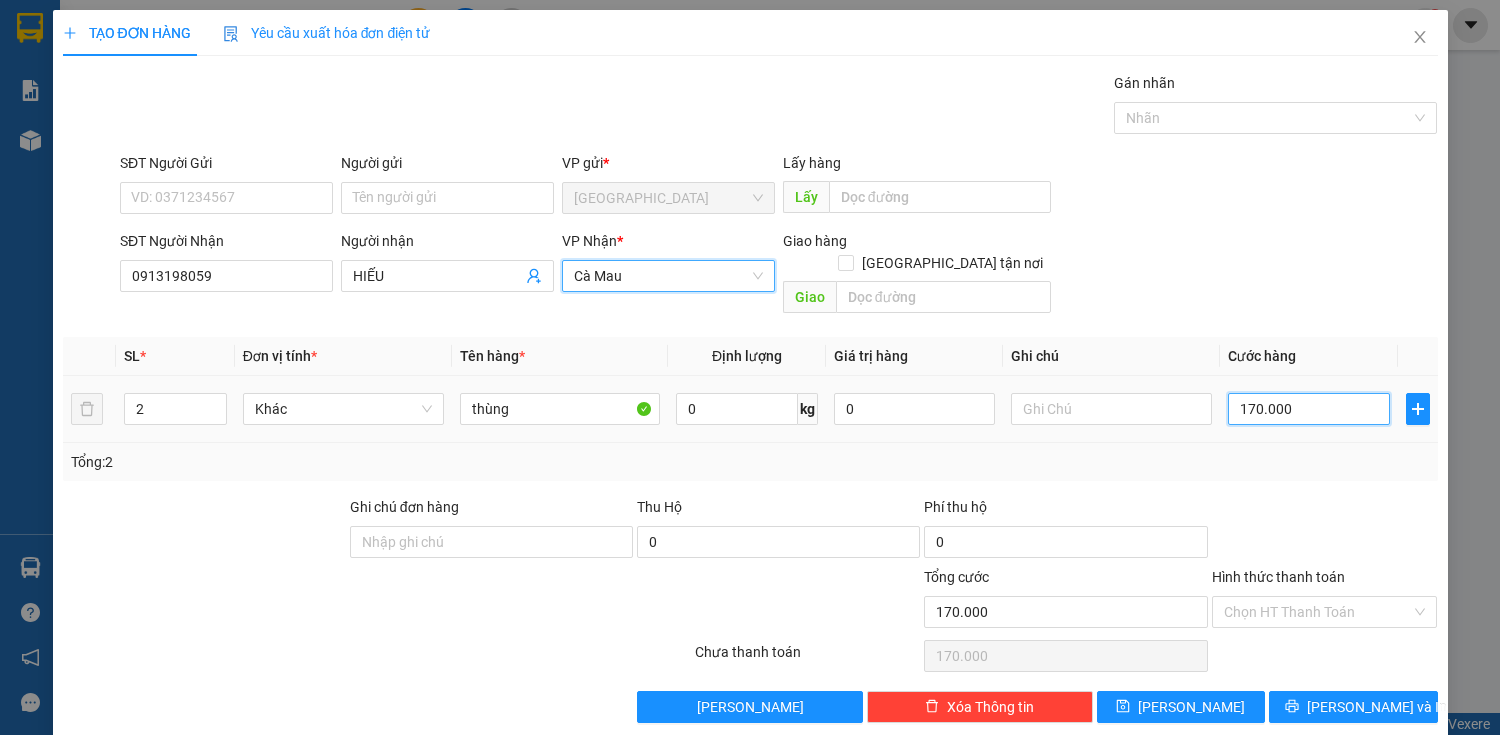 click on "170.000" at bounding box center (1308, 409) 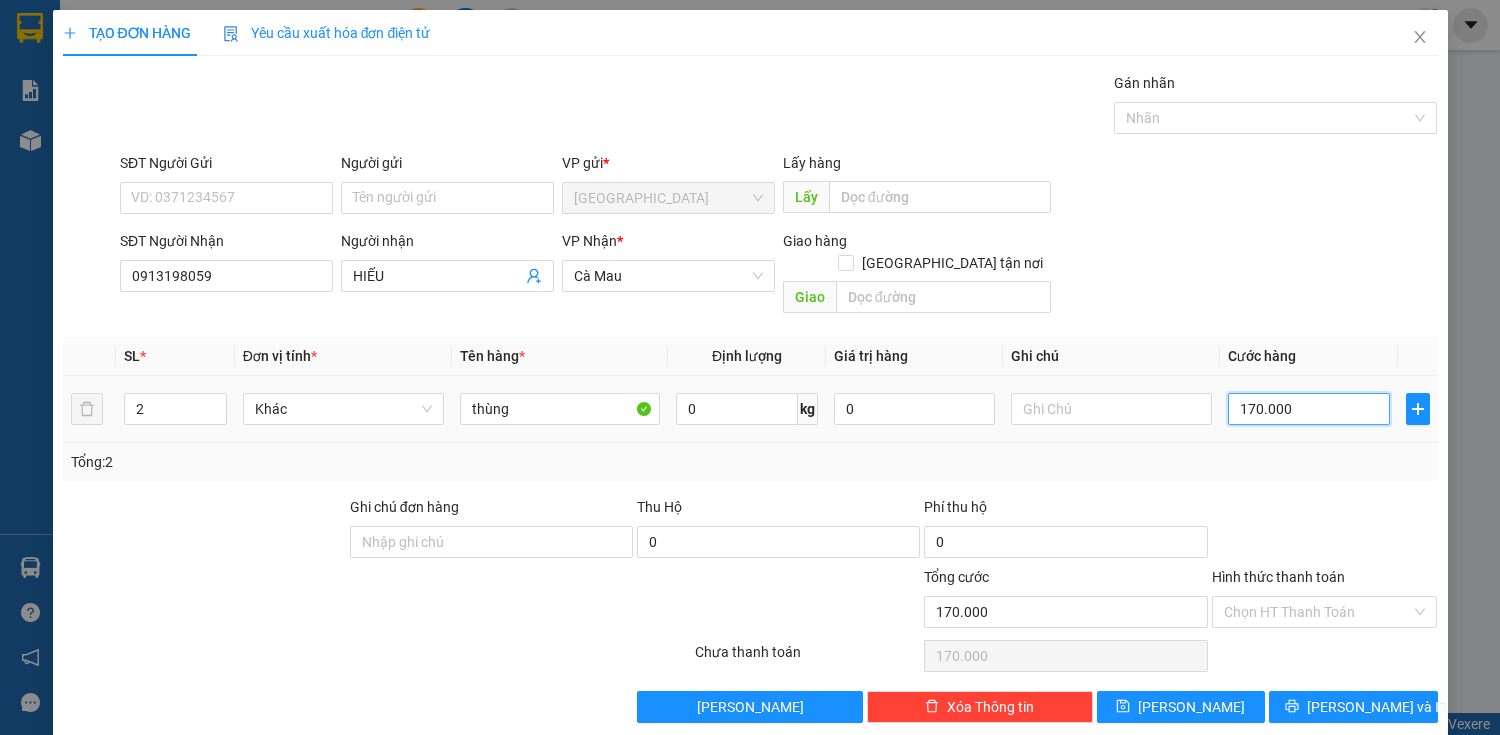 type on "0" 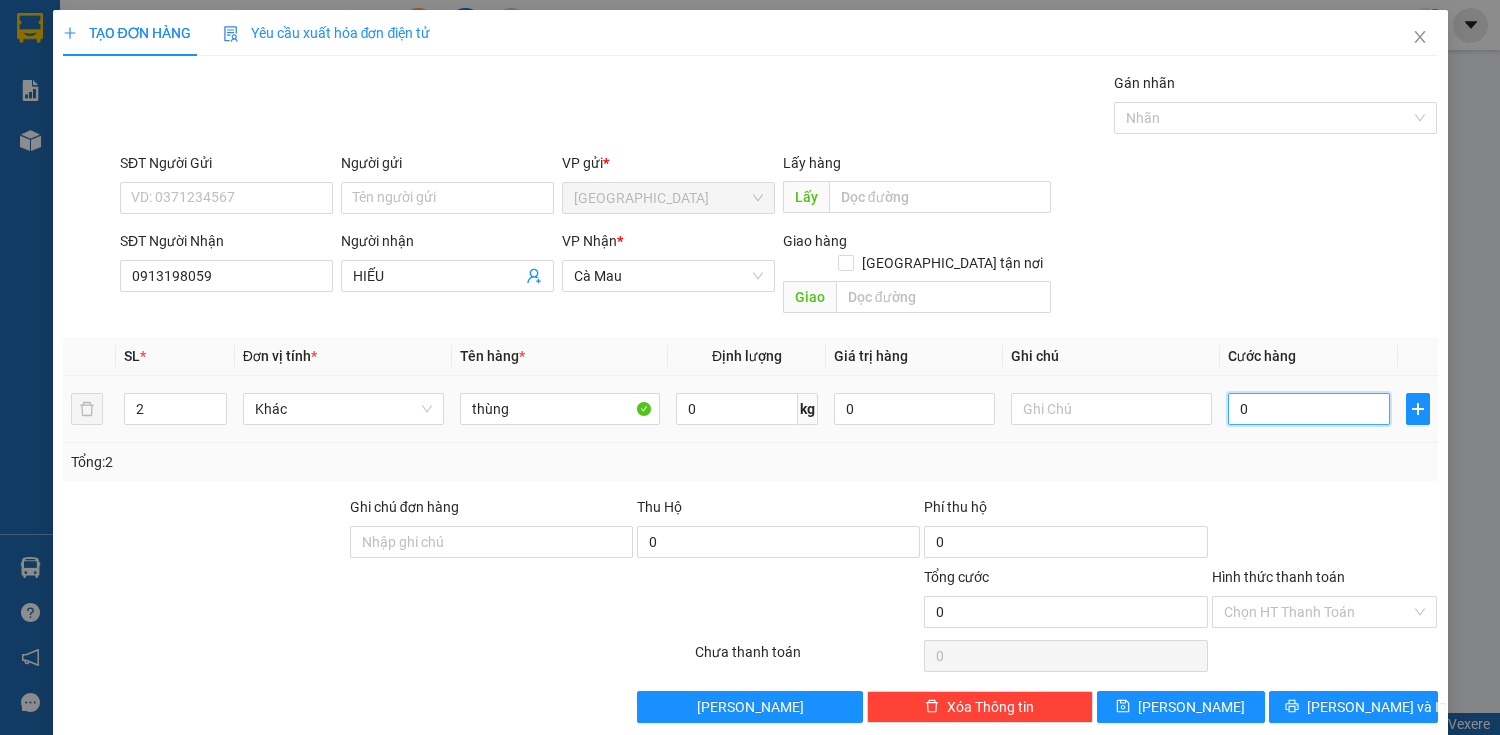 click on "0" at bounding box center (1308, 409) 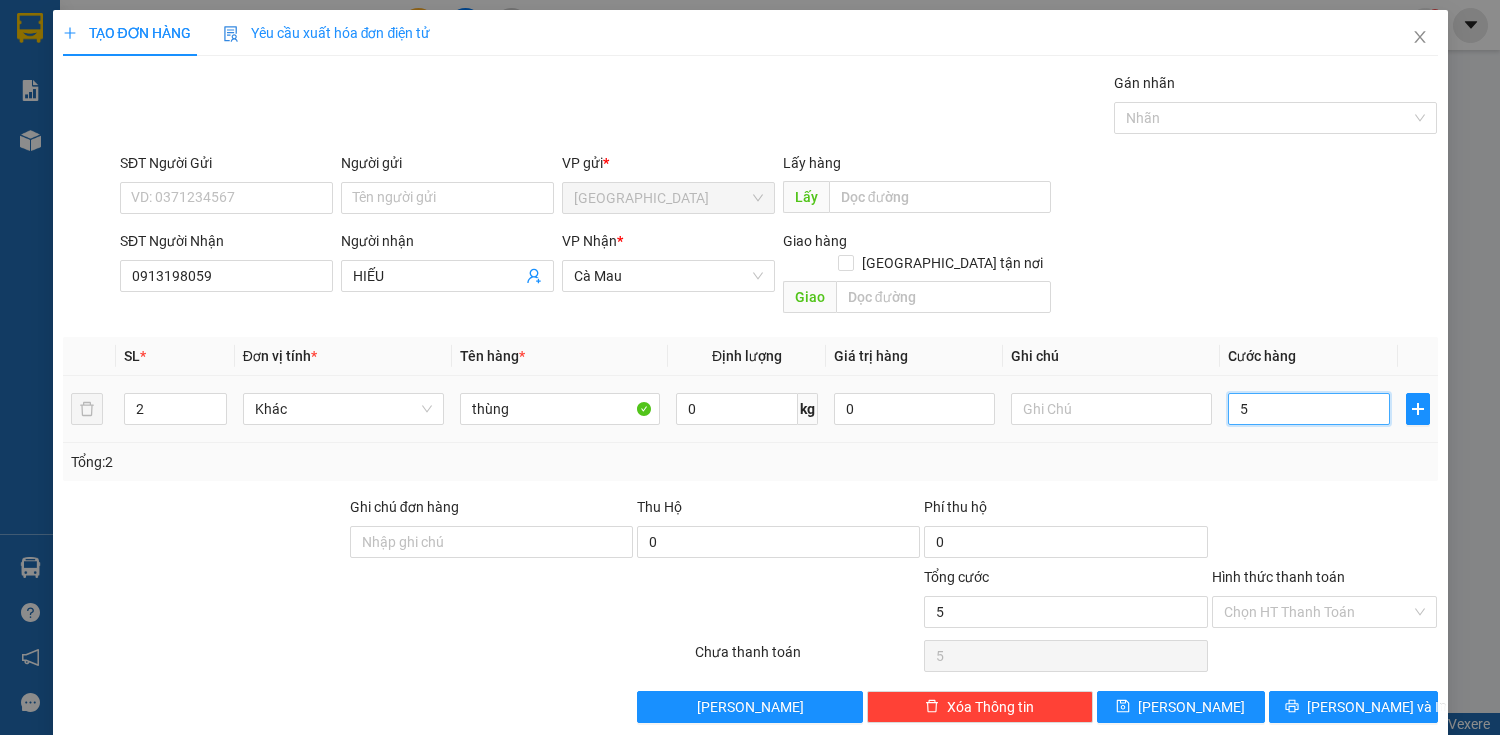 type on "50" 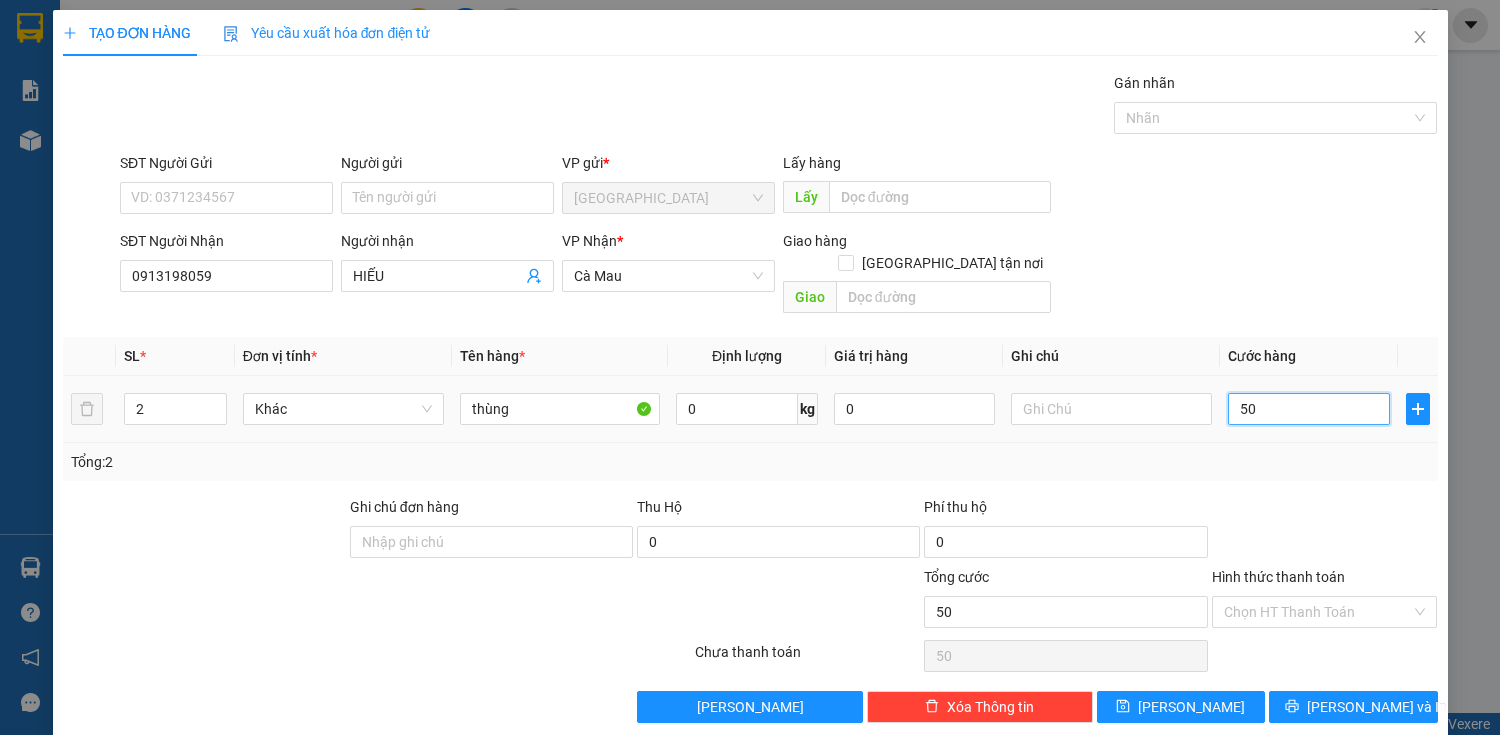 type on "500" 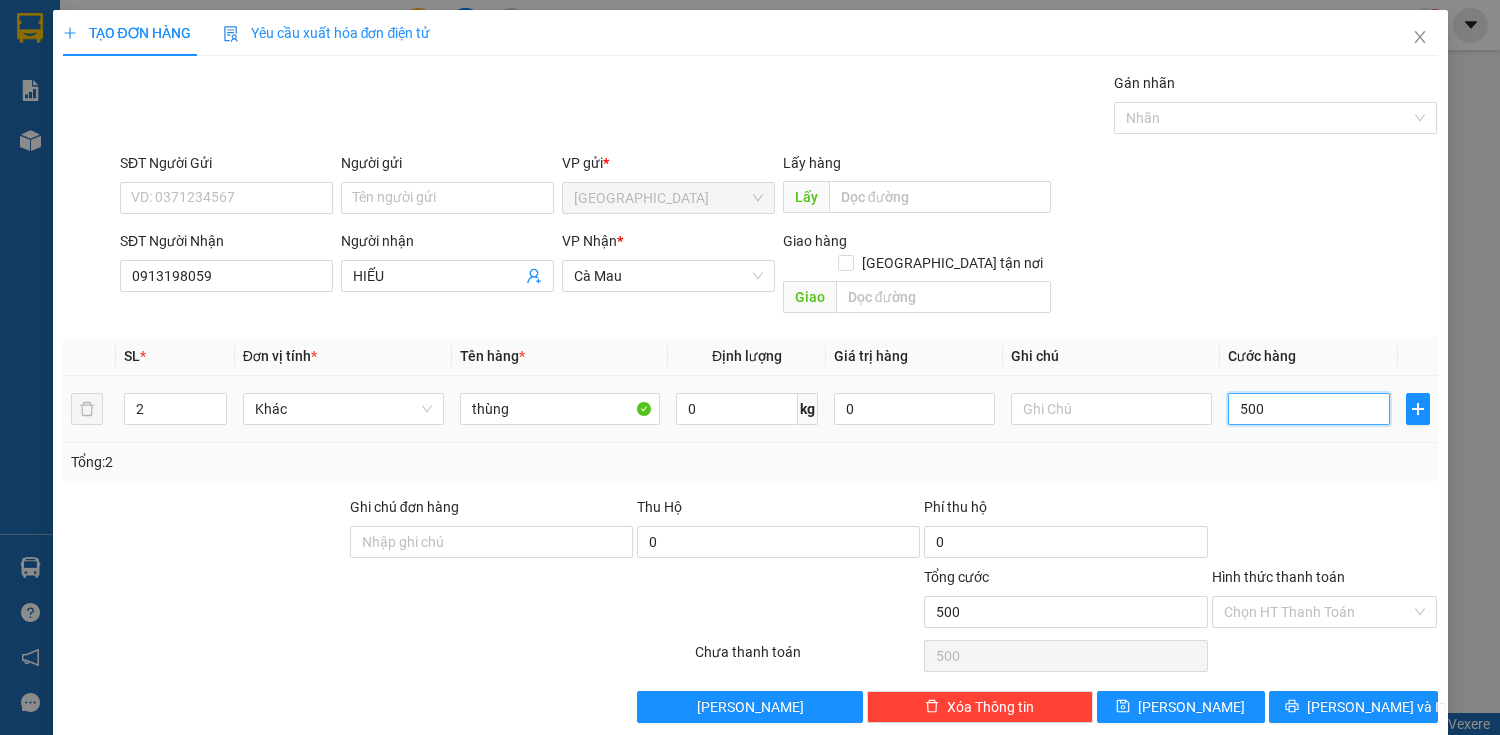 type on "5.000" 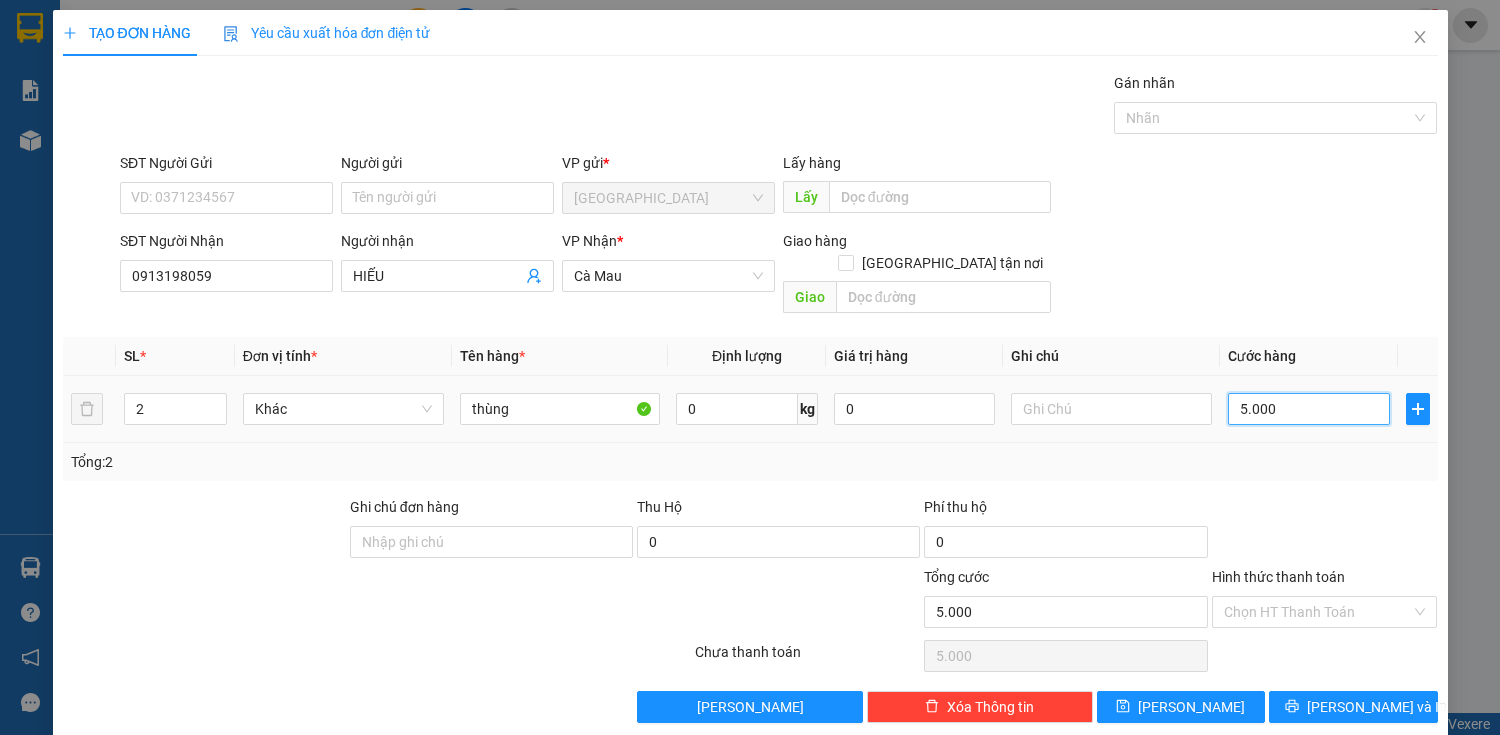 type on "50.000" 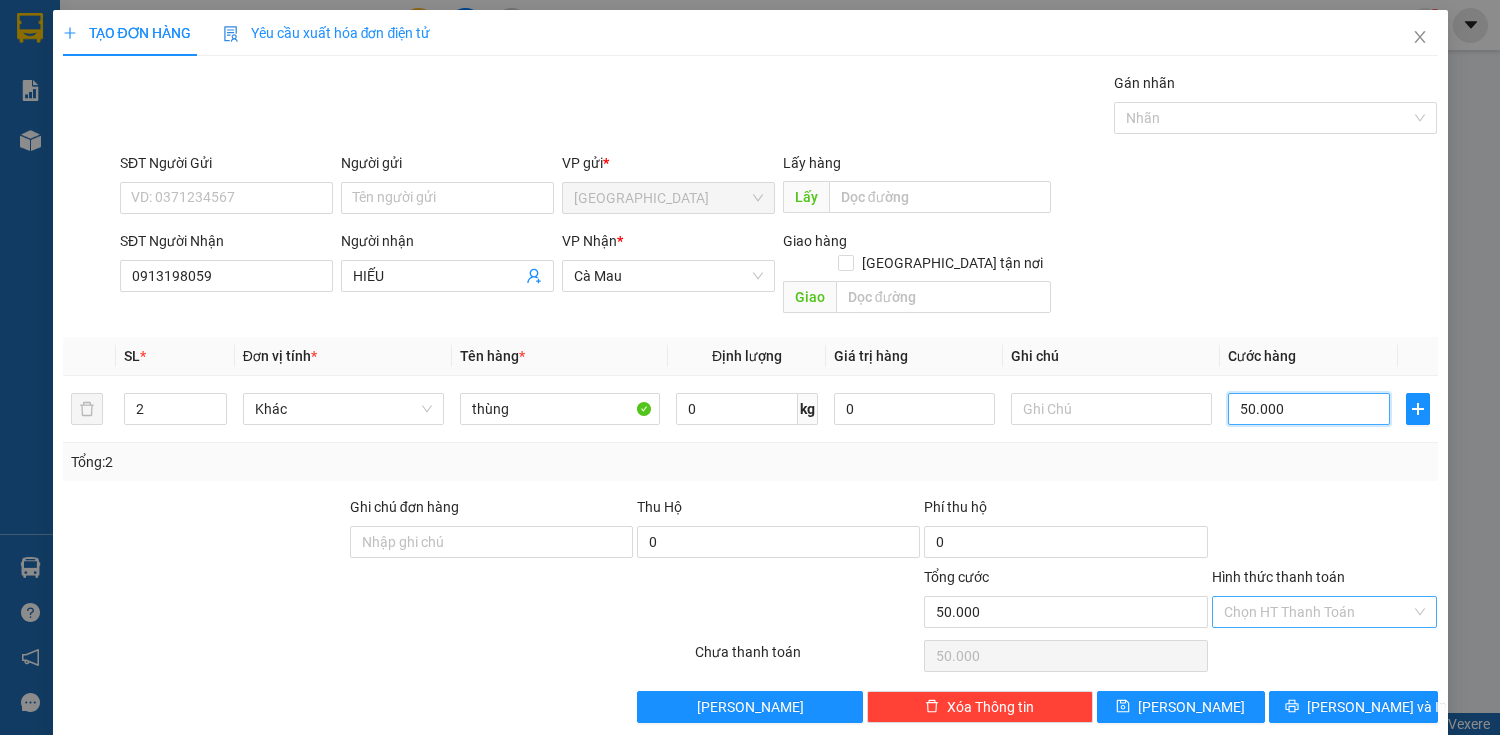 type on "50.000" 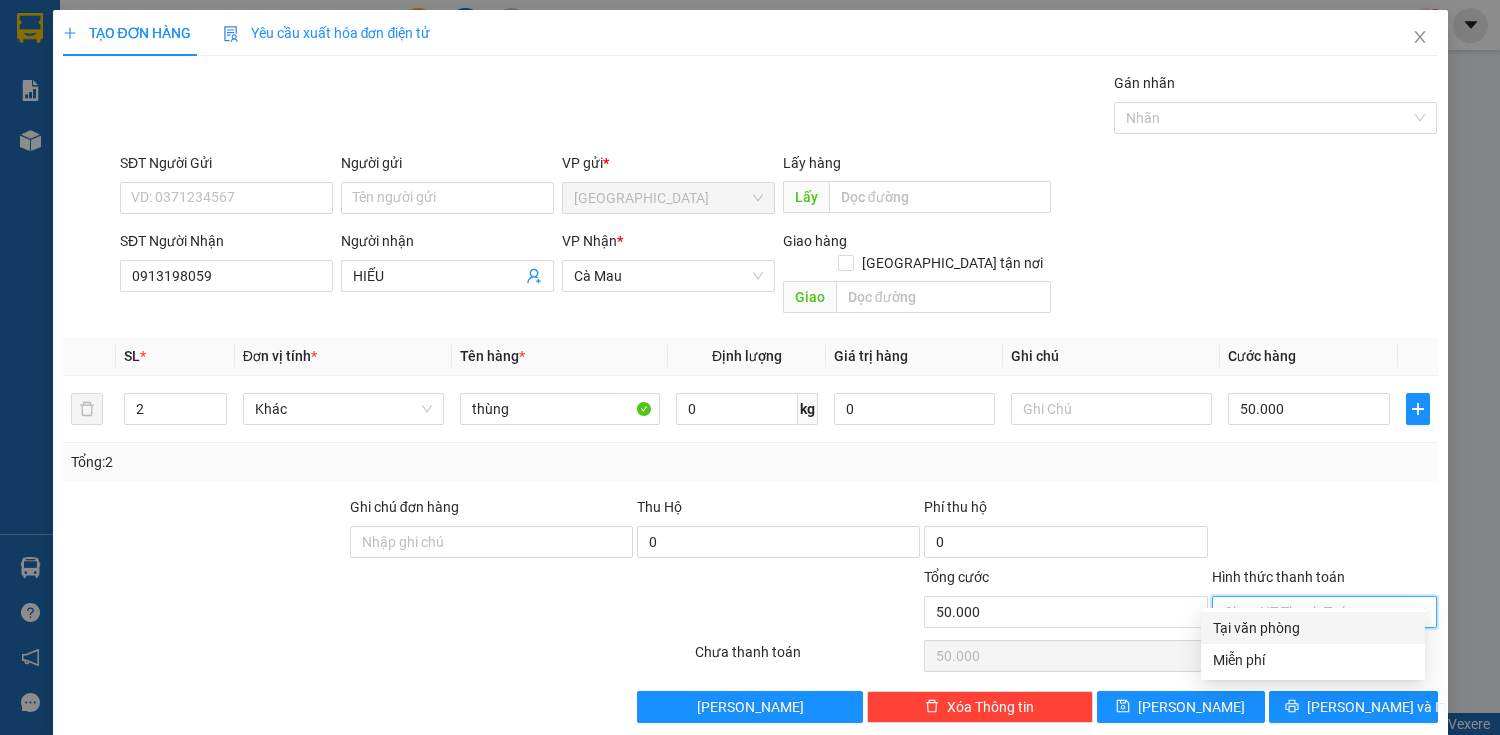 click on "Hình thức thanh toán" at bounding box center [1318, 612] 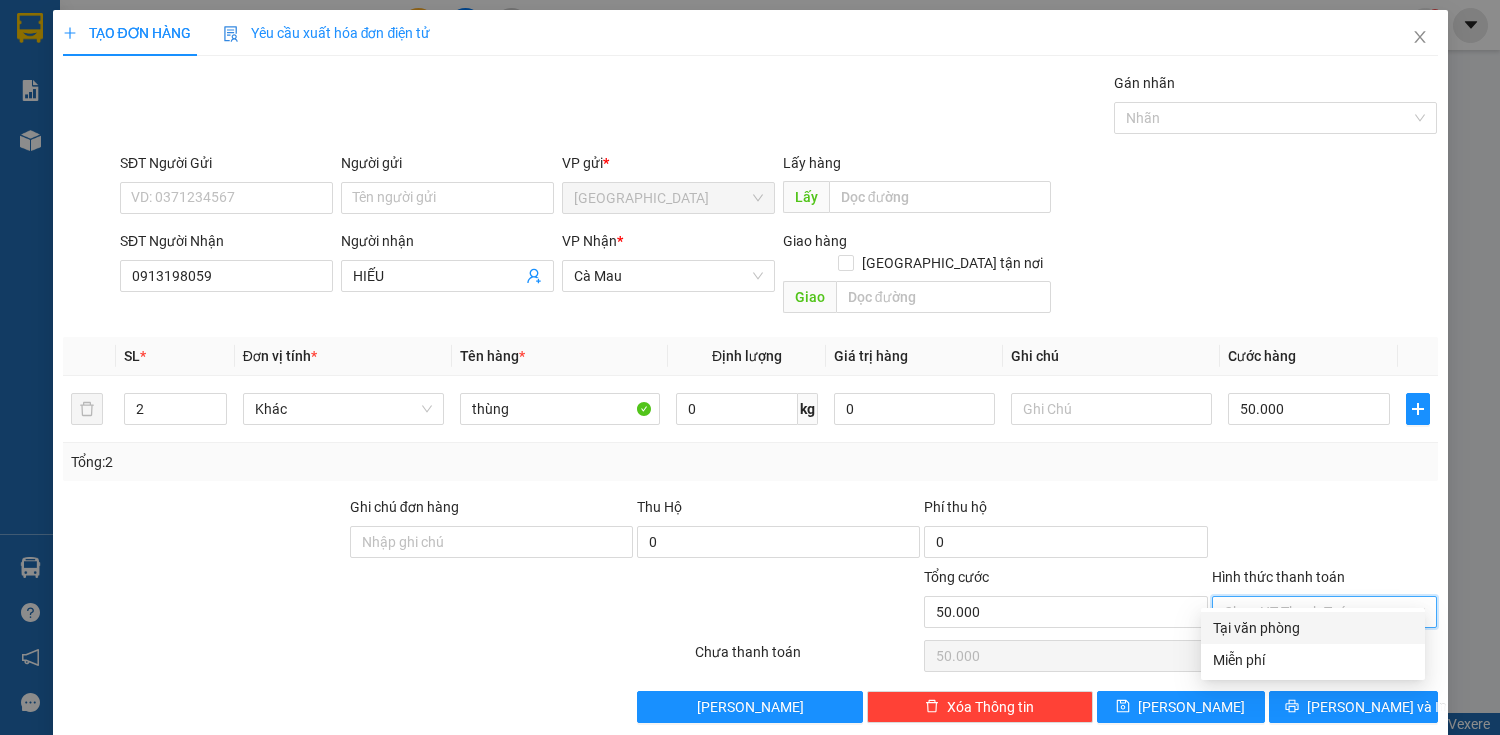 click on "Tại văn phòng" at bounding box center (1313, 628) 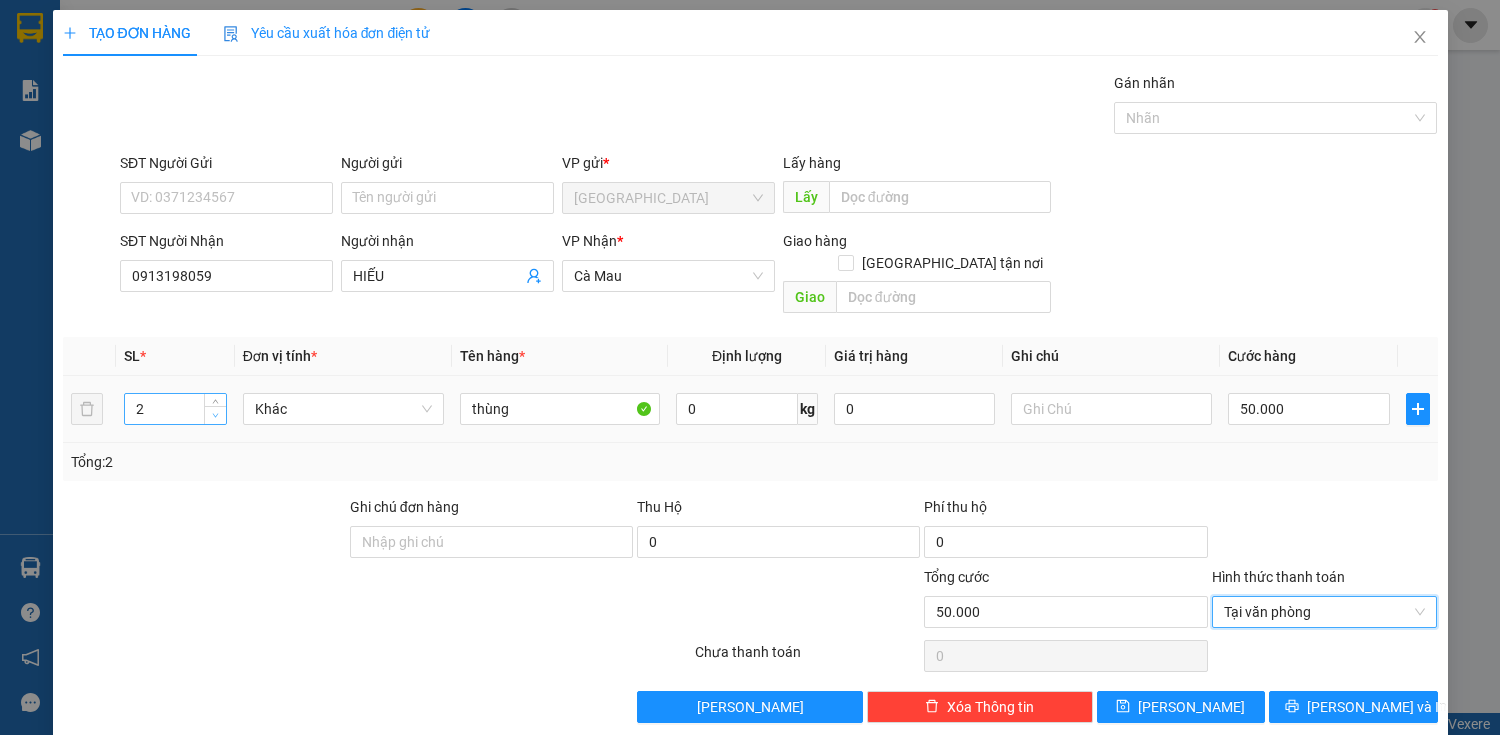 type on "1" 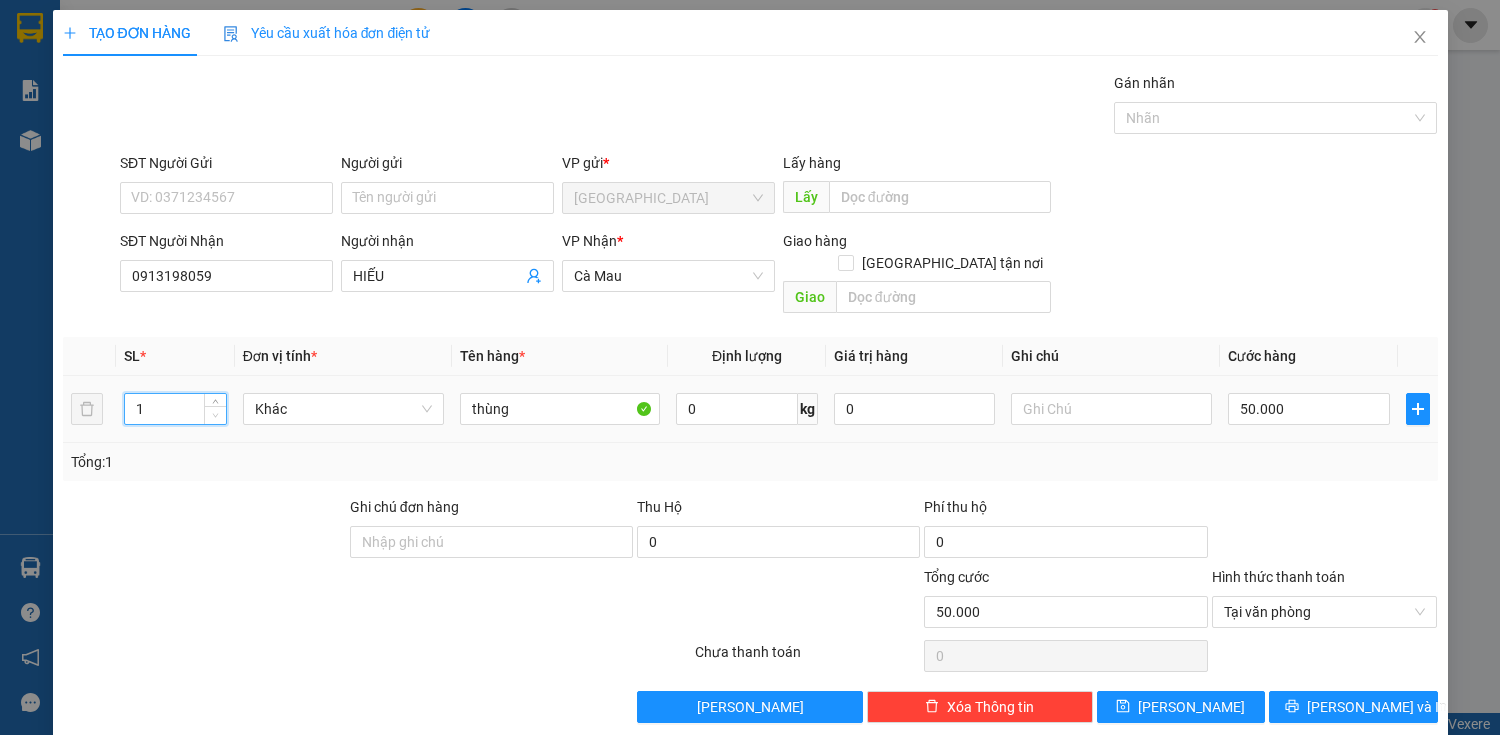 click 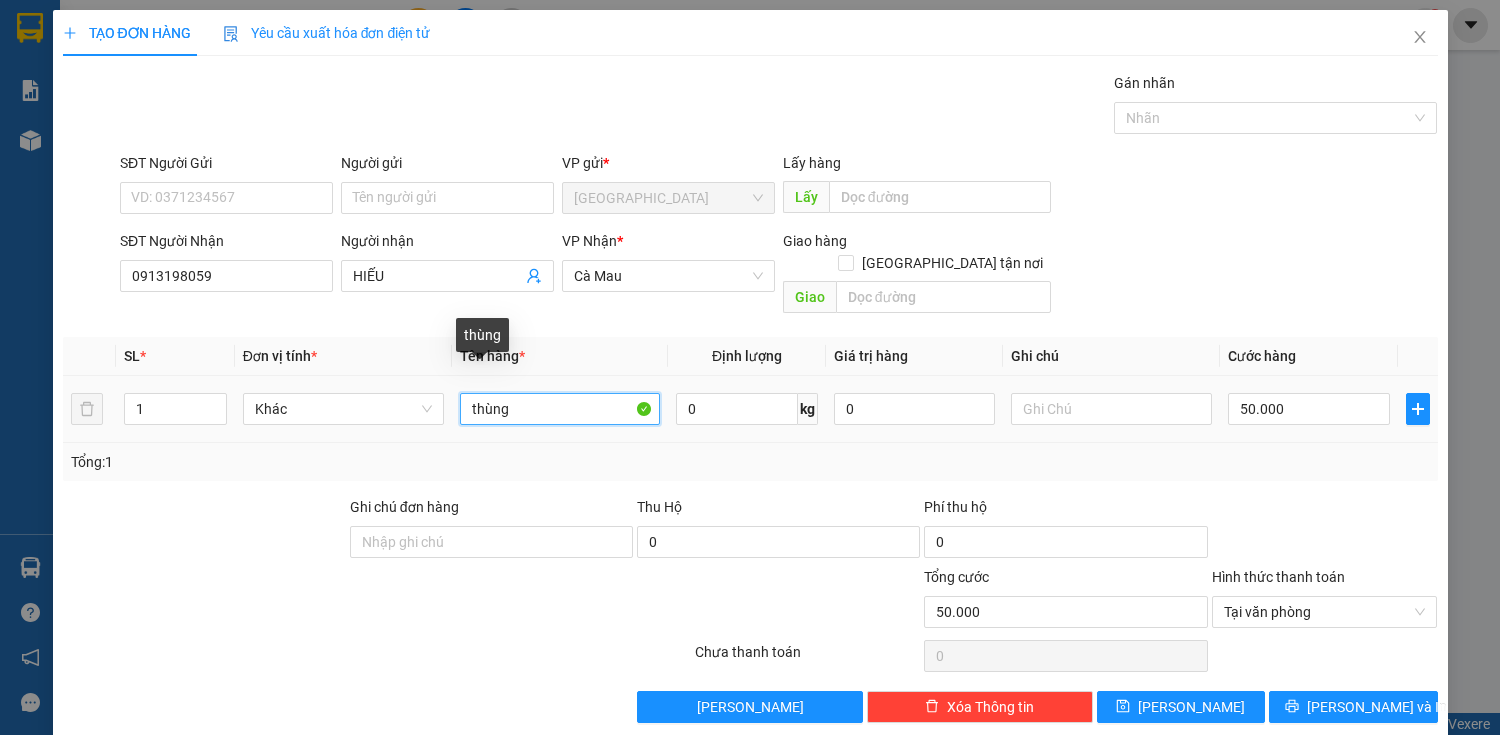 click on "thùng" at bounding box center [560, 409] 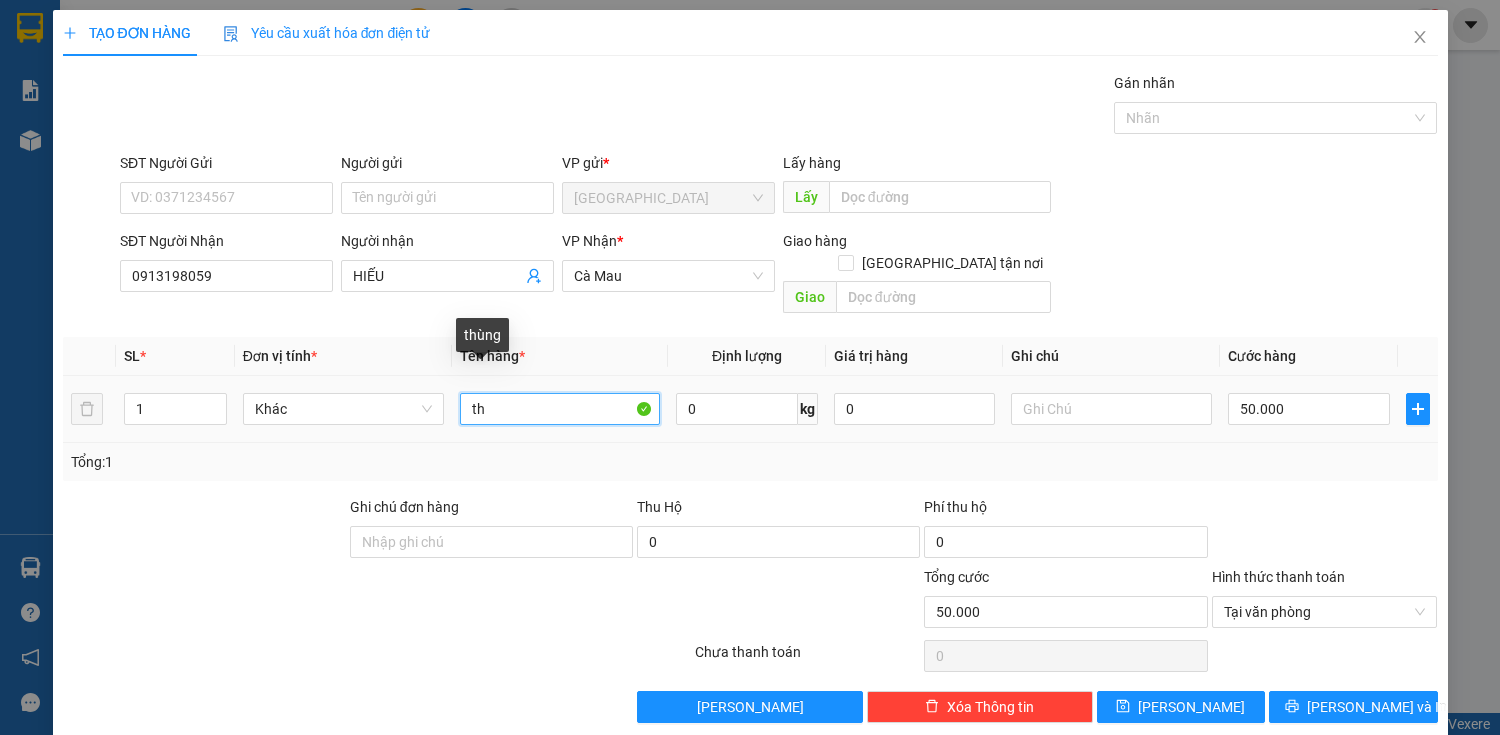 type on "t" 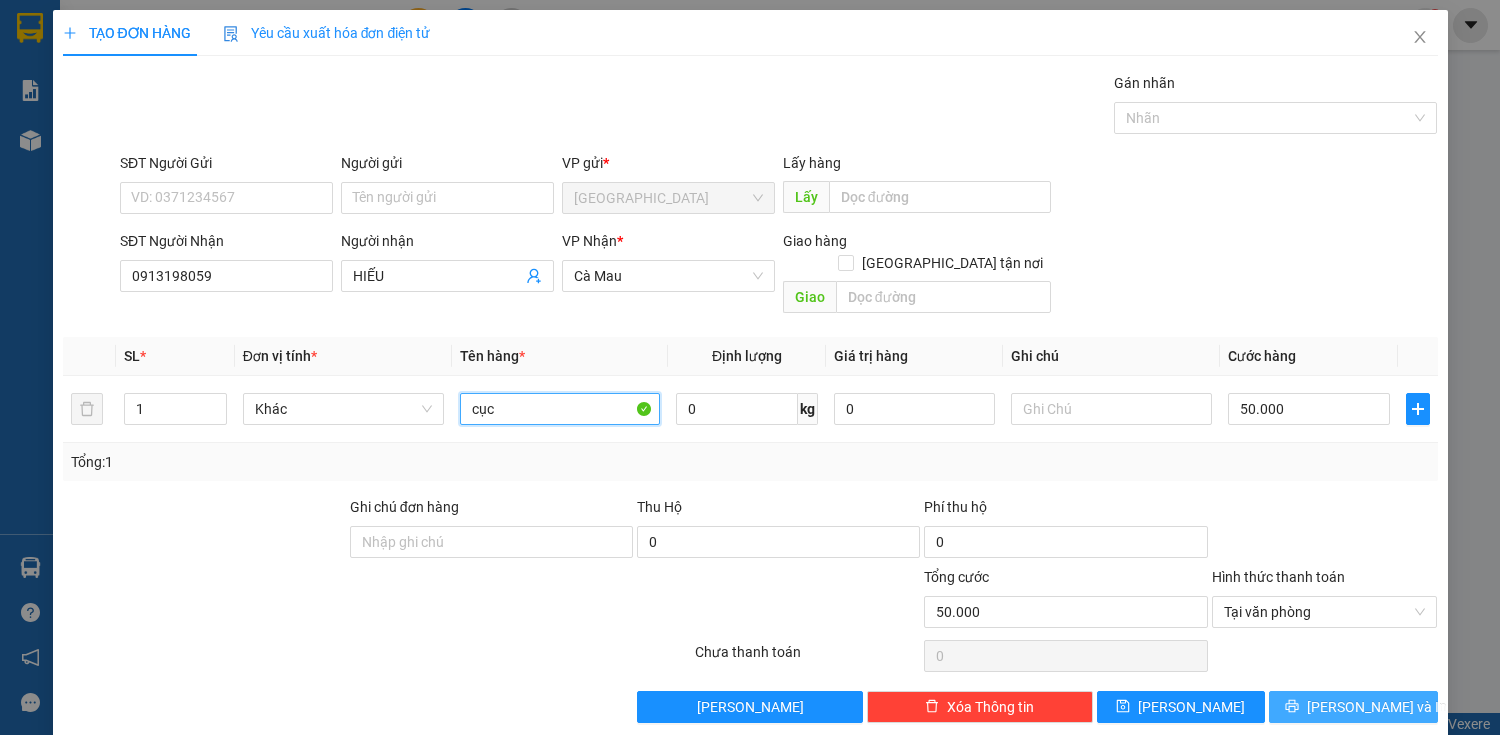 type on "cục" 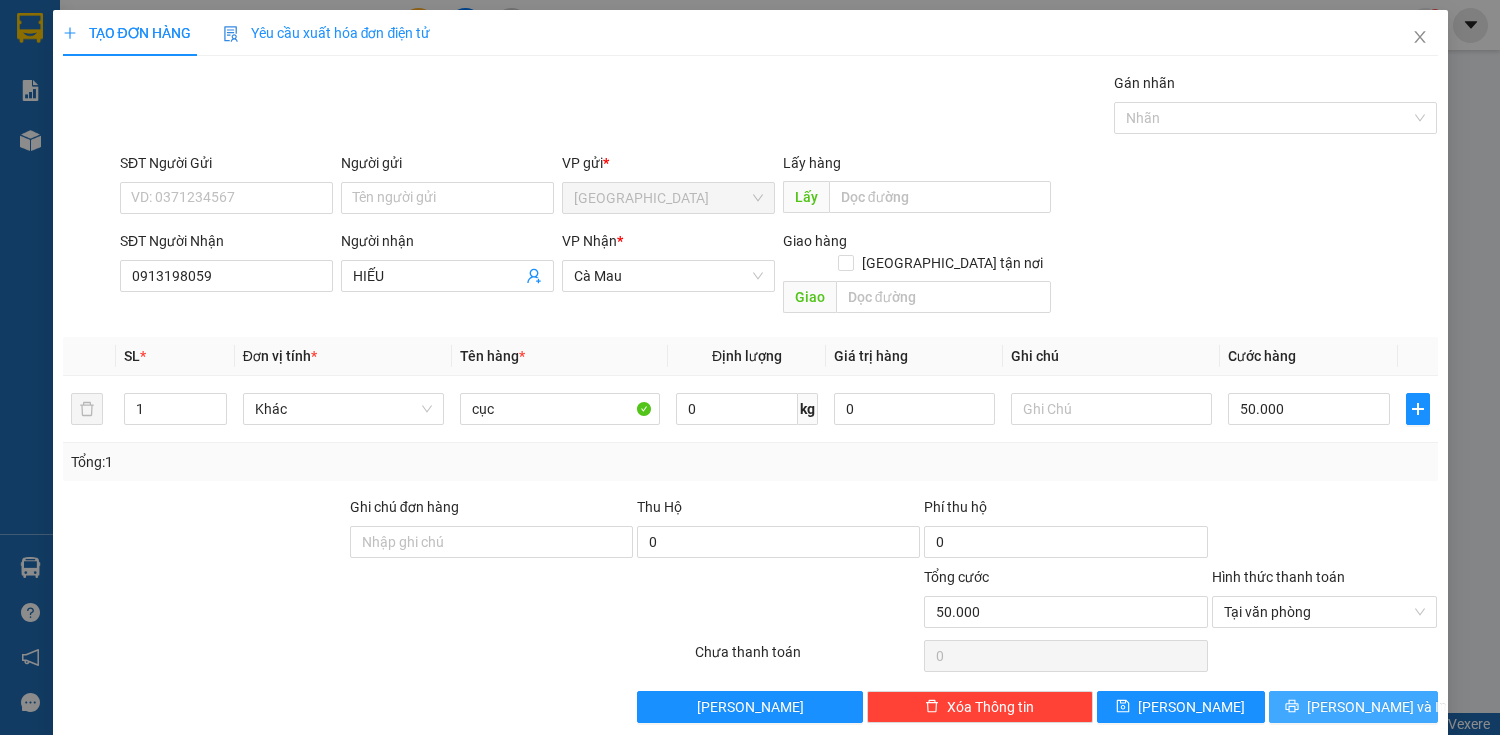 click on "[PERSON_NAME] và In" at bounding box center (1377, 707) 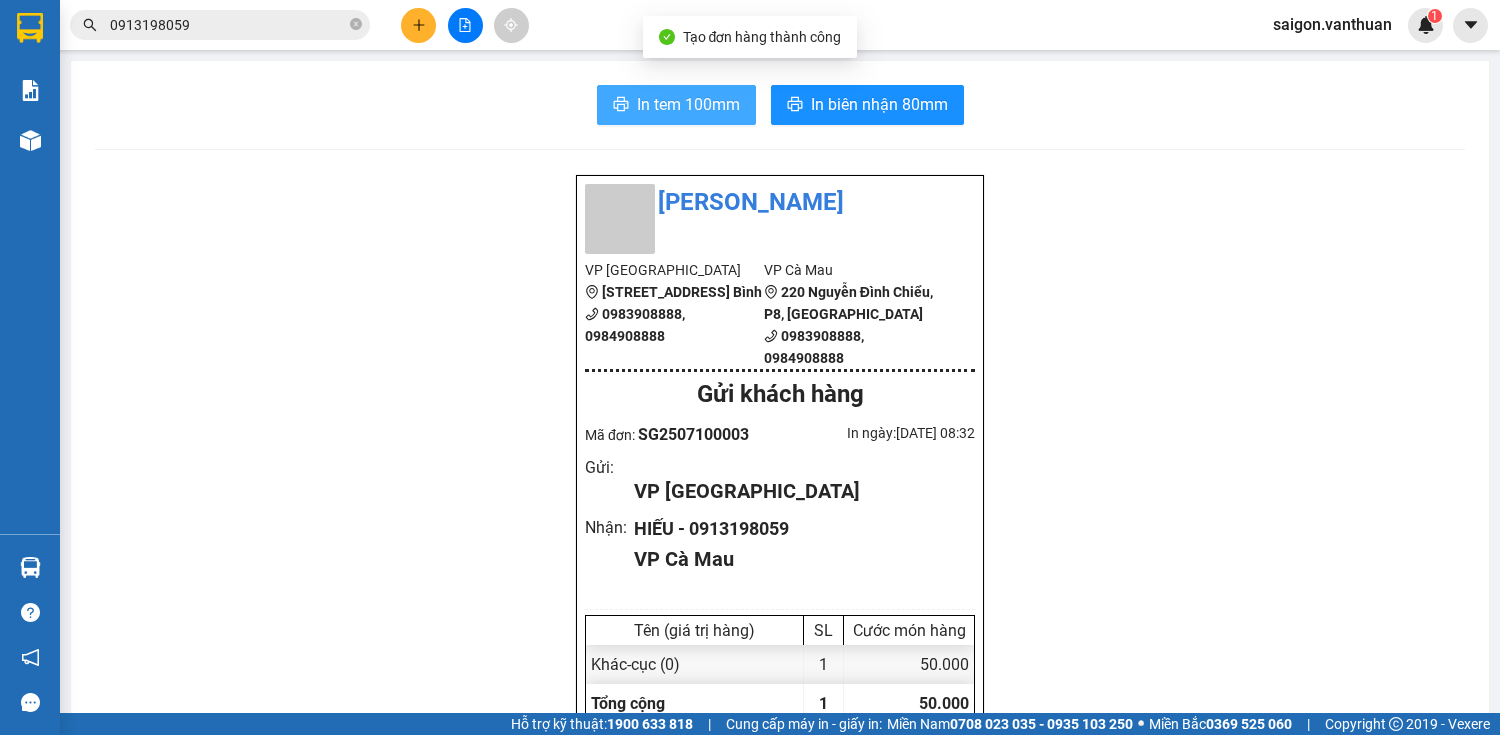 drag, startPoint x: 639, startPoint y: 96, endPoint x: 648, endPoint y: 114, distance: 20.12461 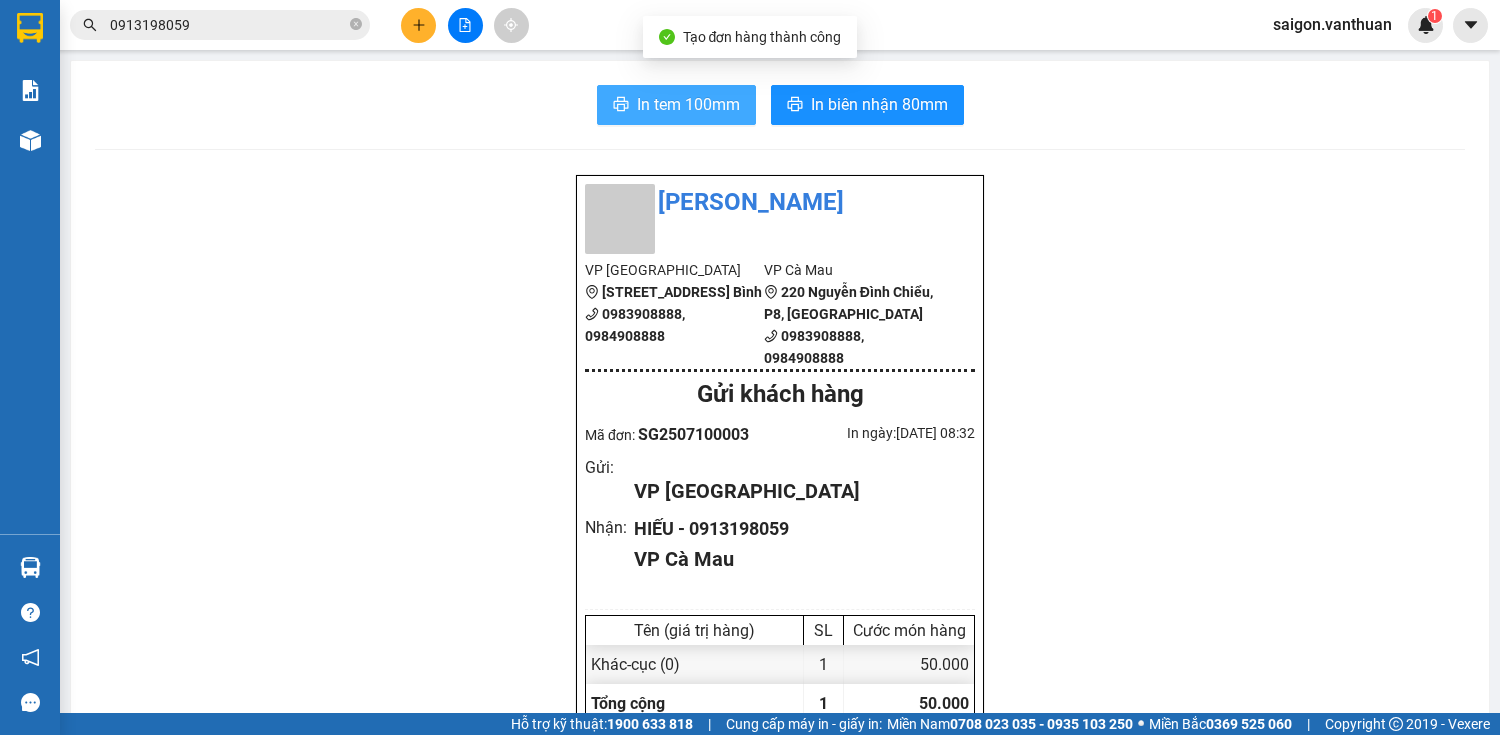 scroll, scrollTop: 0, scrollLeft: 0, axis: both 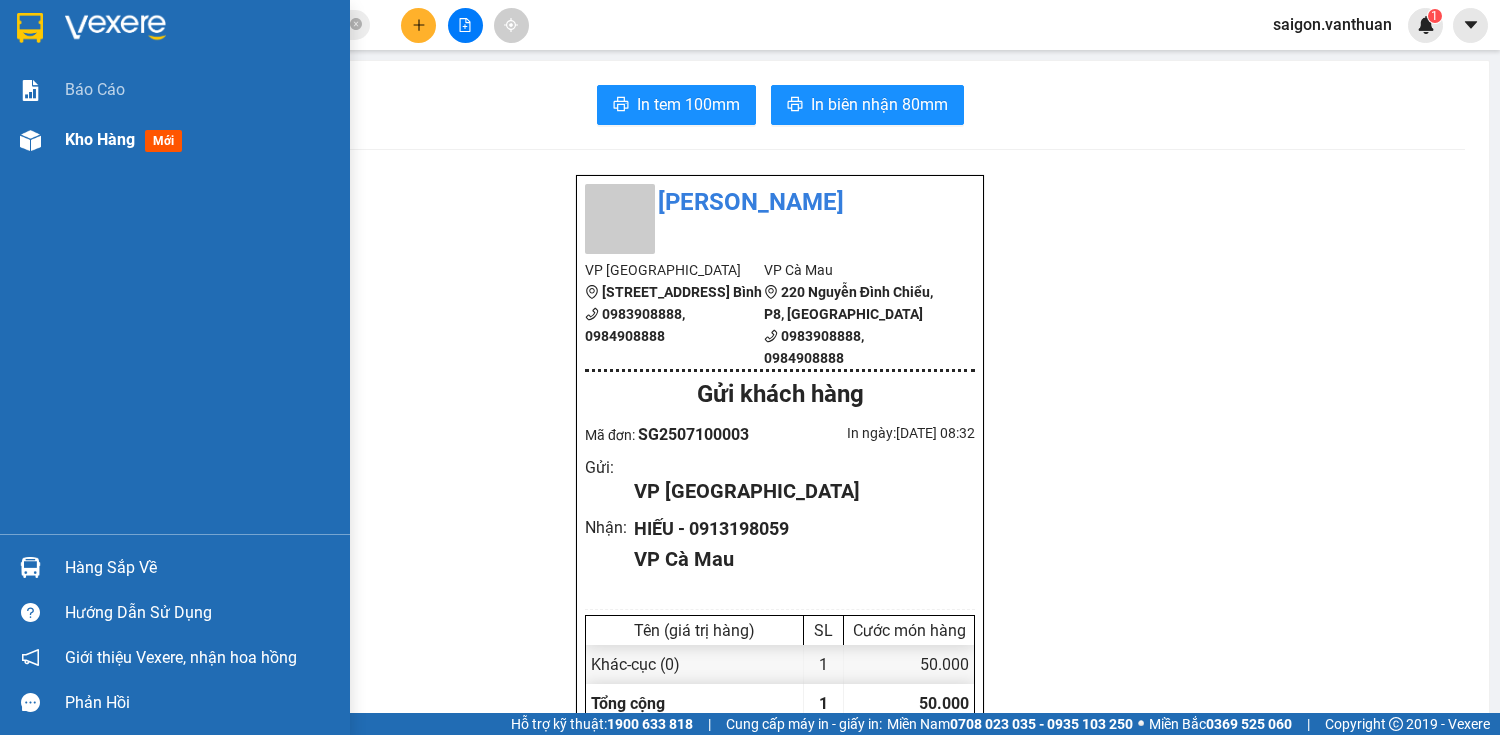 click at bounding box center [30, 140] 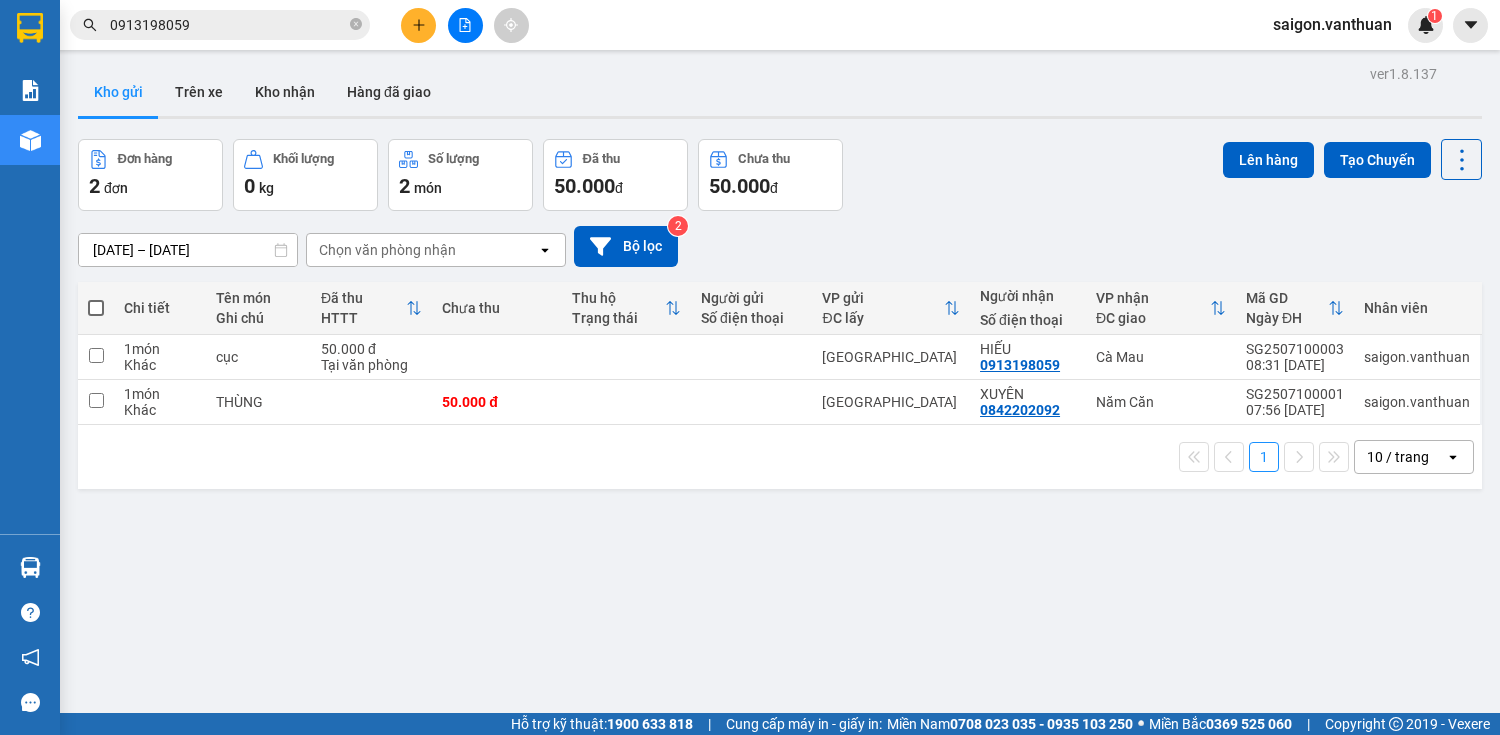 drag, startPoint x: 455, startPoint y: 21, endPoint x: 470, endPoint y: 4, distance: 22.671568 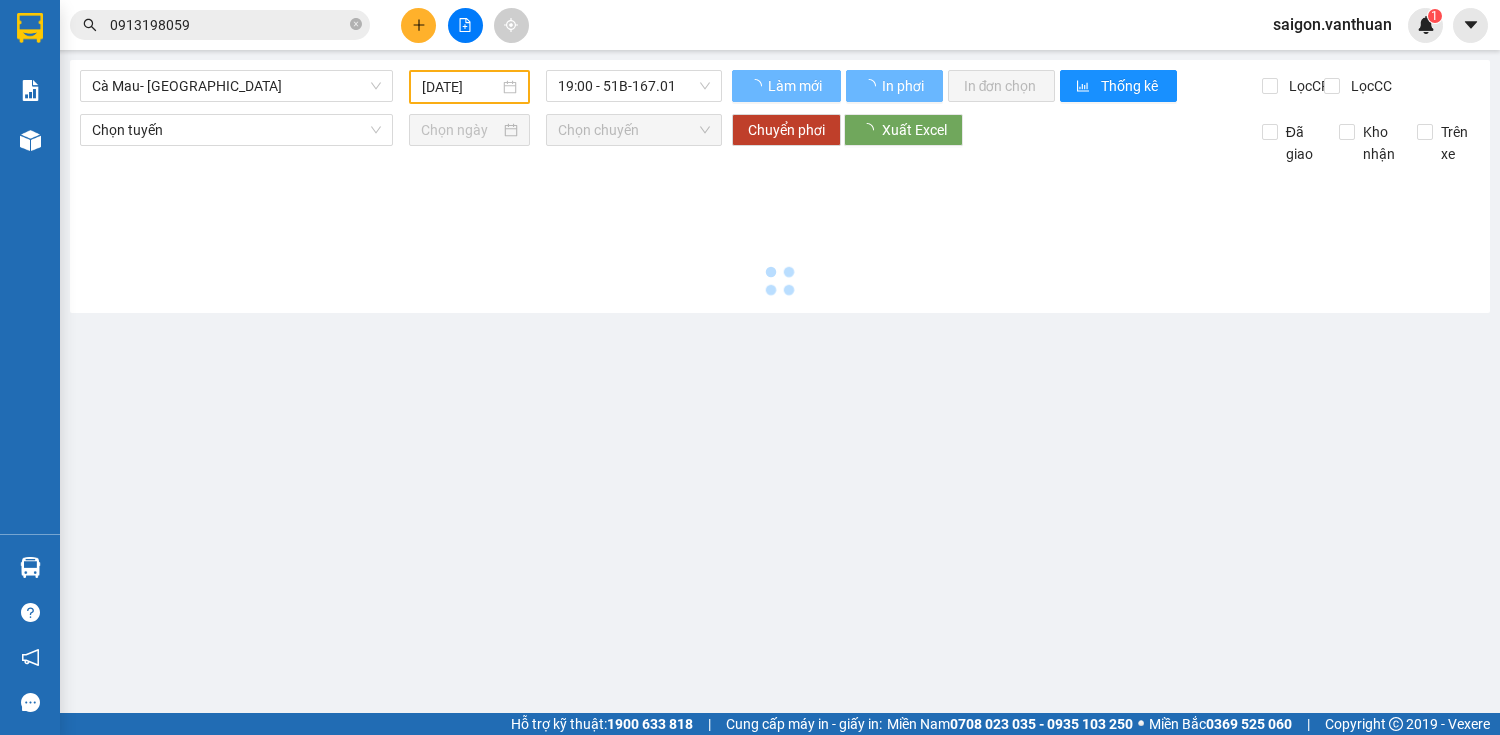 type on "[DATE]" 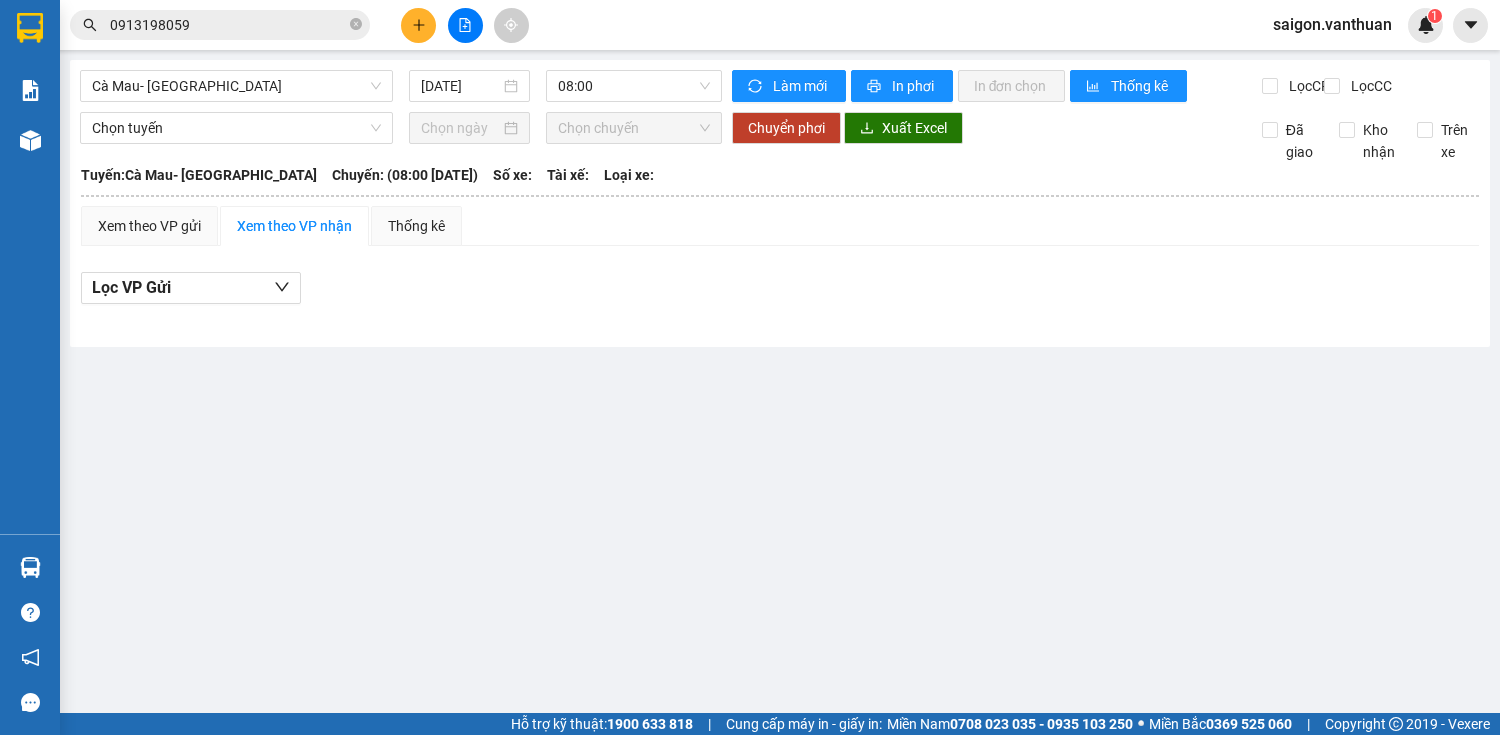 drag, startPoint x: 189, startPoint y: 87, endPoint x: 190, endPoint y: 103, distance: 16.03122 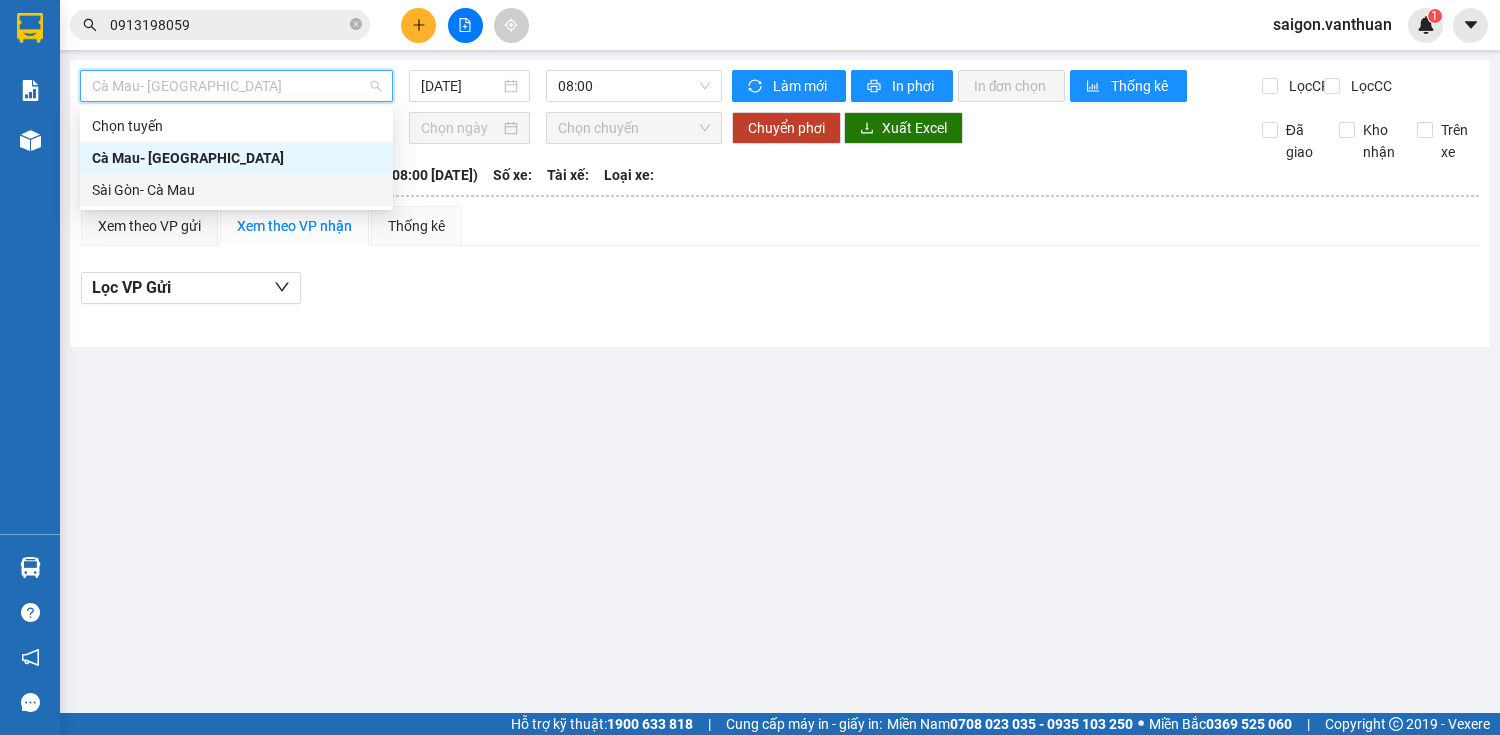 click on "Sài Gòn- Cà Mau" at bounding box center (236, 190) 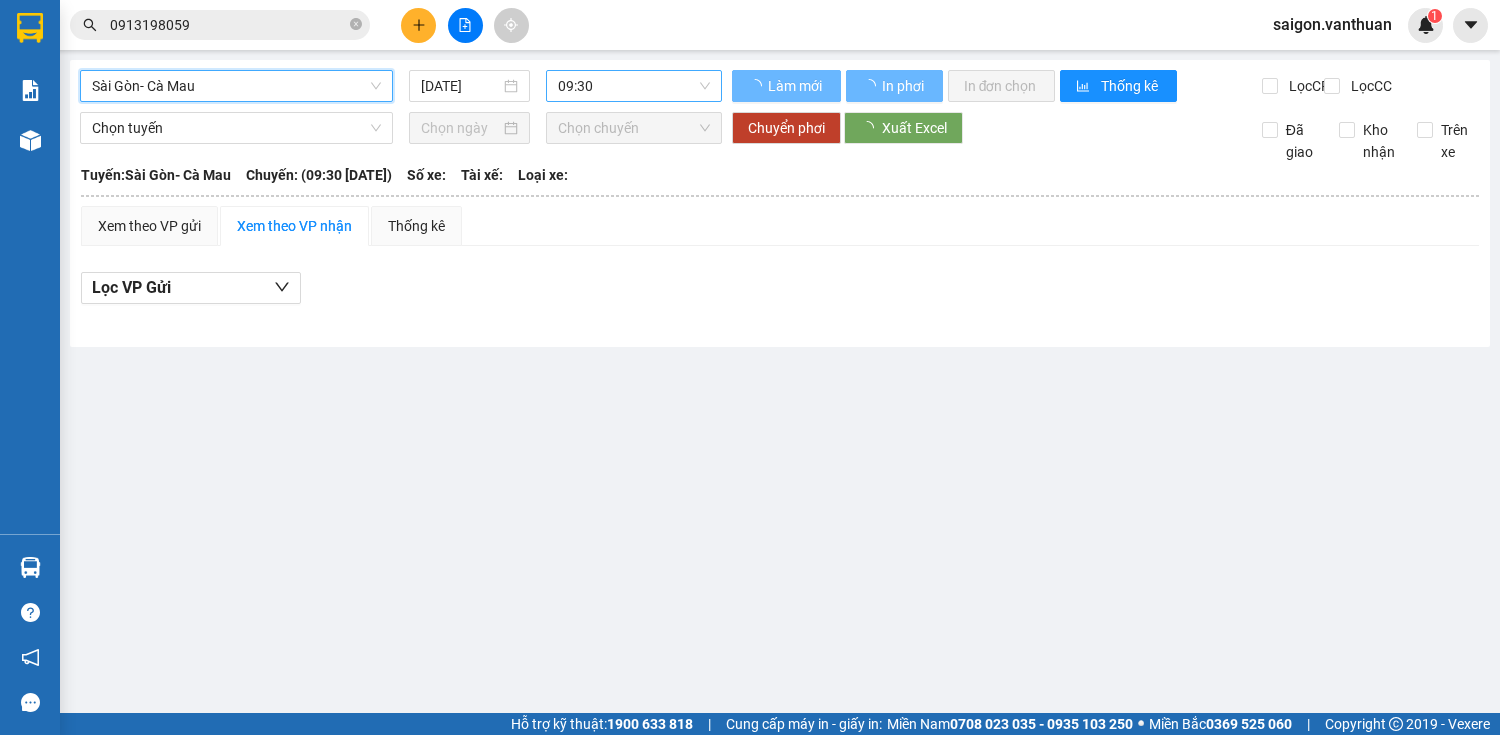 click on "09:30" at bounding box center (634, 86) 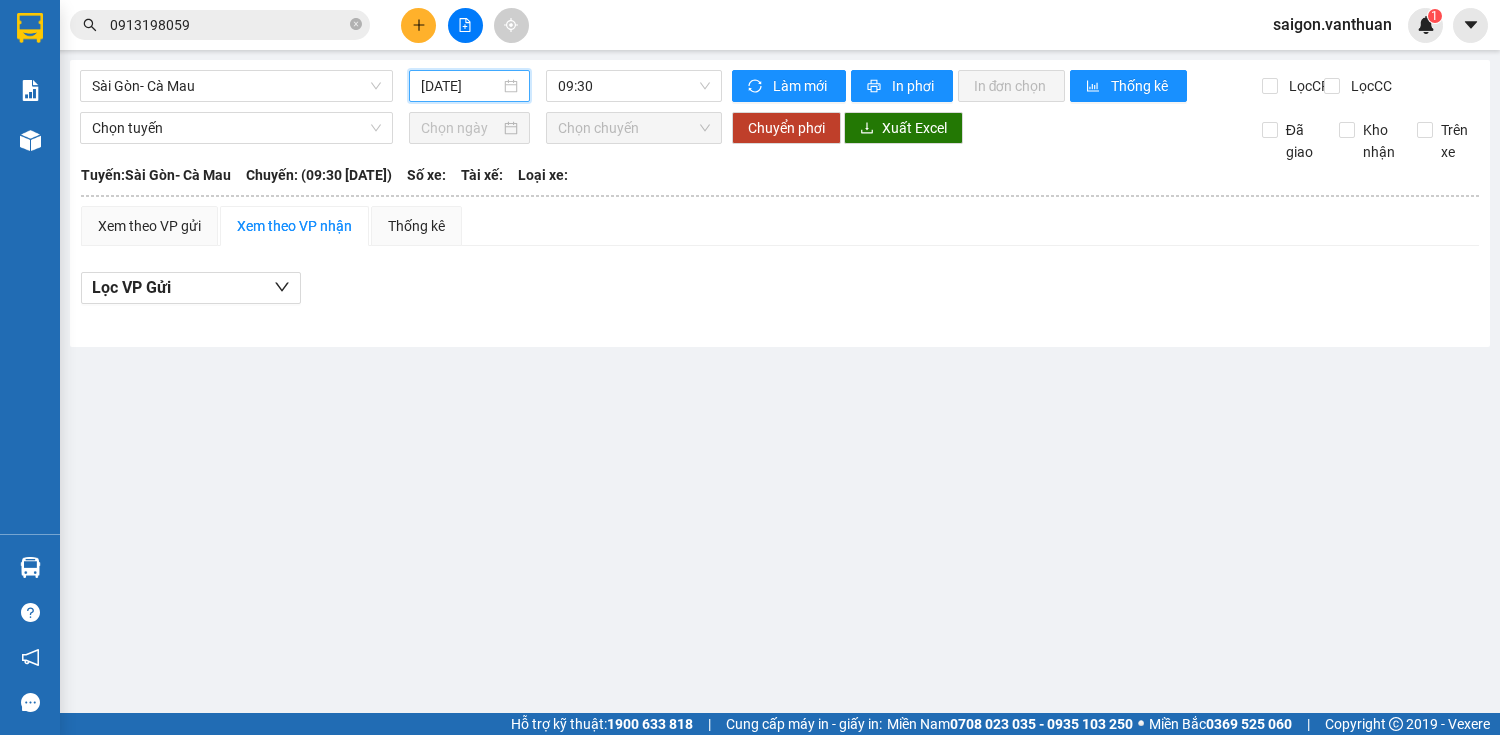click on "[DATE]" at bounding box center [460, 86] 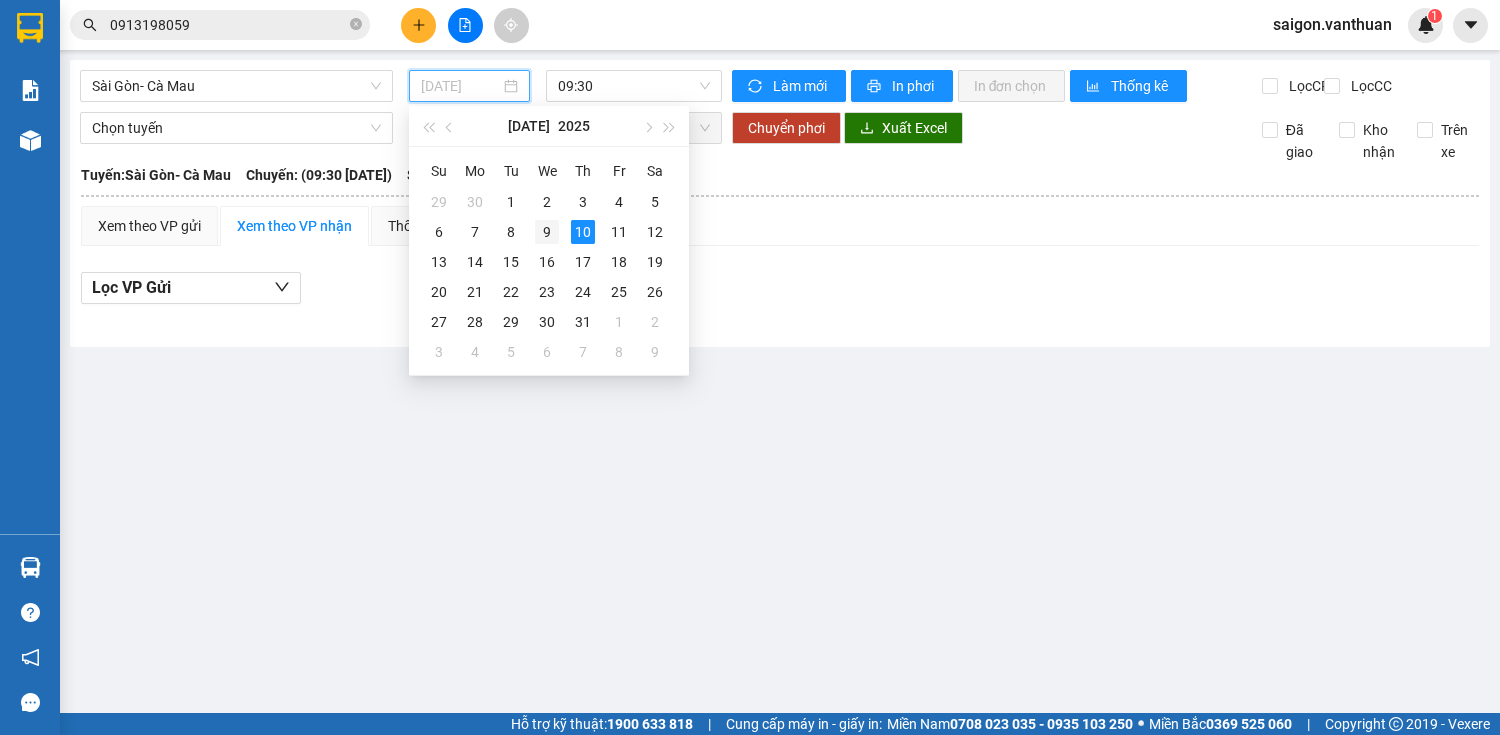 click on "9" at bounding box center (547, 232) 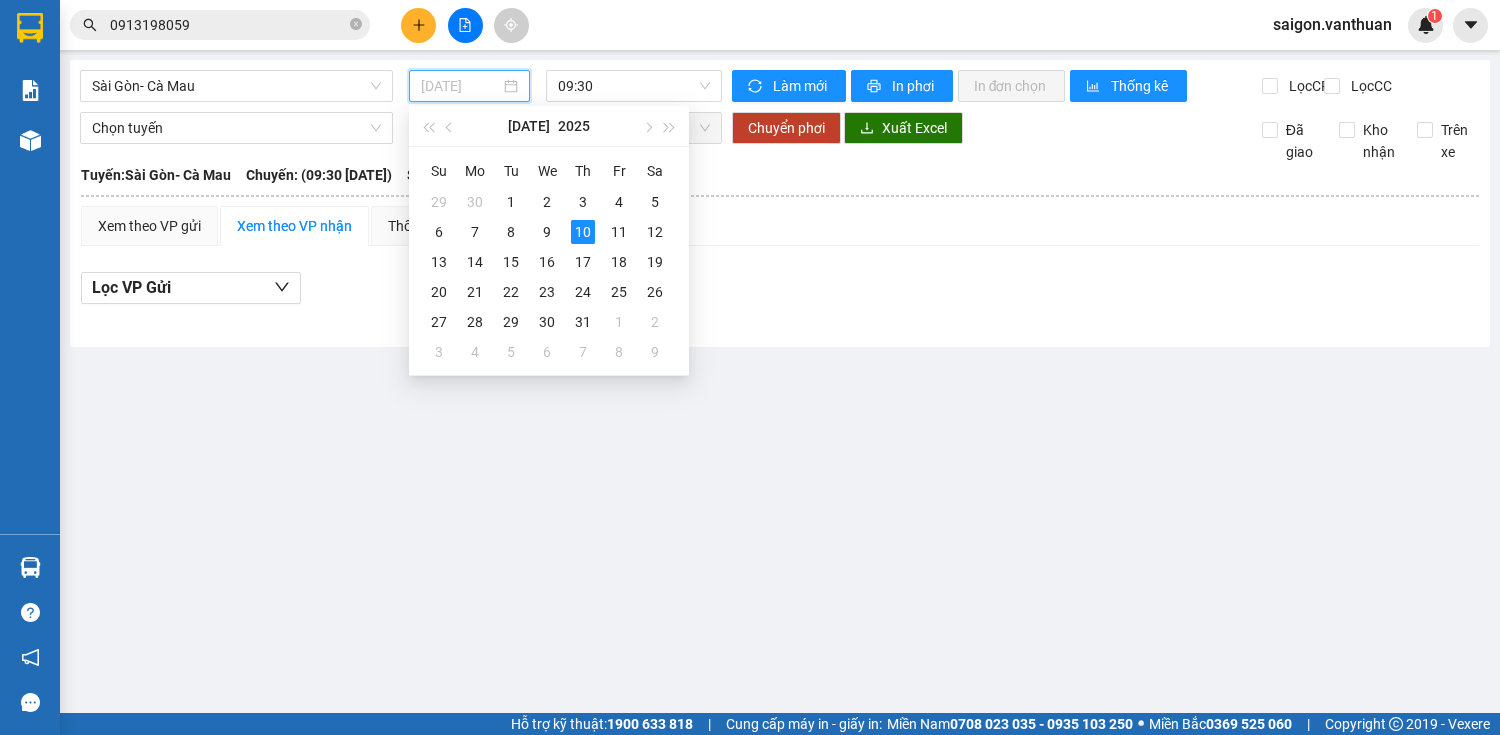 type on "[DATE]" 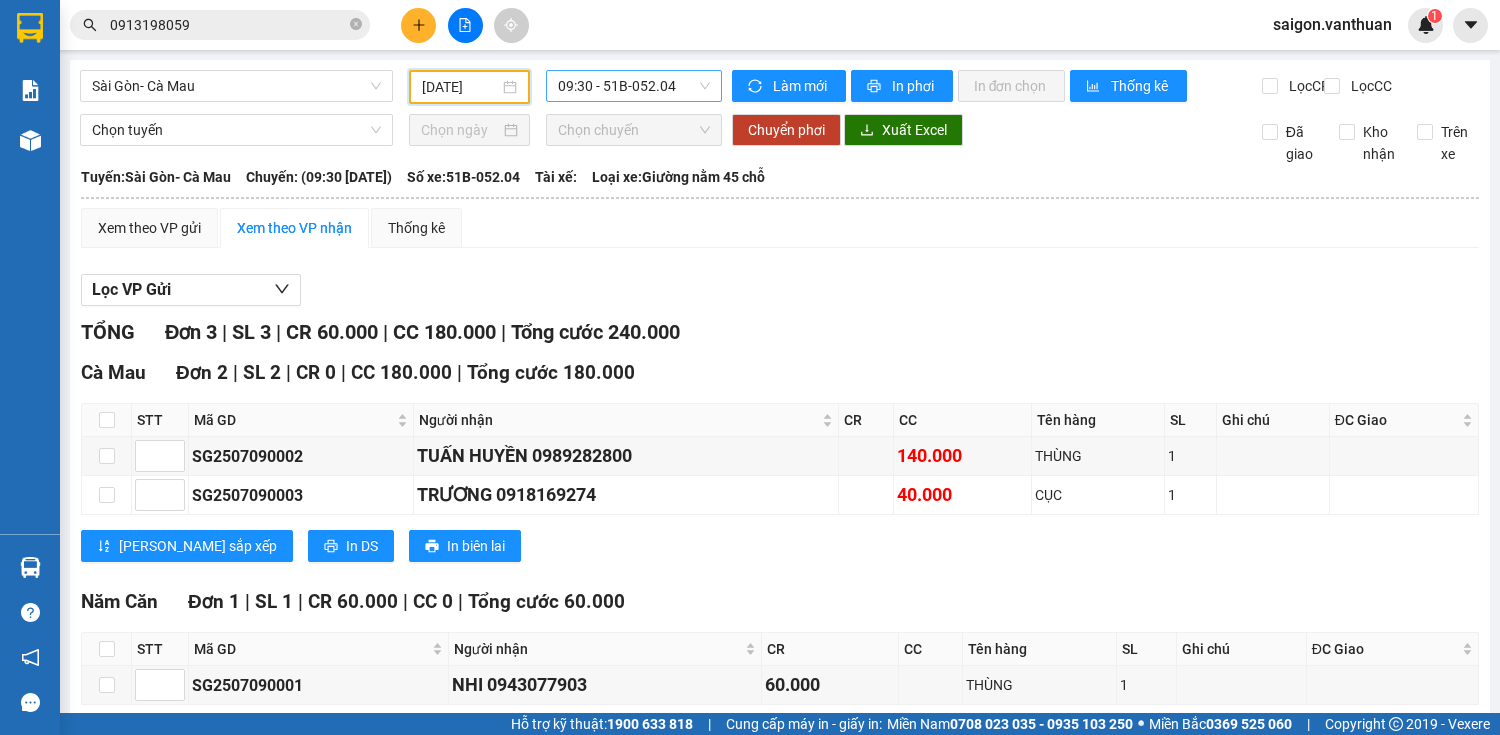 click on "09:30     - 51B-052.04" at bounding box center (634, 86) 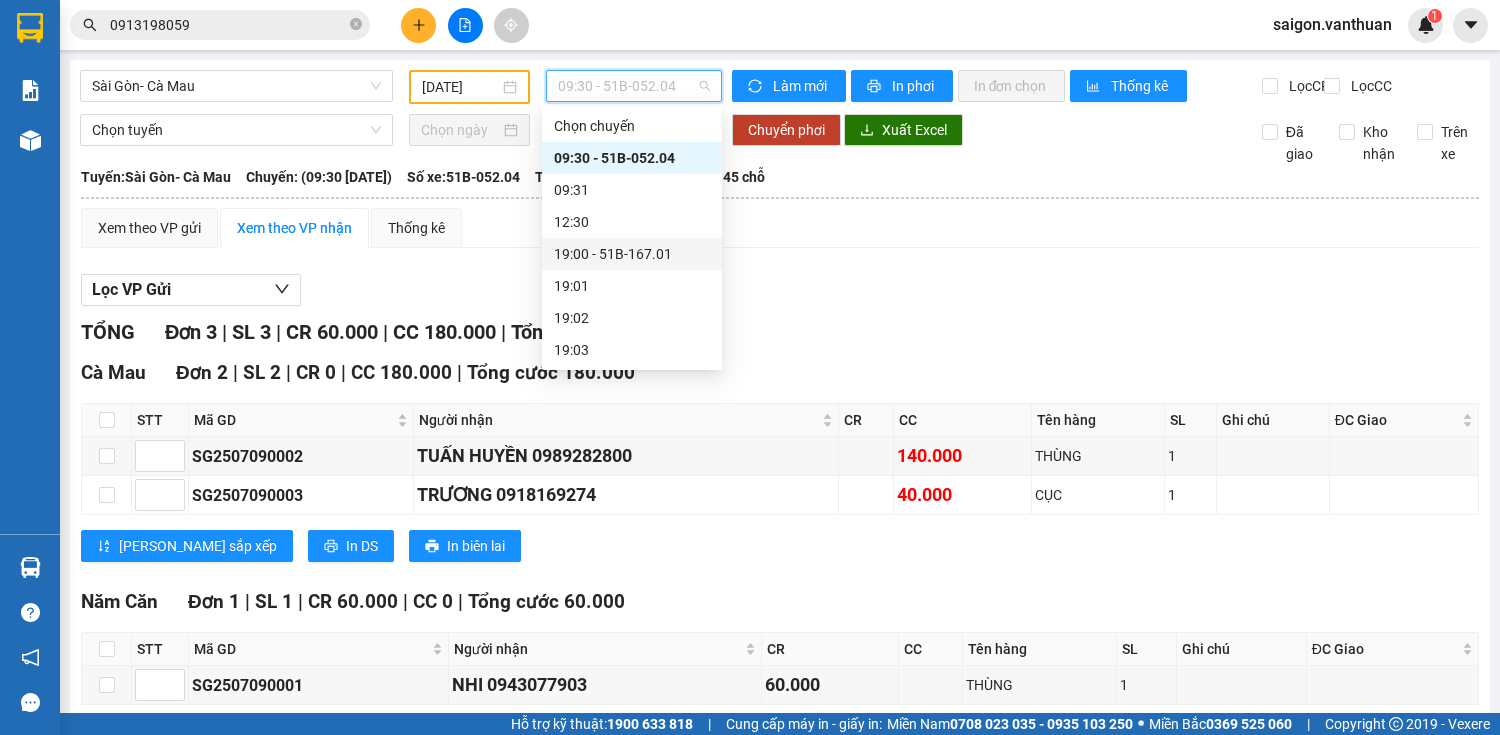click on "19:00     - 51B-167.01" at bounding box center [632, 254] 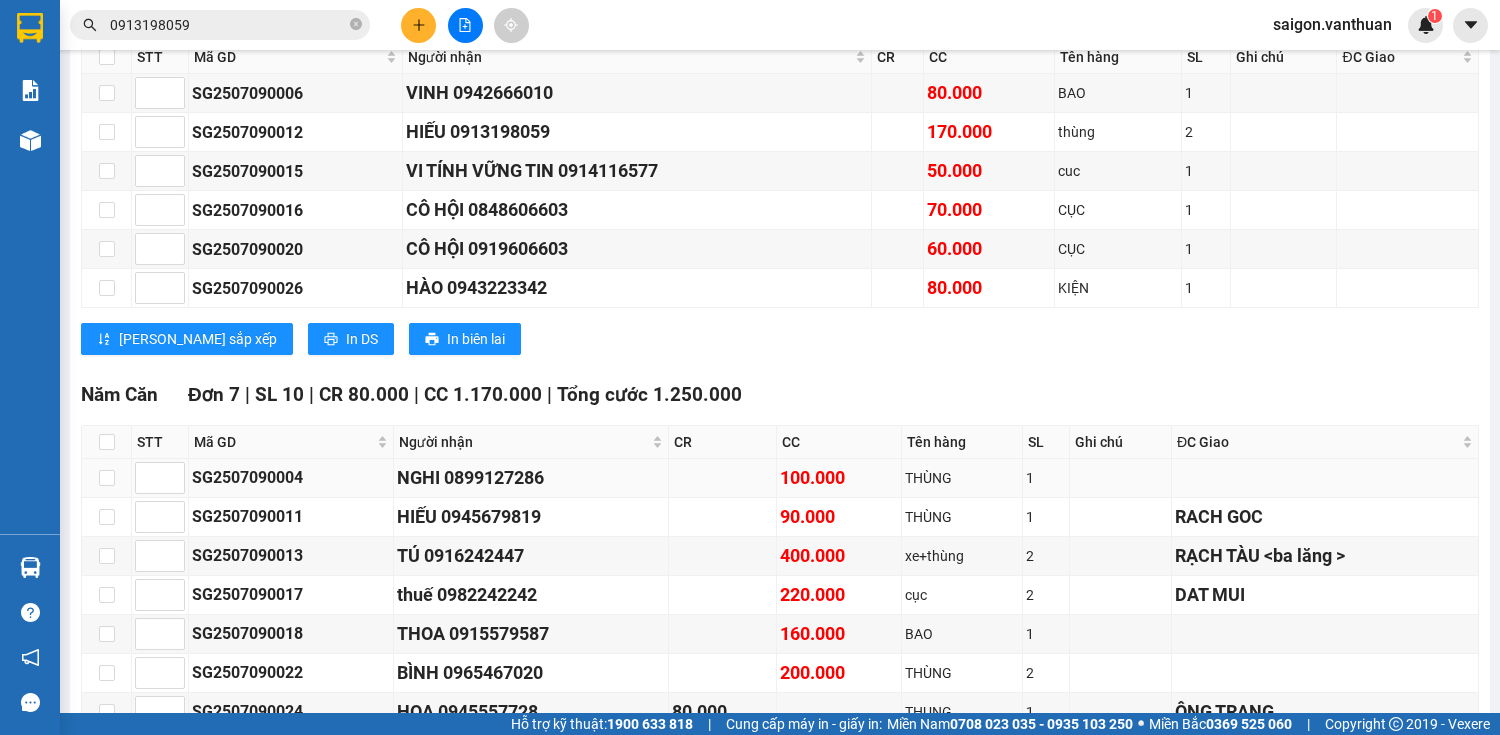 scroll, scrollTop: 1024, scrollLeft: 0, axis: vertical 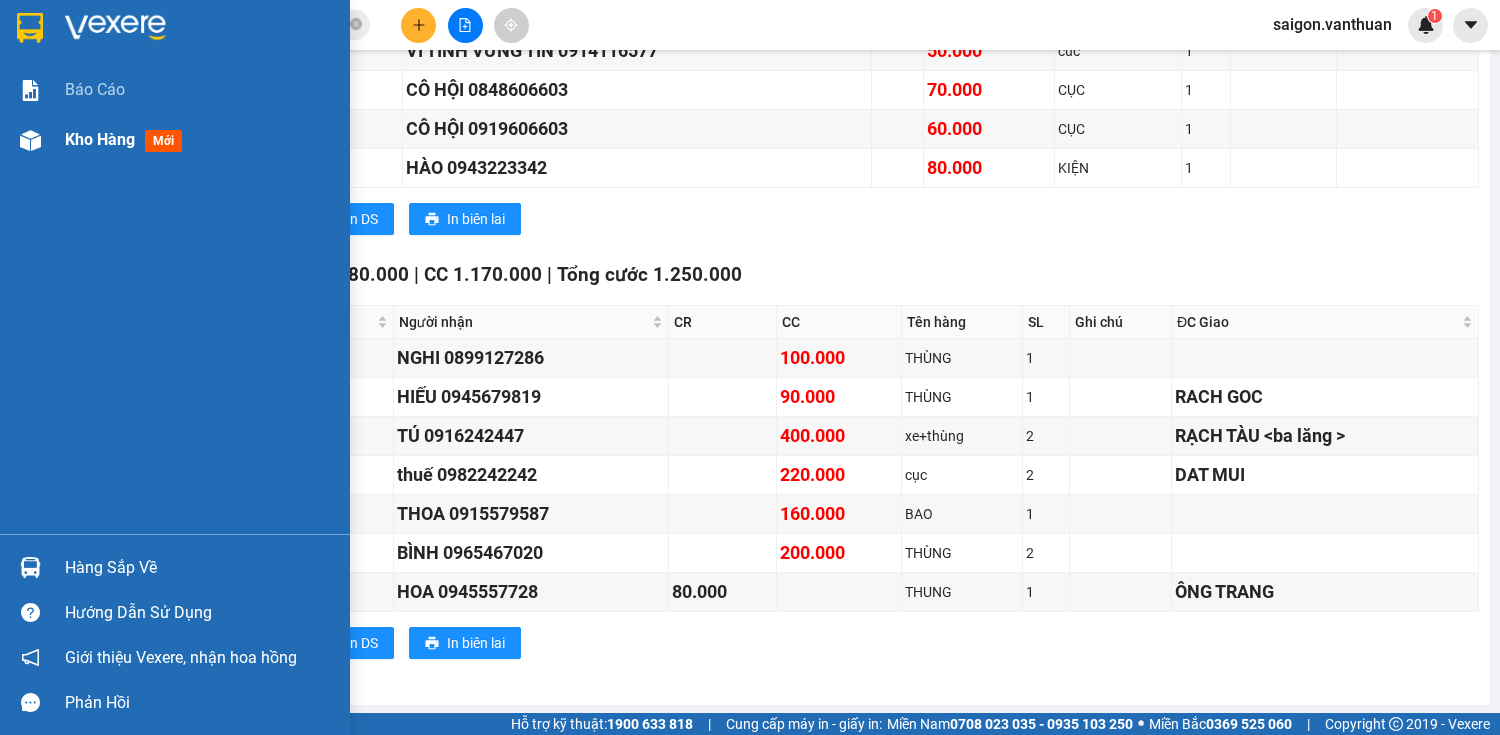 click on "Kho hàng mới" at bounding box center (175, 140) 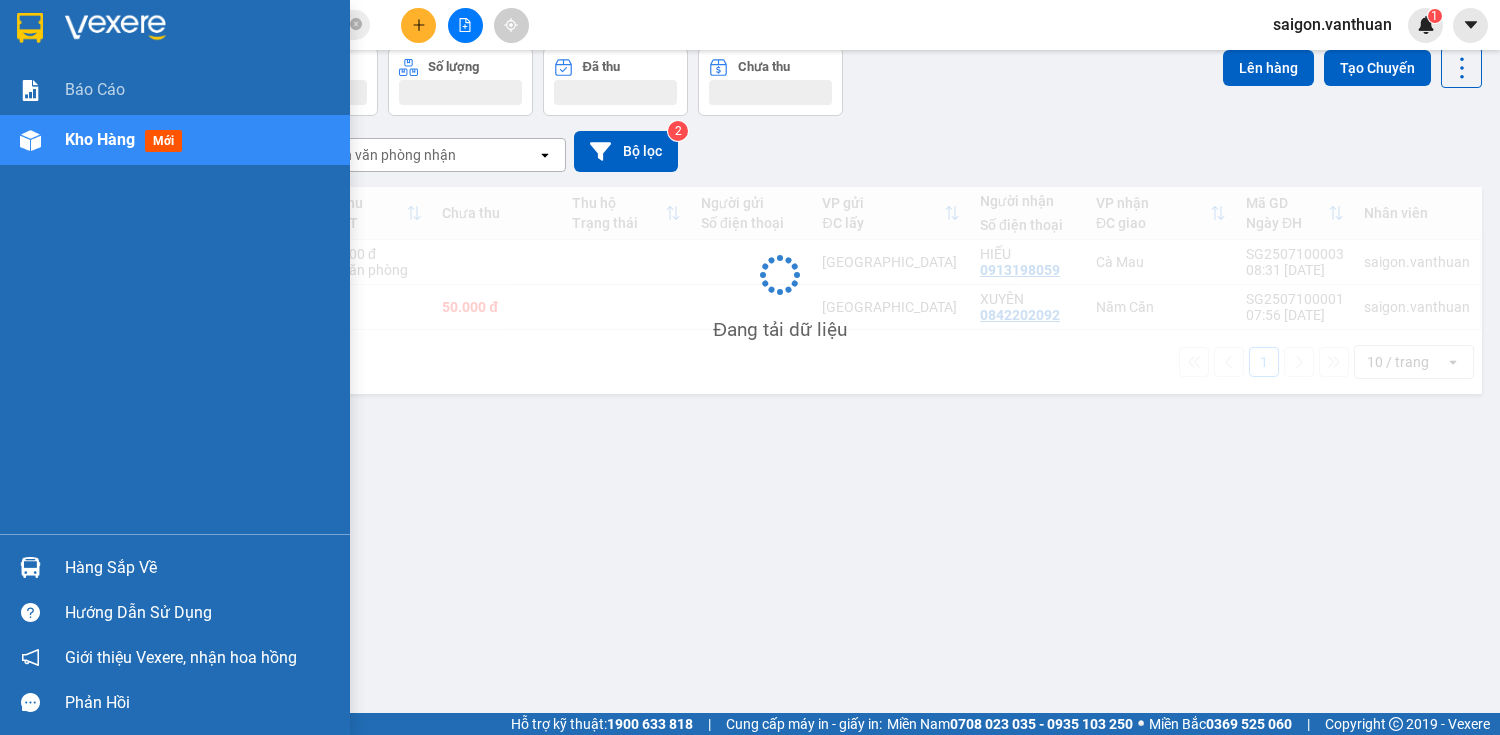 scroll, scrollTop: 92, scrollLeft: 0, axis: vertical 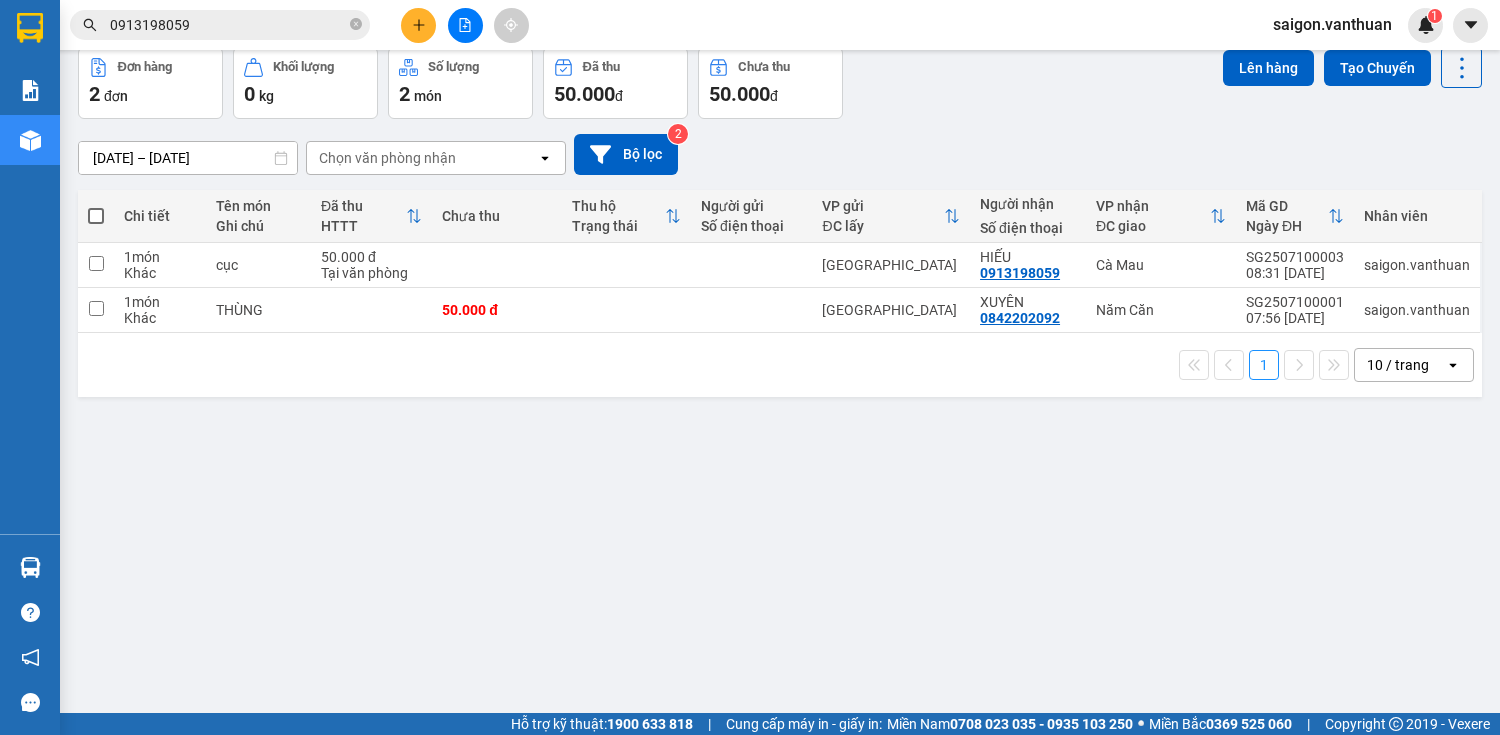 click at bounding box center (96, 216) 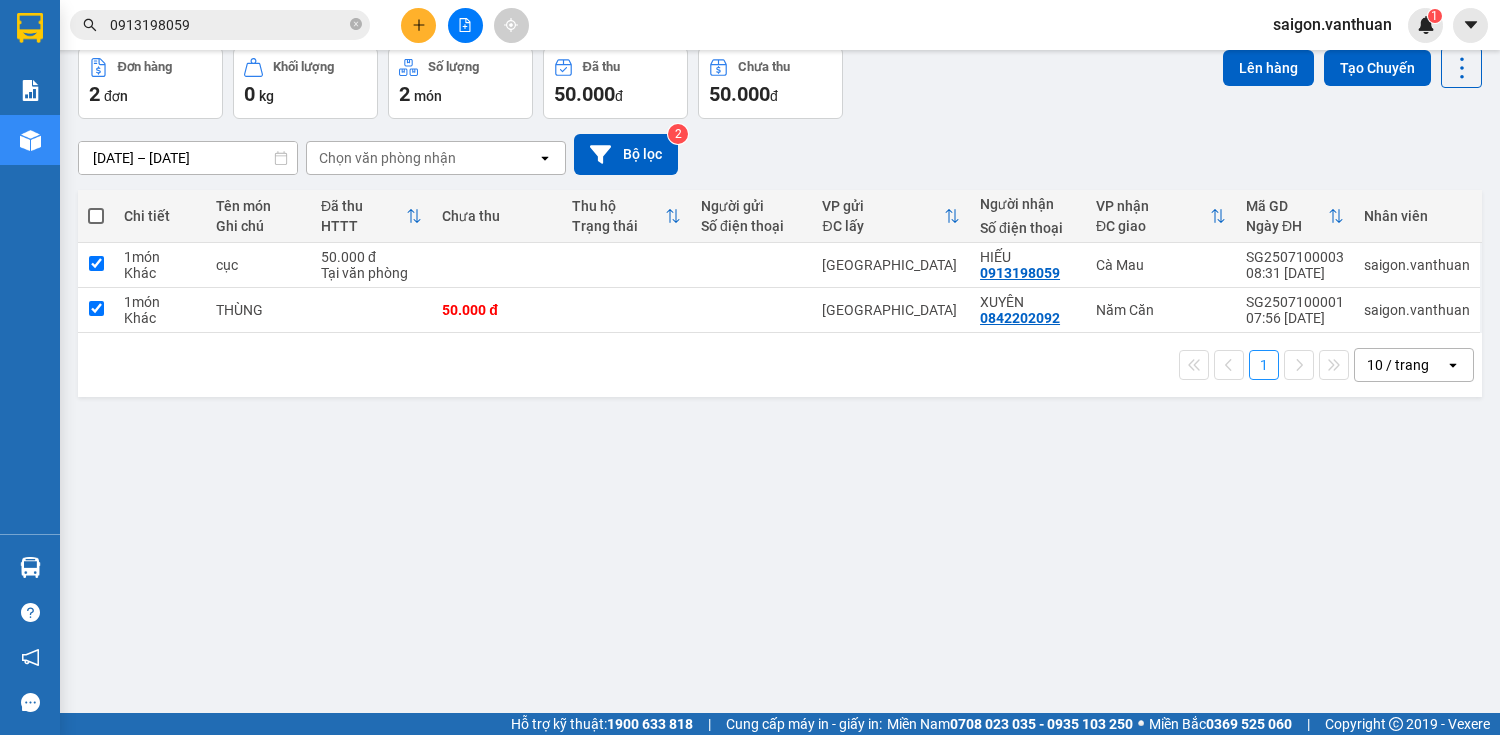 checkbox on "true" 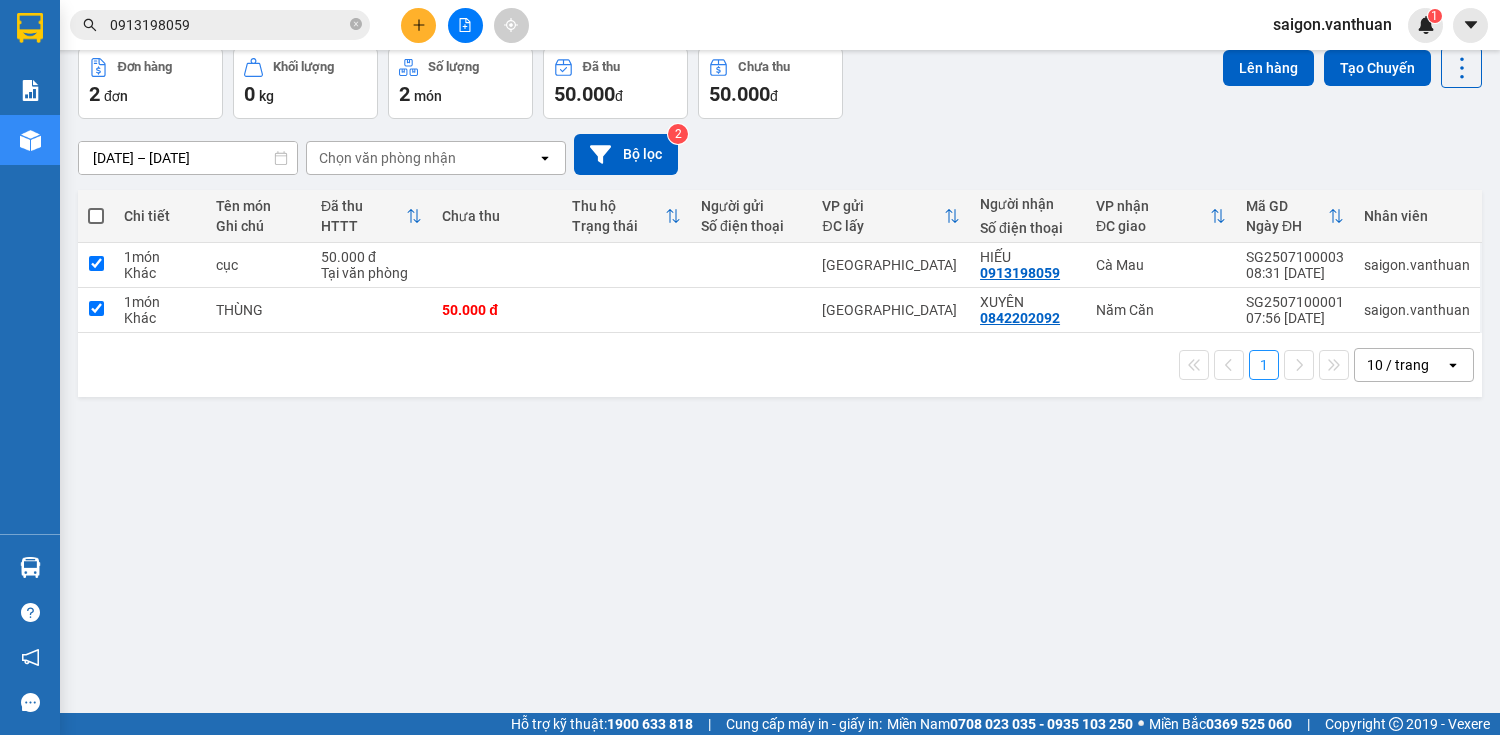checkbox on "true" 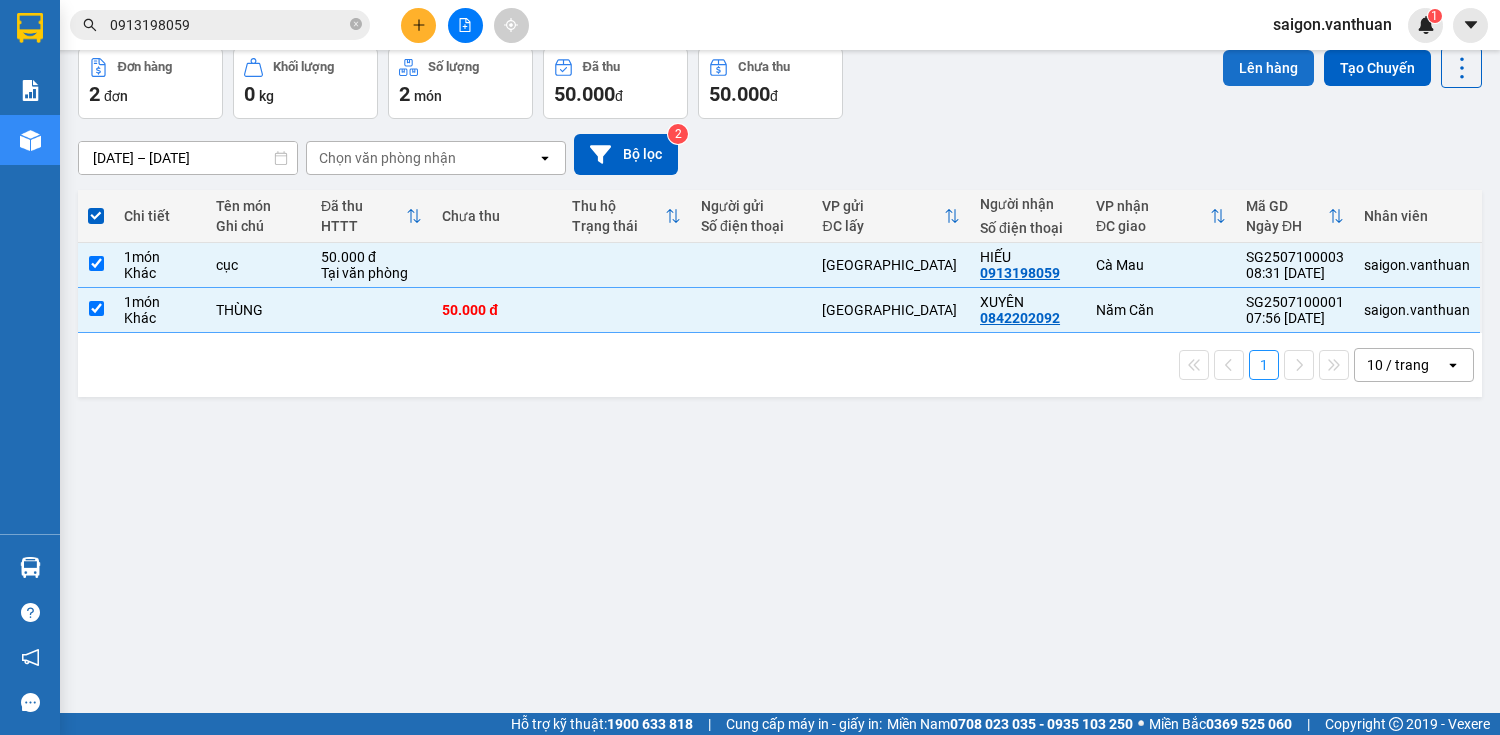 click on "Lên hàng" at bounding box center [1268, 68] 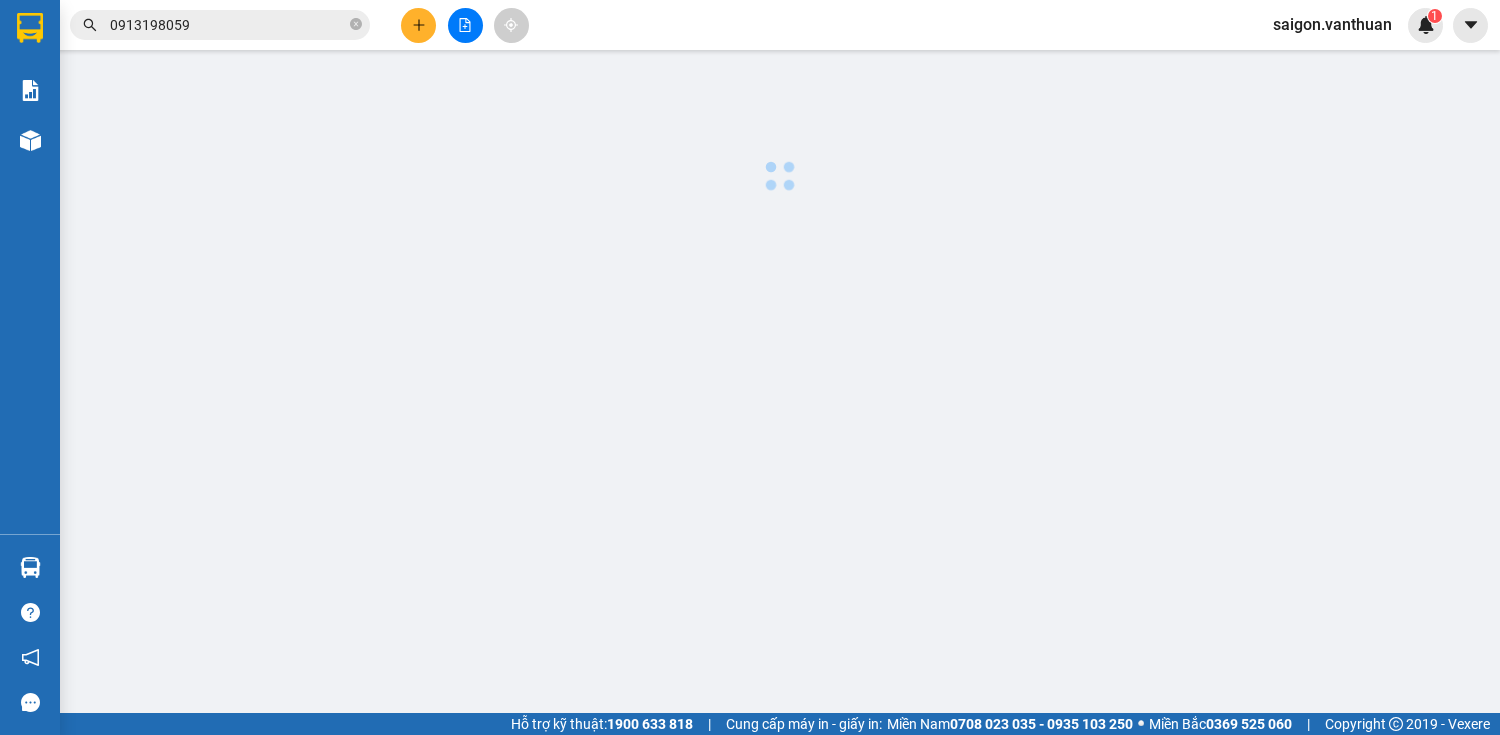scroll, scrollTop: 0, scrollLeft: 0, axis: both 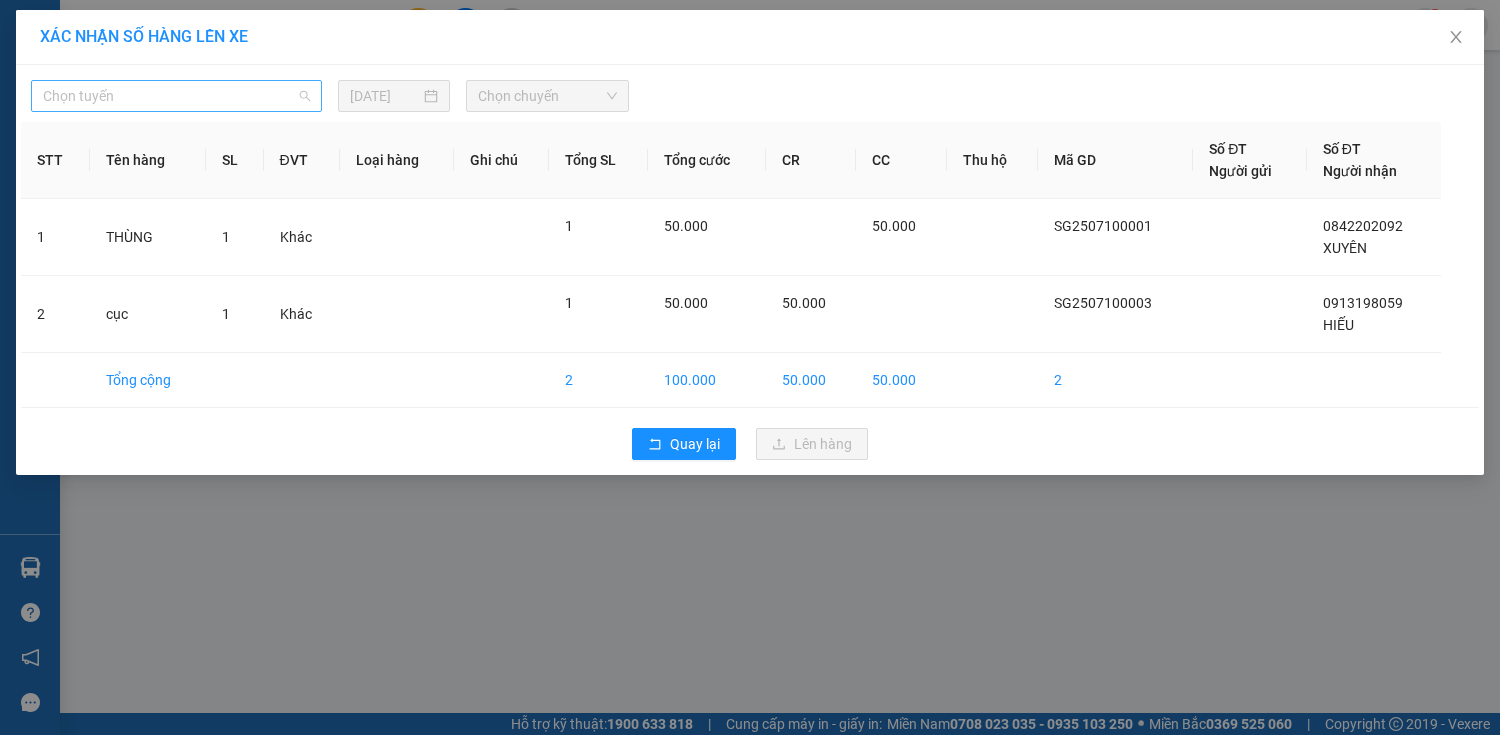 drag, startPoint x: 170, startPoint y: 95, endPoint x: 170, endPoint y: 112, distance: 17 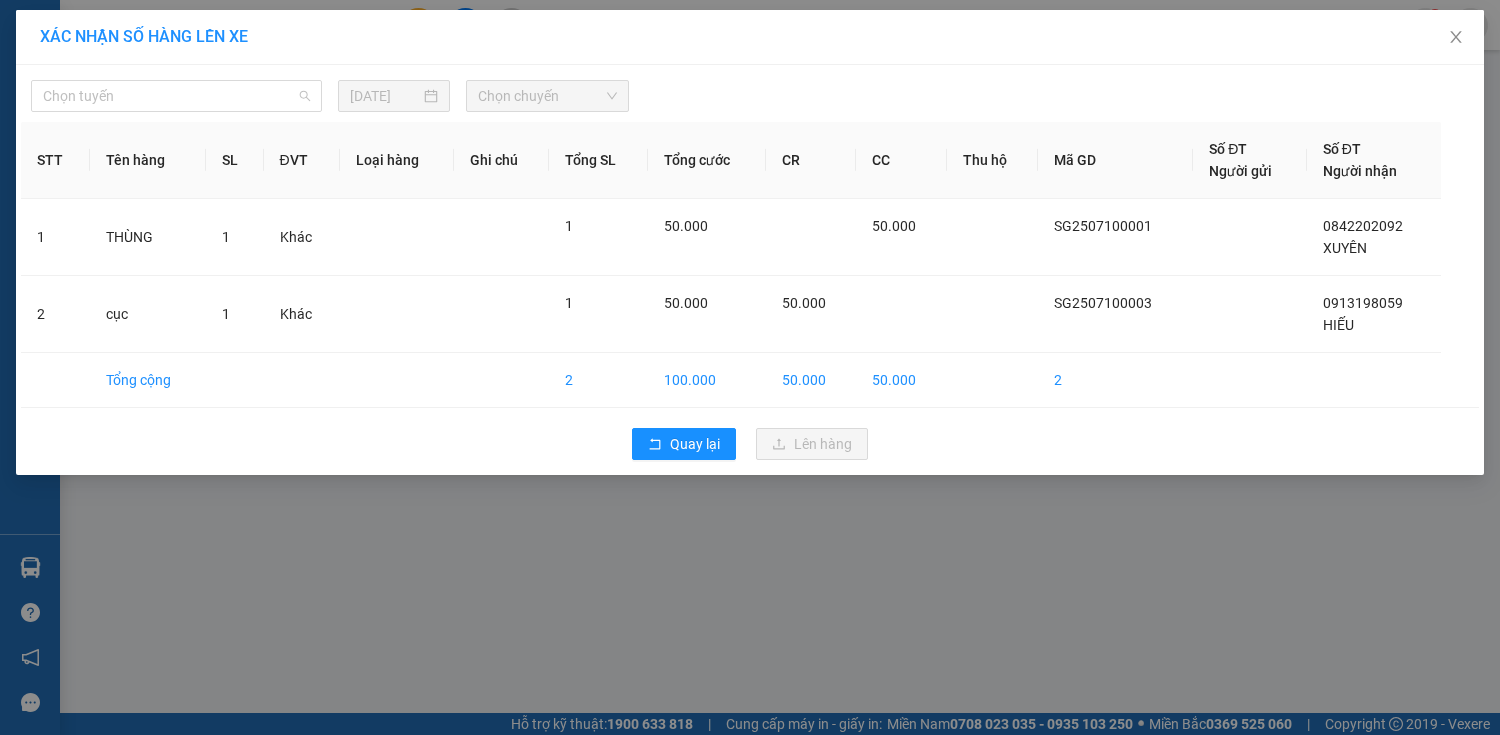 click on "Chọn tuyến" at bounding box center [176, 96] 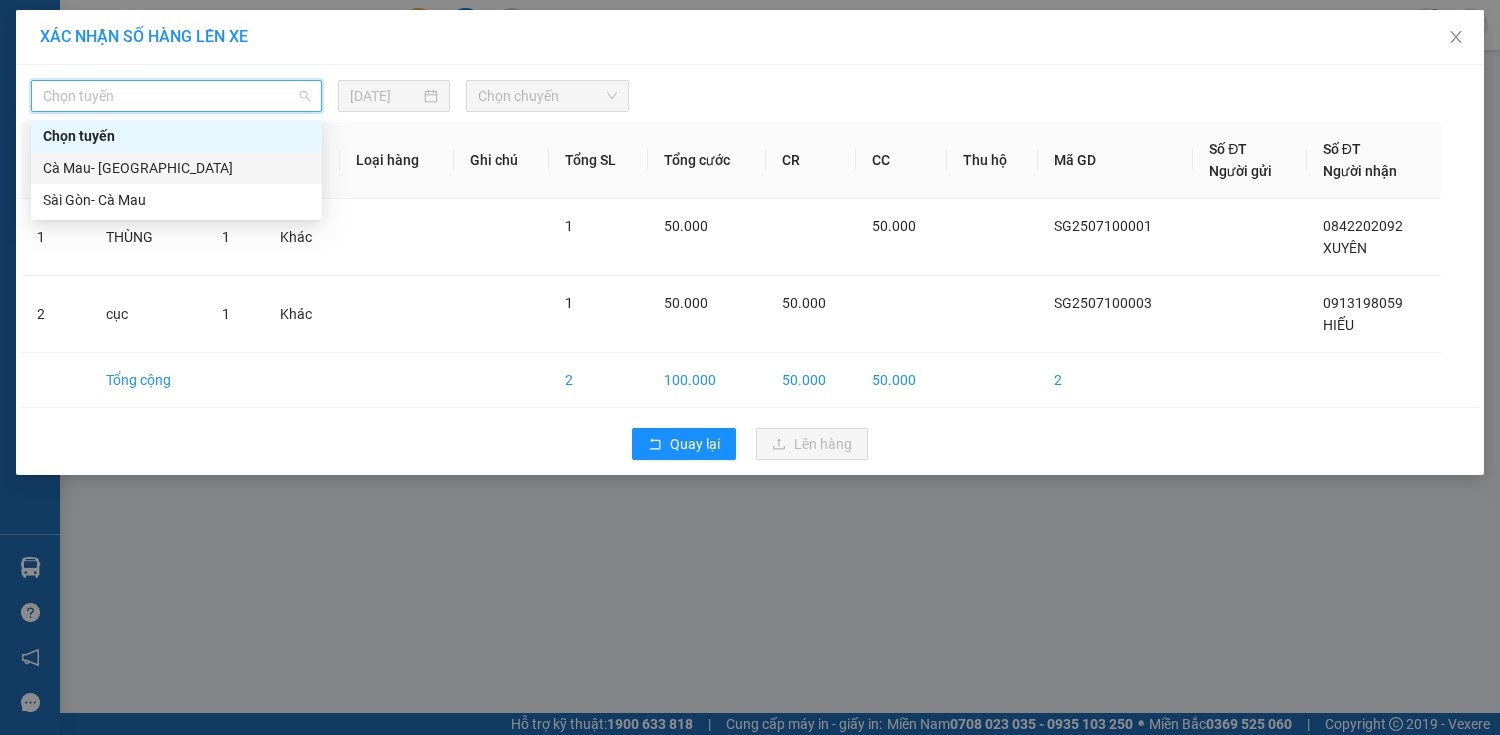 click on "Sài Gòn- Cà Mau" at bounding box center (176, 200) 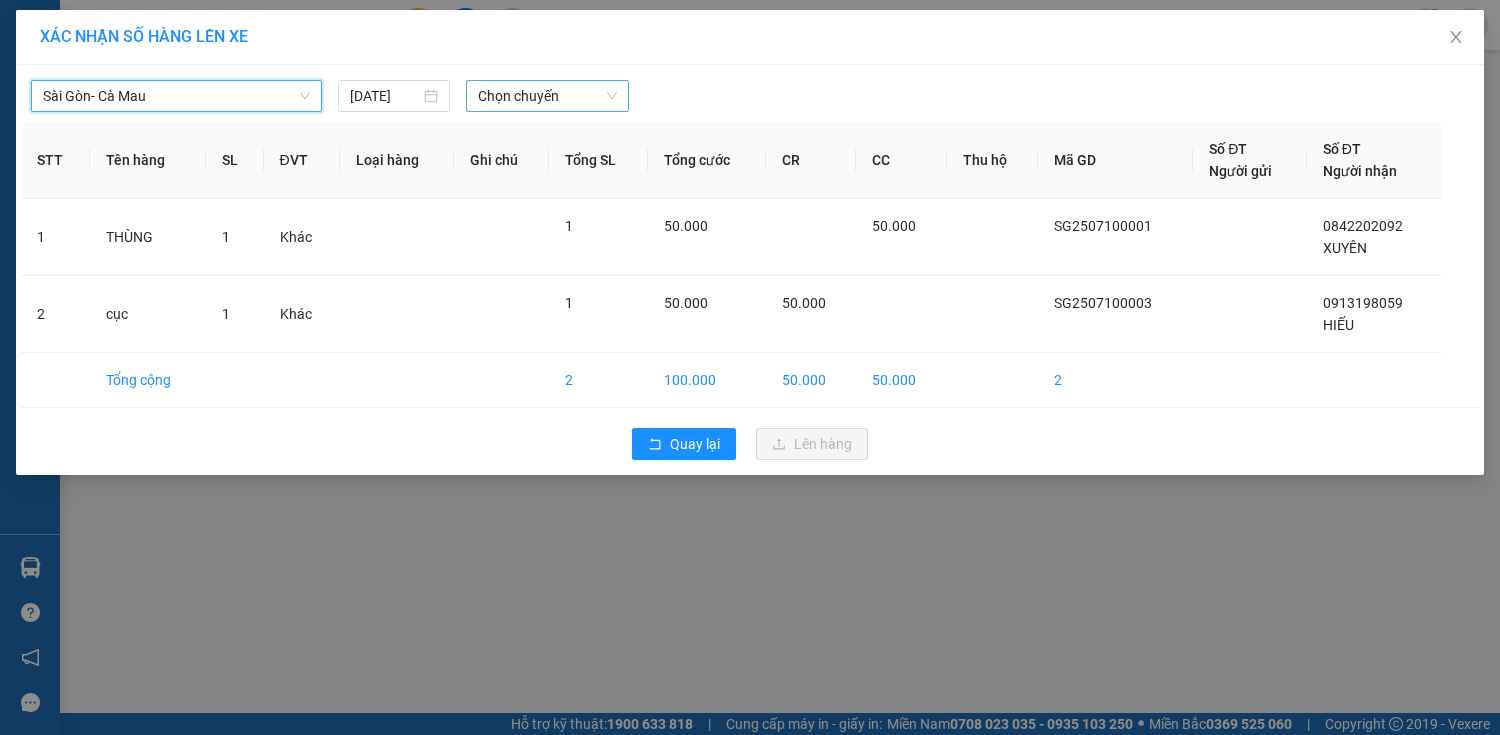 drag, startPoint x: 492, startPoint y: 90, endPoint x: 493, endPoint y: 109, distance: 19.026299 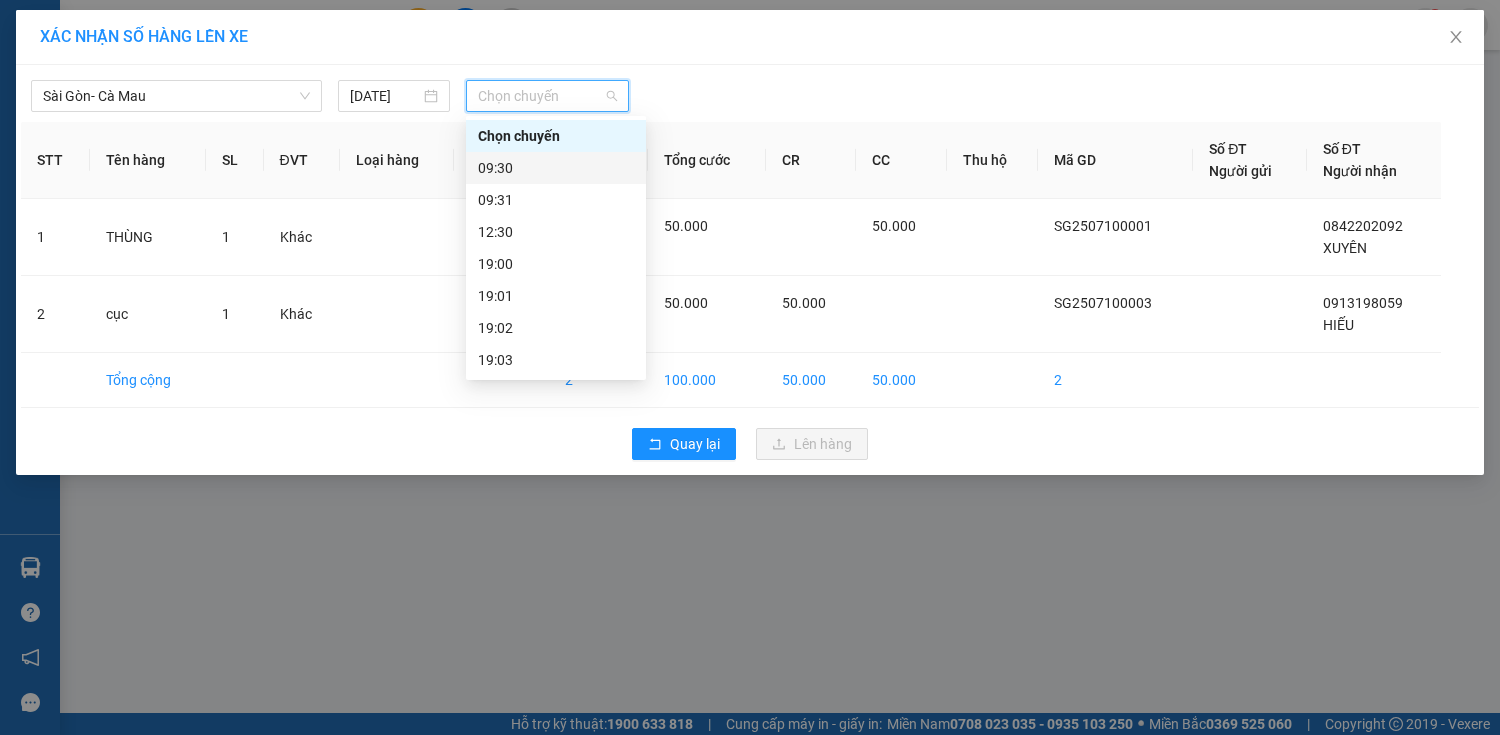 click on "09:30" at bounding box center [556, 168] 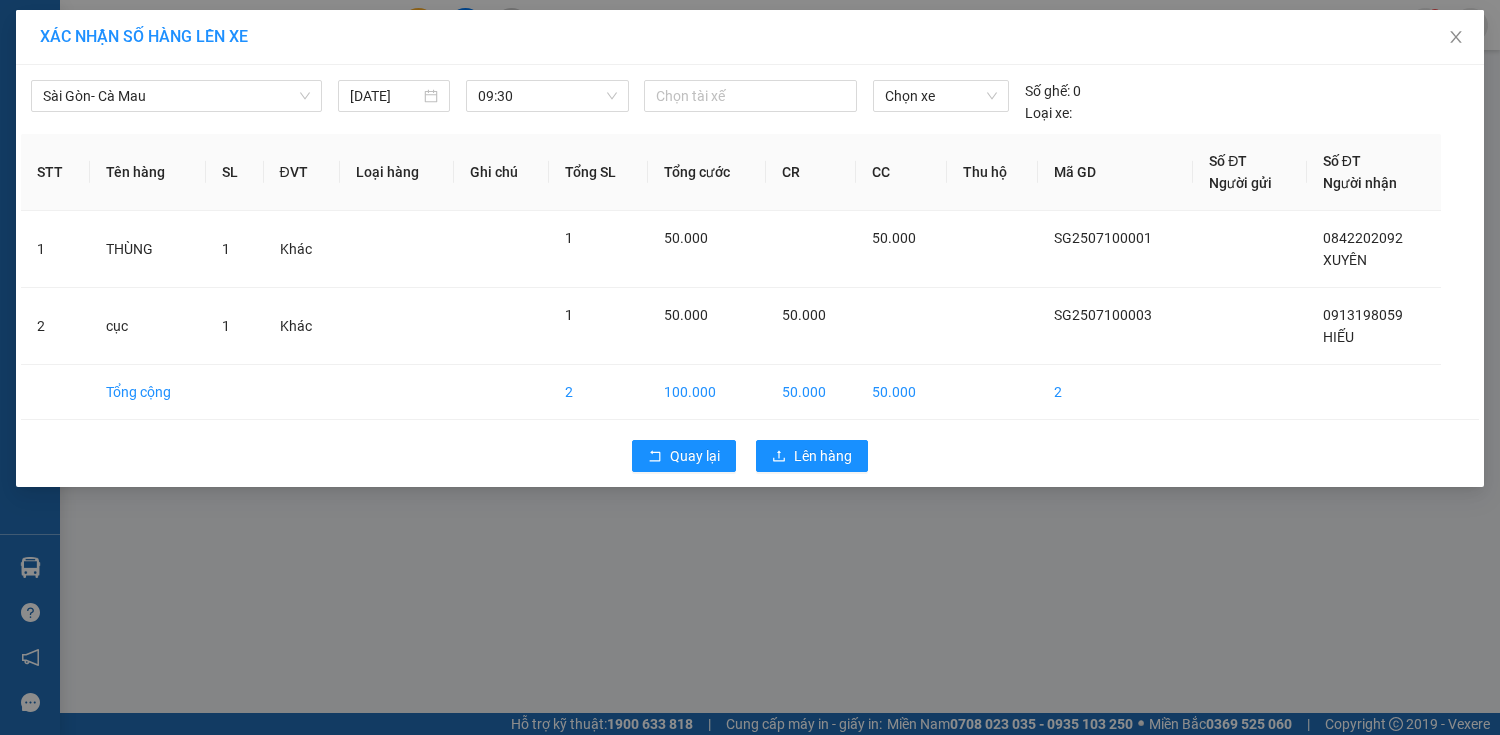 click on "Số ghế:" at bounding box center (1047, 91) 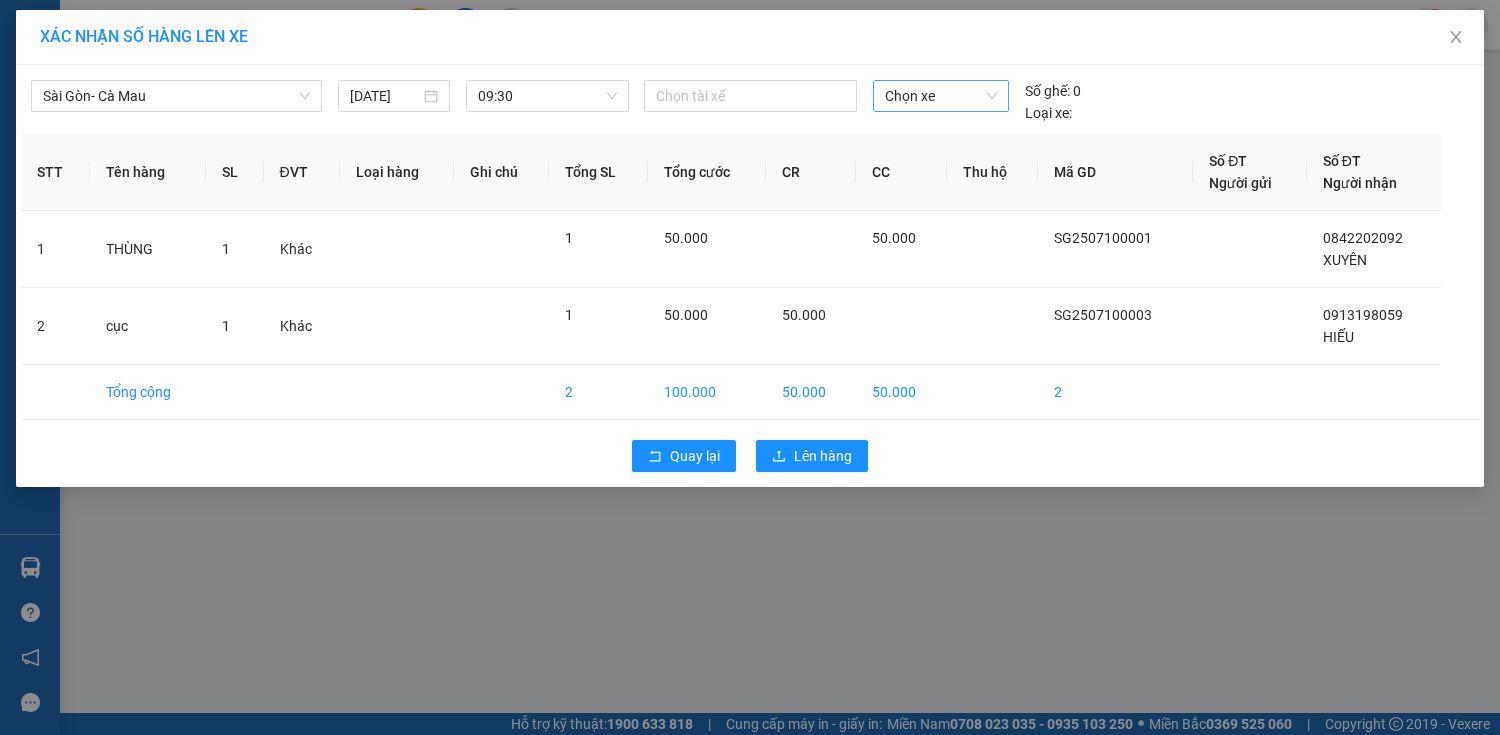click on "Chọn xe" at bounding box center (941, 96) 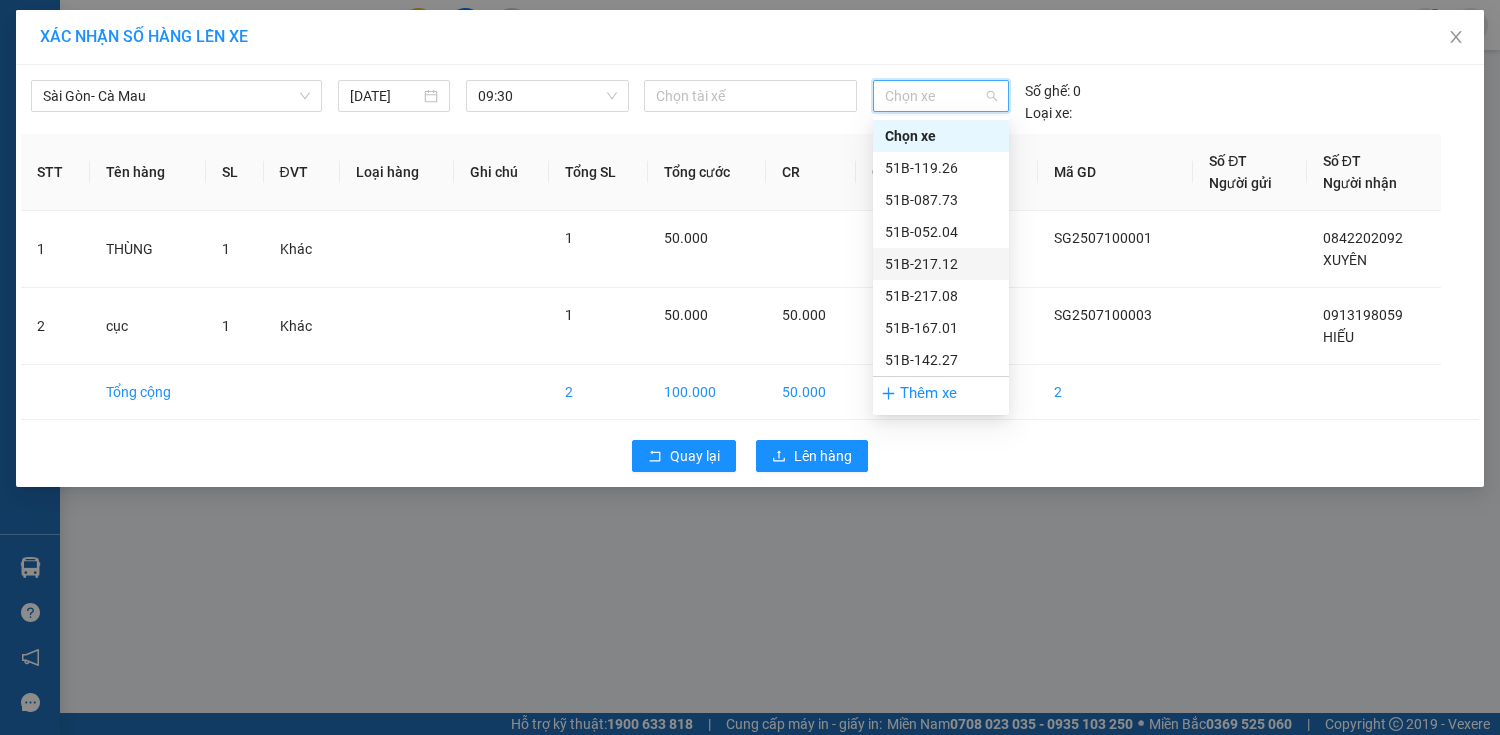 click on "51B-052.04" at bounding box center [941, 232] 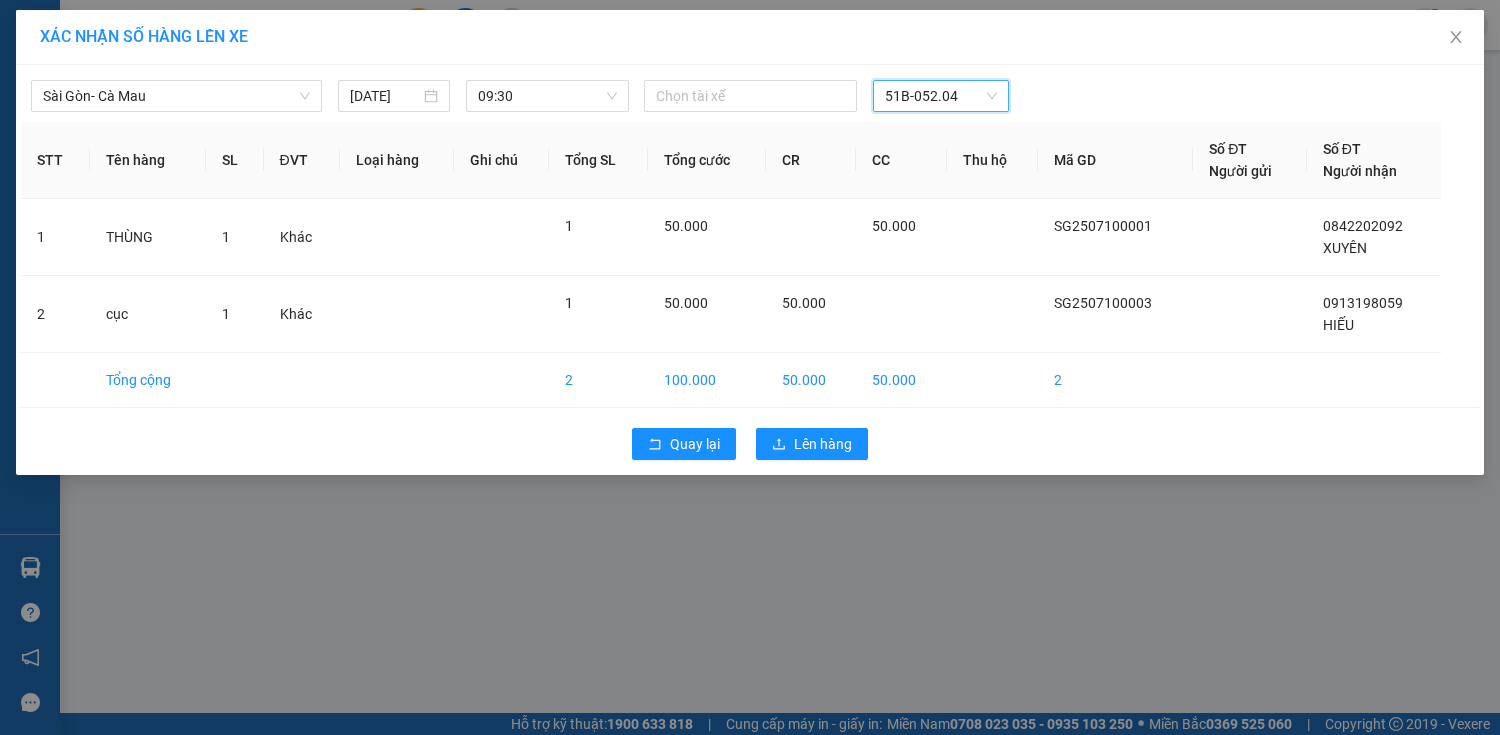 click on "[GEOGRAPHIC_DATA]- Cà Mau [DATE] 09:30       Chọn tài xế 51B-052.04 51B-052.04 STT Tên hàng SL ĐVT Loại hàng Ghi chú Tổng SL Tổng cước CR CC Thu hộ Mã GD Số ĐT Người gửi Số ĐT Người nhận 1 THÙNG 1 Khác 1 50.000 50.000 SG2507100001 0842202092 XUYÊN 2 cục  1 Khác 1 50.000 50.000 SG2507100003 0913198059 HIẾU Tổng cộng 2 100.000 50.000 50.000 2 Quay lại Lên hàng" at bounding box center [750, 270] 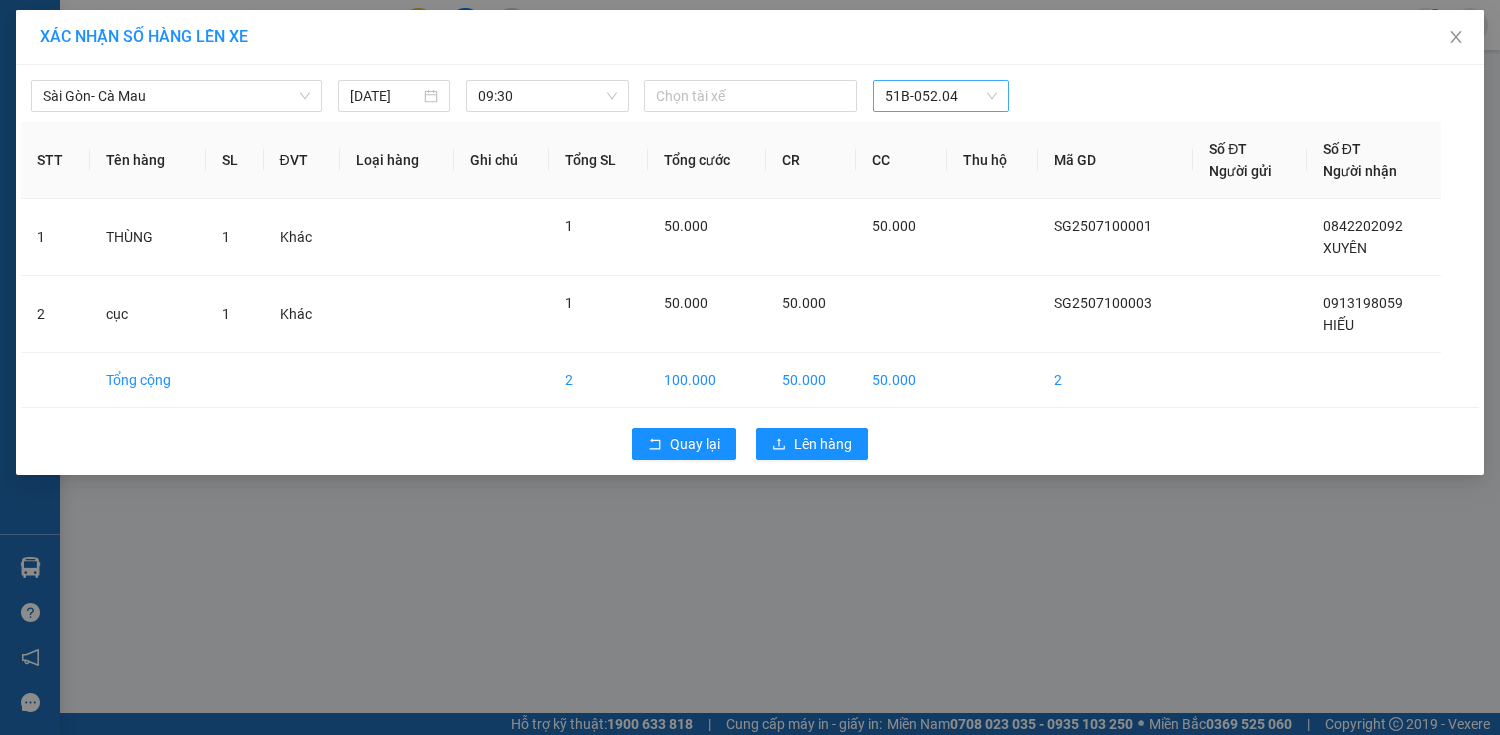 click on "51B-052.04" at bounding box center [941, 96] 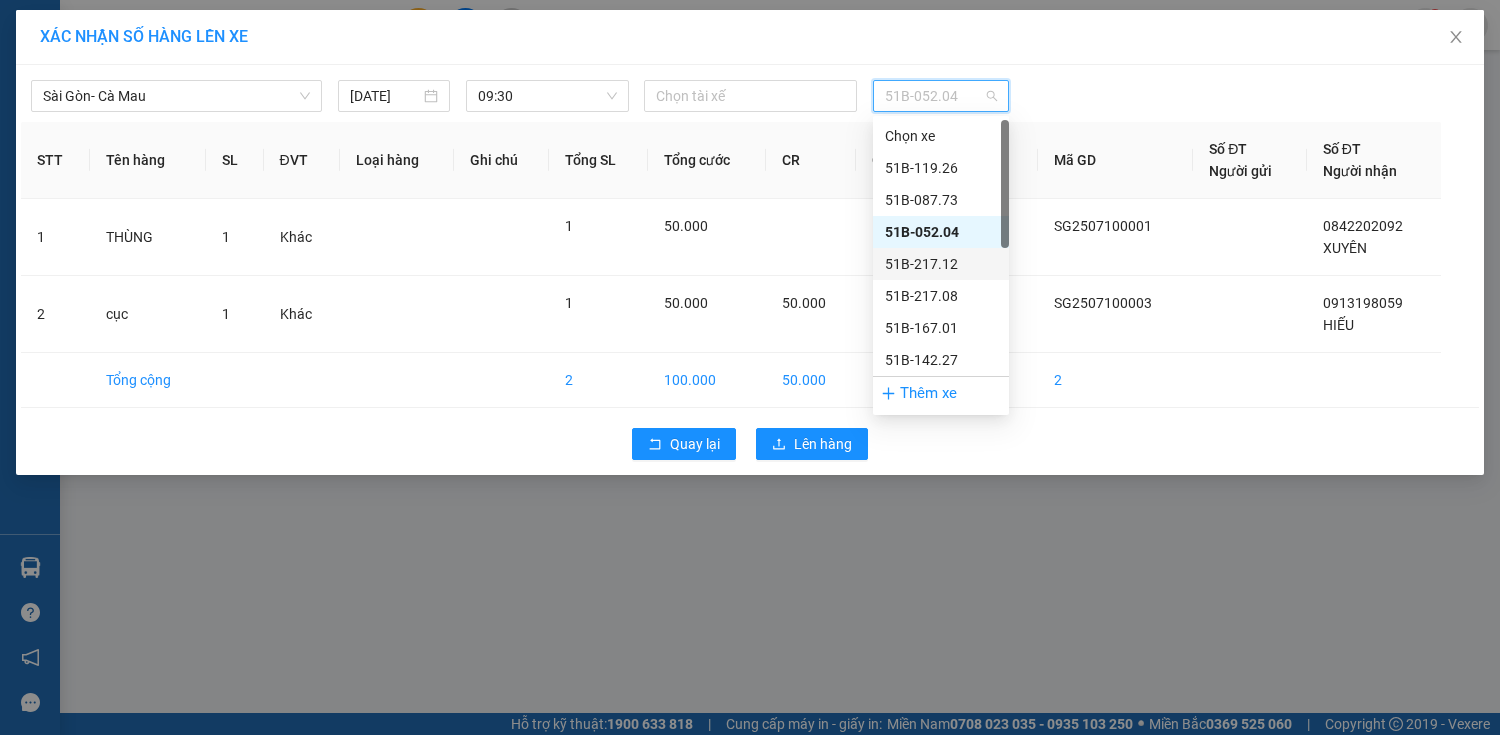 click on "51B-217.12" at bounding box center (941, 264) 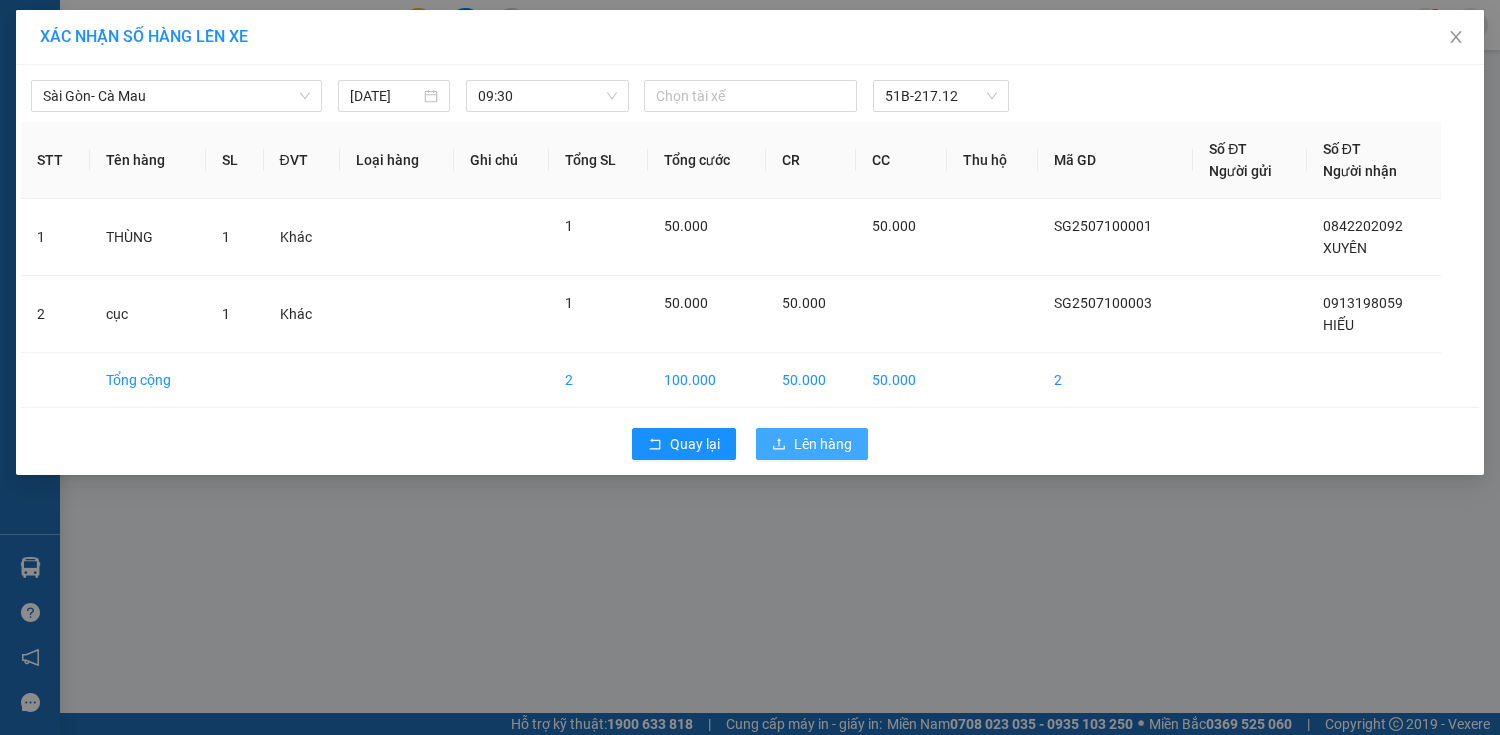 click on "Lên hàng" at bounding box center [823, 444] 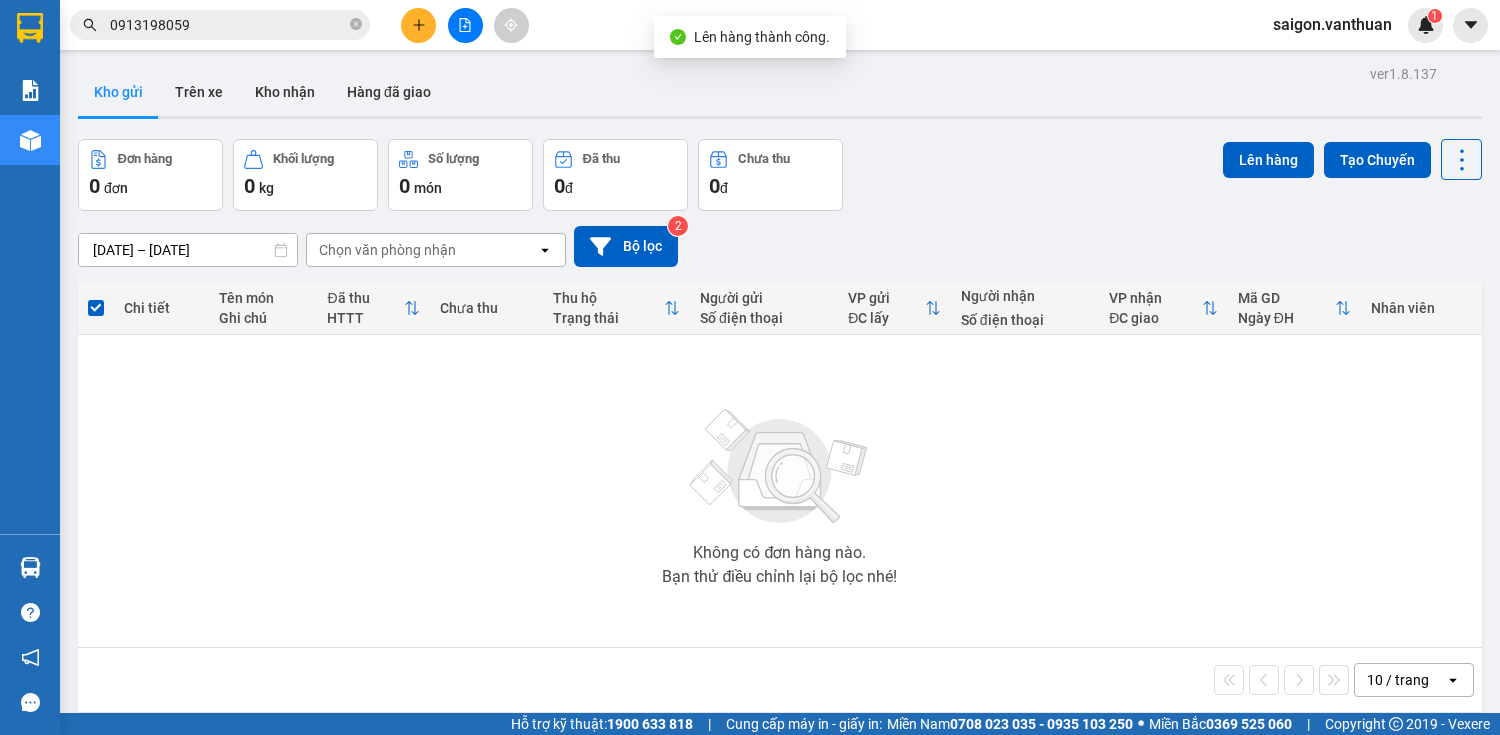 click at bounding box center [465, 25] 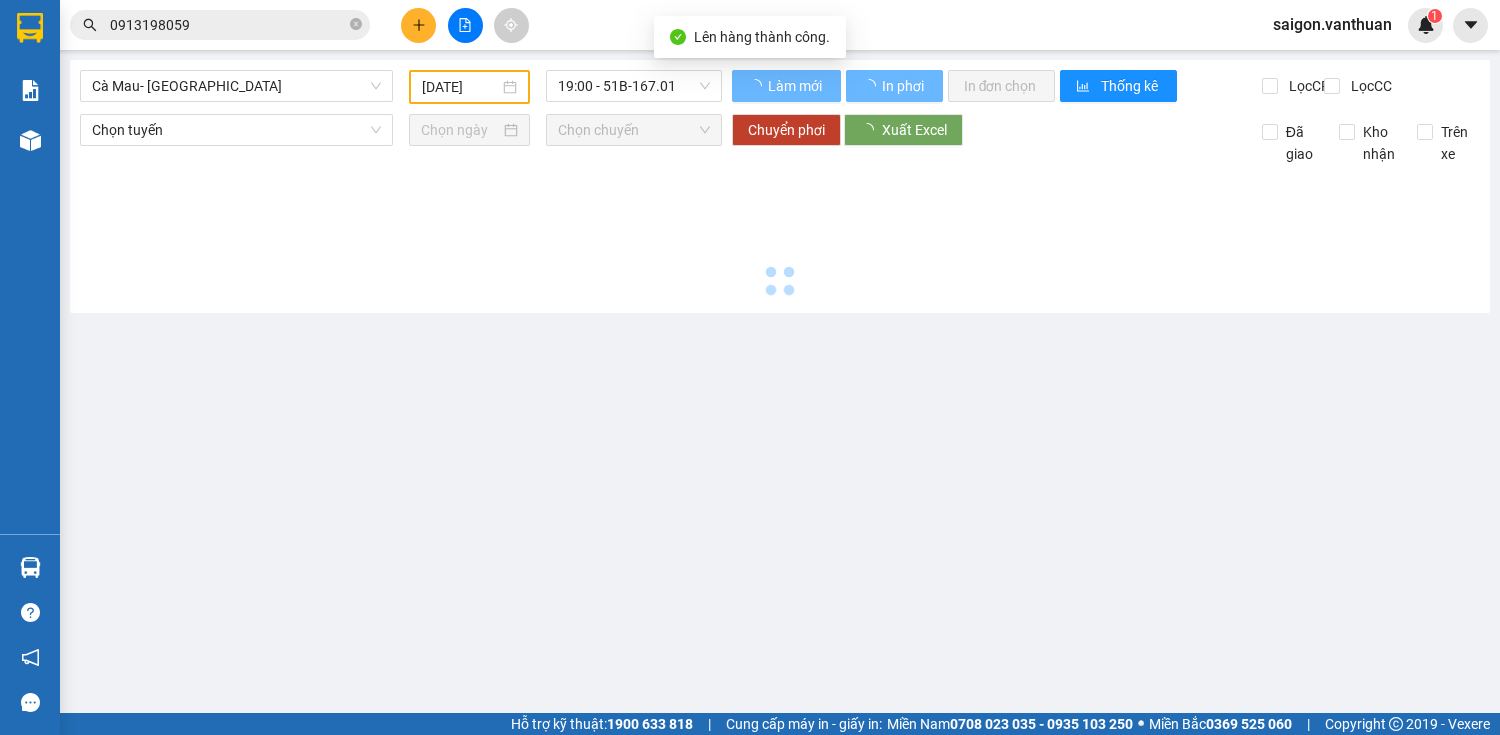 type on "[DATE]" 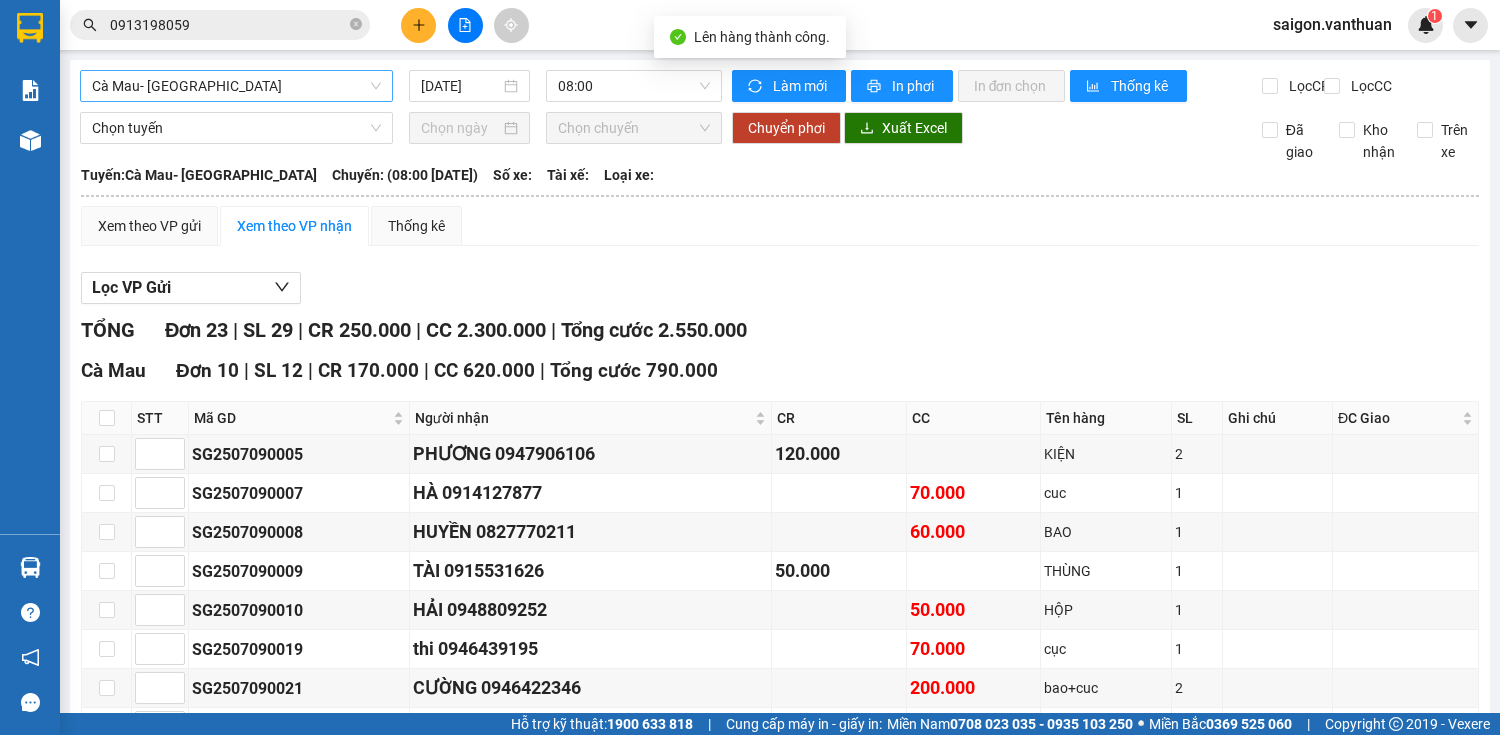 click on "Cà Mau- [GEOGRAPHIC_DATA]" at bounding box center (236, 86) 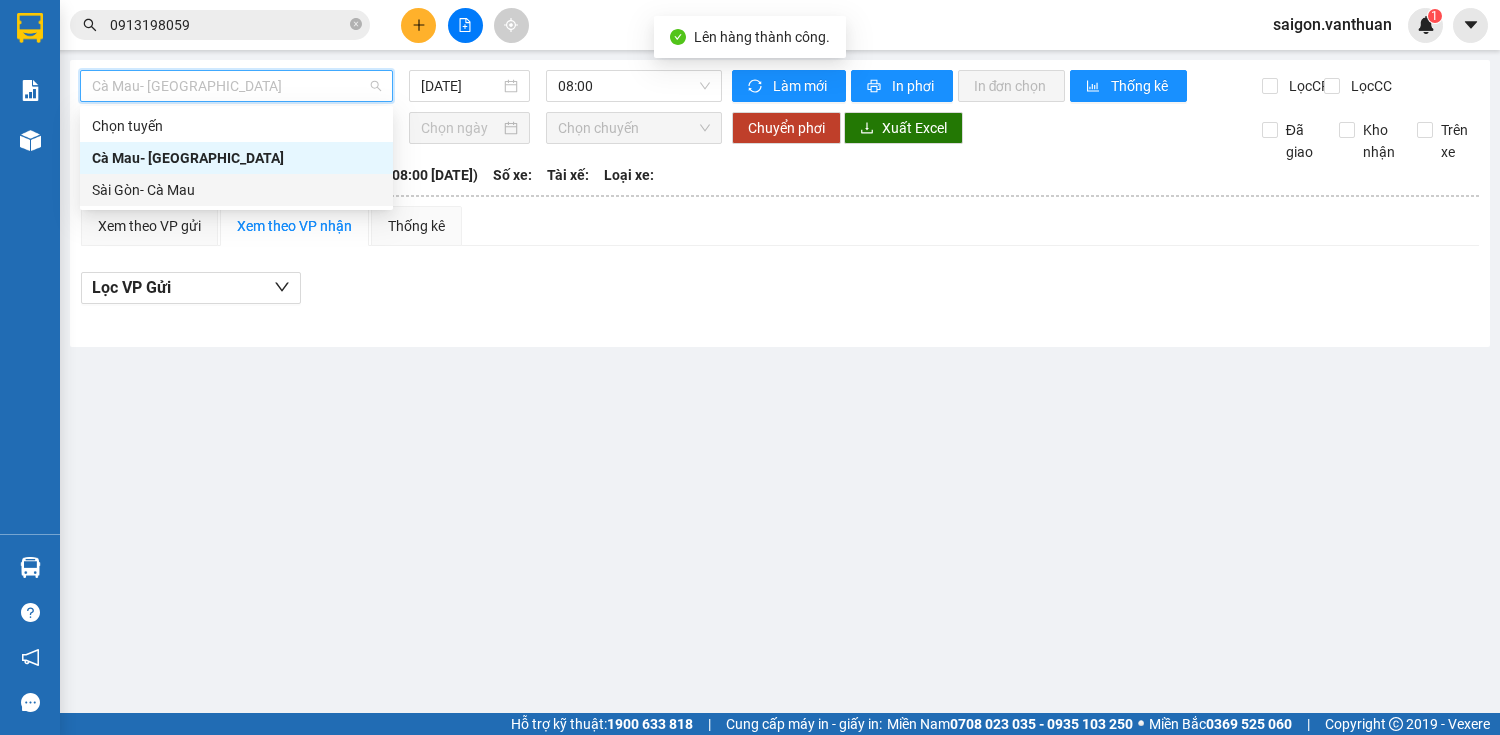click on "Sài Gòn- Cà Mau" at bounding box center [236, 190] 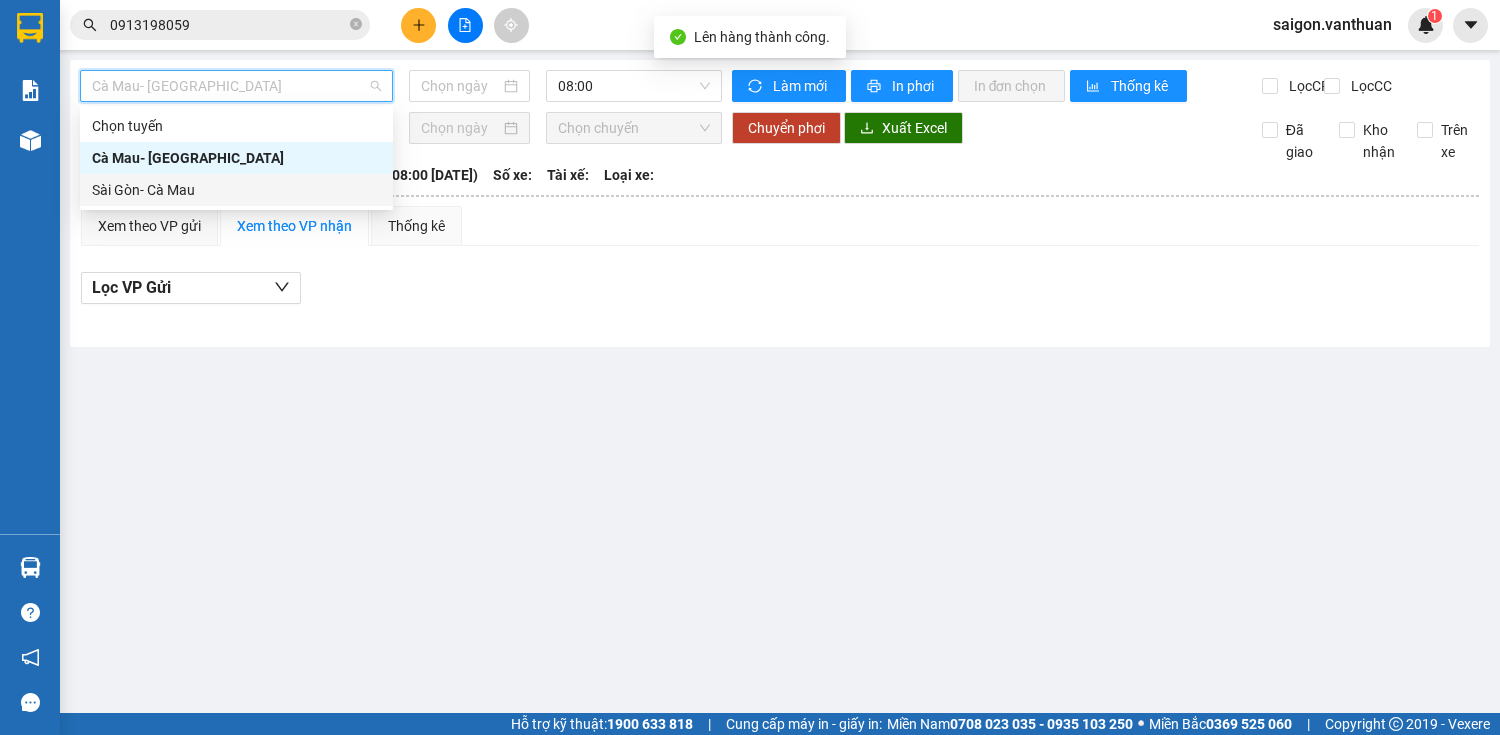type on "[DATE]" 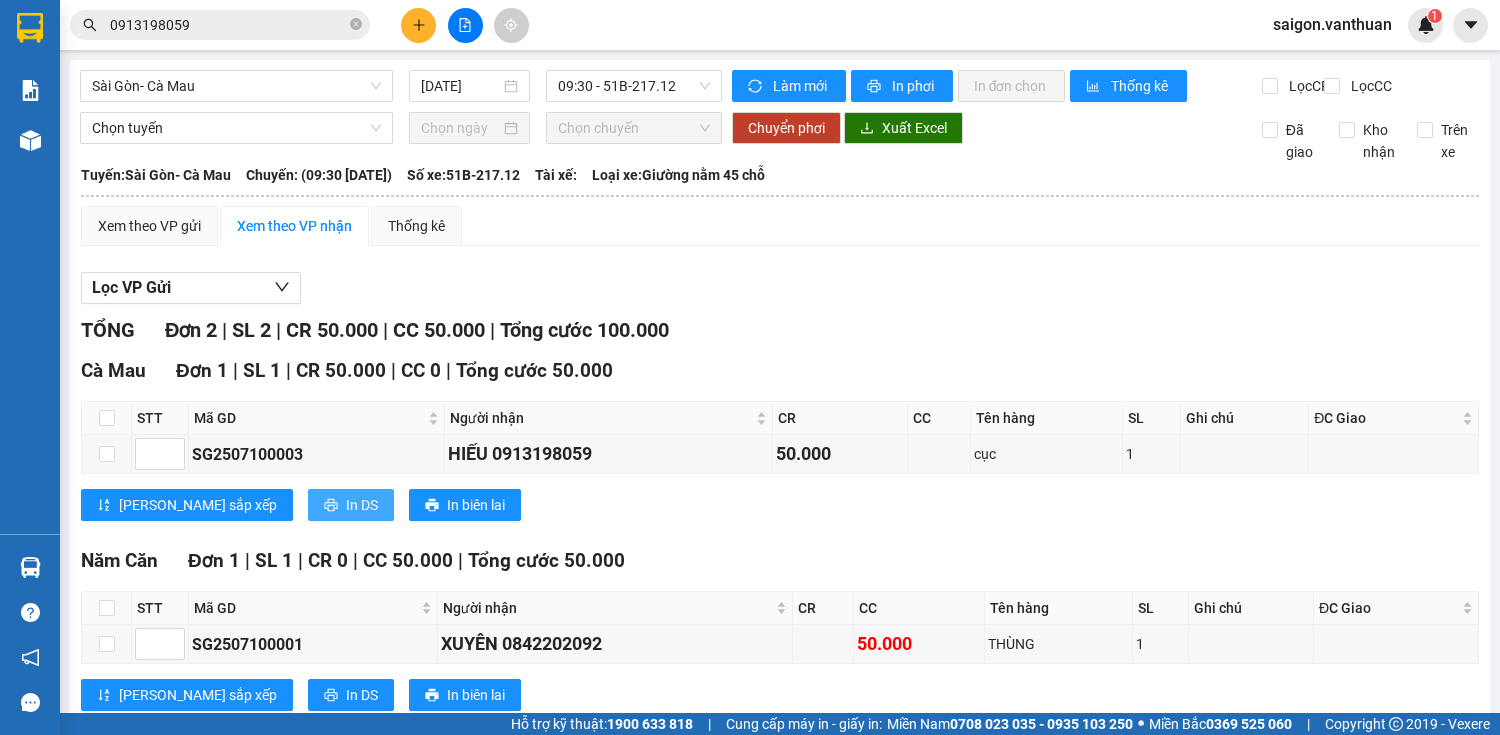 click on "In DS" at bounding box center [351, 505] 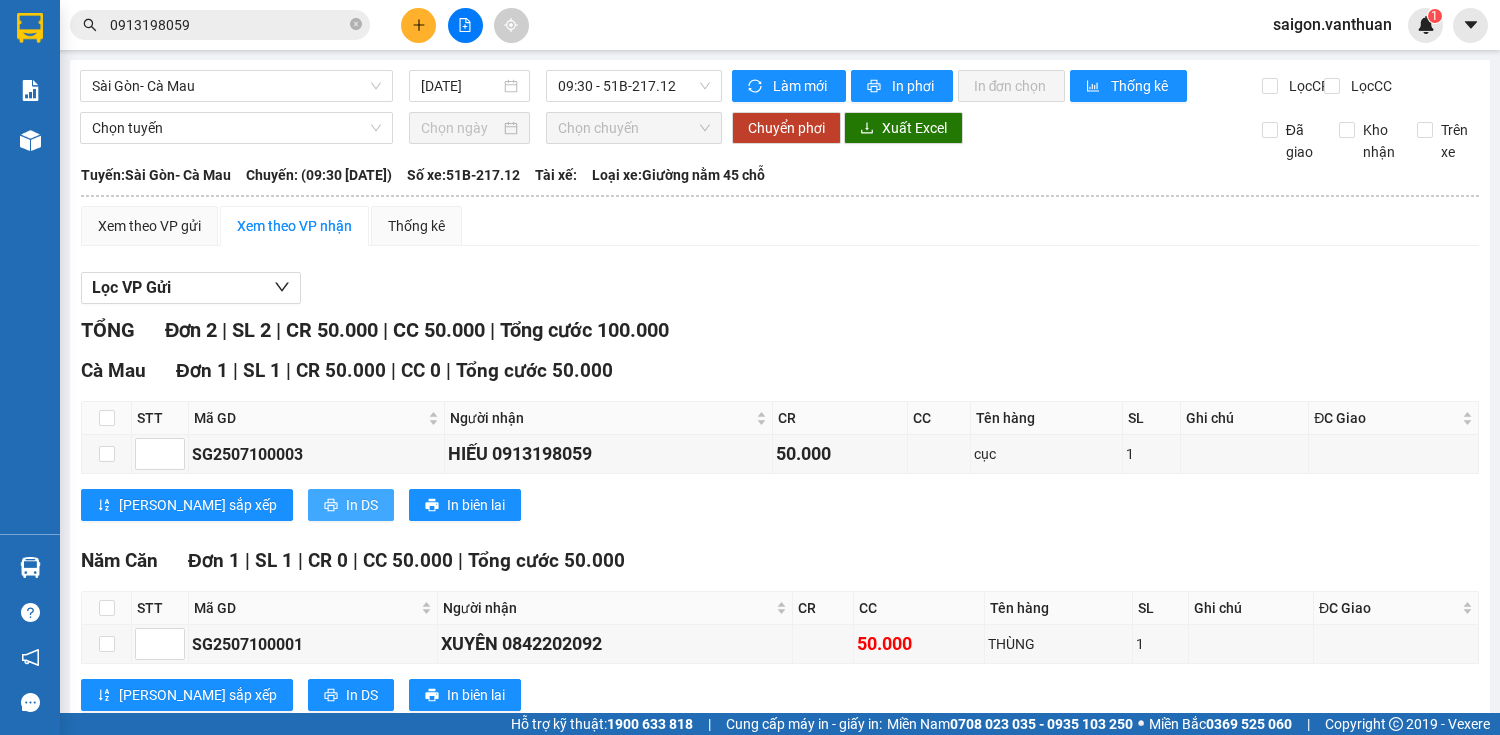 scroll, scrollTop: 0, scrollLeft: 0, axis: both 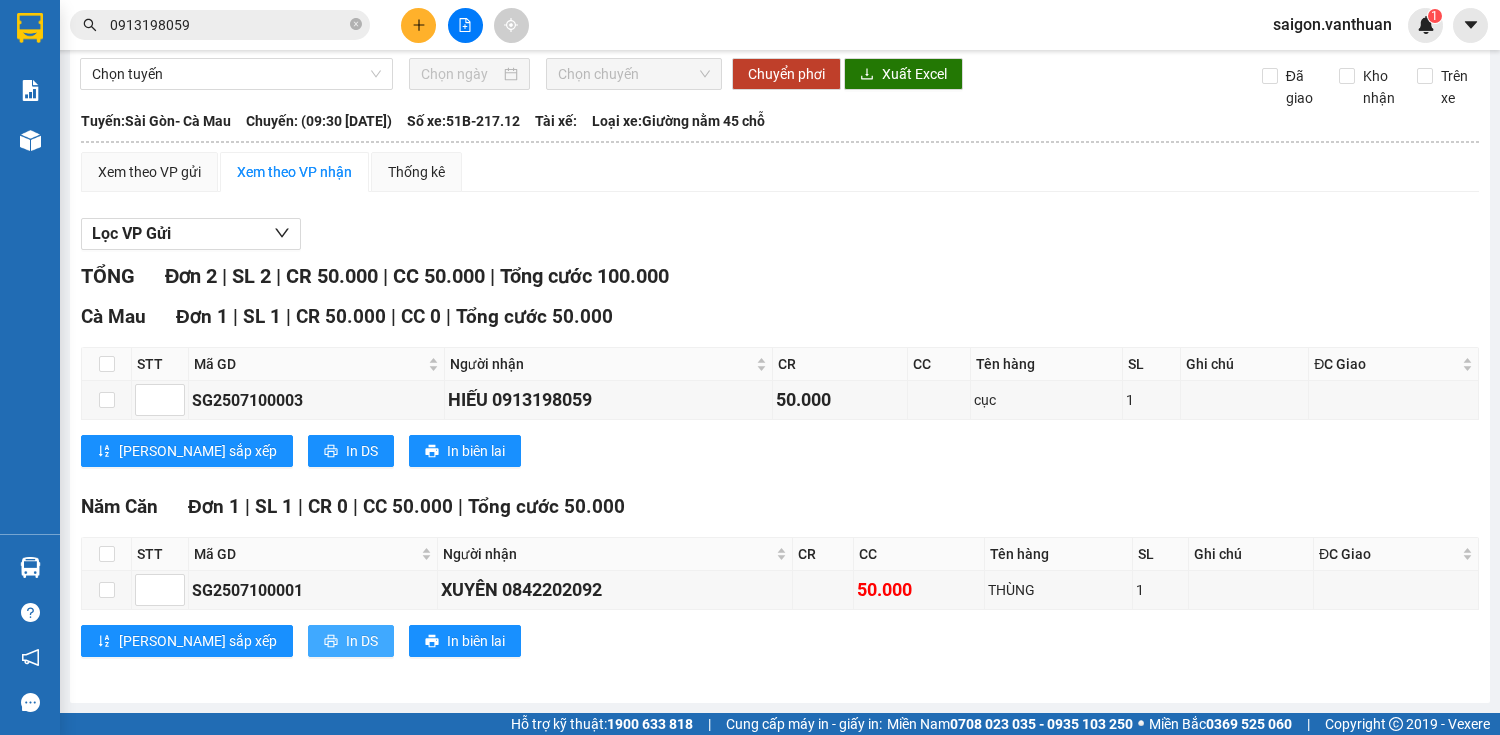 click on "In DS" at bounding box center [362, 641] 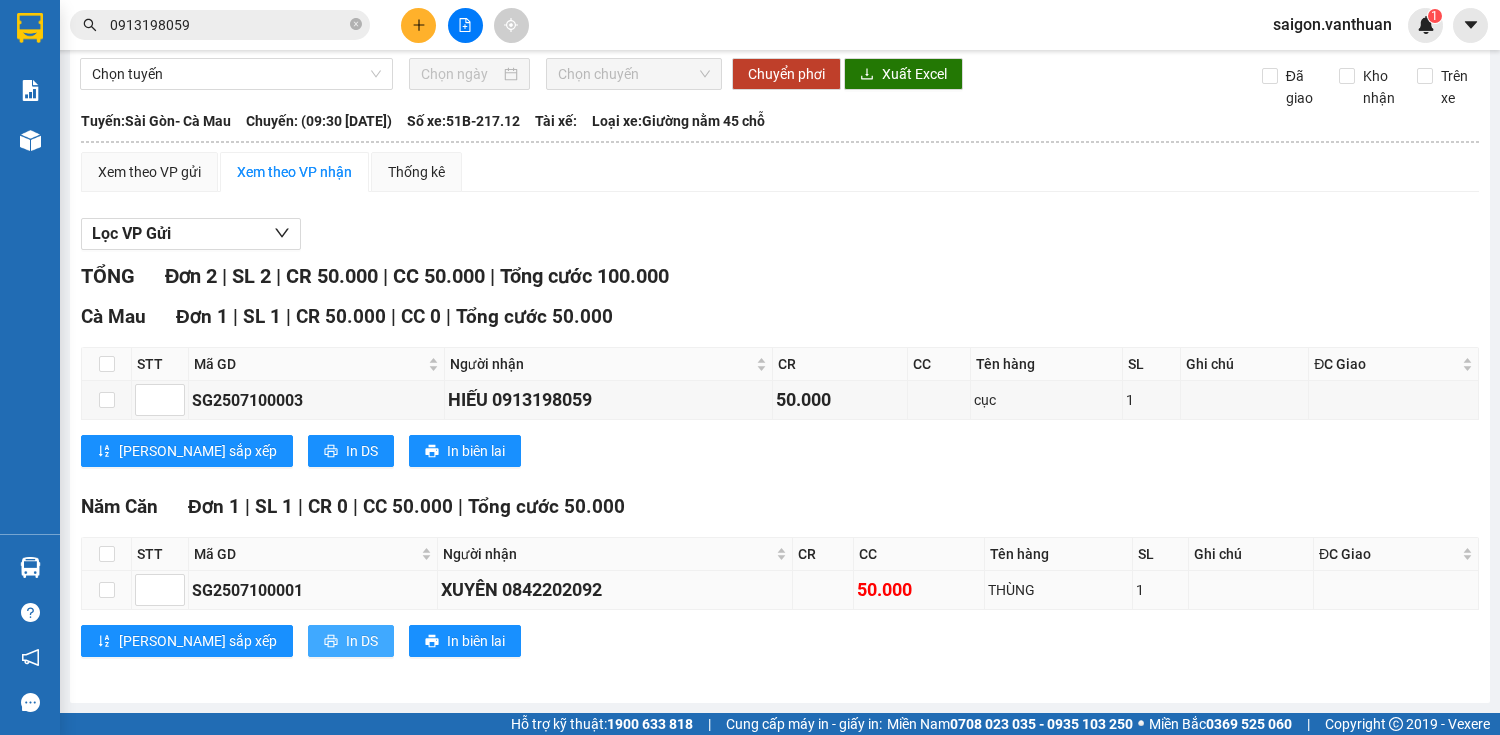 scroll, scrollTop: 0, scrollLeft: 0, axis: both 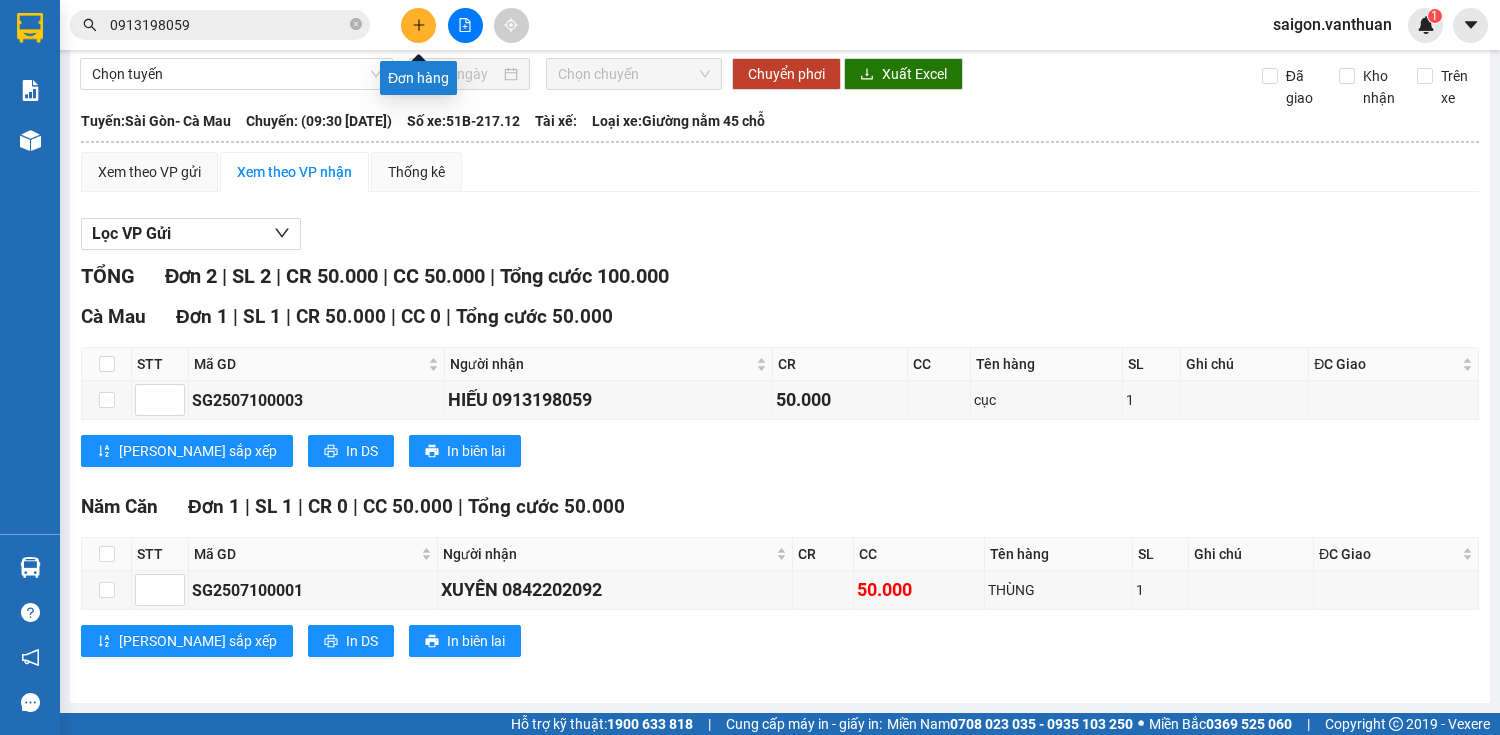 click 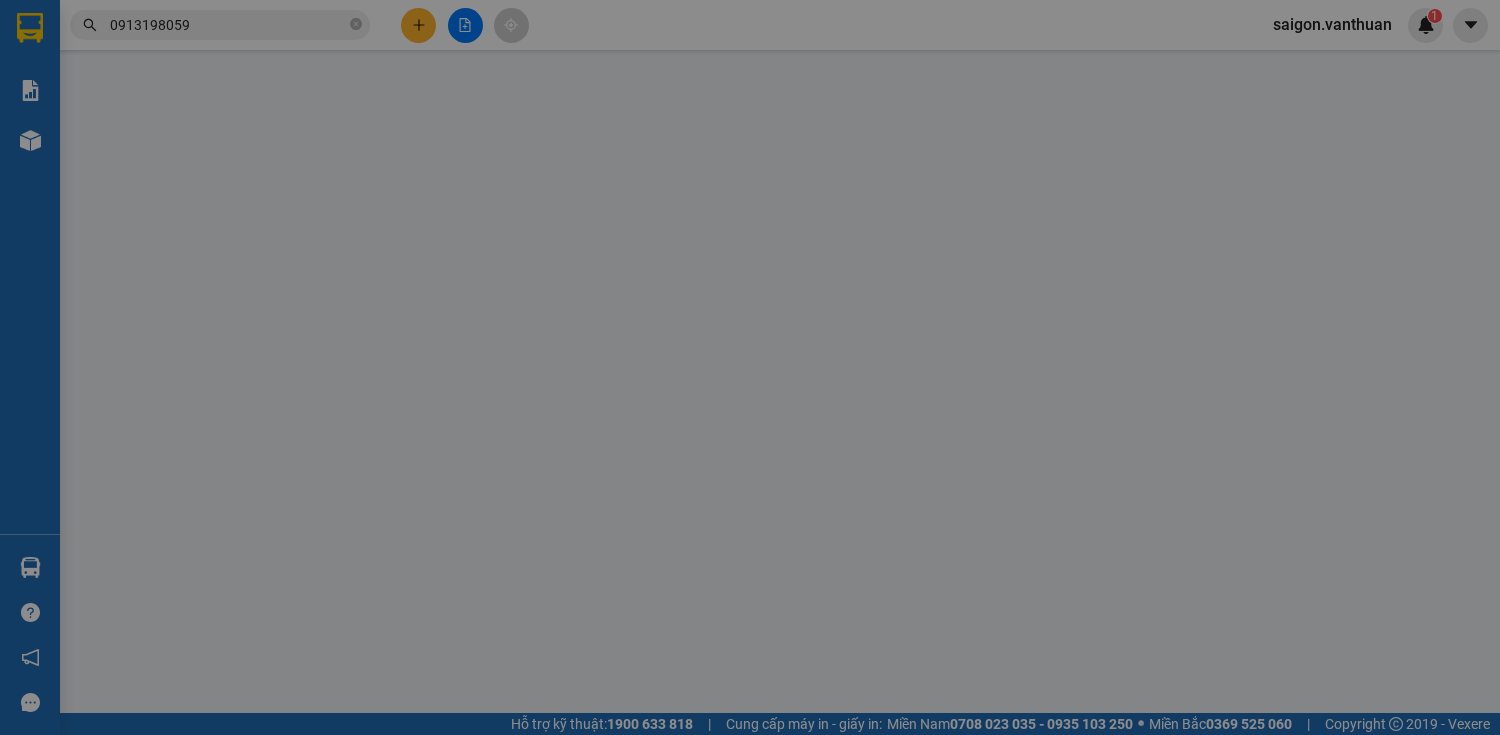 scroll, scrollTop: 0, scrollLeft: 0, axis: both 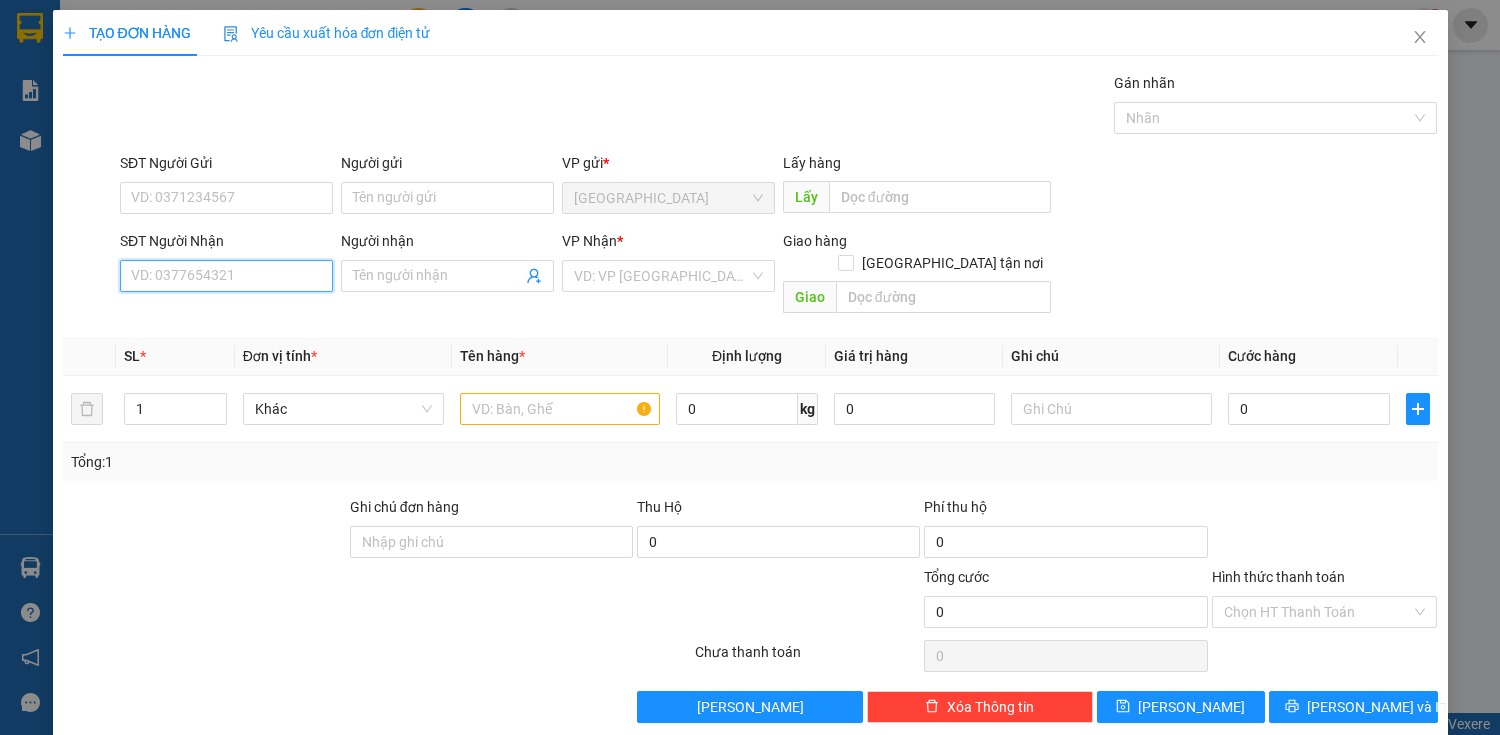 click on "SĐT Người Nhận" at bounding box center (226, 276) 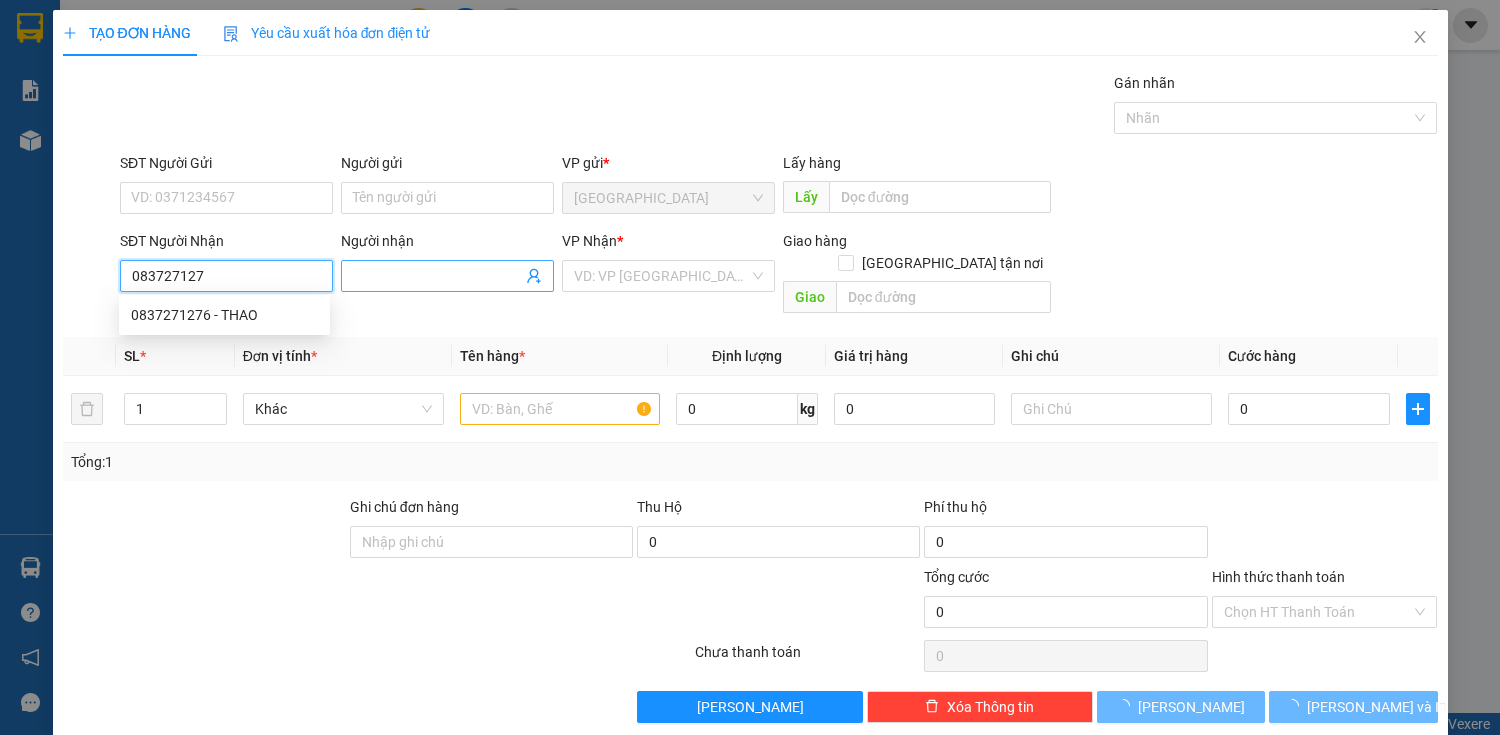 type on "0837271276" 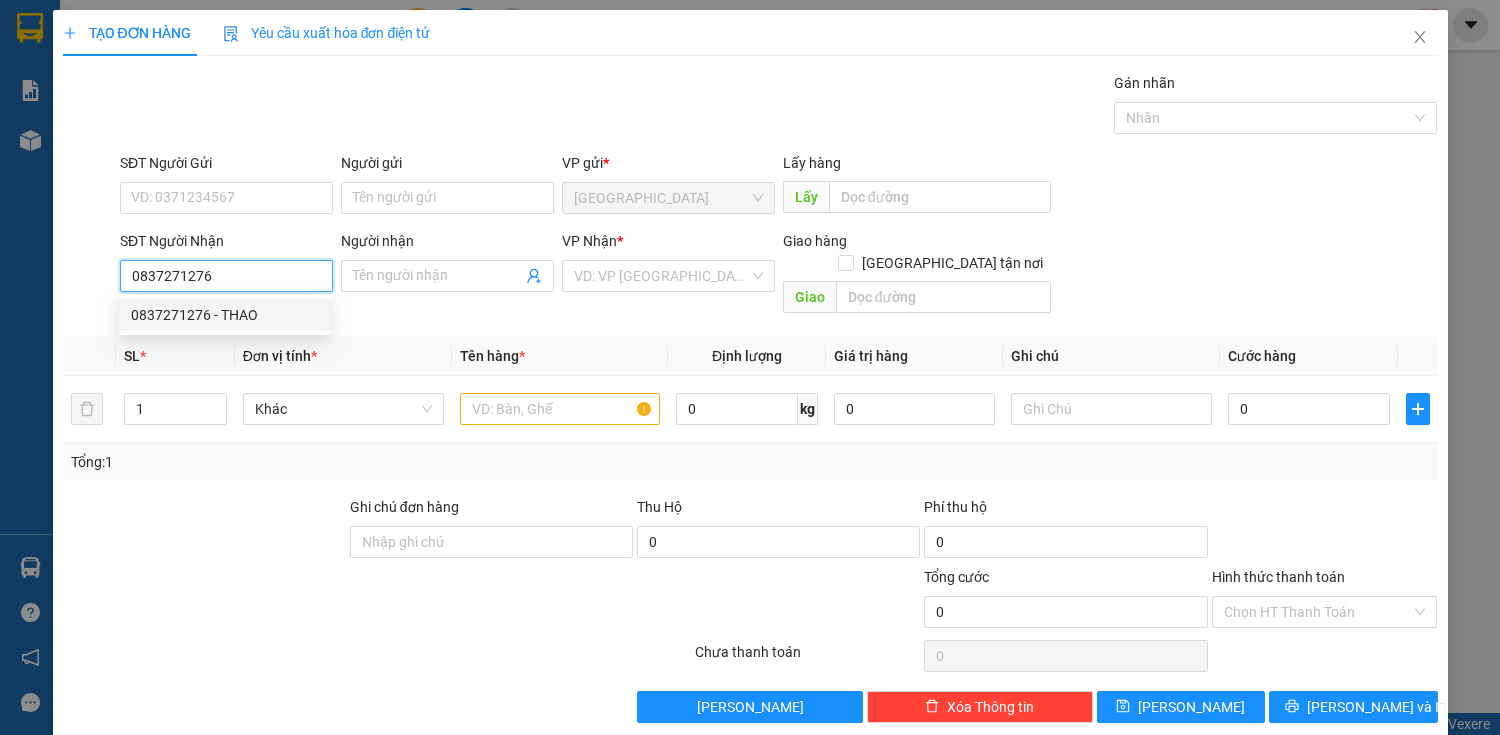 drag, startPoint x: 214, startPoint y: 315, endPoint x: 238, endPoint y: 315, distance: 24 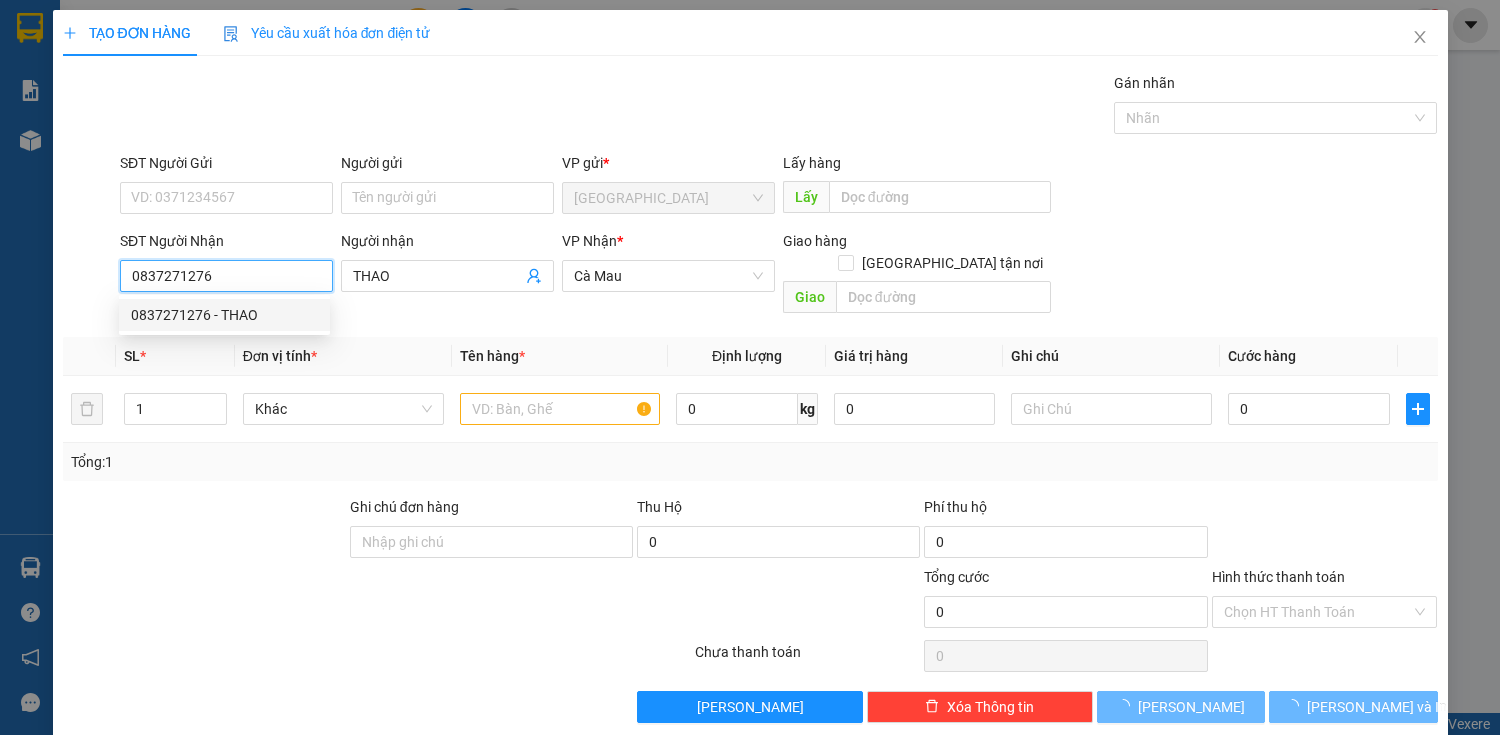 type on "180.000" 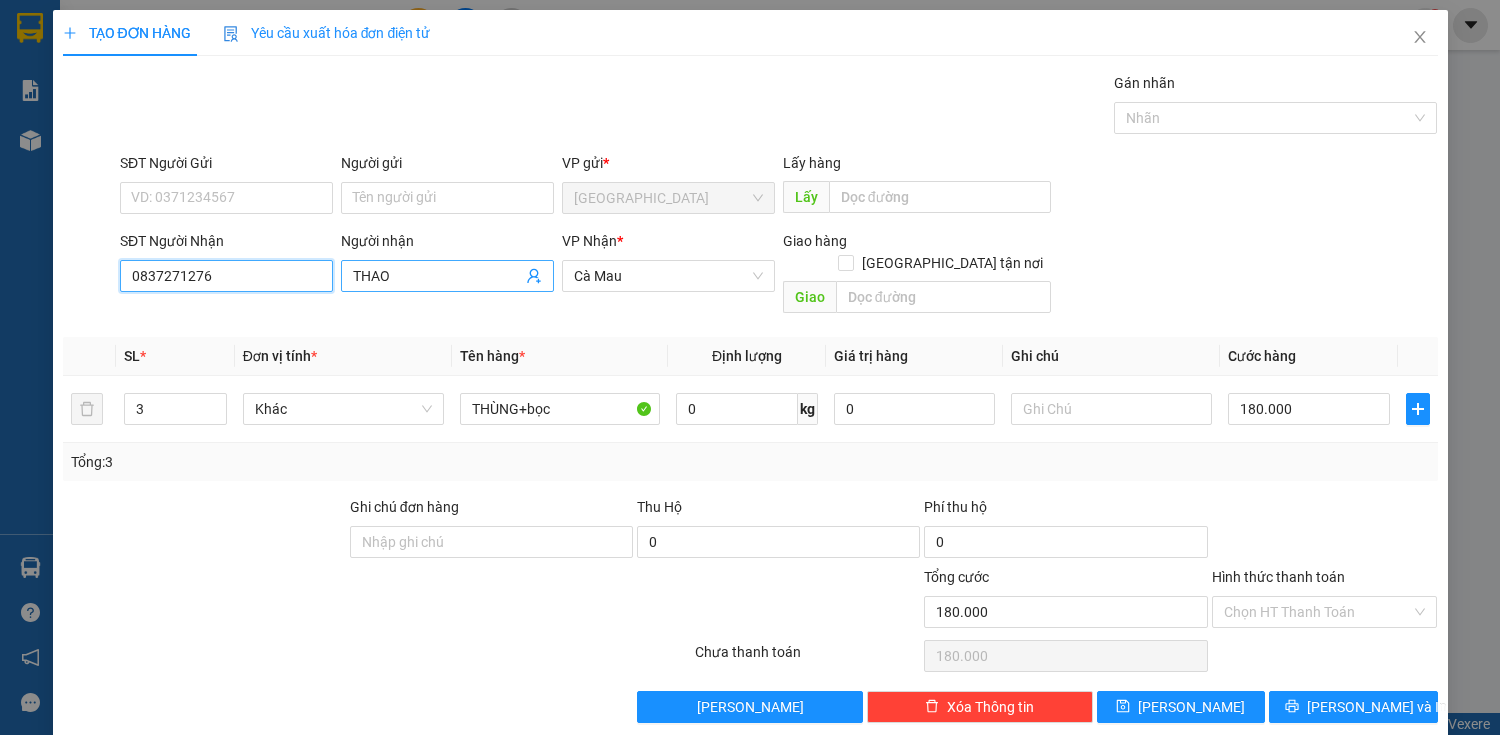 type on "0837271276" 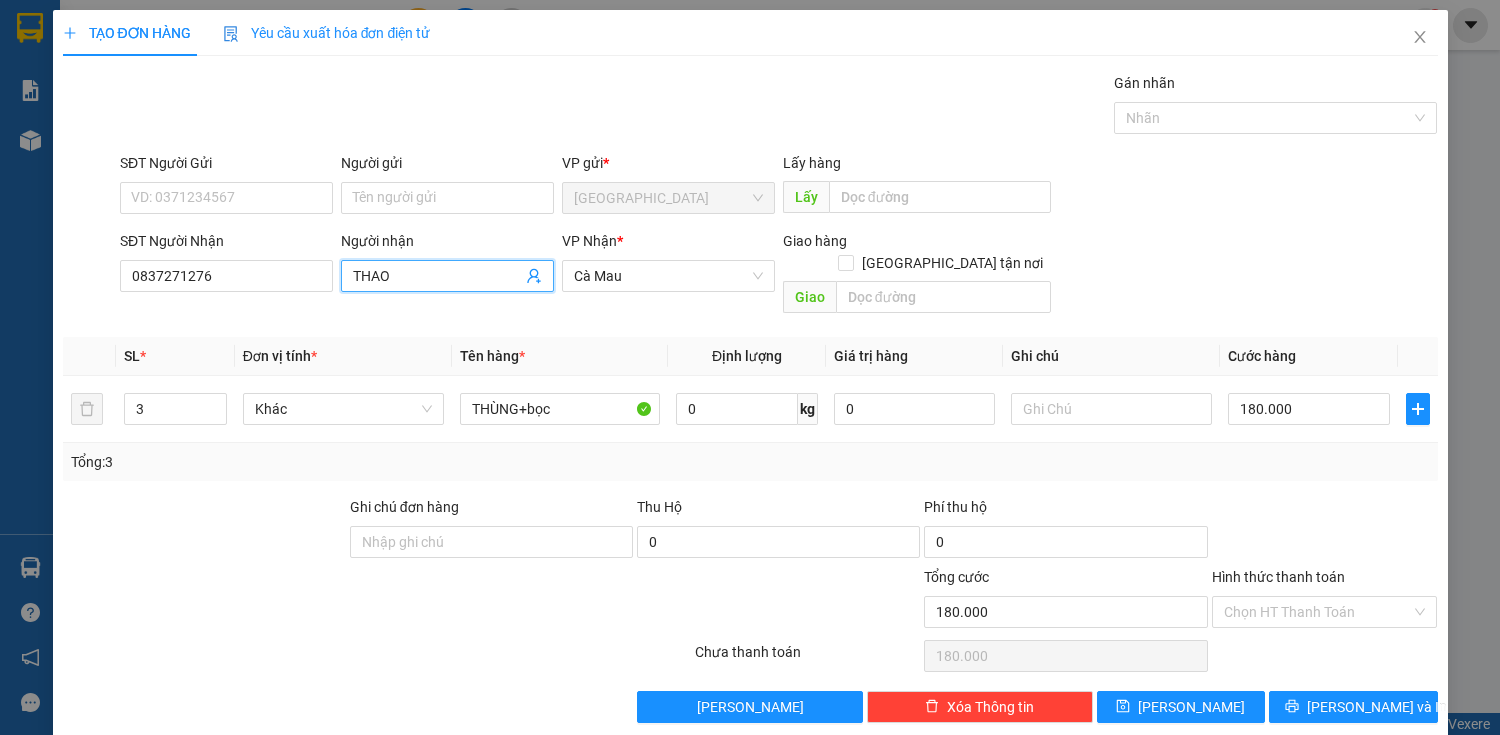 click on "THAO" at bounding box center (437, 276) 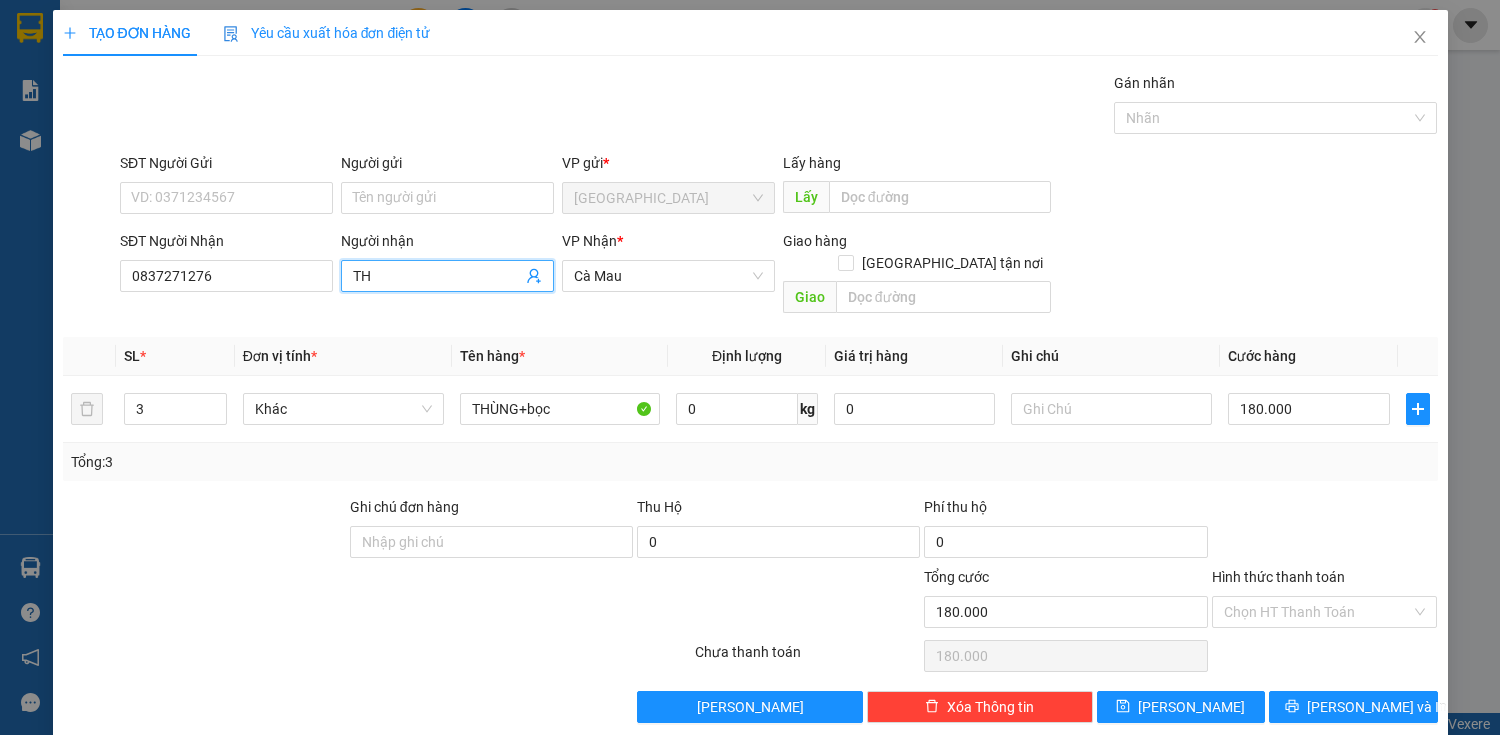 type on "T" 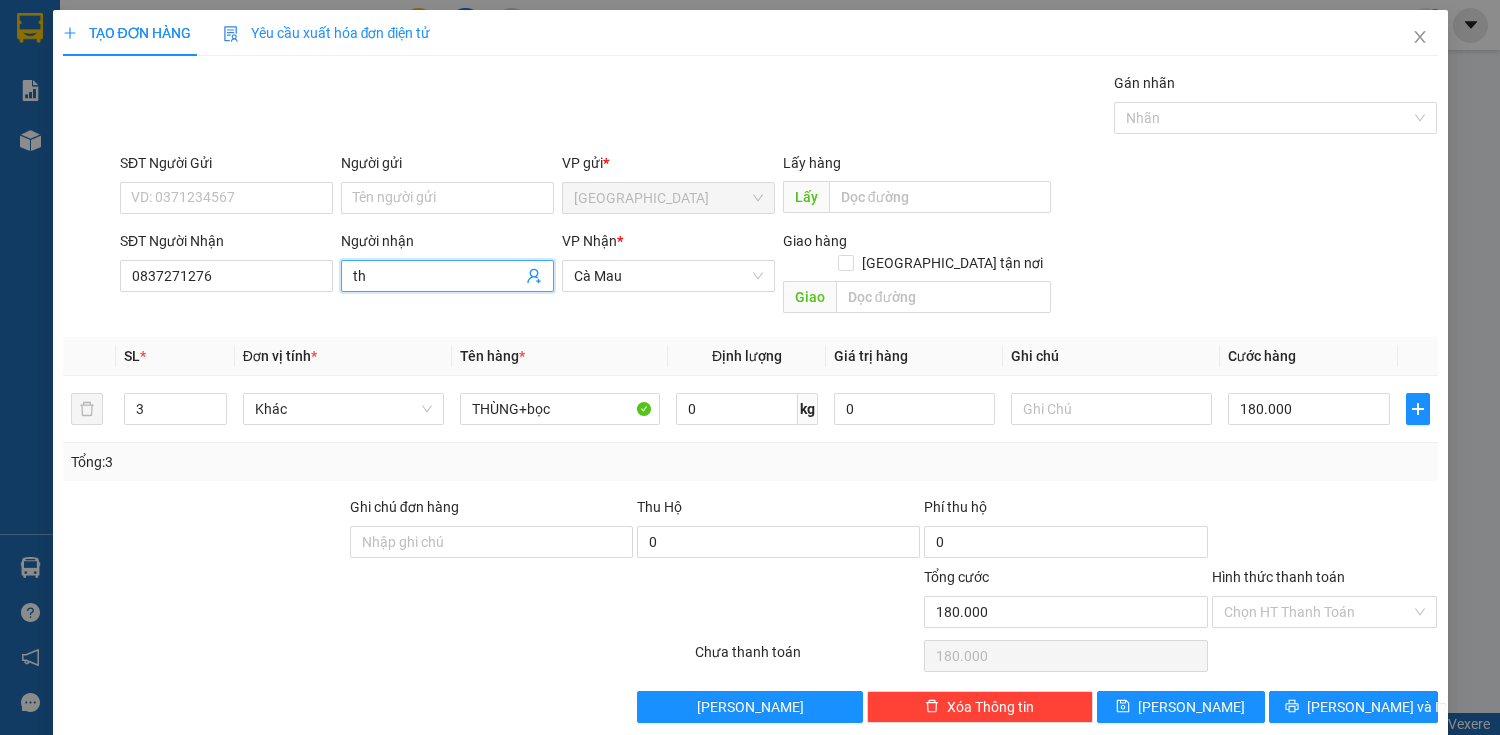 type on "t" 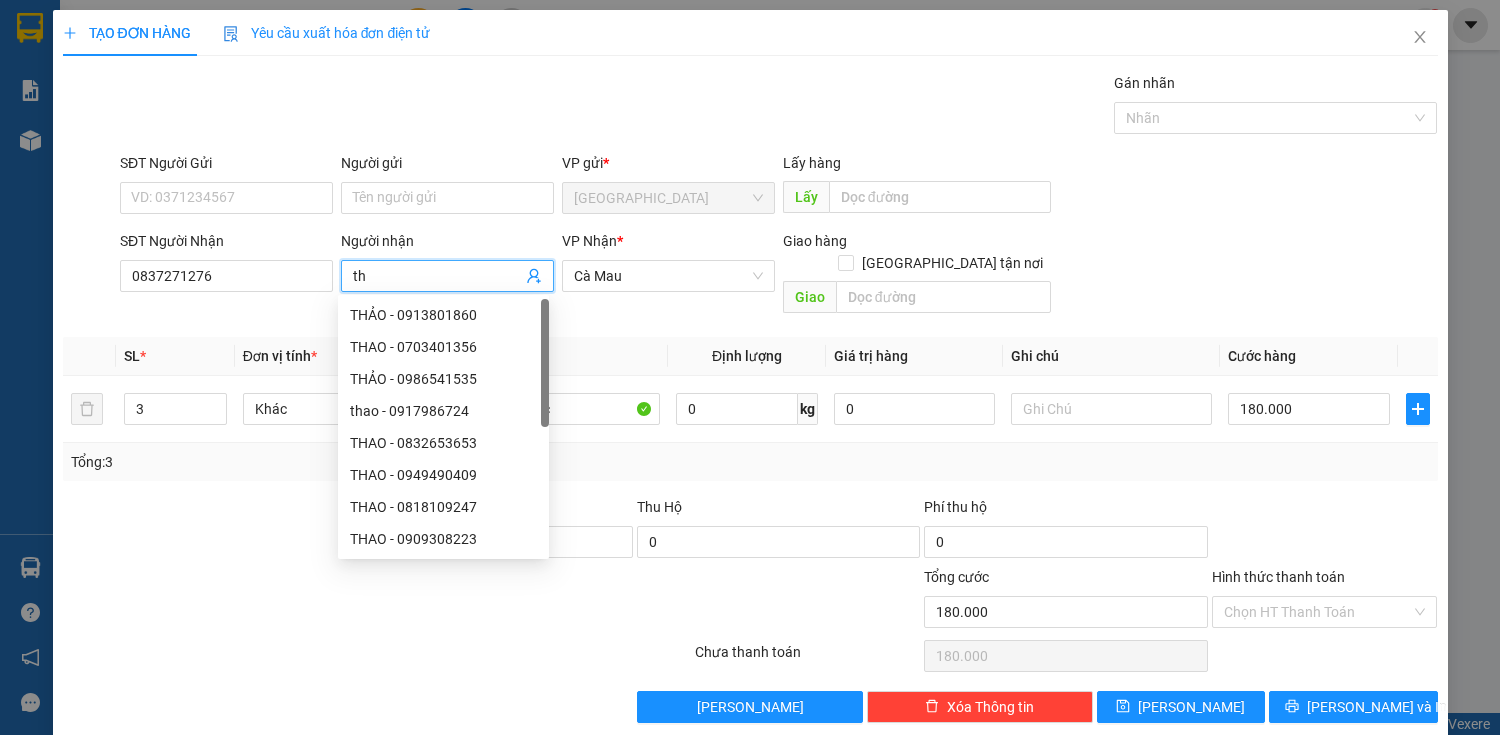 type on "t" 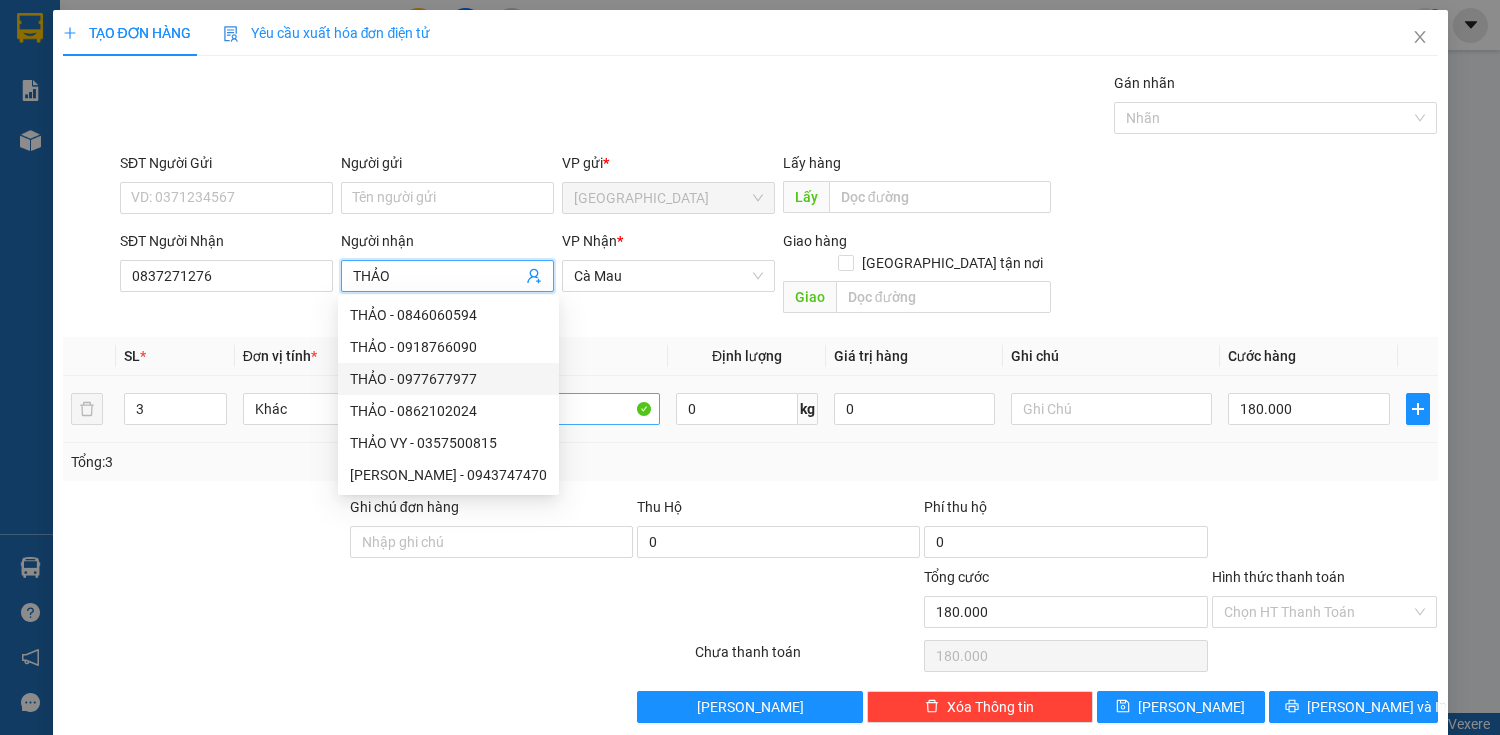 type on "THẢO" 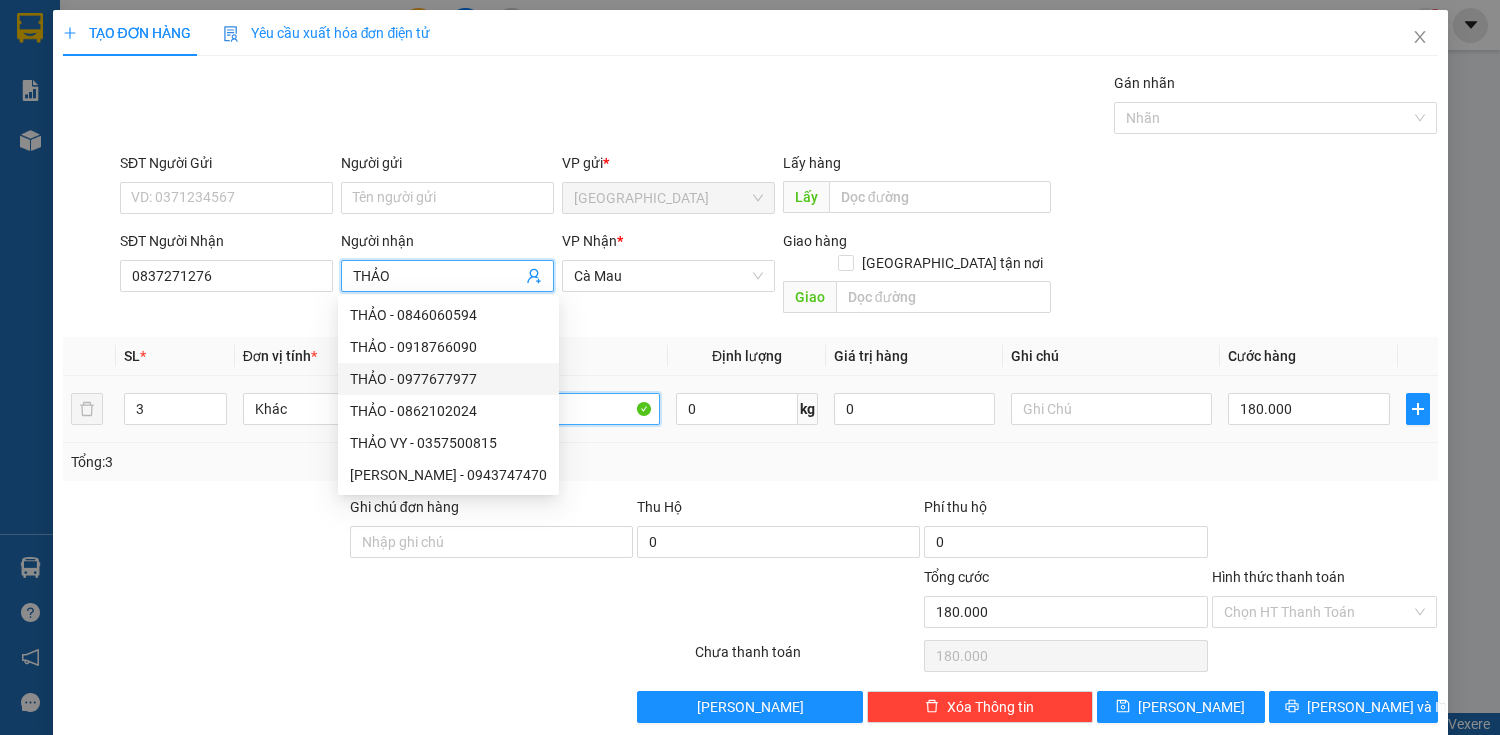 click on "THÙNG+bọc" at bounding box center (560, 409) 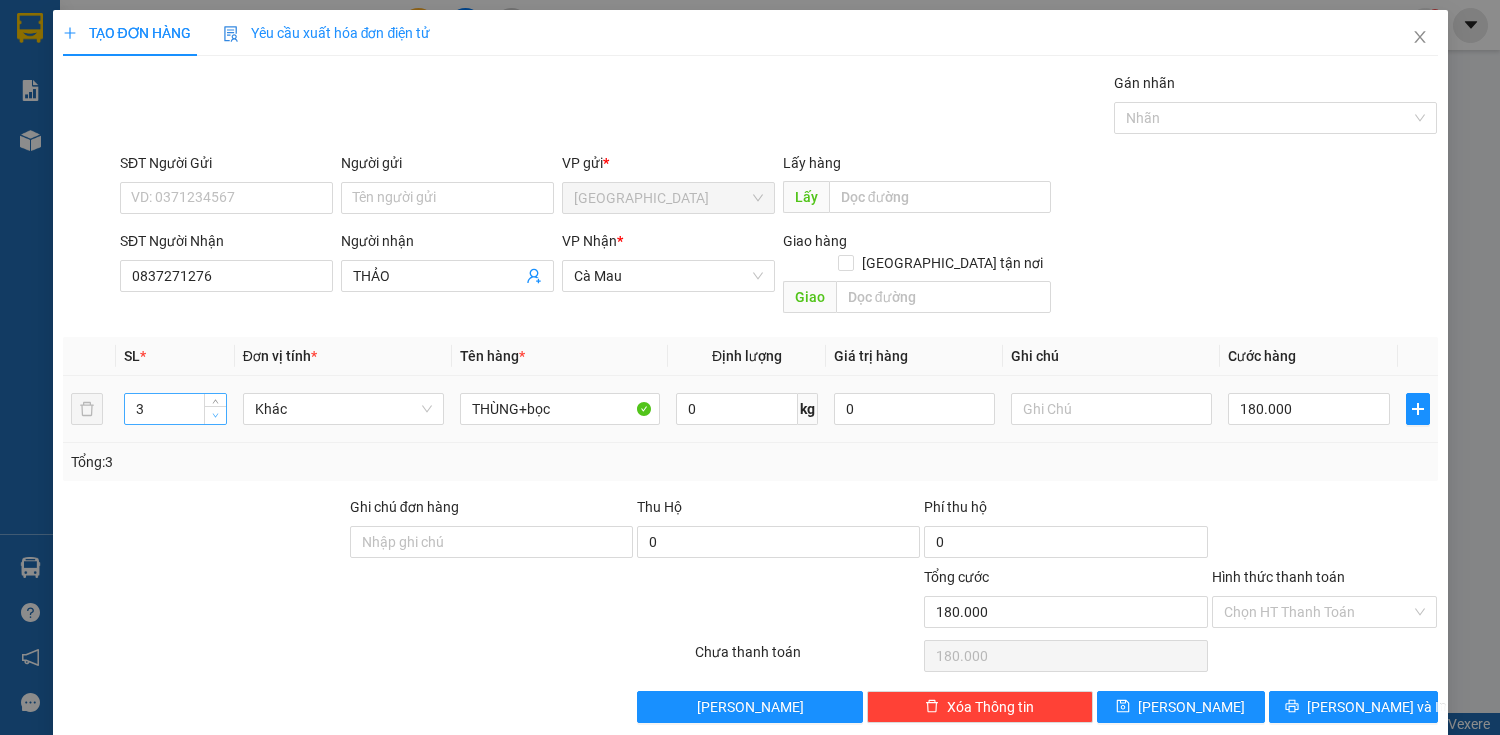 click on "3" at bounding box center [175, 409] 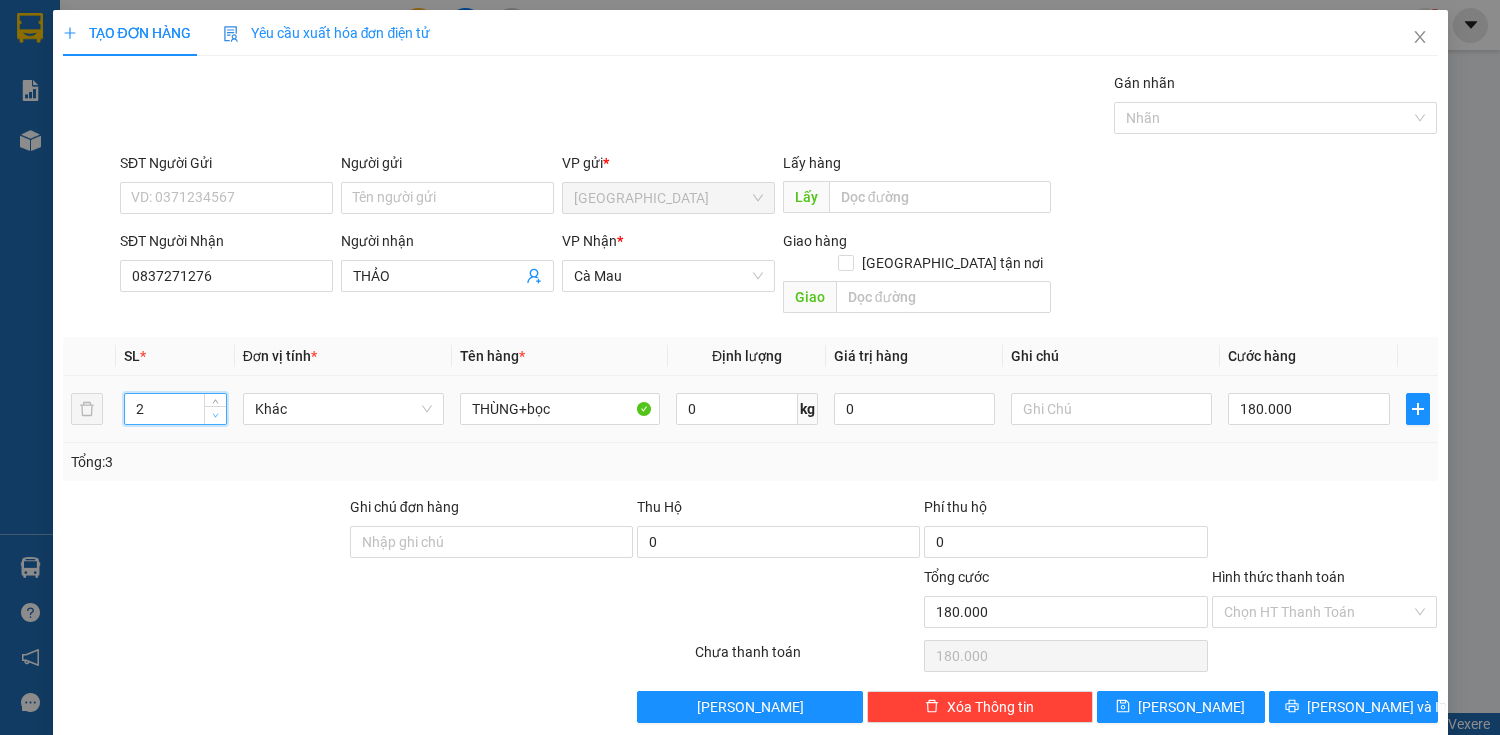 drag, startPoint x: 209, startPoint y: 393, endPoint x: 221, endPoint y: 393, distance: 12 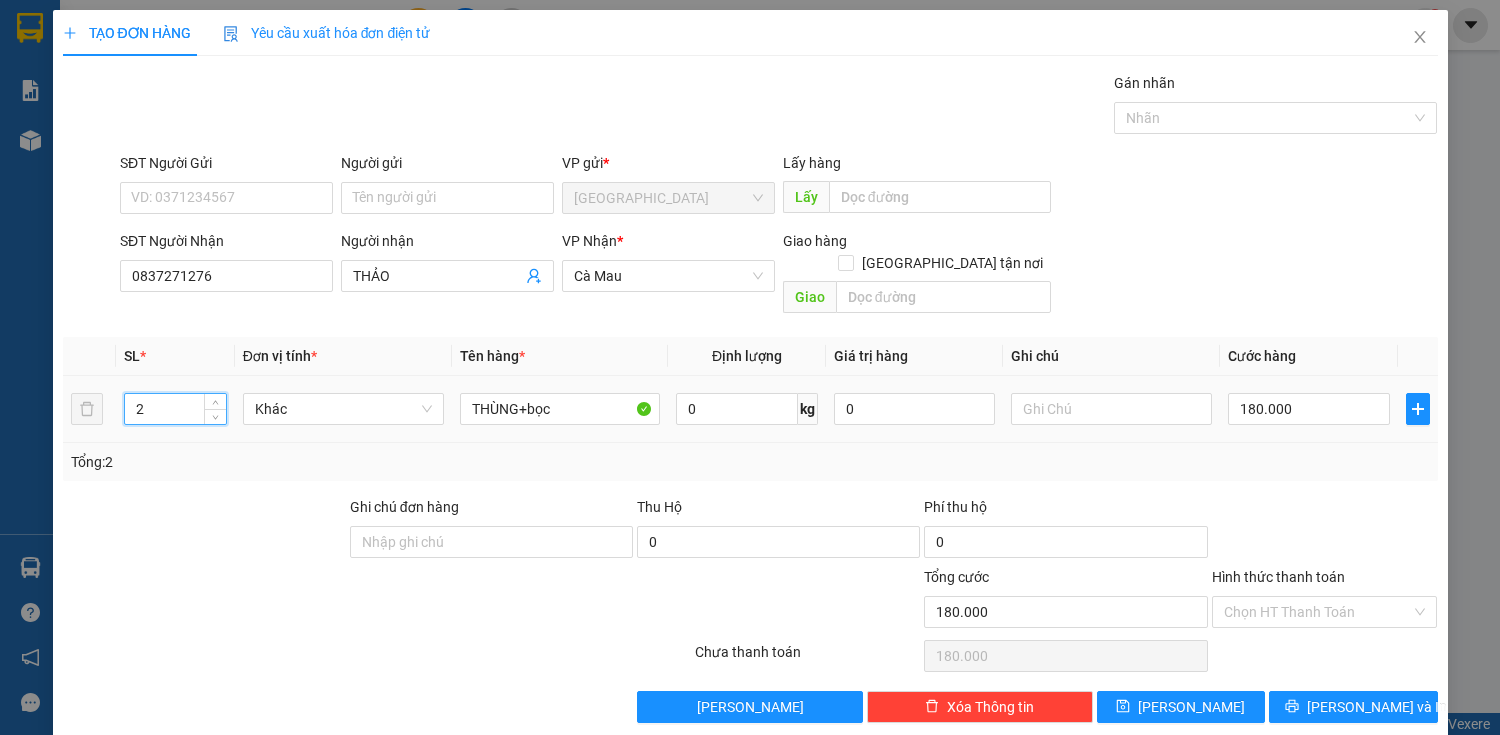 click on "2" at bounding box center (175, 409) 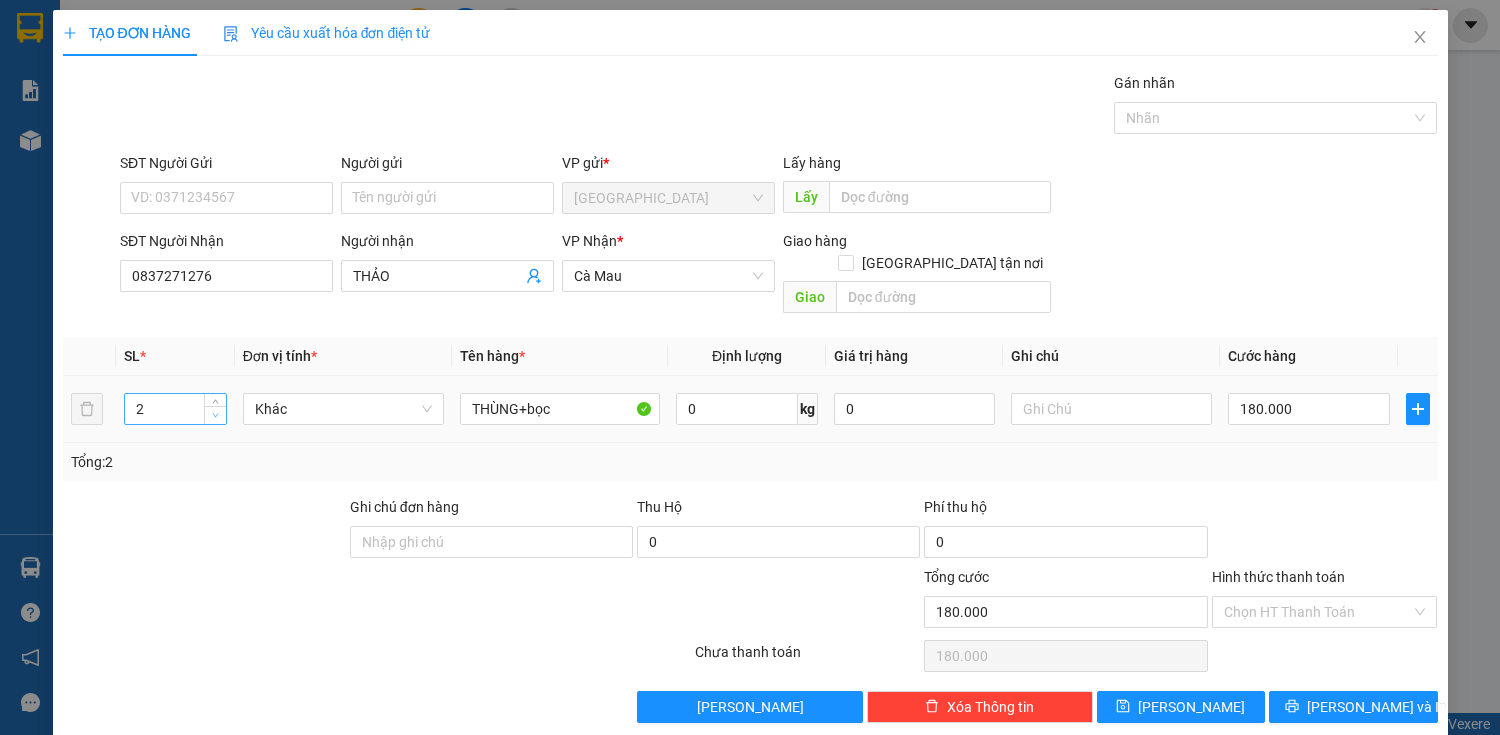 type on "1" 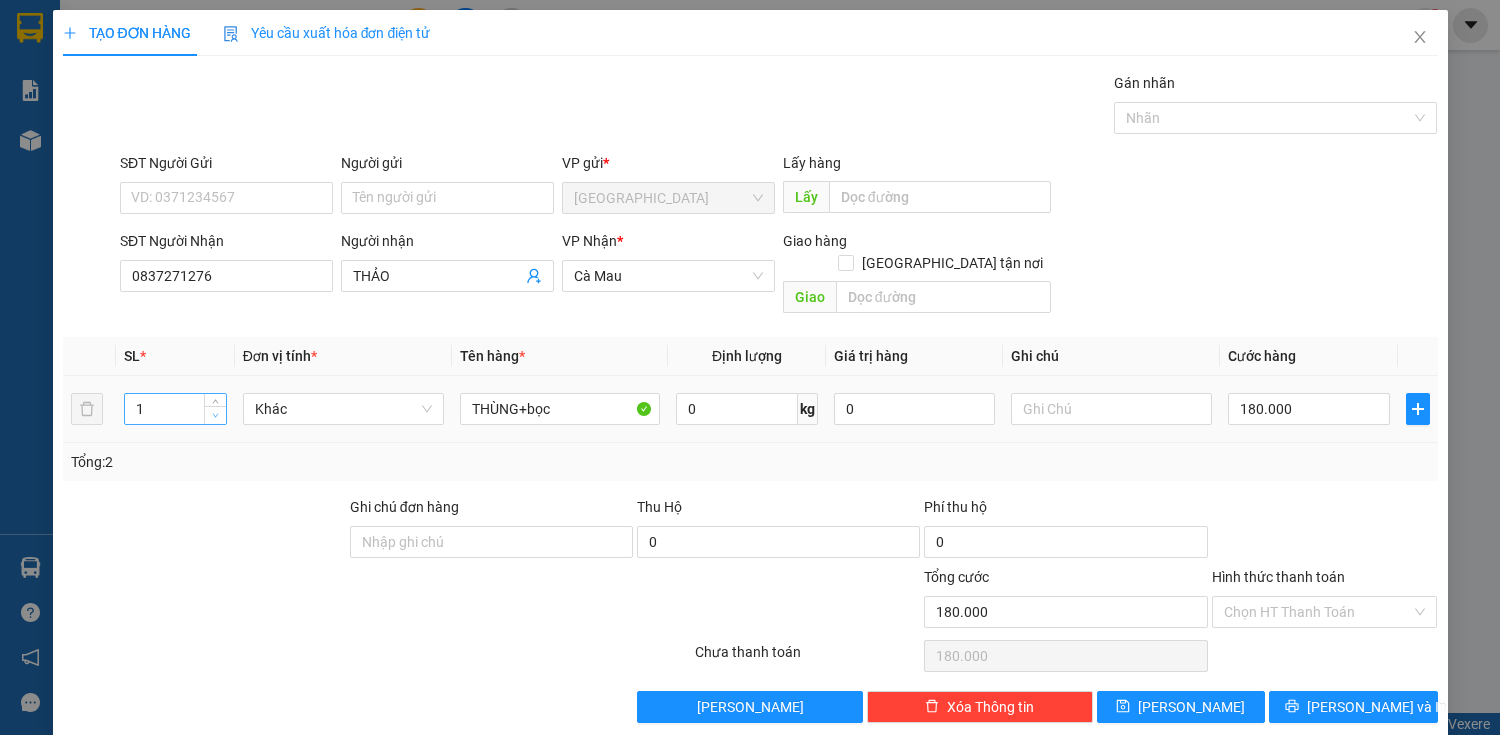 click at bounding box center [215, 415] 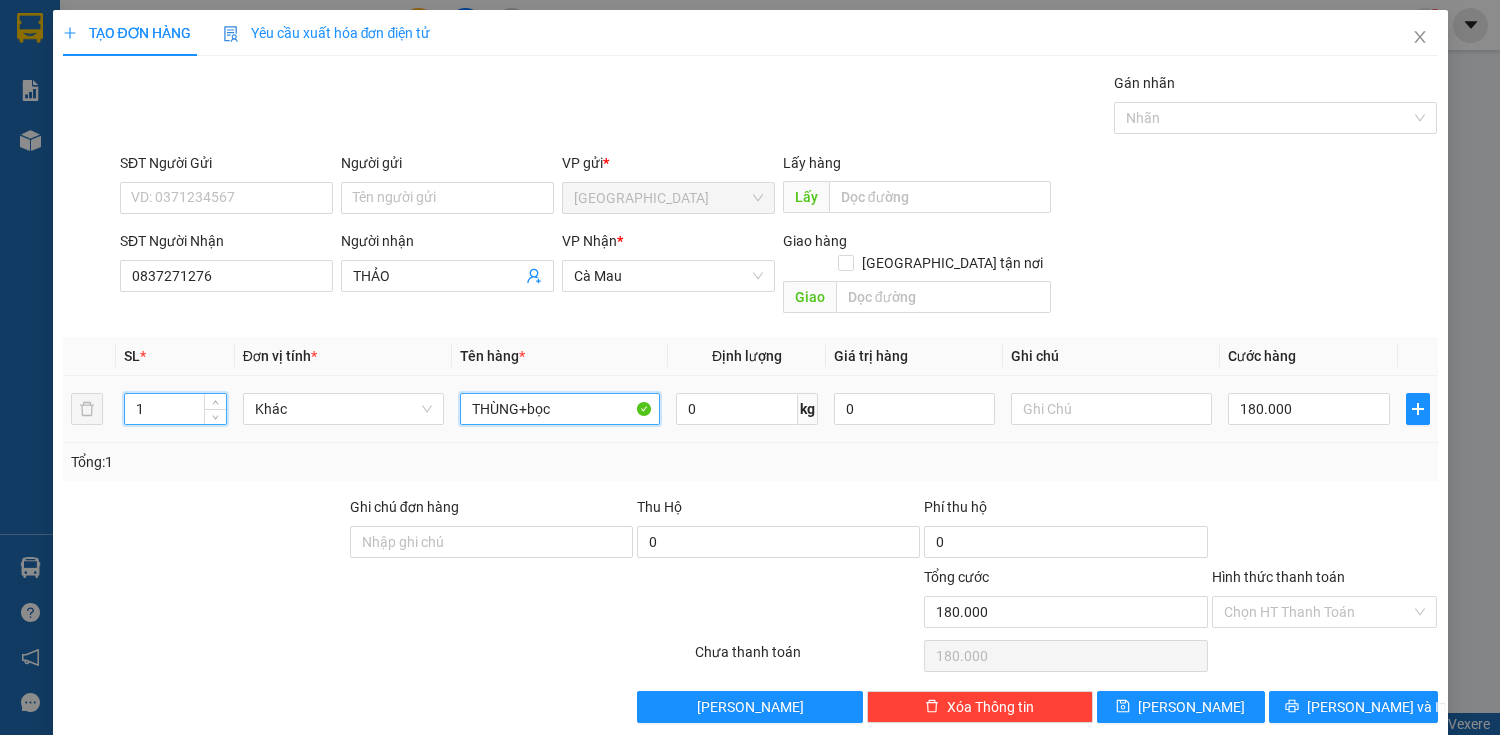 click on "THÙNG+bọc" at bounding box center [560, 409] 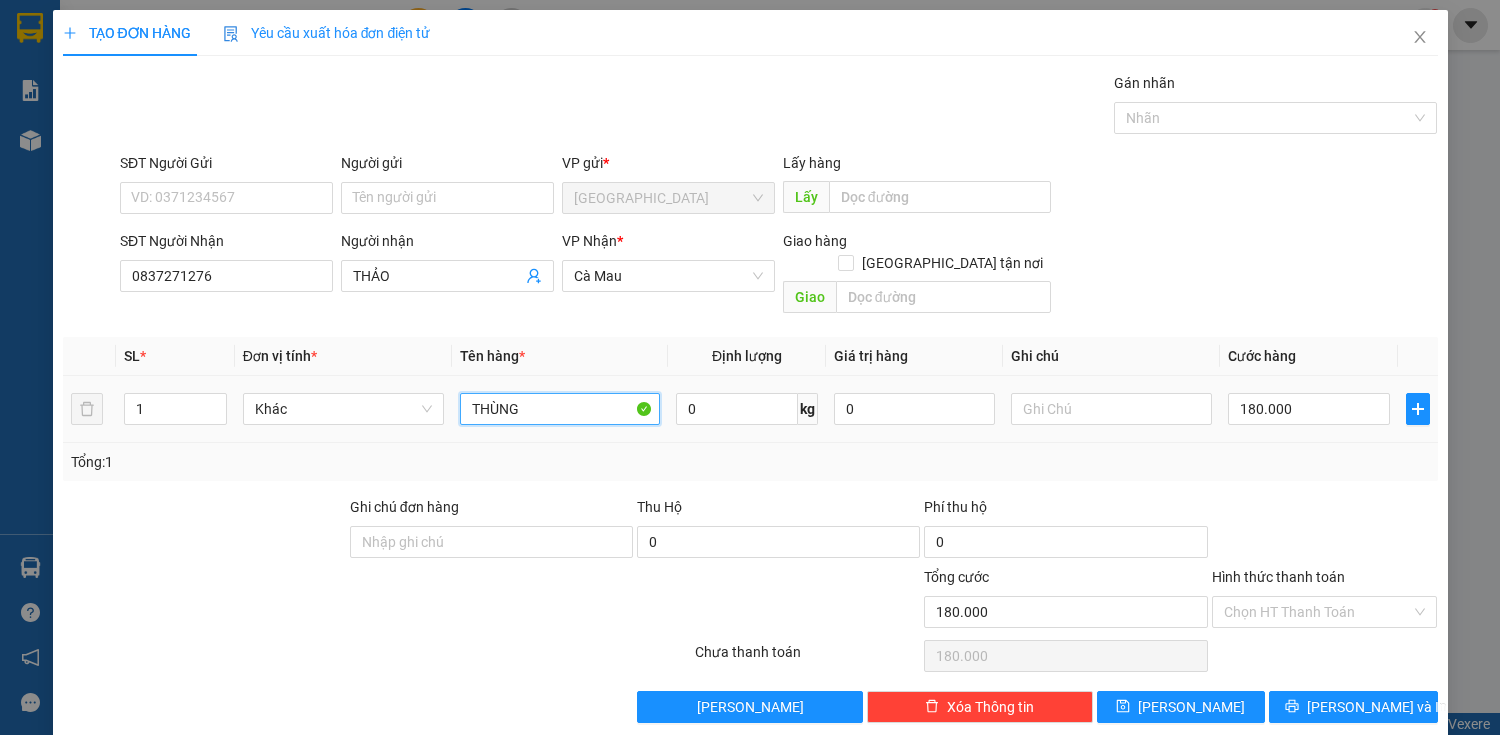 type on "THÙNG" 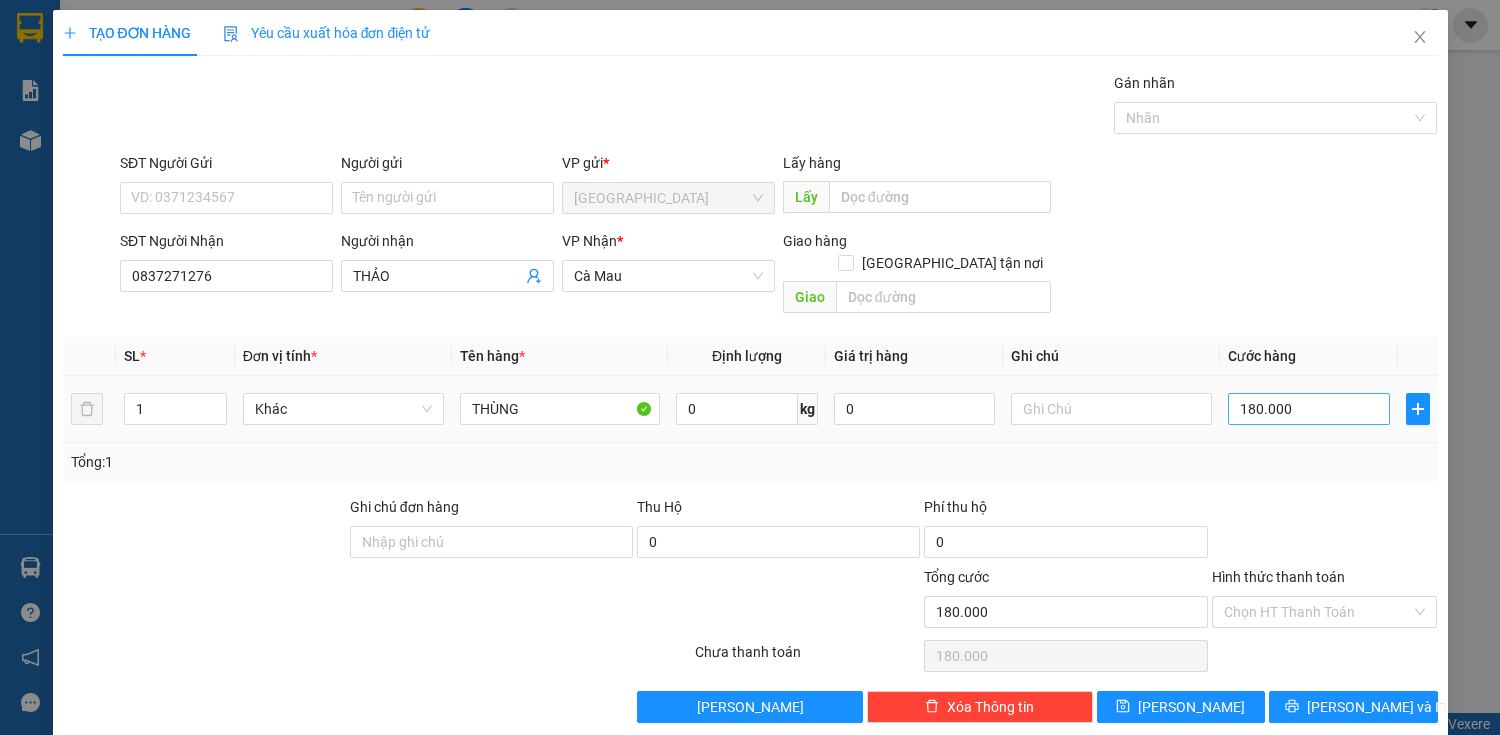drag, startPoint x: 1297, startPoint y: 356, endPoint x: 1288, endPoint y: 371, distance: 17.492855 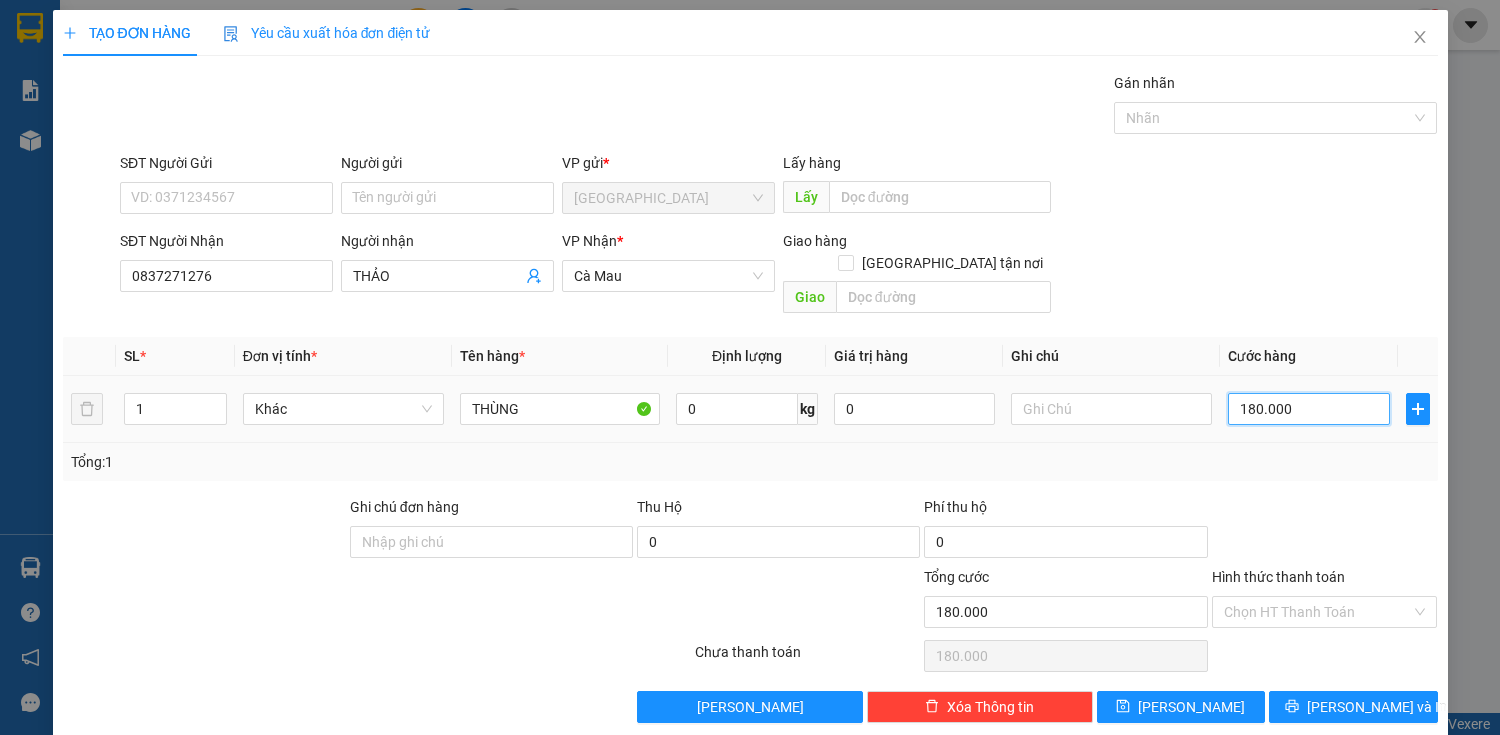 type on "0" 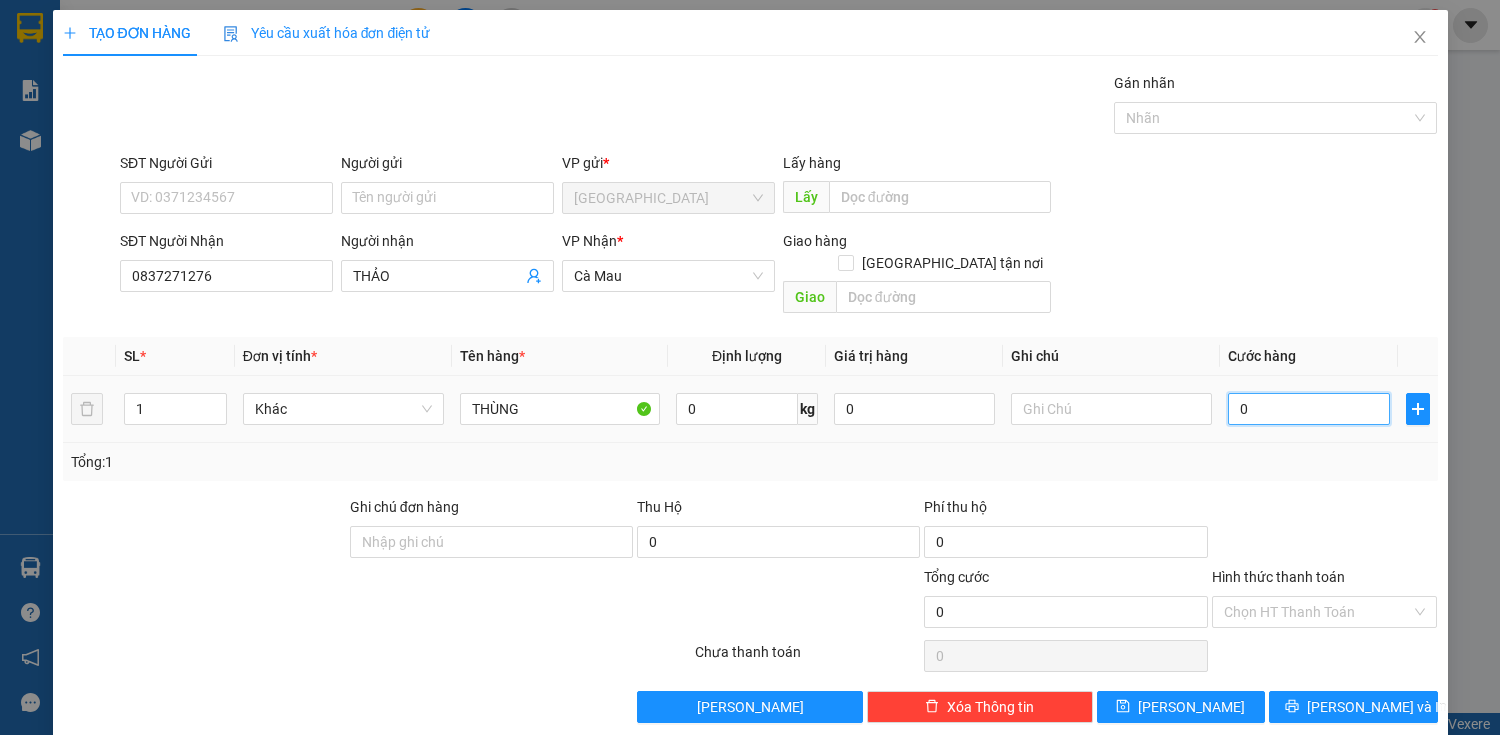 type on "70" 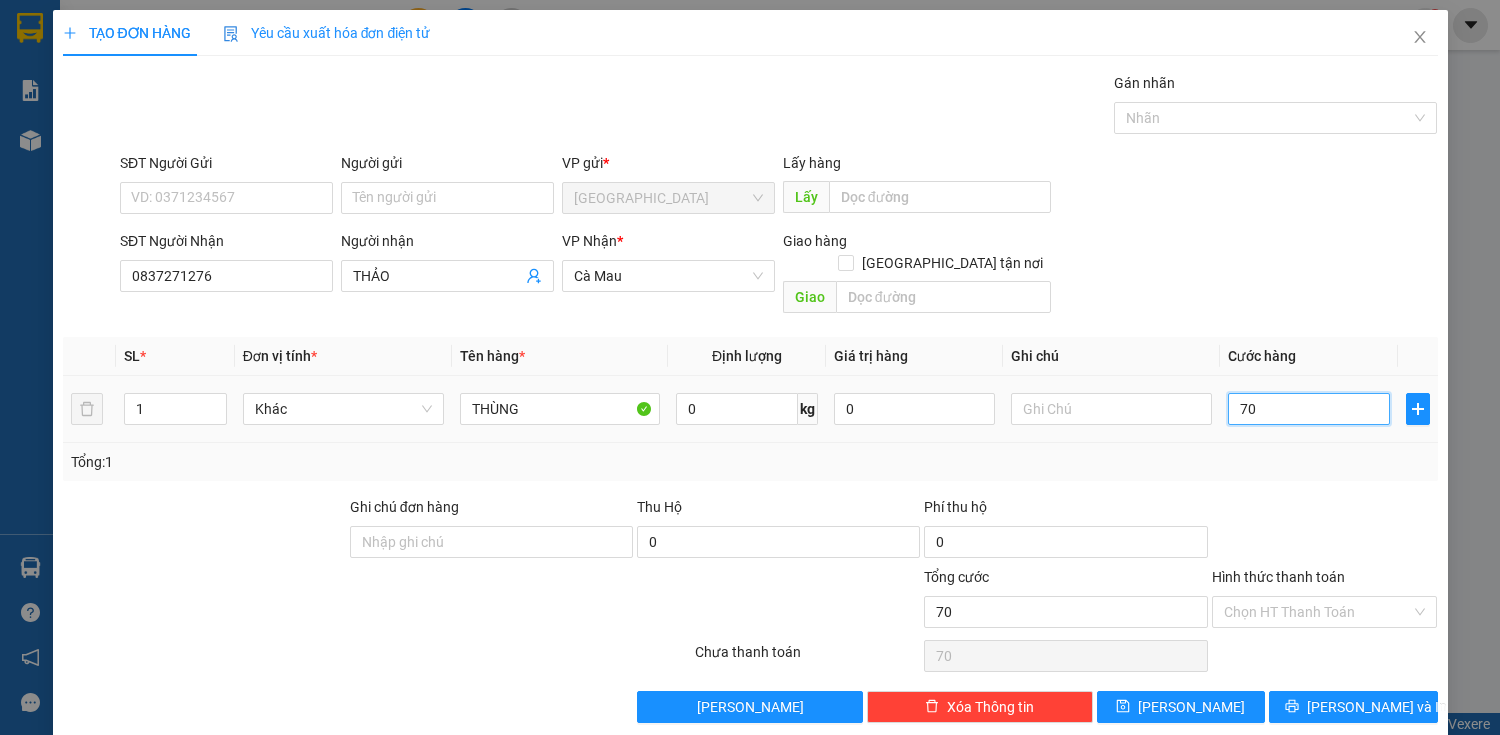 type on "700" 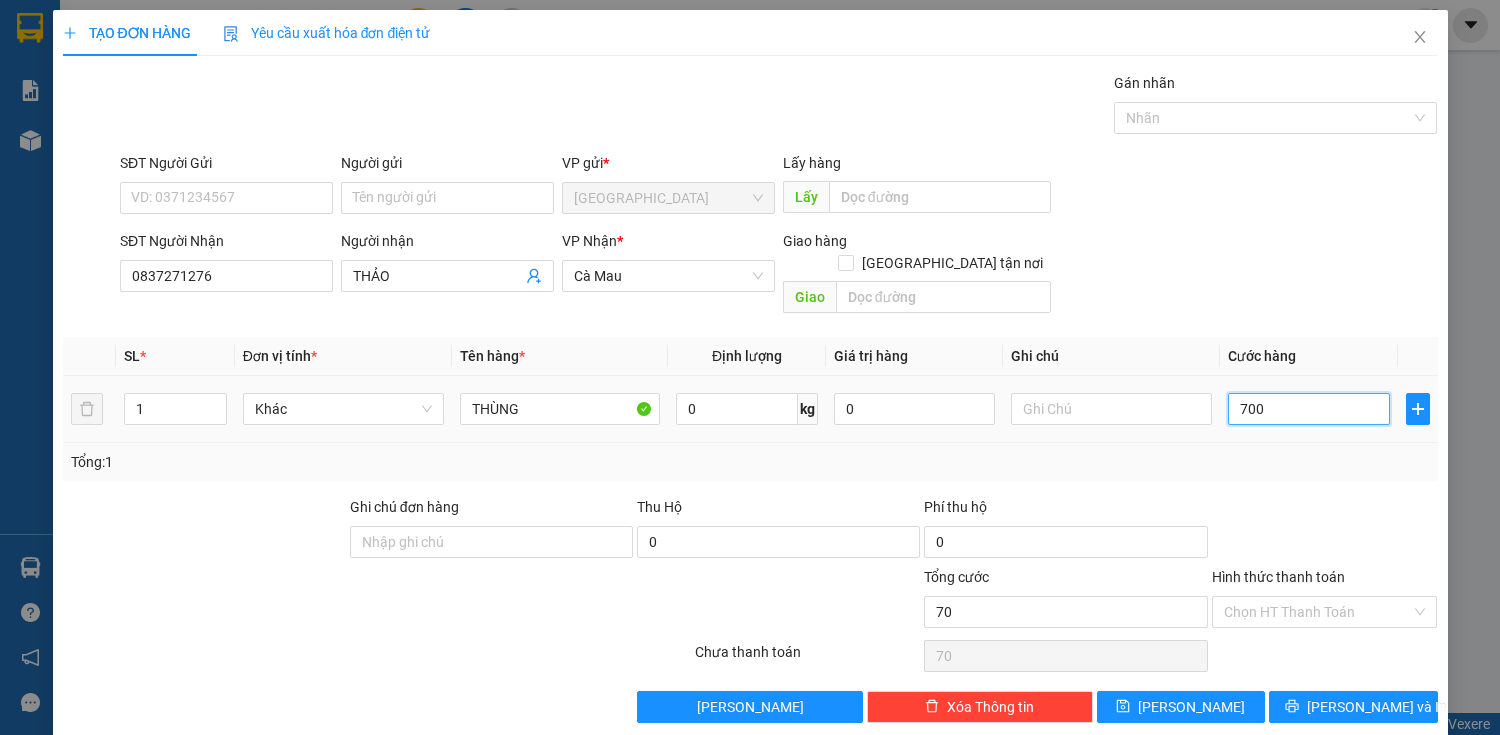 type on "700" 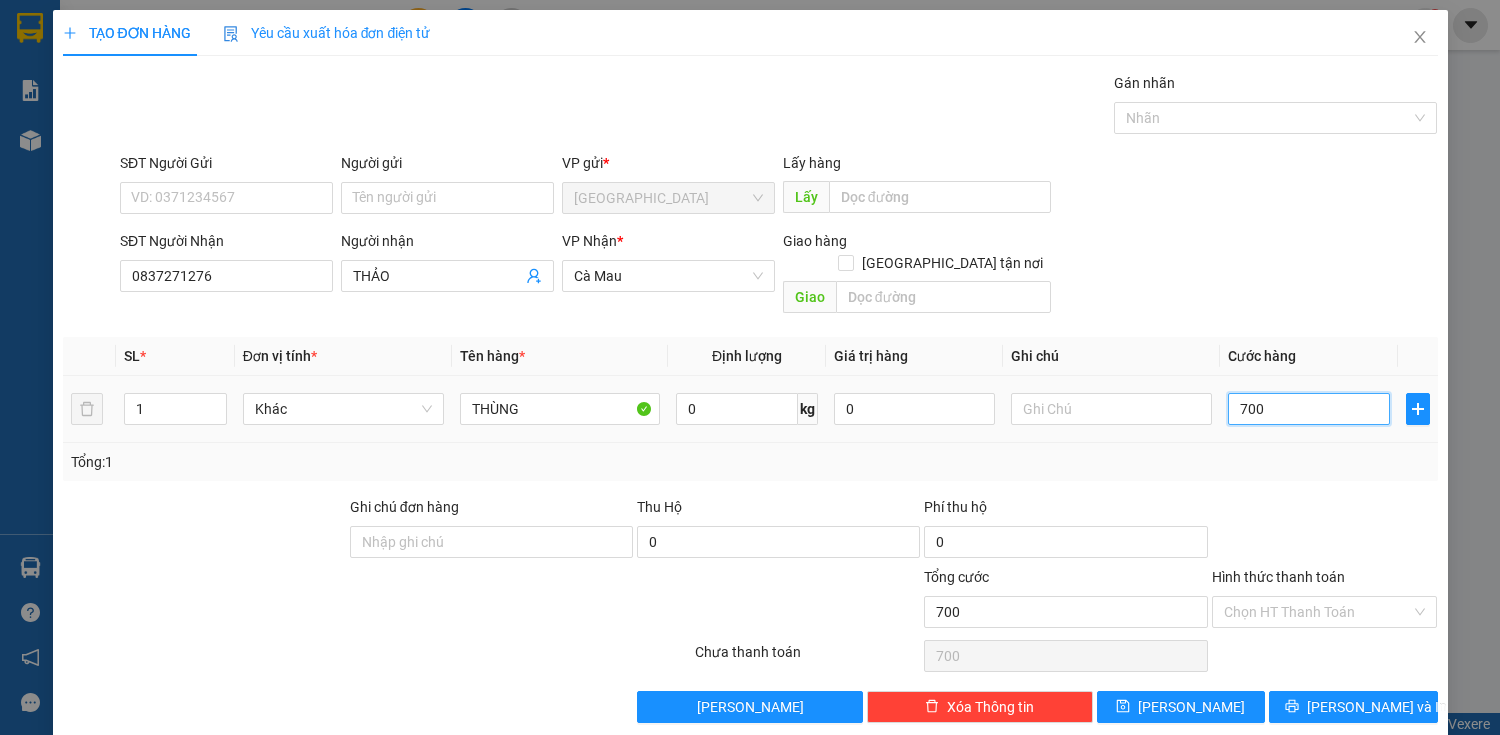 type on "7.000" 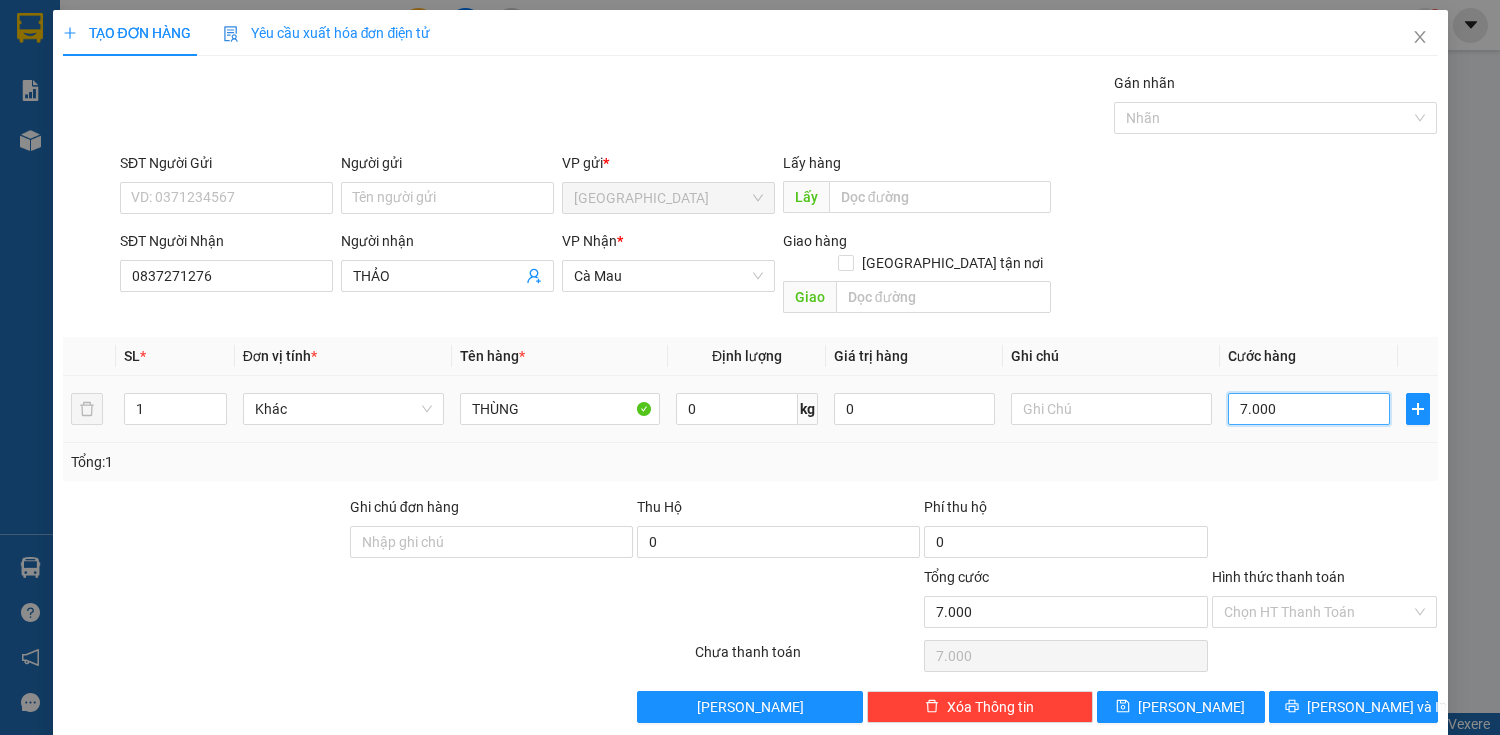 type on "70.000" 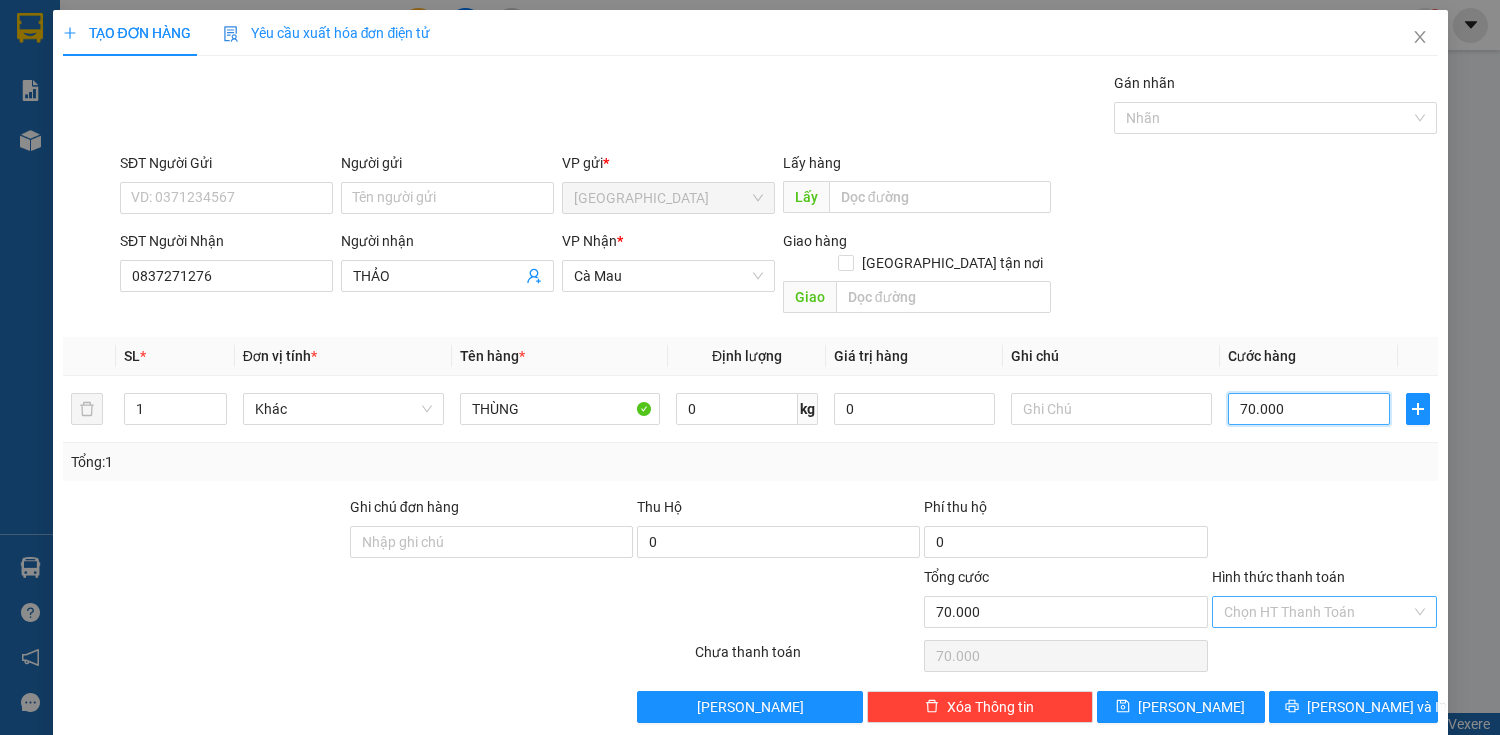 type on "70.000" 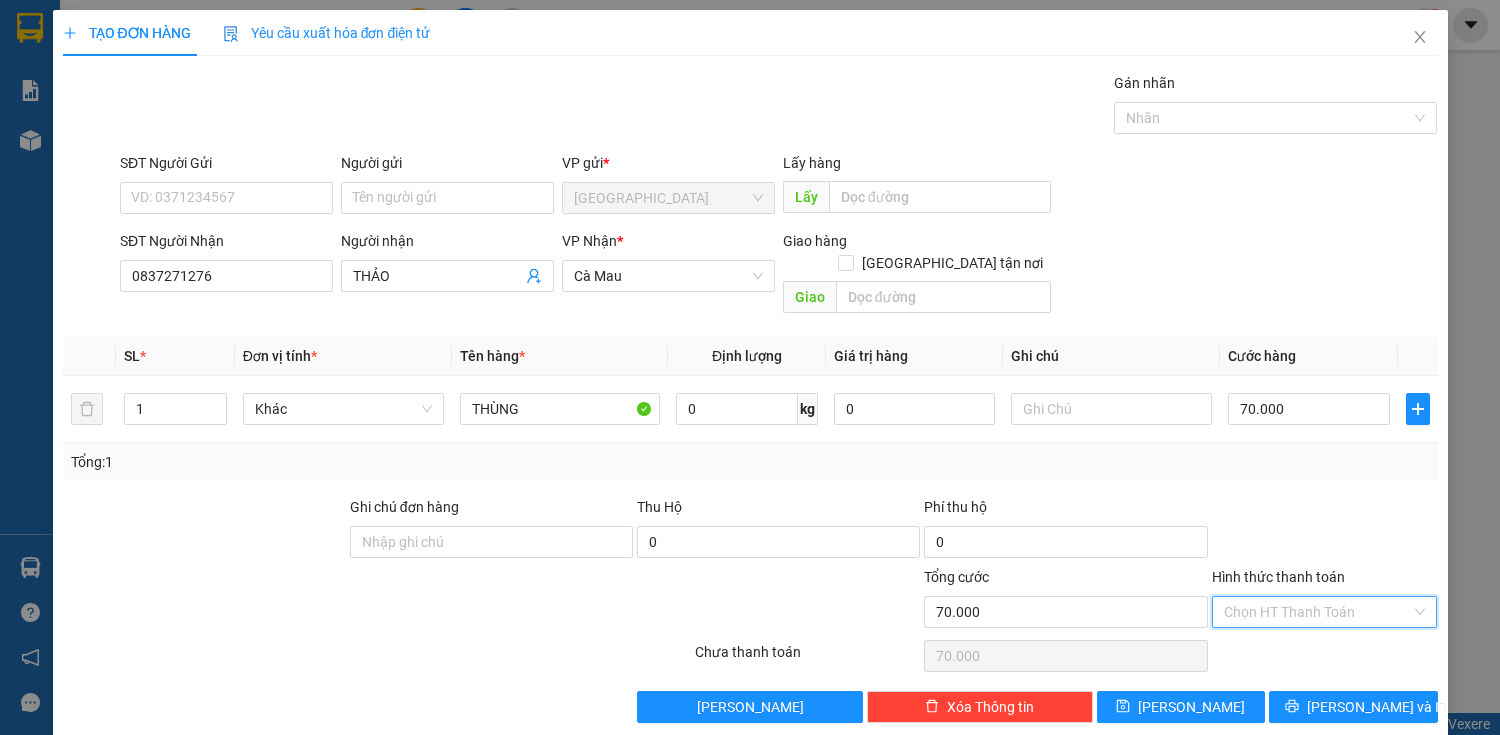 click on "Hình thức thanh toán" at bounding box center (1318, 612) 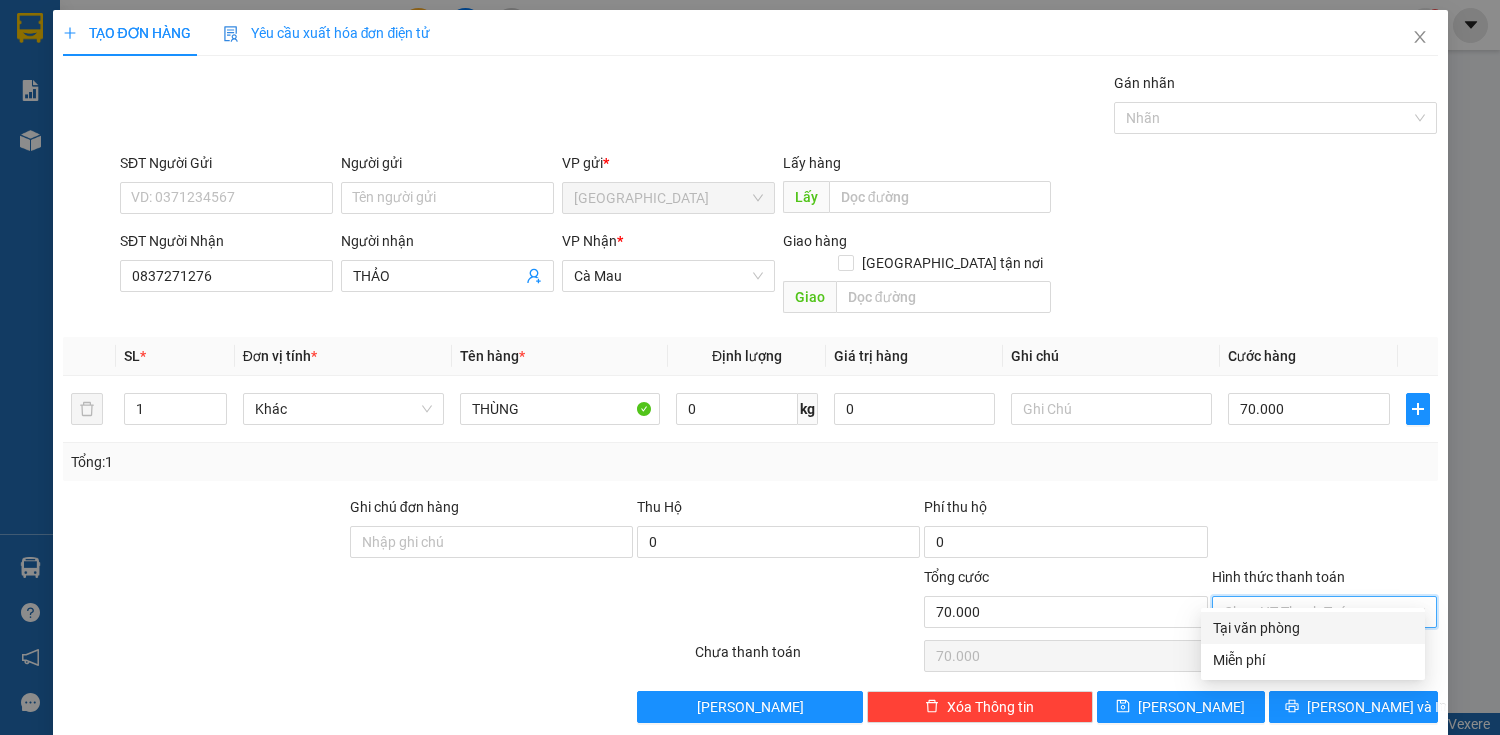 click on "Tại văn phòng" at bounding box center [1313, 628] 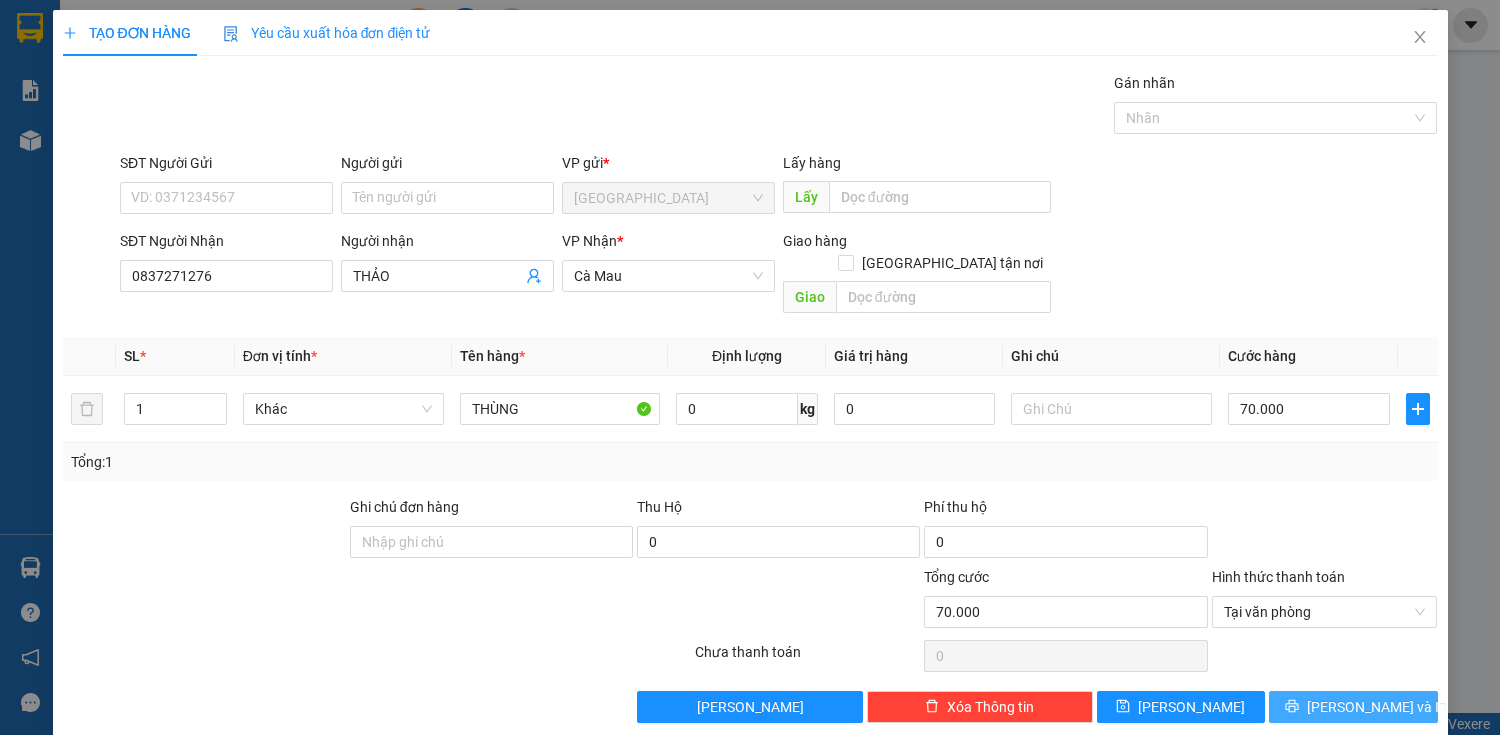click on "[PERSON_NAME] và In" at bounding box center [1377, 707] 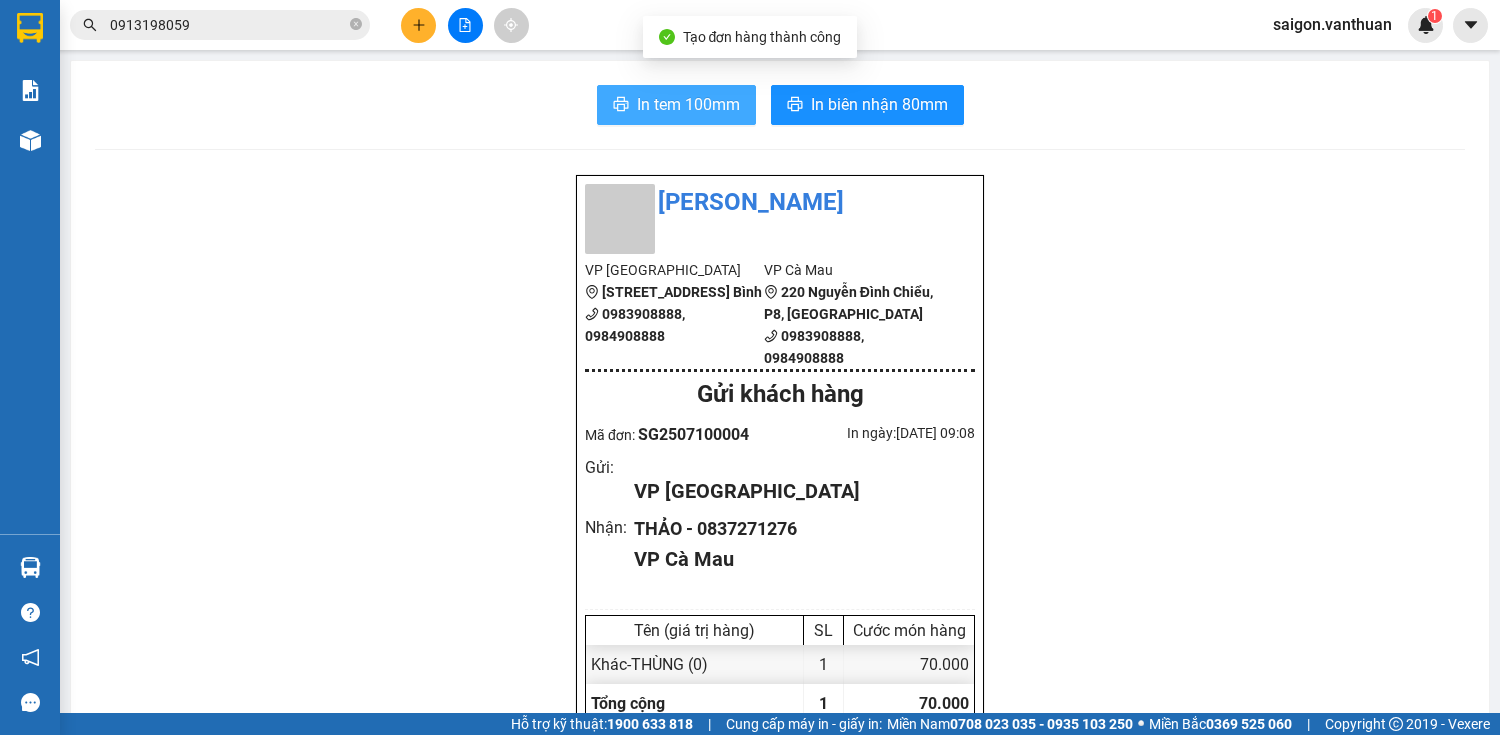 click on "In tem 100mm" at bounding box center (676, 105) 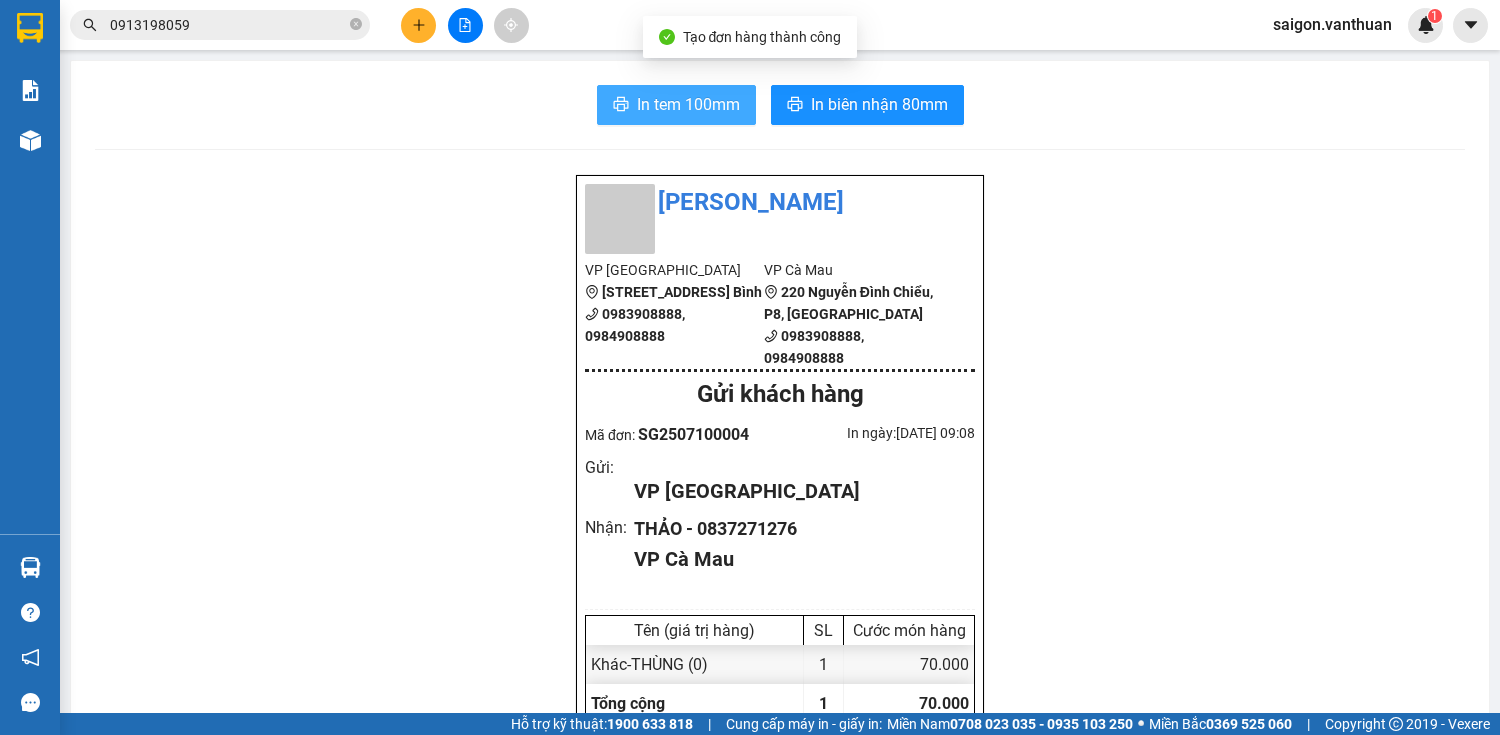 scroll, scrollTop: 0, scrollLeft: 0, axis: both 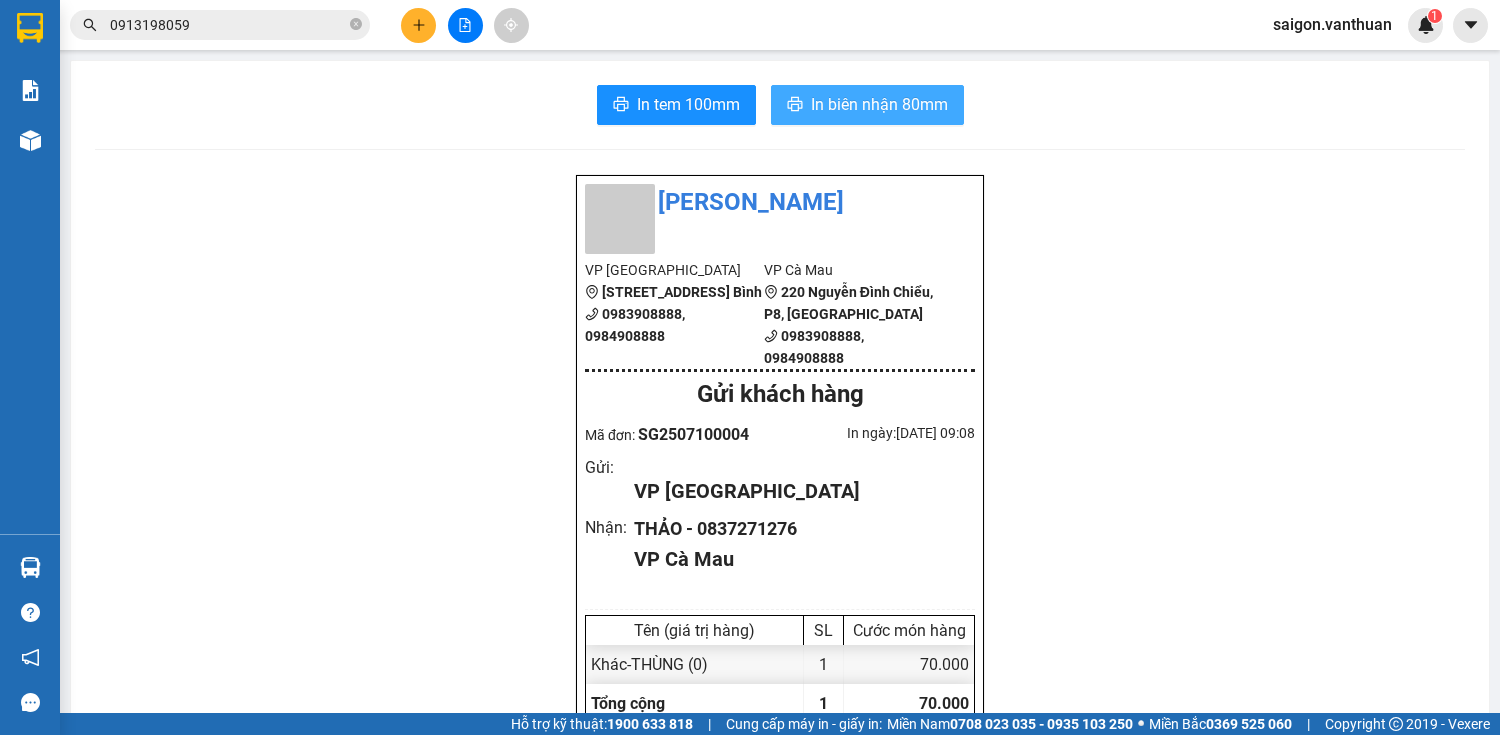 click on "In biên nhận 80mm" at bounding box center [879, 104] 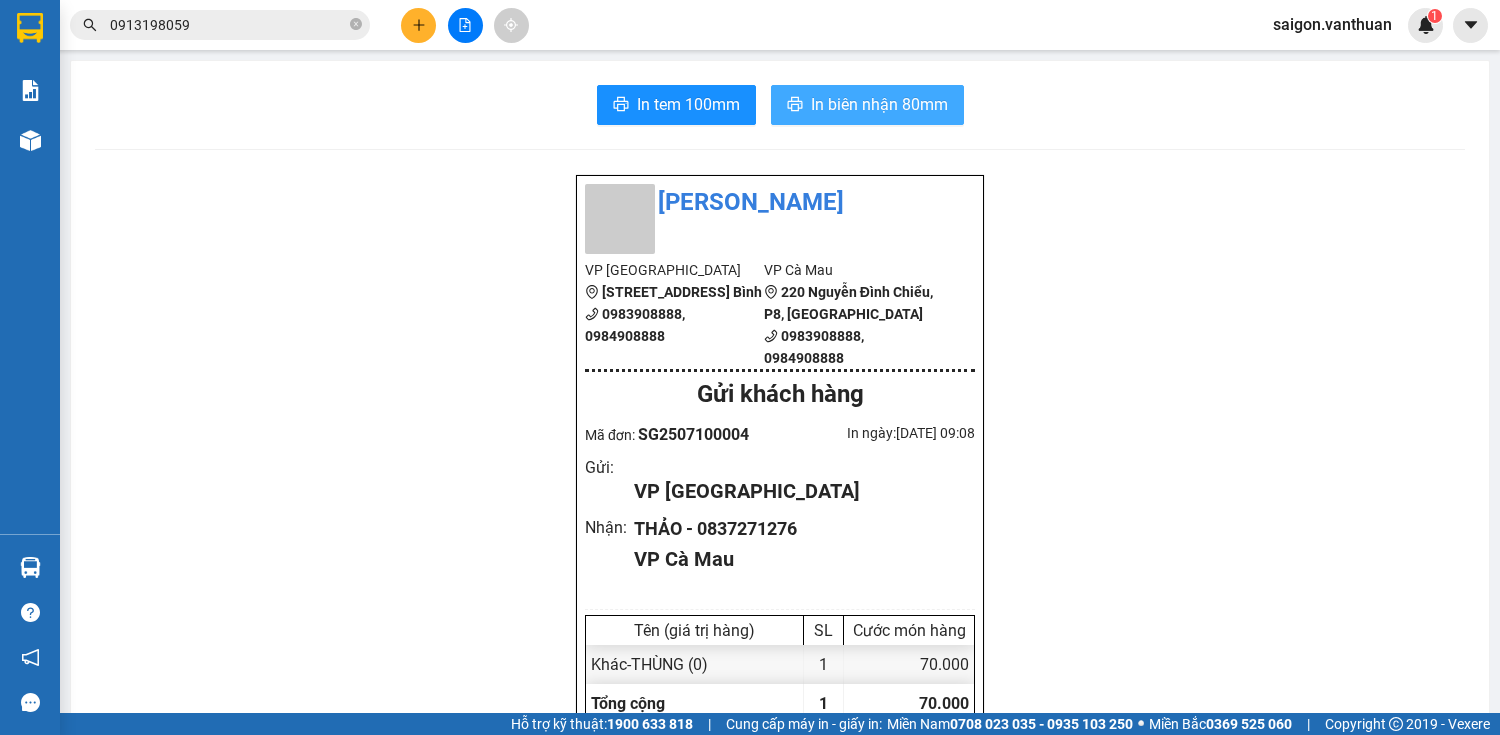 scroll, scrollTop: 0, scrollLeft: 0, axis: both 